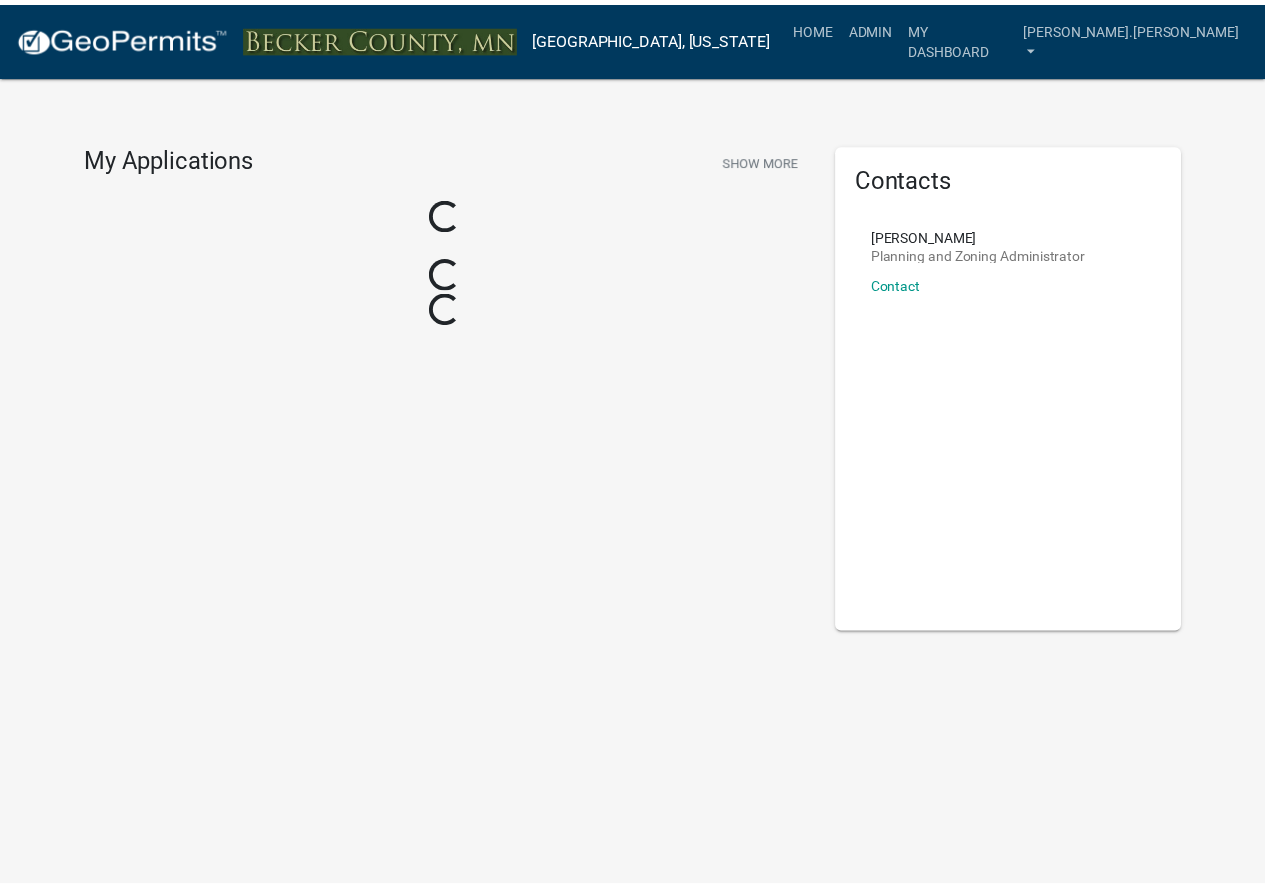scroll, scrollTop: 0, scrollLeft: 0, axis: both 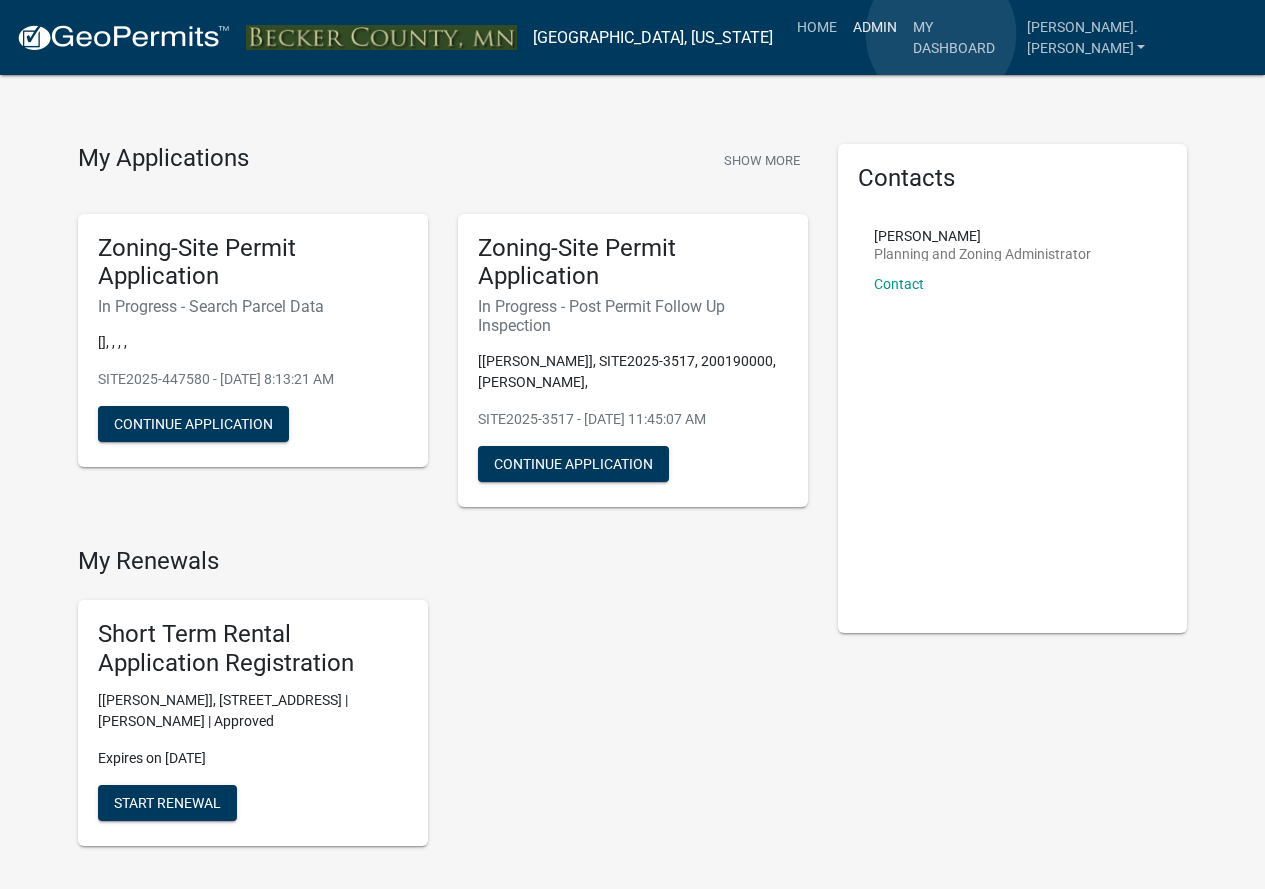 click on "Admin" at bounding box center (875, 27) 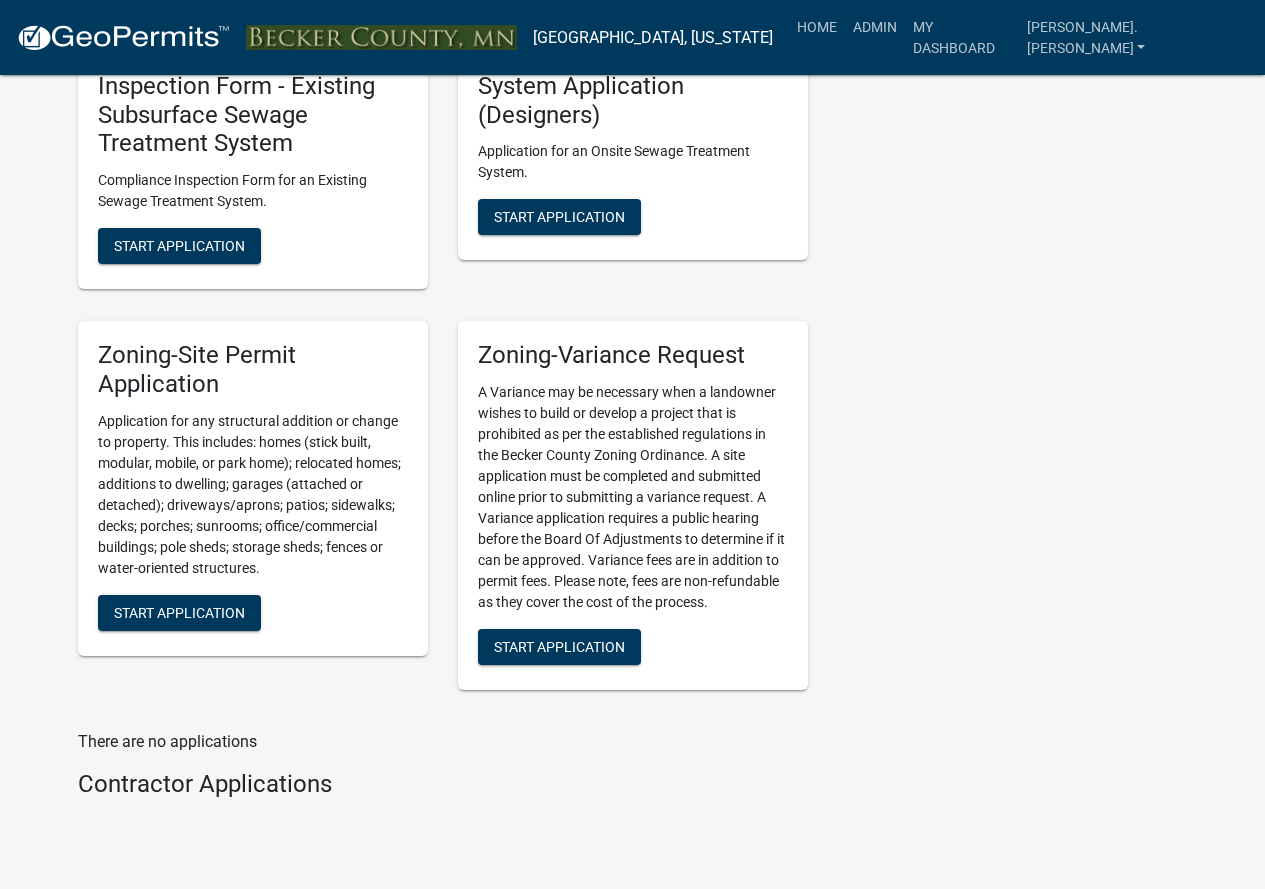 scroll, scrollTop: 2351, scrollLeft: 0, axis: vertical 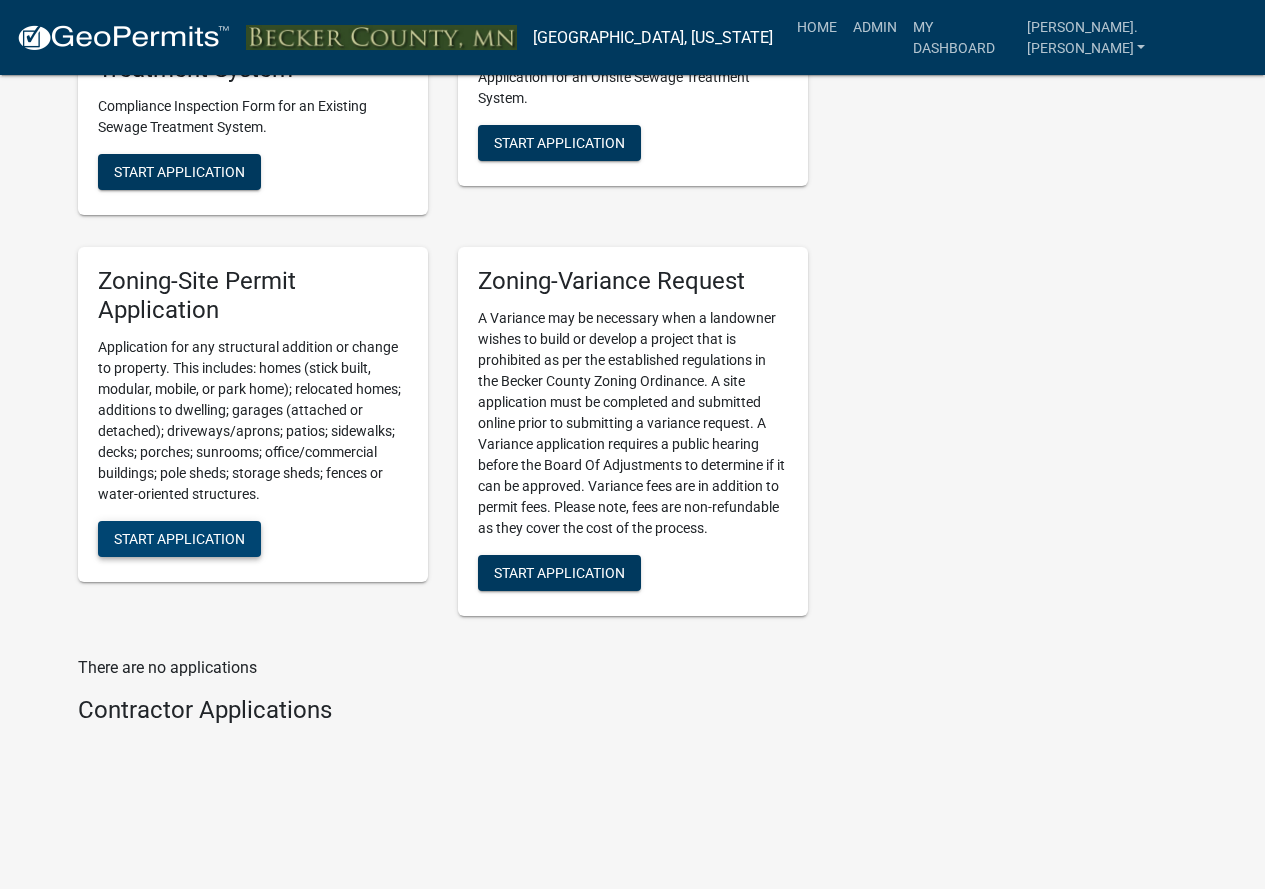 click on "Start Application" 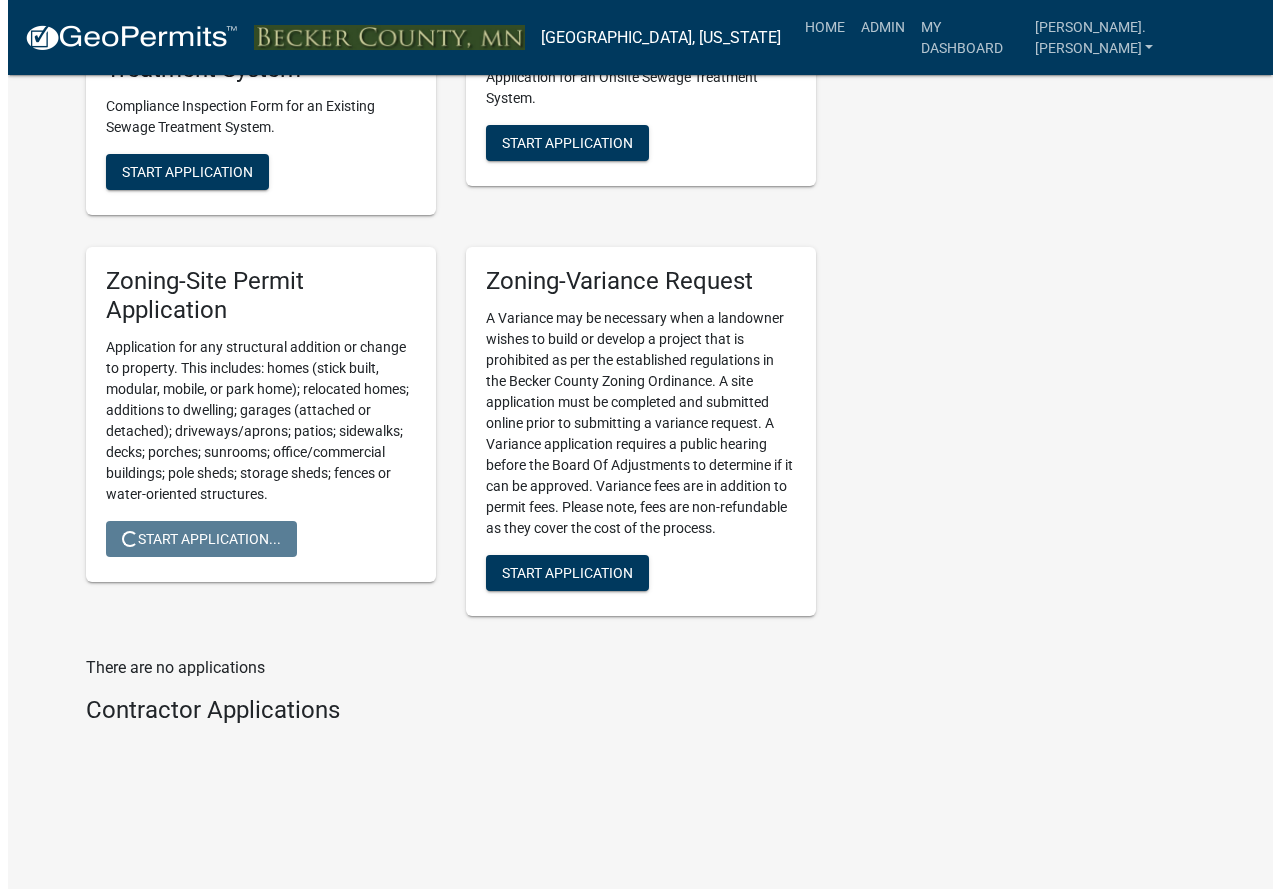 scroll, scrollTop: 0, scrollLeft: 0, axis: both 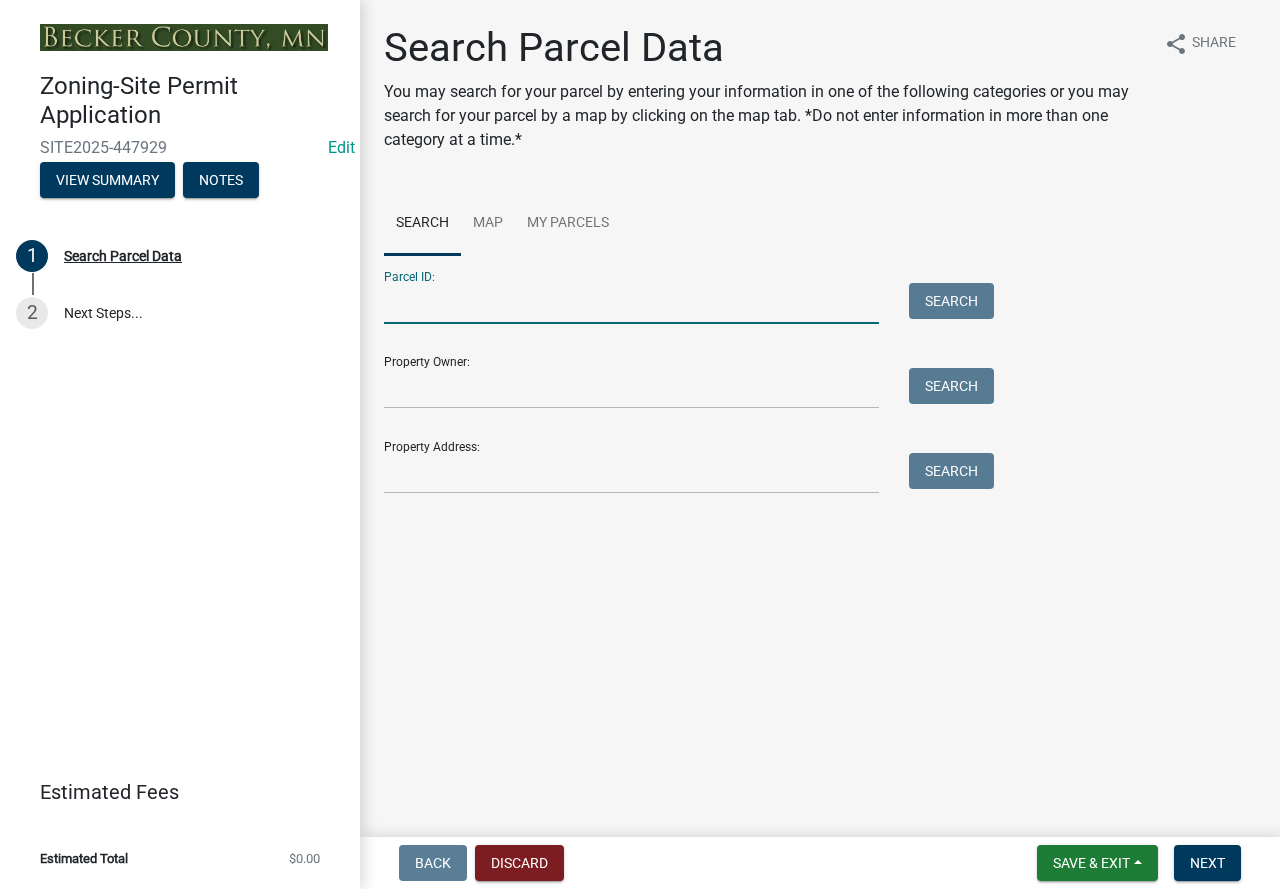 click on "Parcel ID:" at bounding box center [631, 303] 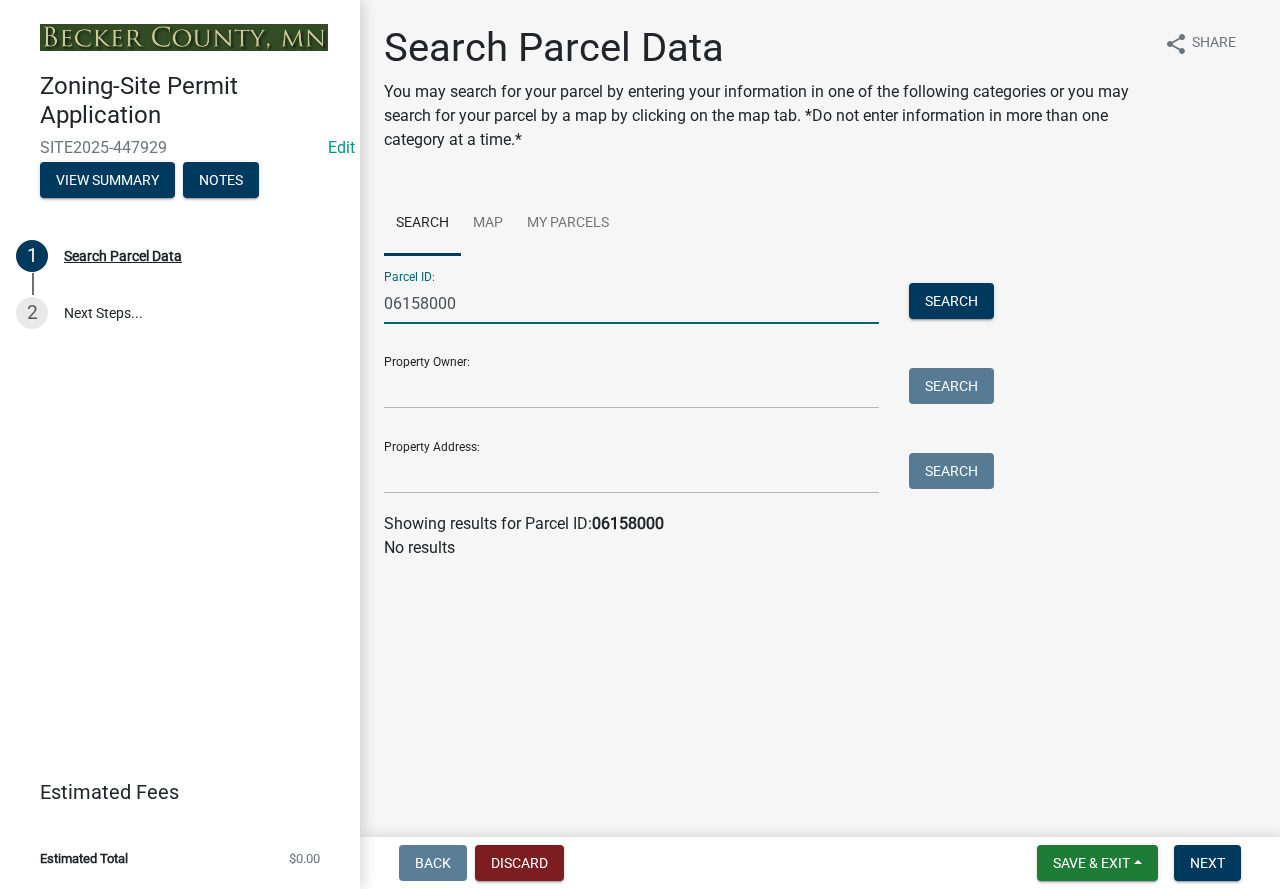 click on "06158000" at bounding box center [631, 303] 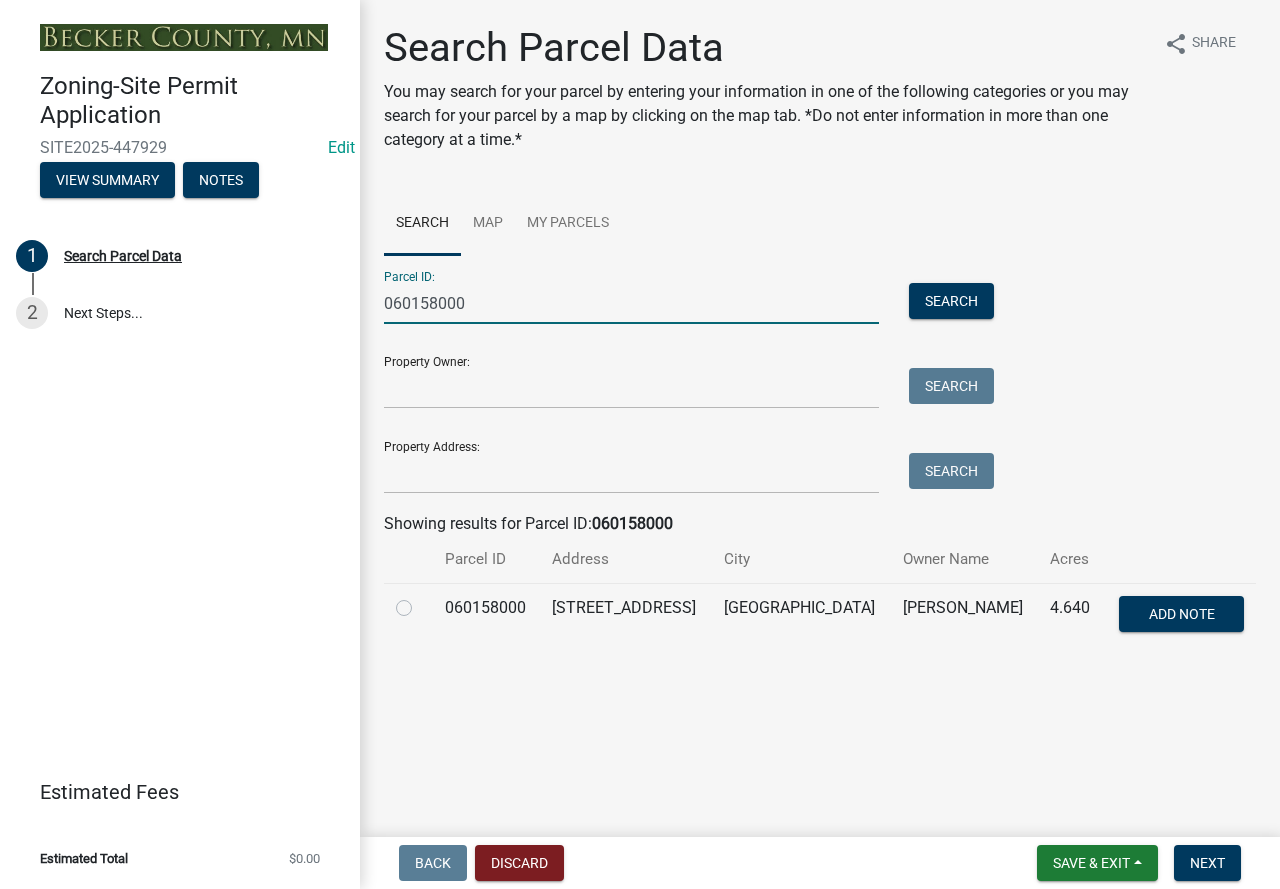 type on "060158000" 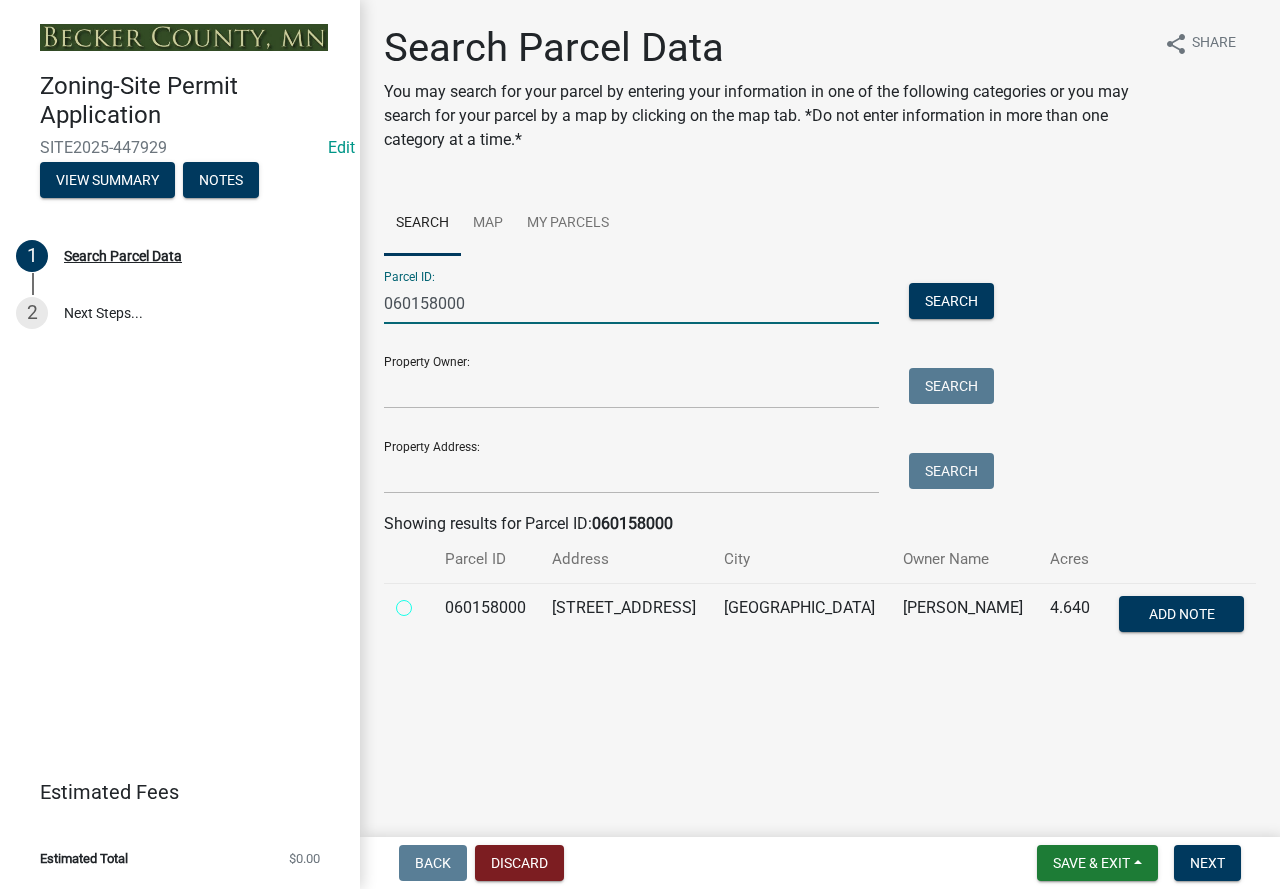 click at bounding box center [426, 602] 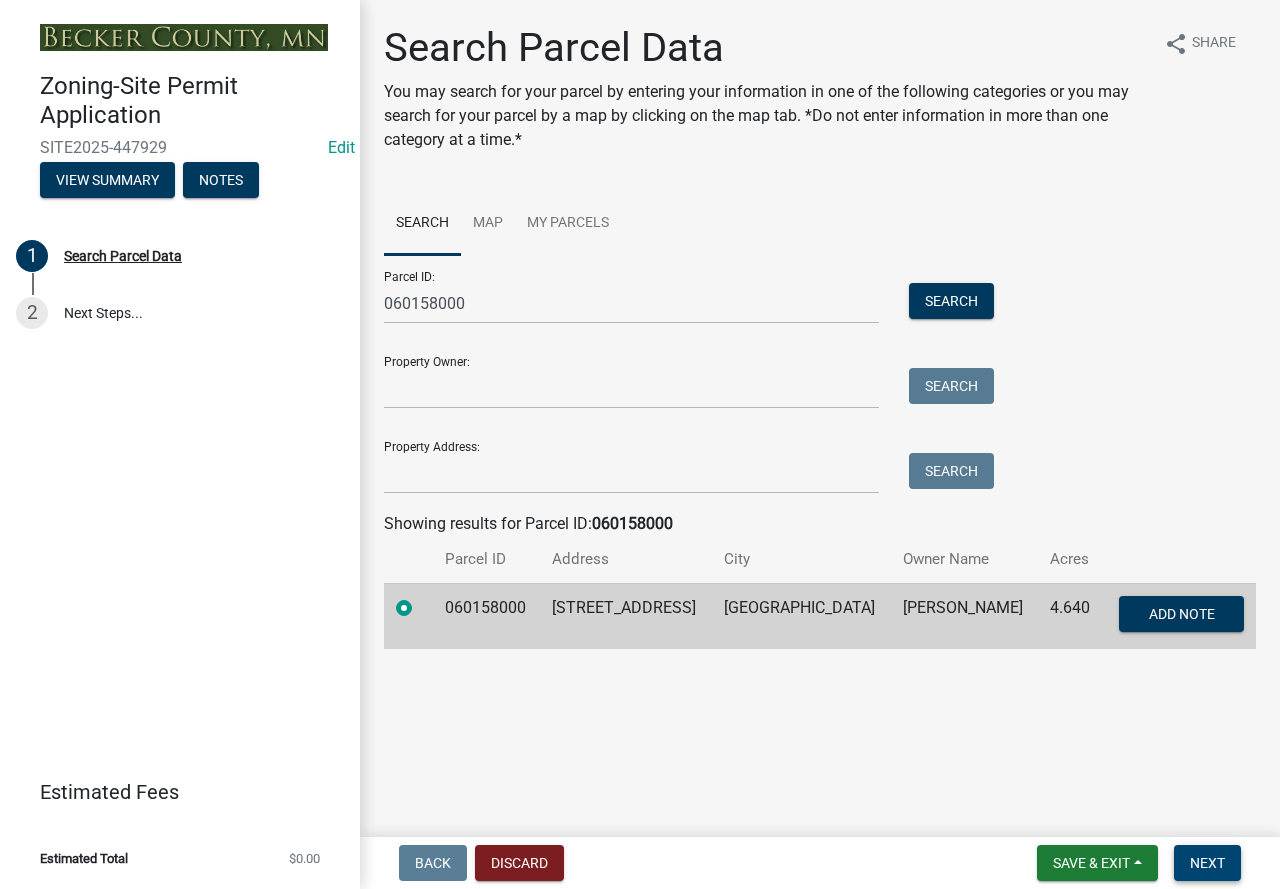click on "Next" at bounding box center (1207, 863) 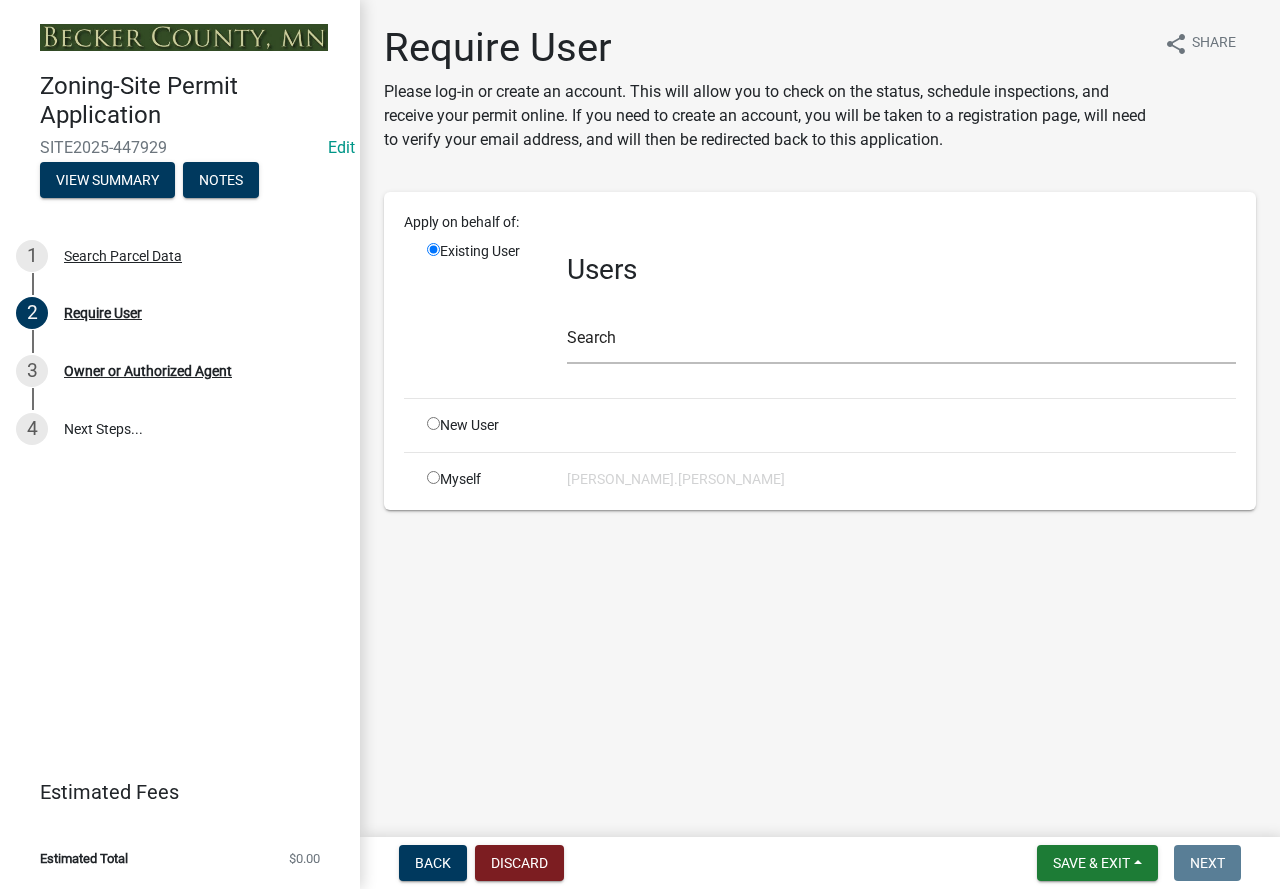 click 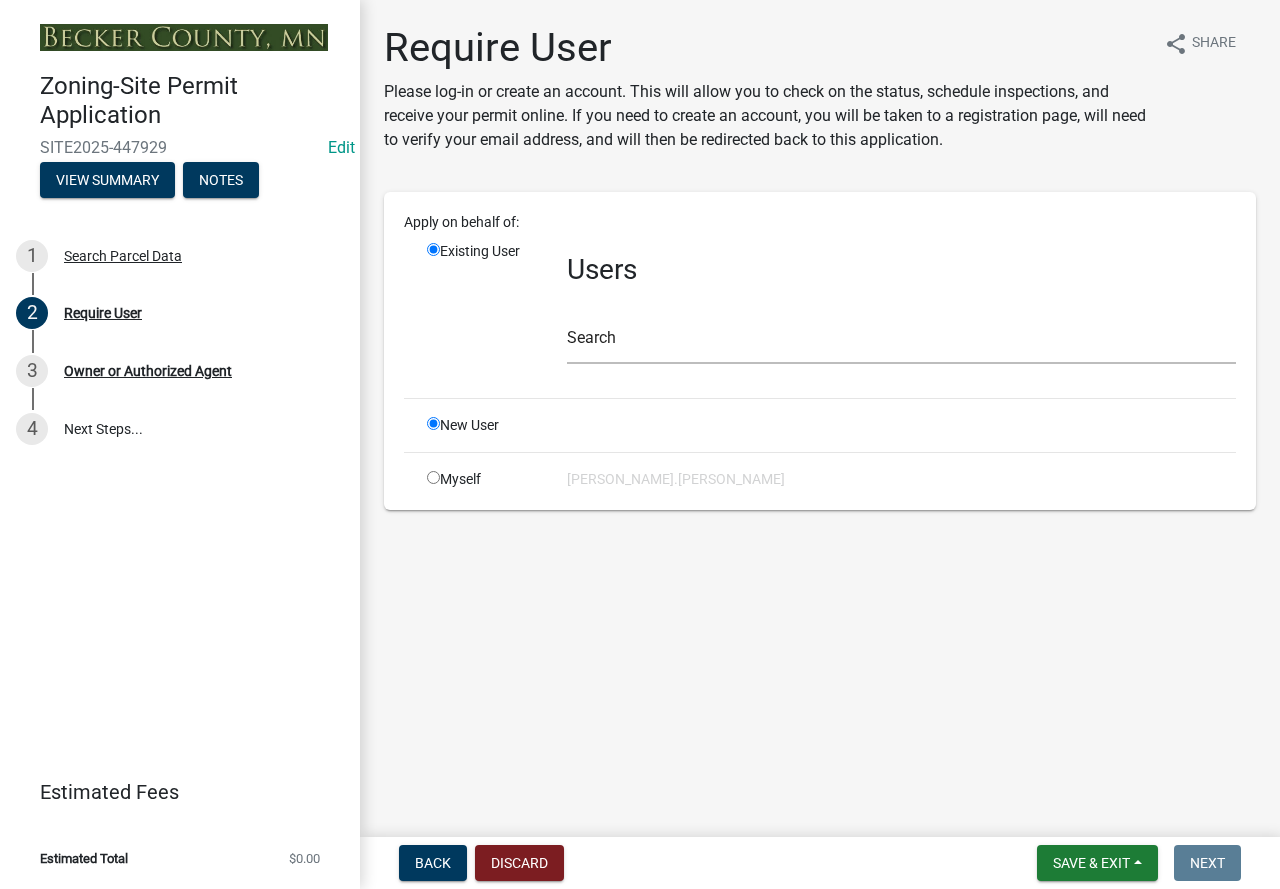 radio on "false" 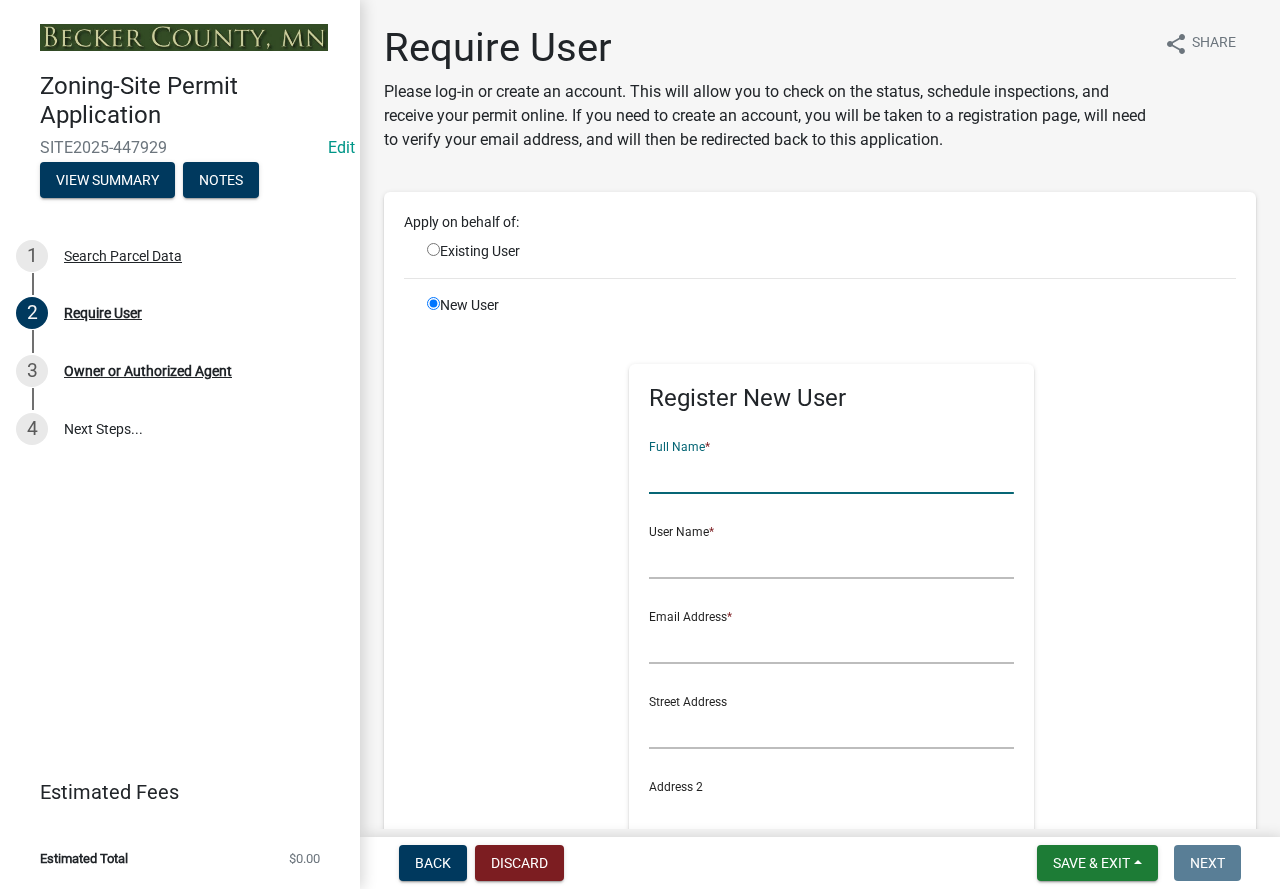 click 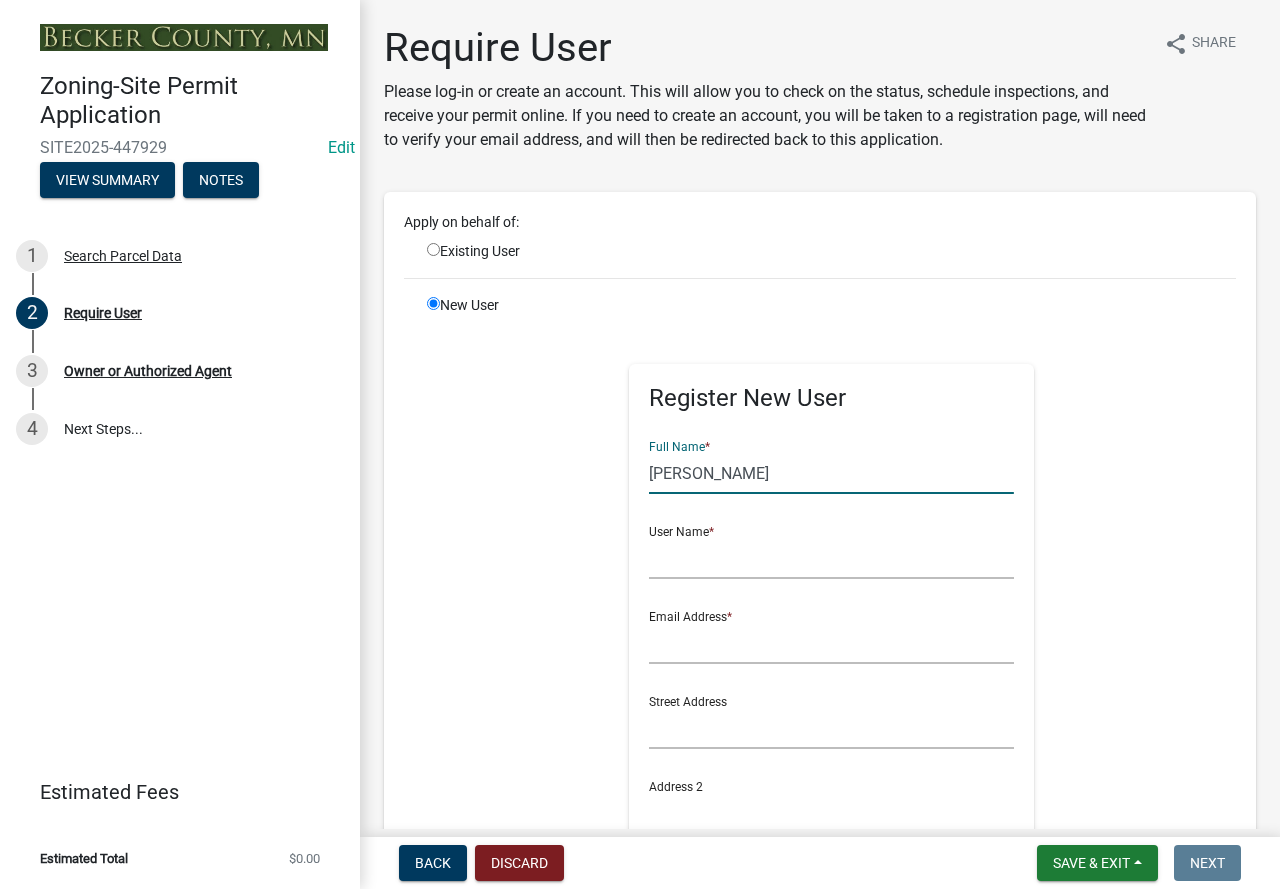 type on "[PERSON_NAME]" 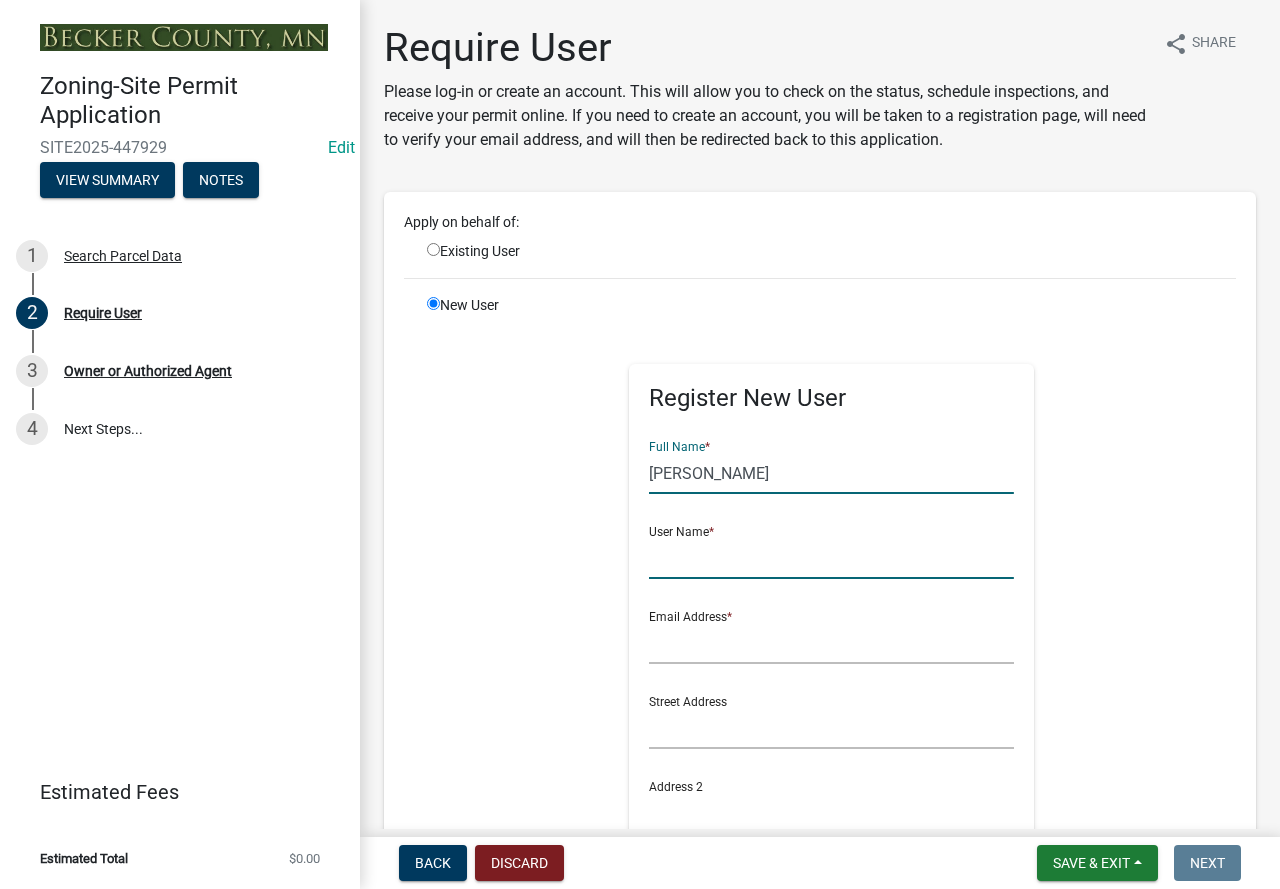 click 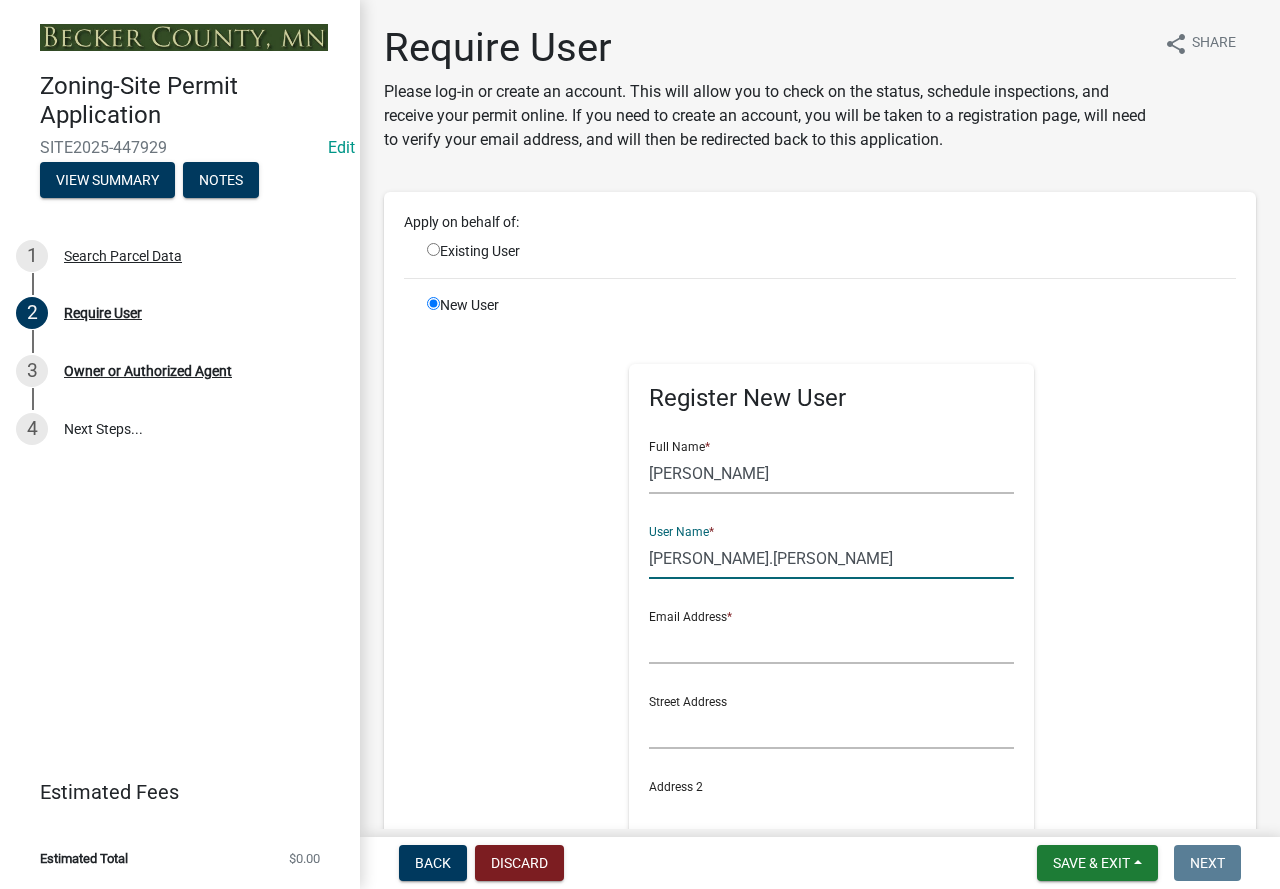 type on "[PERSON_NAME].[PERSON_NAME]" 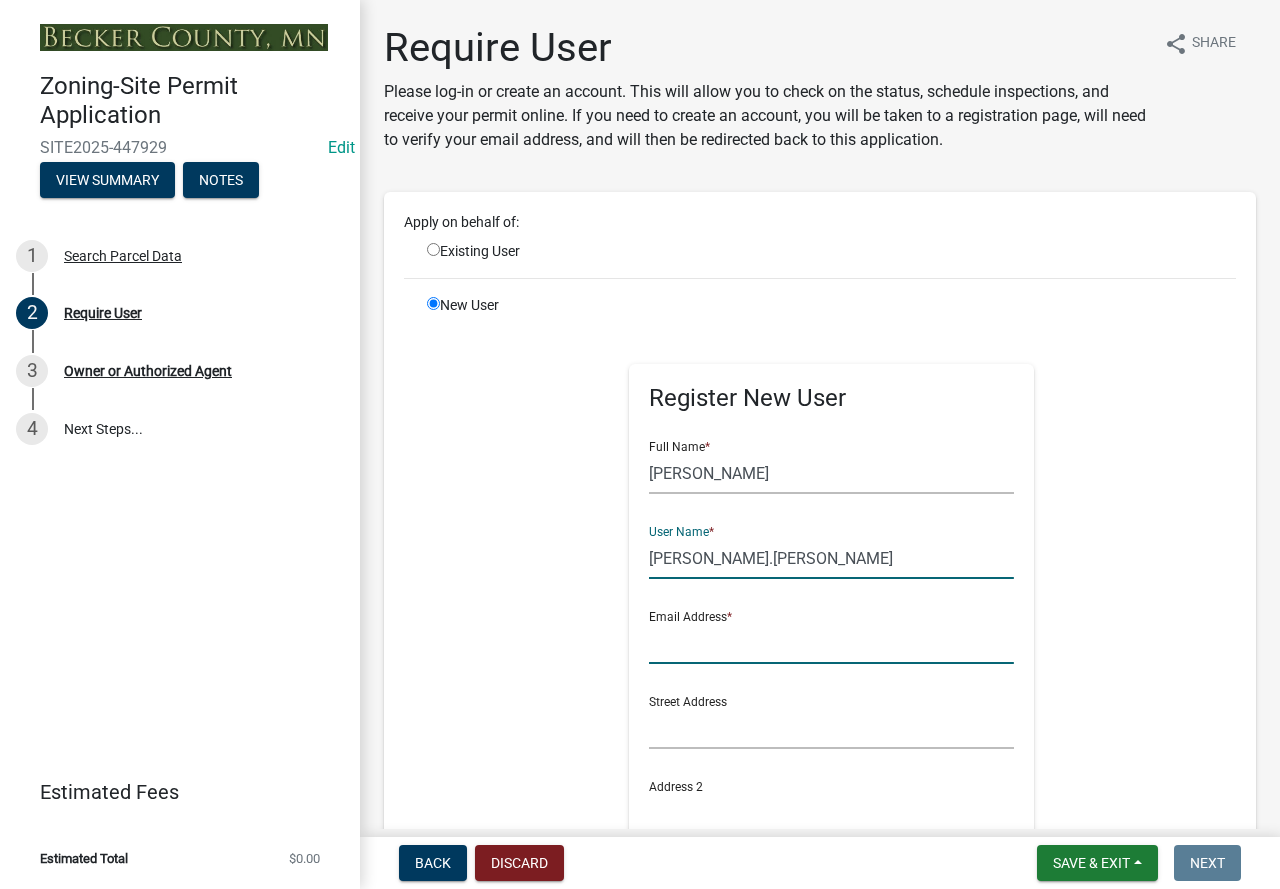 click 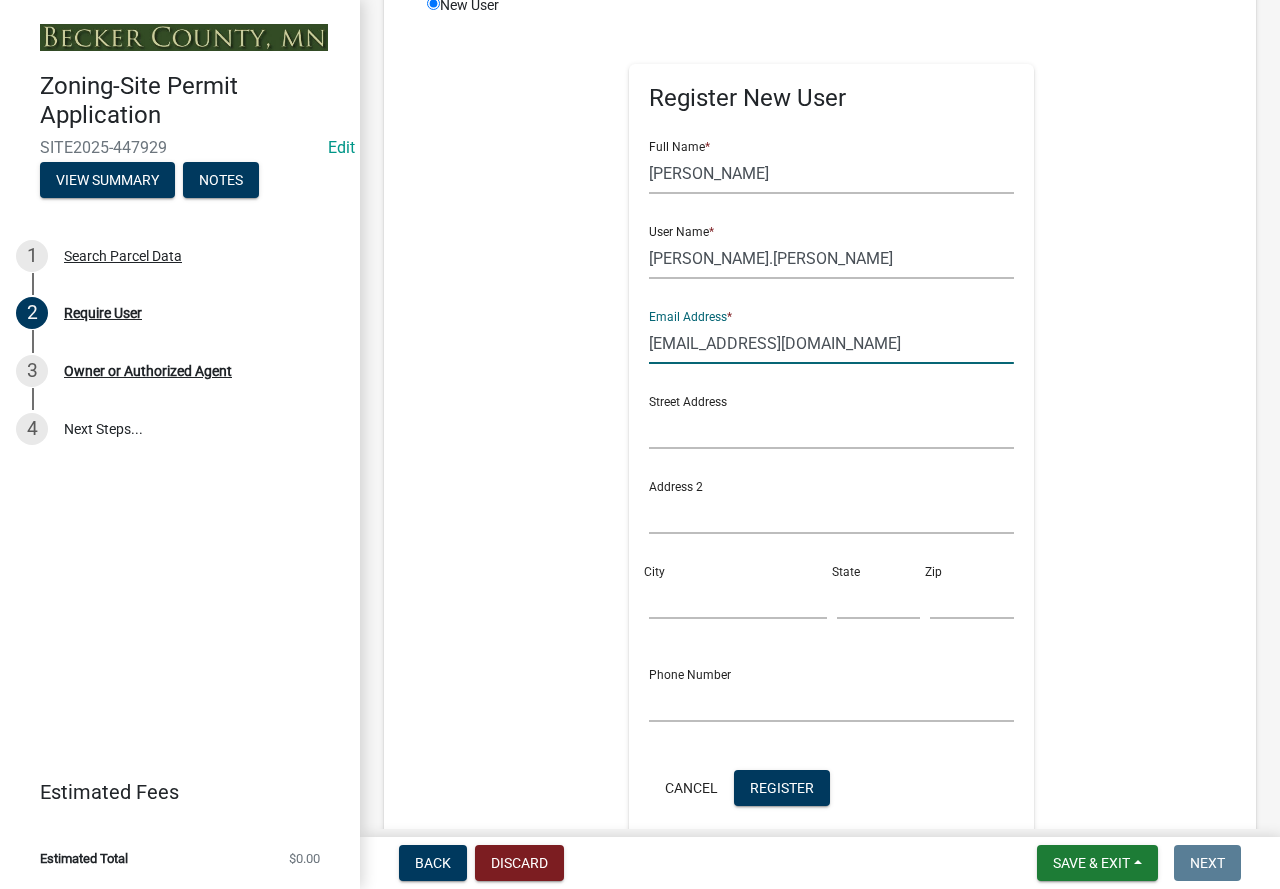 scroll, scrollTop: 400, scrollLeft: 0, axis: vertical 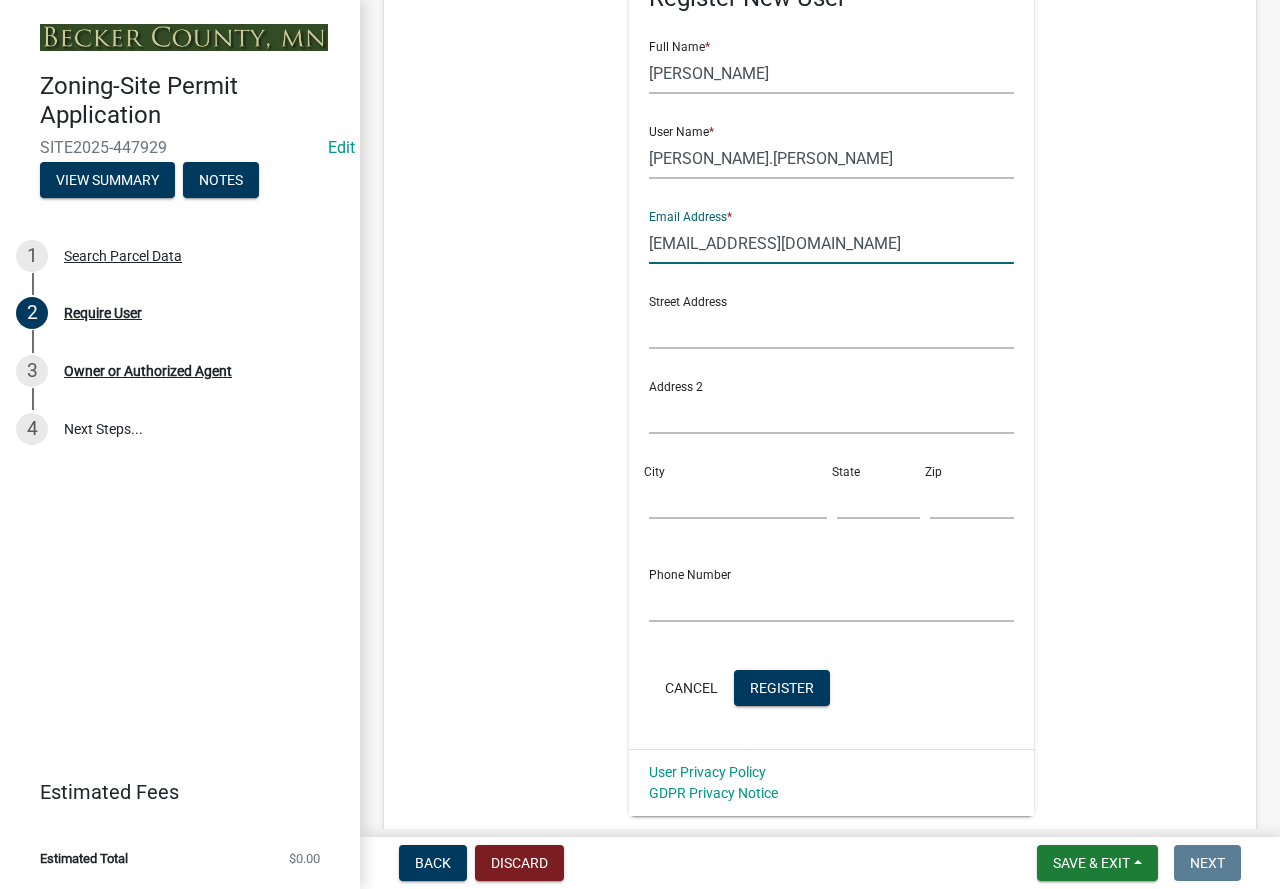 type on "[EMAIL_ADDRESS][DOMAIN_NAME]" 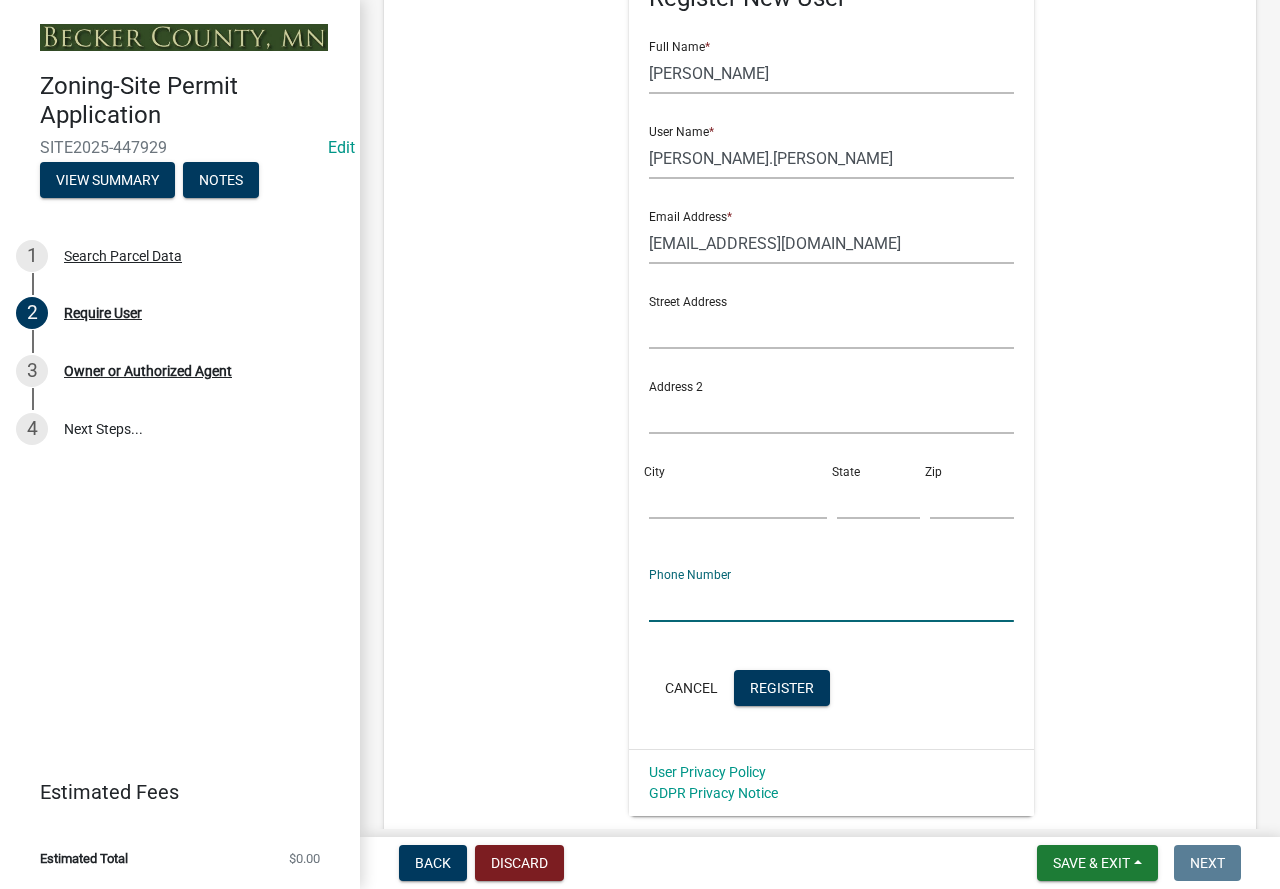 click 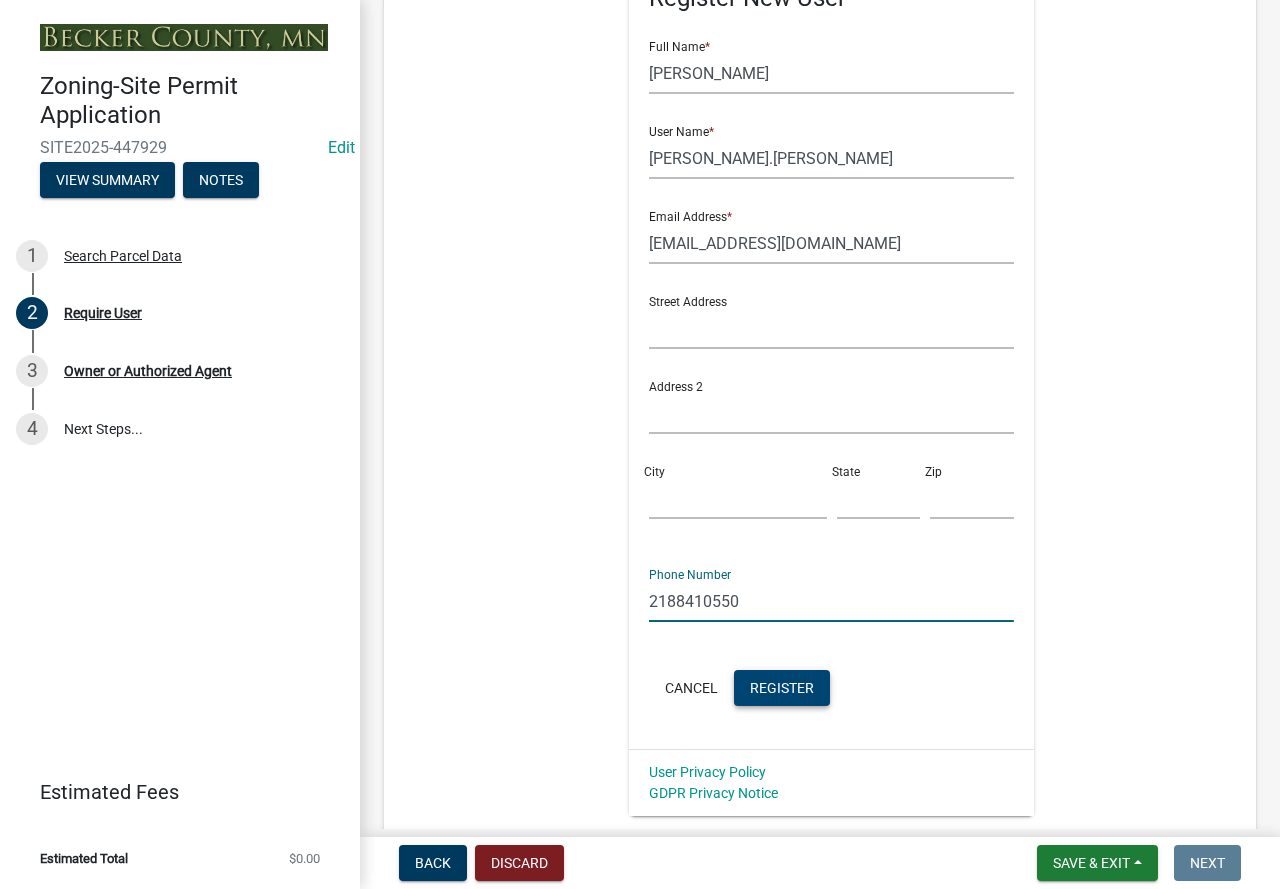 type on "2188410550" 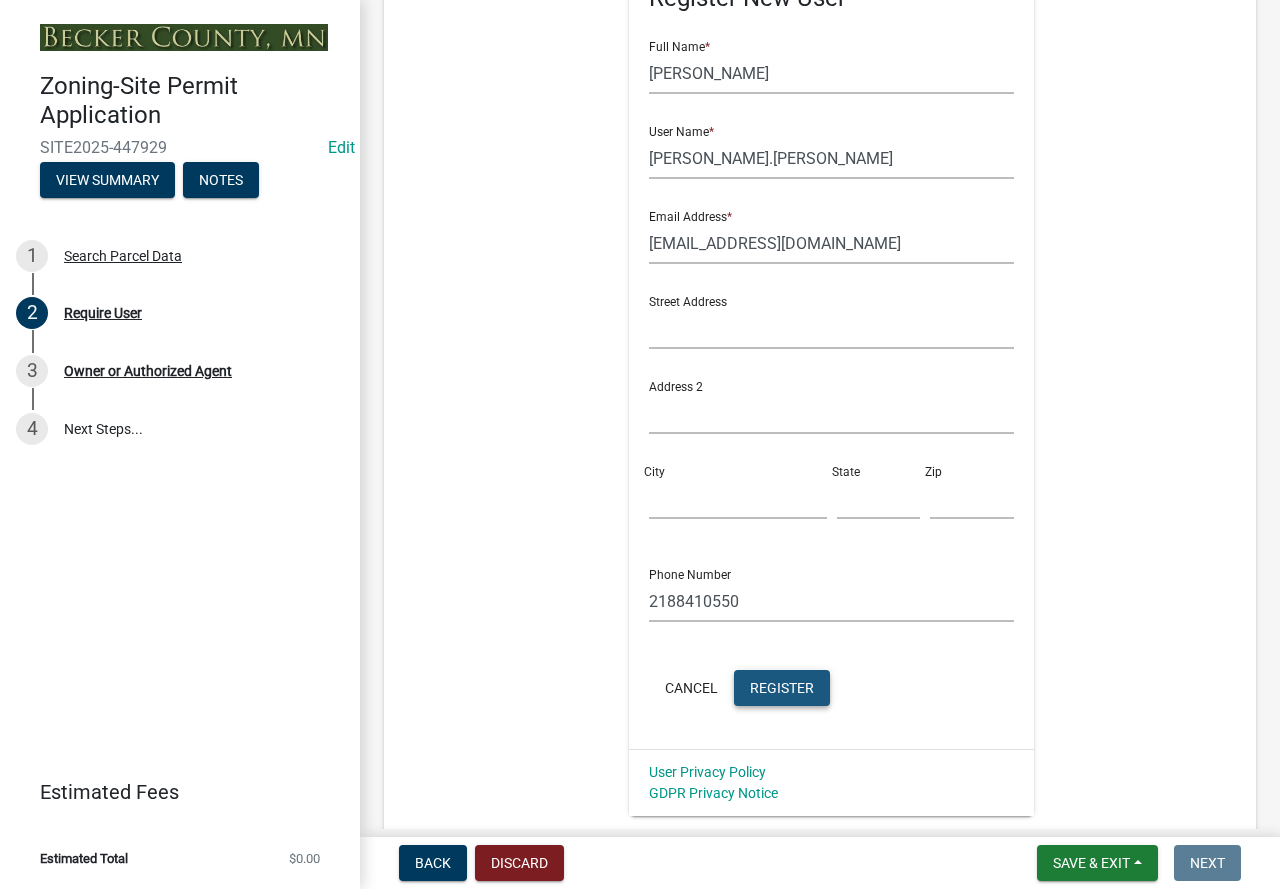 click on "Register" 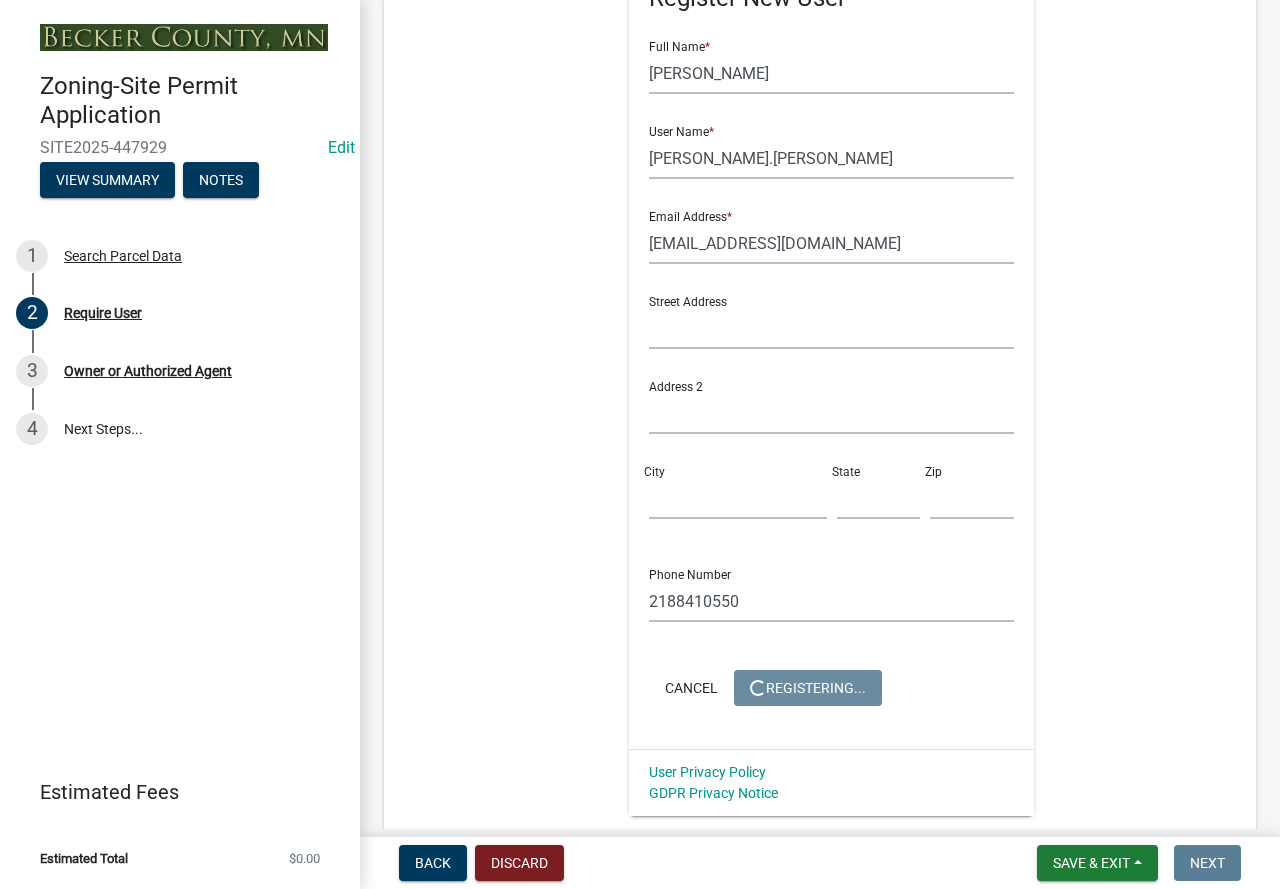 scroll, scrollTop: 0, scrollLeft: 0, axis: both 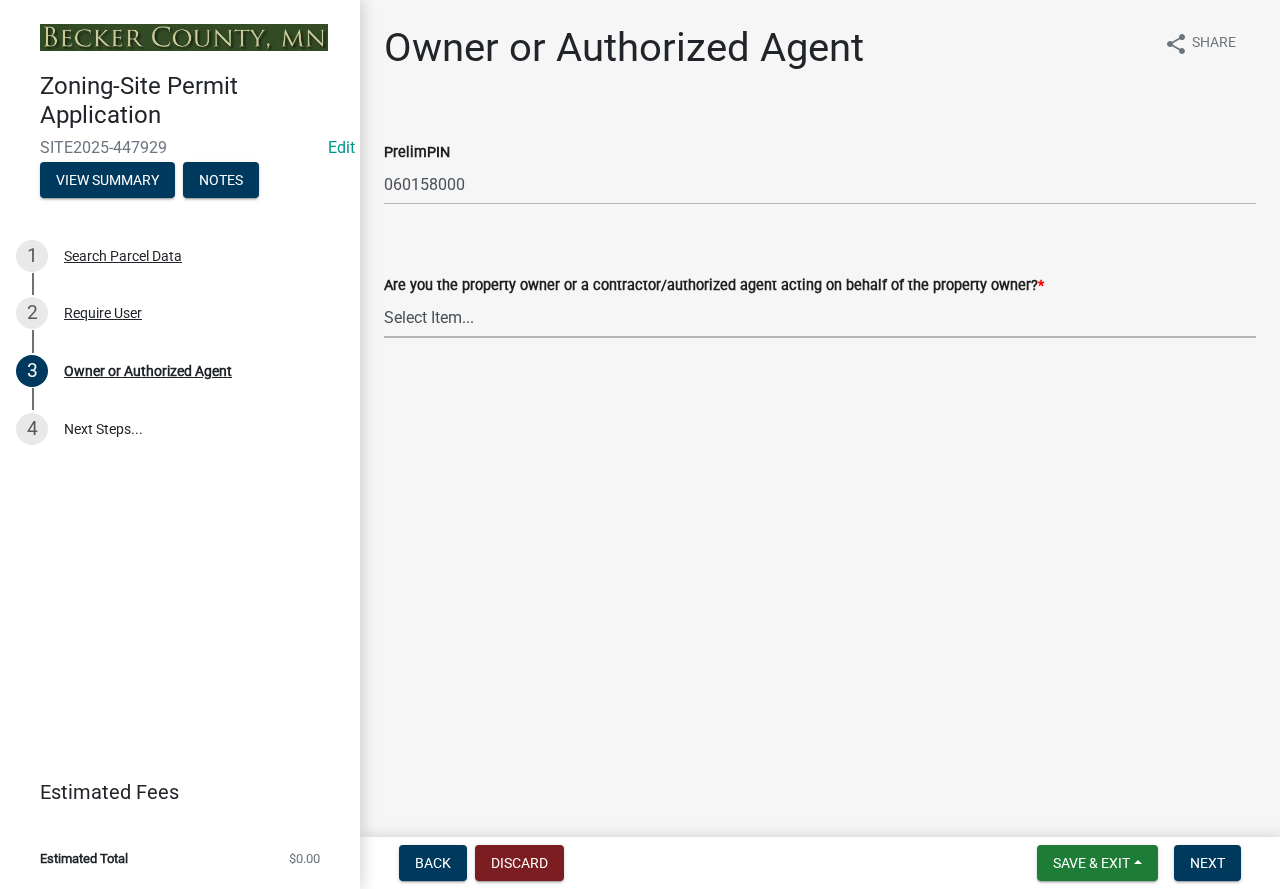 click on "Select Item...   Property Owner   Authorized Agent" at bounding box center (820, 317) 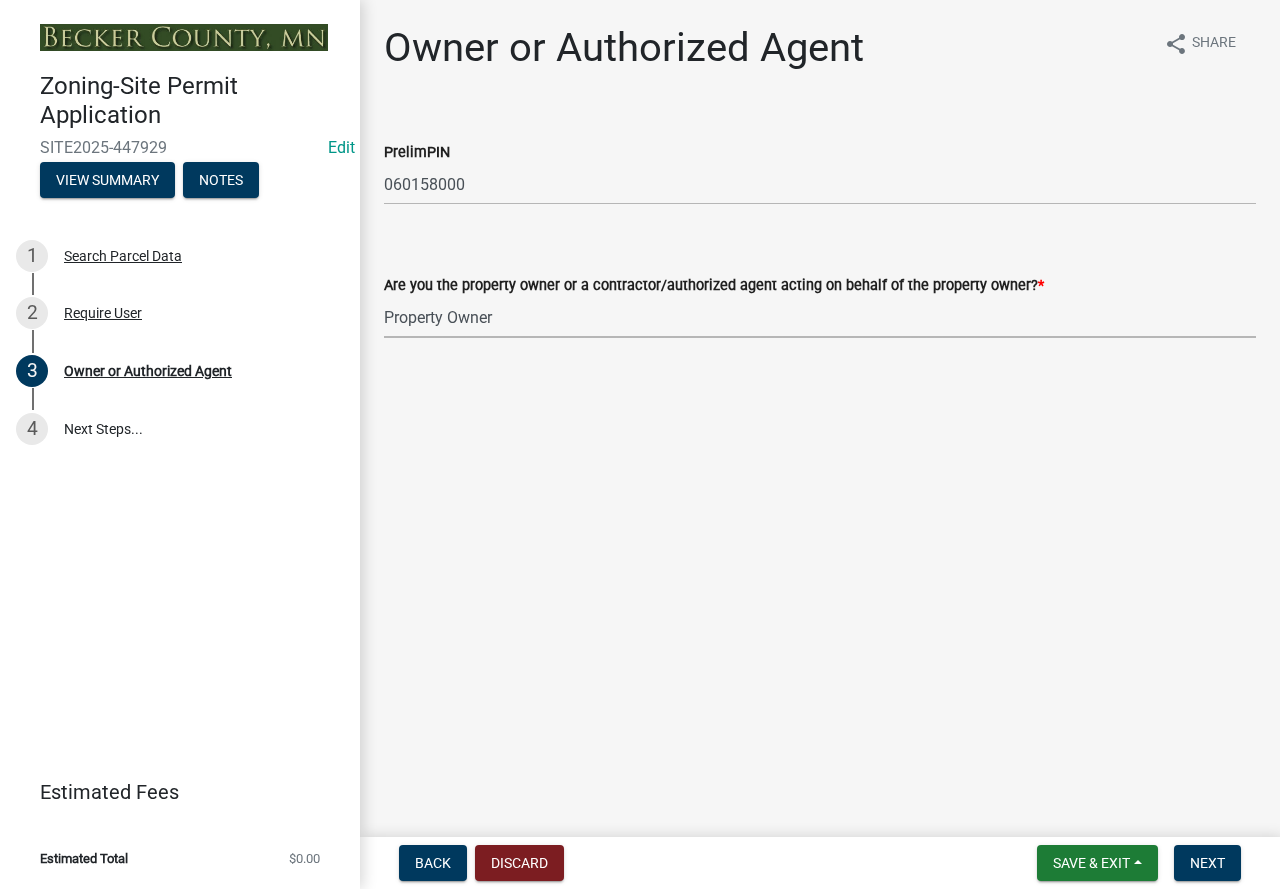 click on "Select Item...   Property Owner   Authorized Agent" at bounding box center [820, 317] 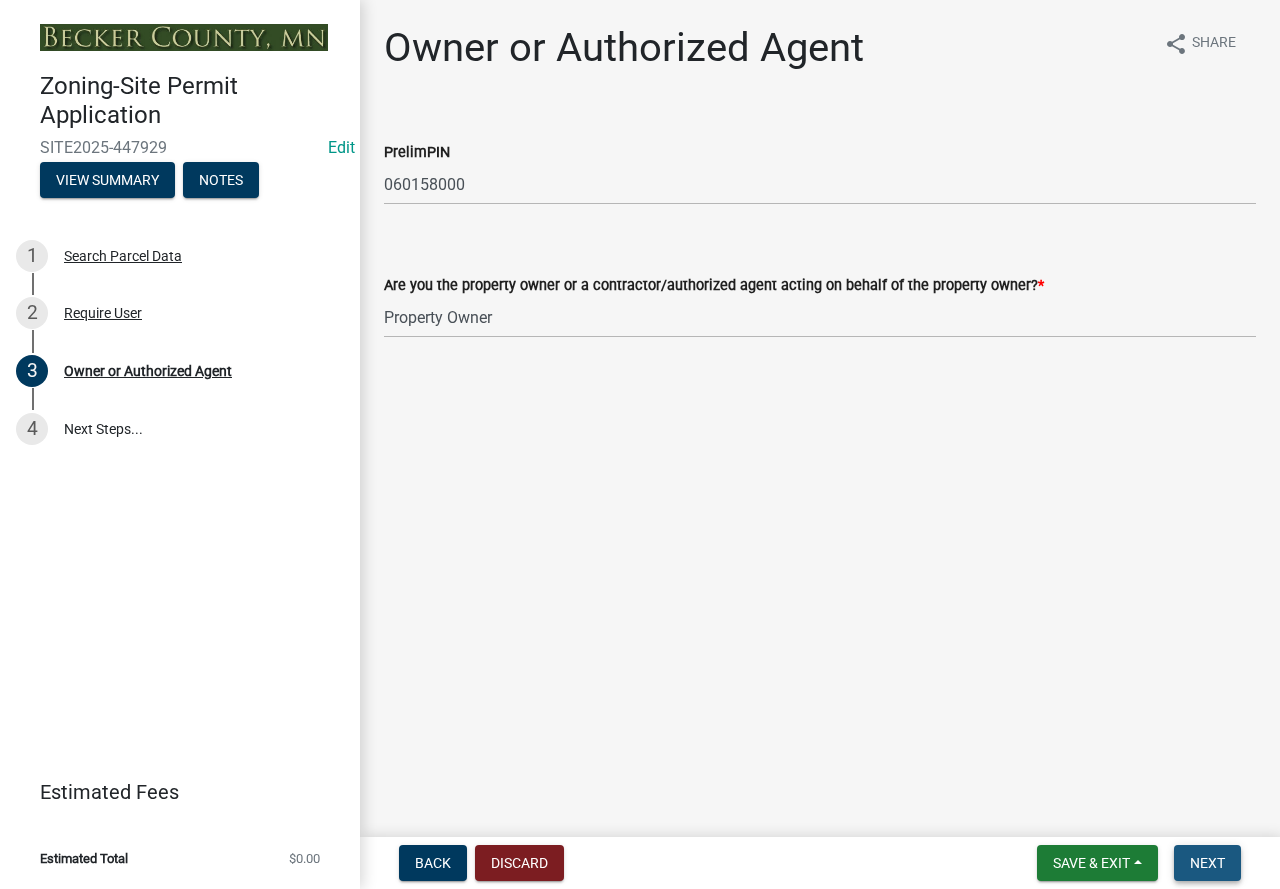 click on "Next" at bounding box center (1207, 863) 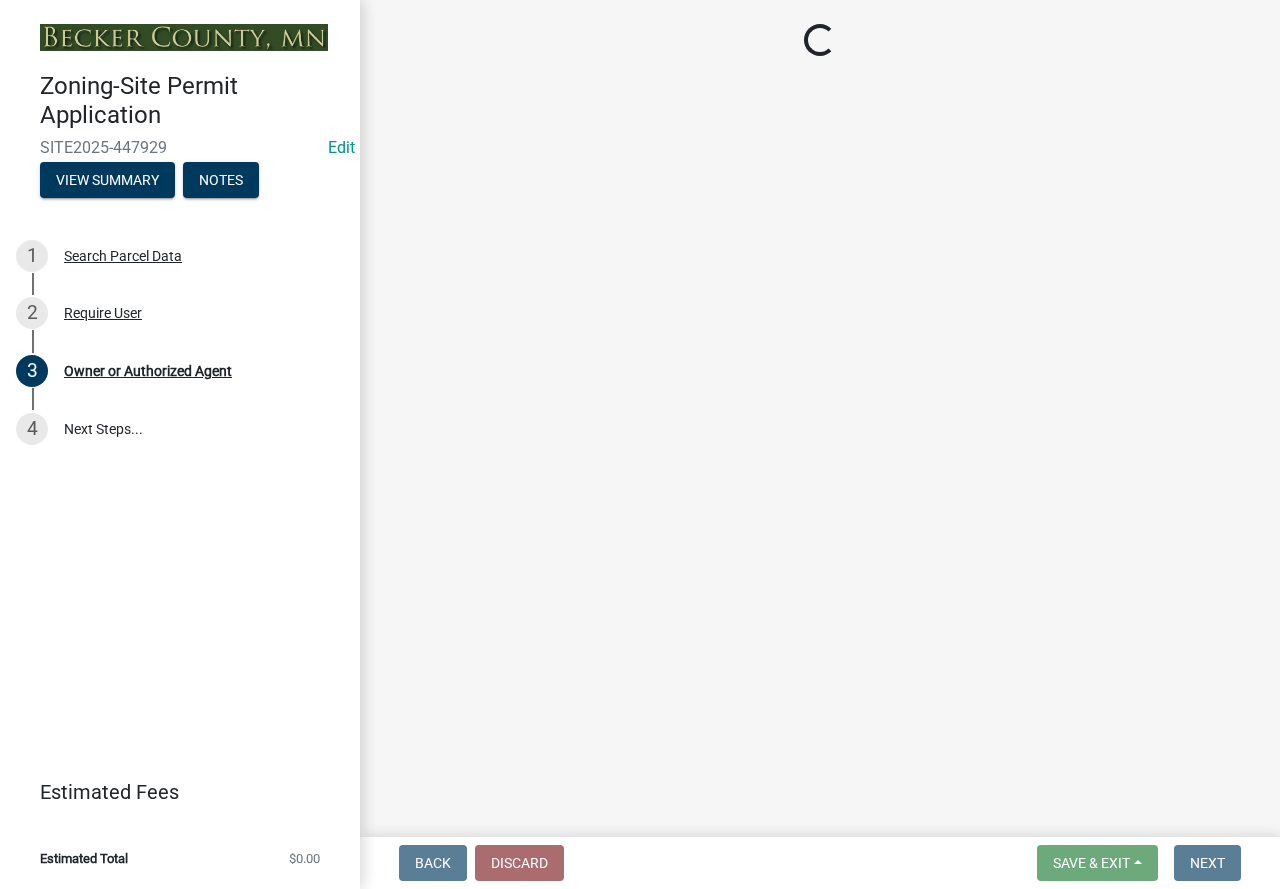 select on "2da4ad59-79e4-4897-a878-b9bb9cb10a27" 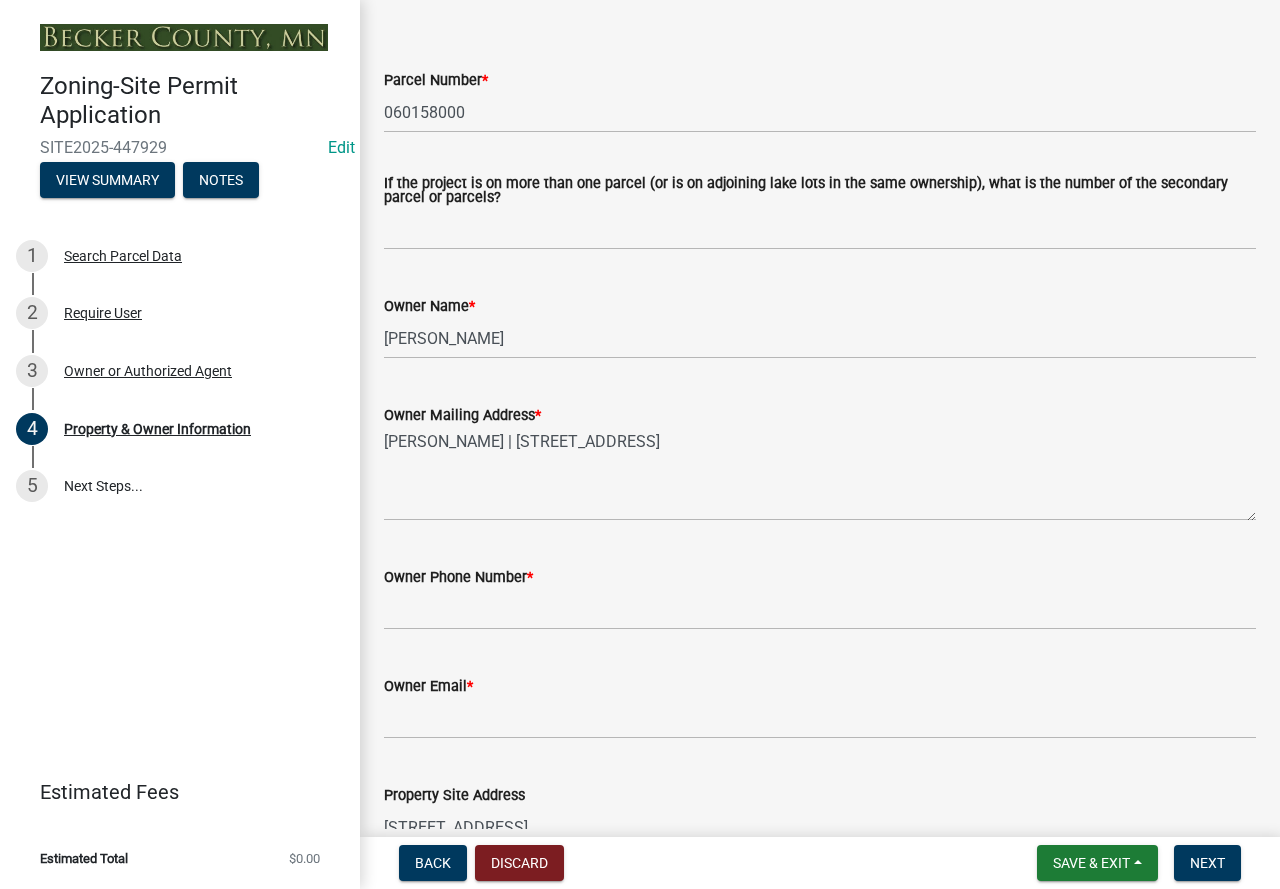 scroll, scrollTop: 300, scrollLeft: 0, axis: vertical 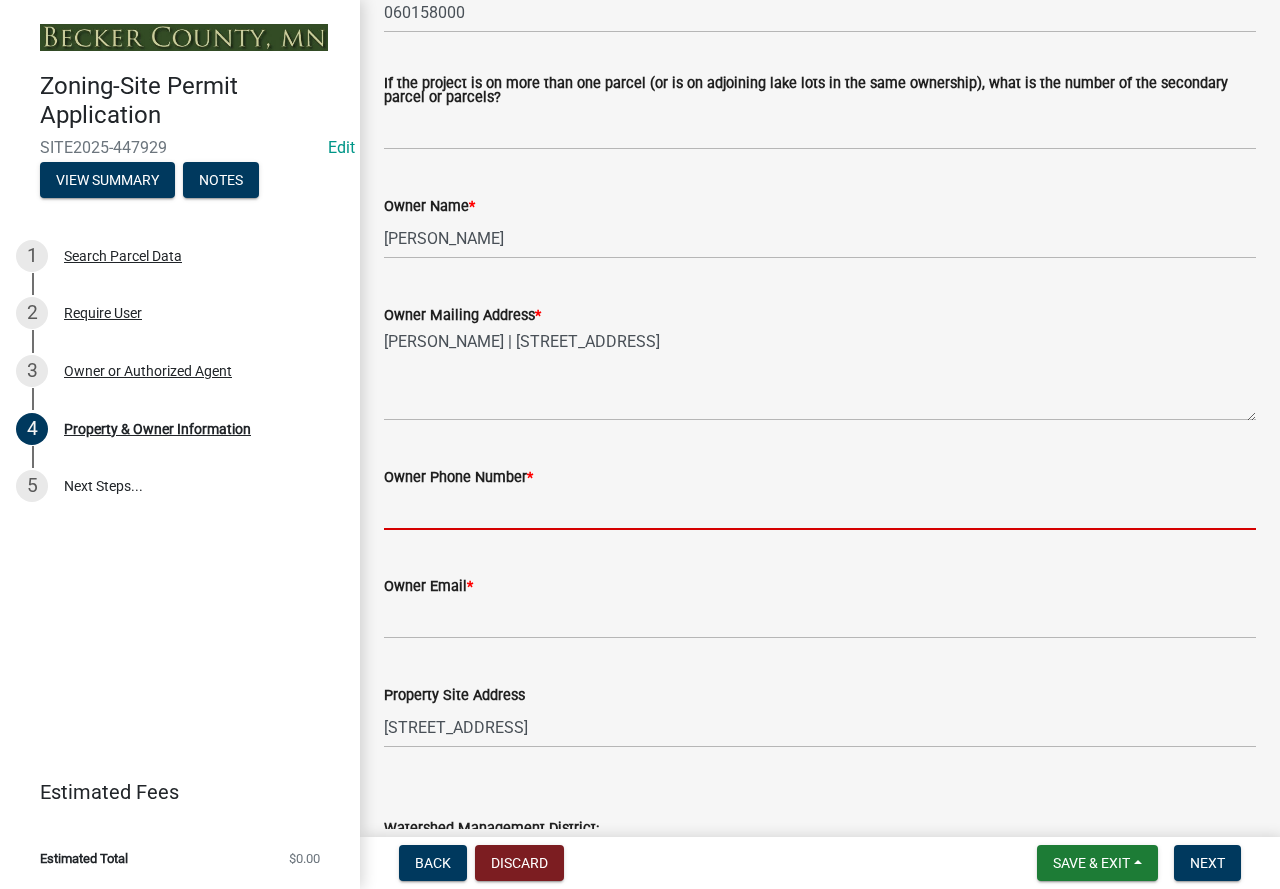 click on "Owner Phone Number  *" at bounding box center (820, 509) 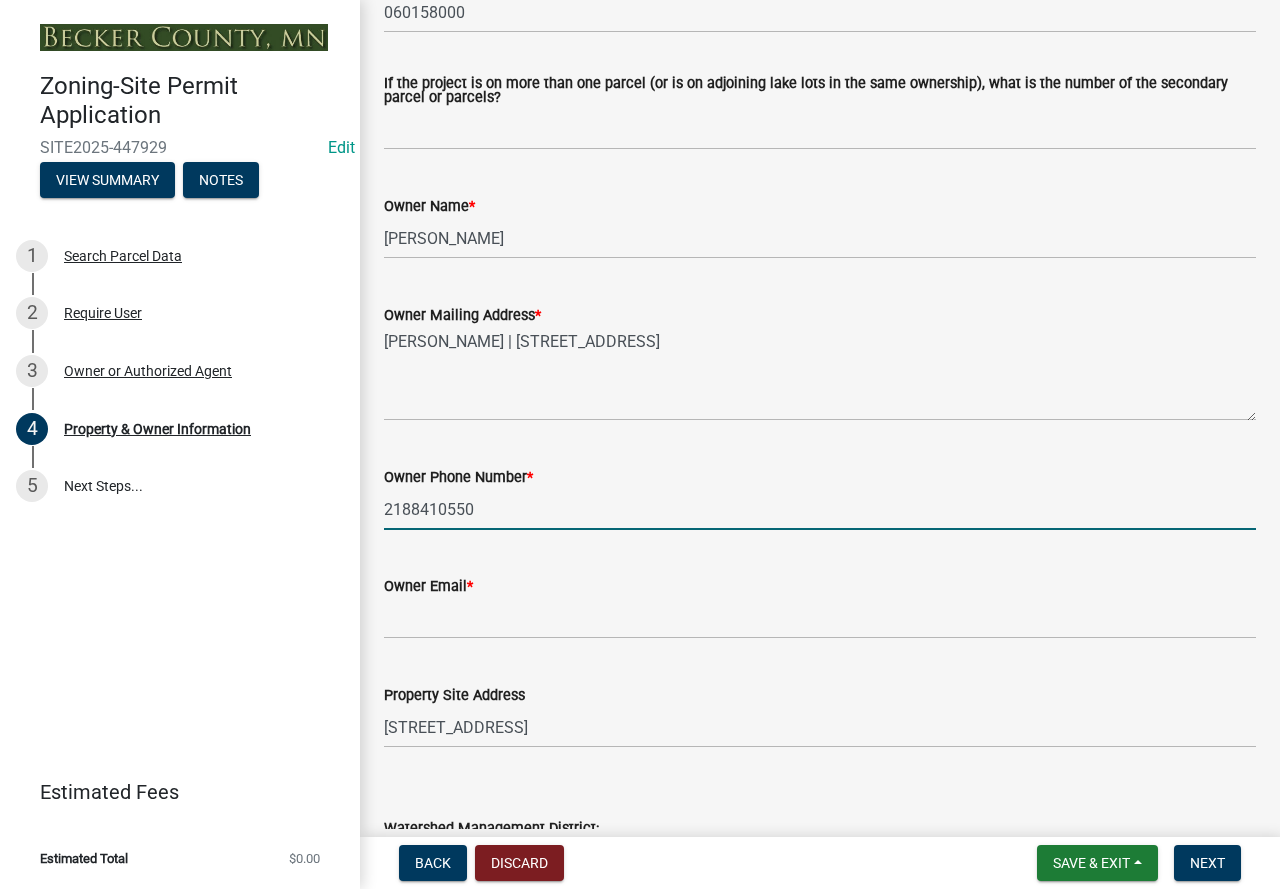 type on "2188410550" 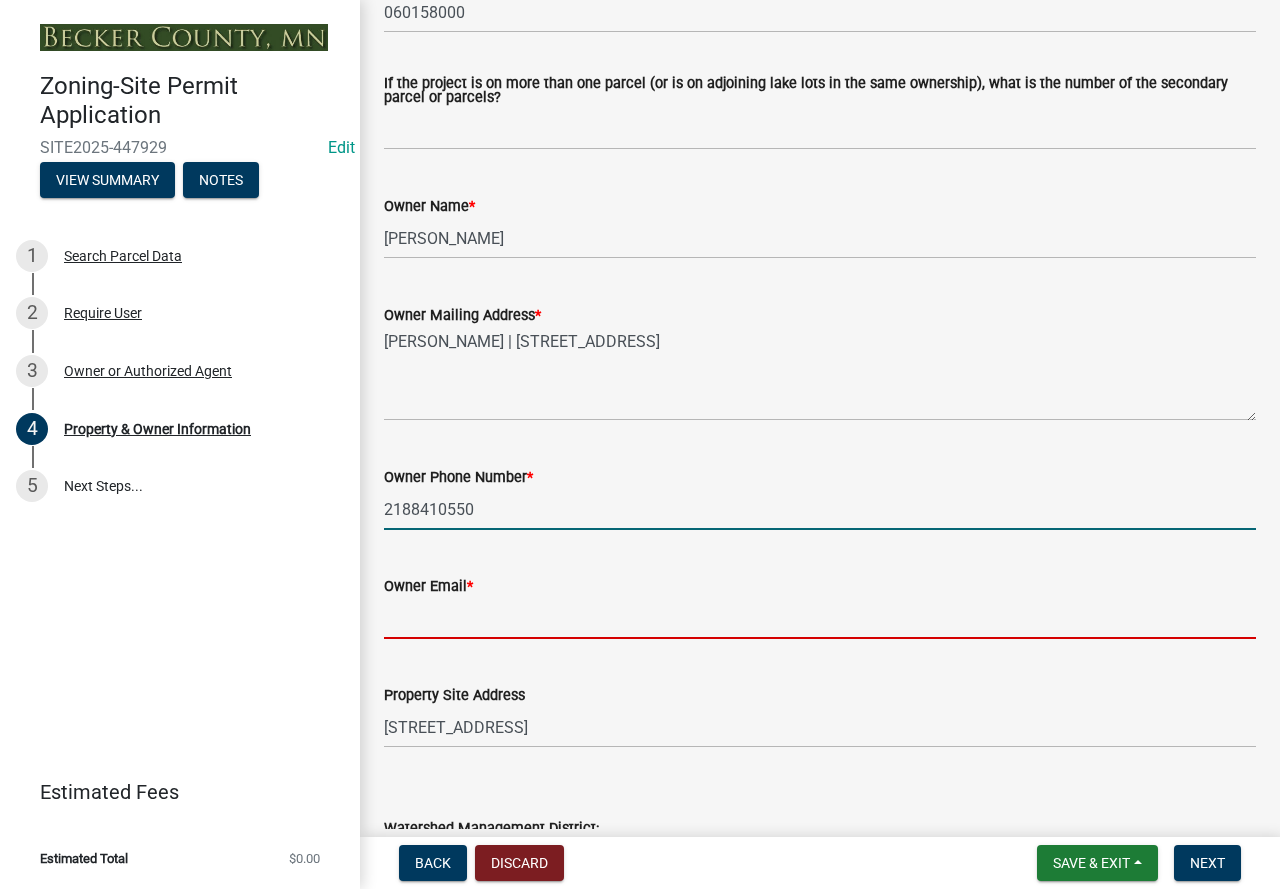click on "Owner Email  *" at bounding box center (820, 618) 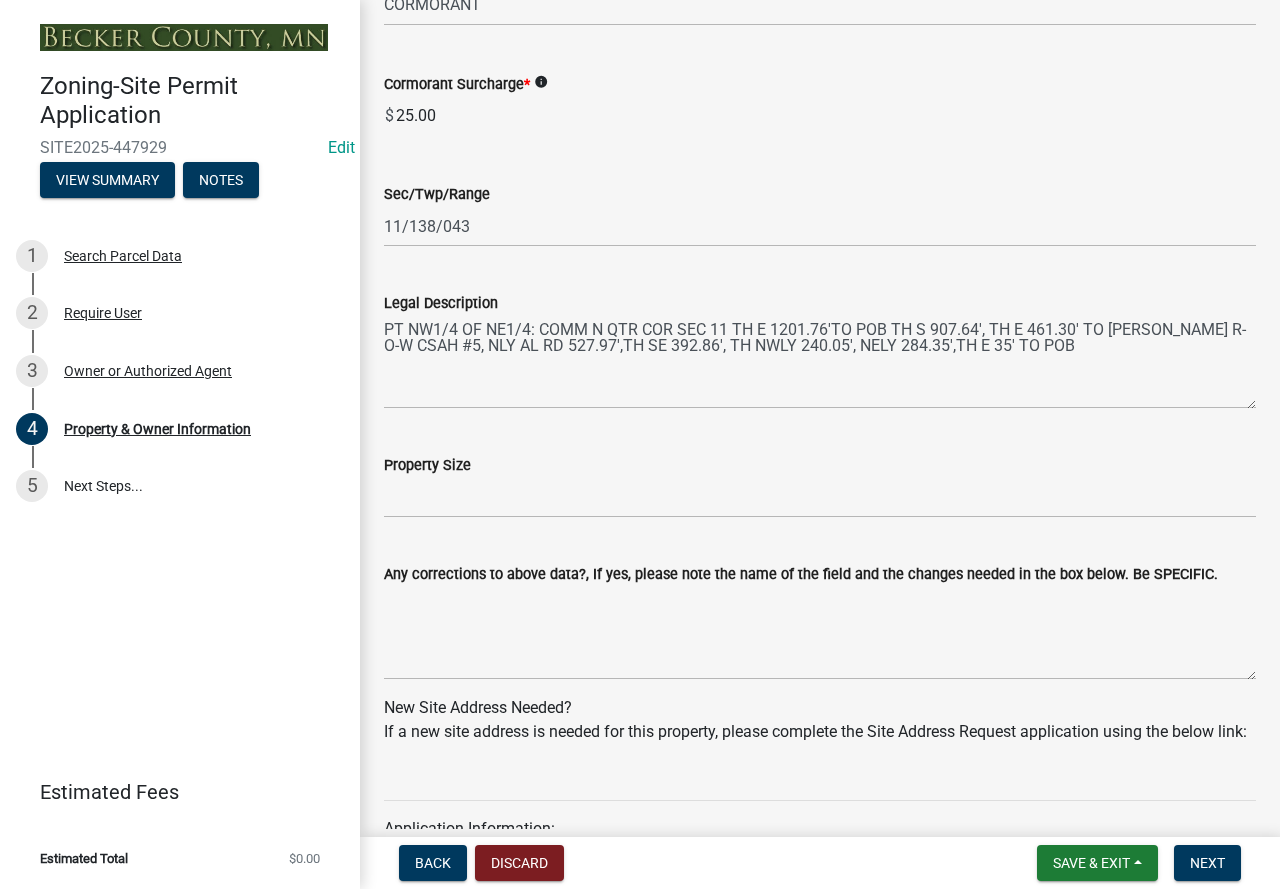 scroll, scrollTop: 1400, scrollLeft: 0, axis: vertical 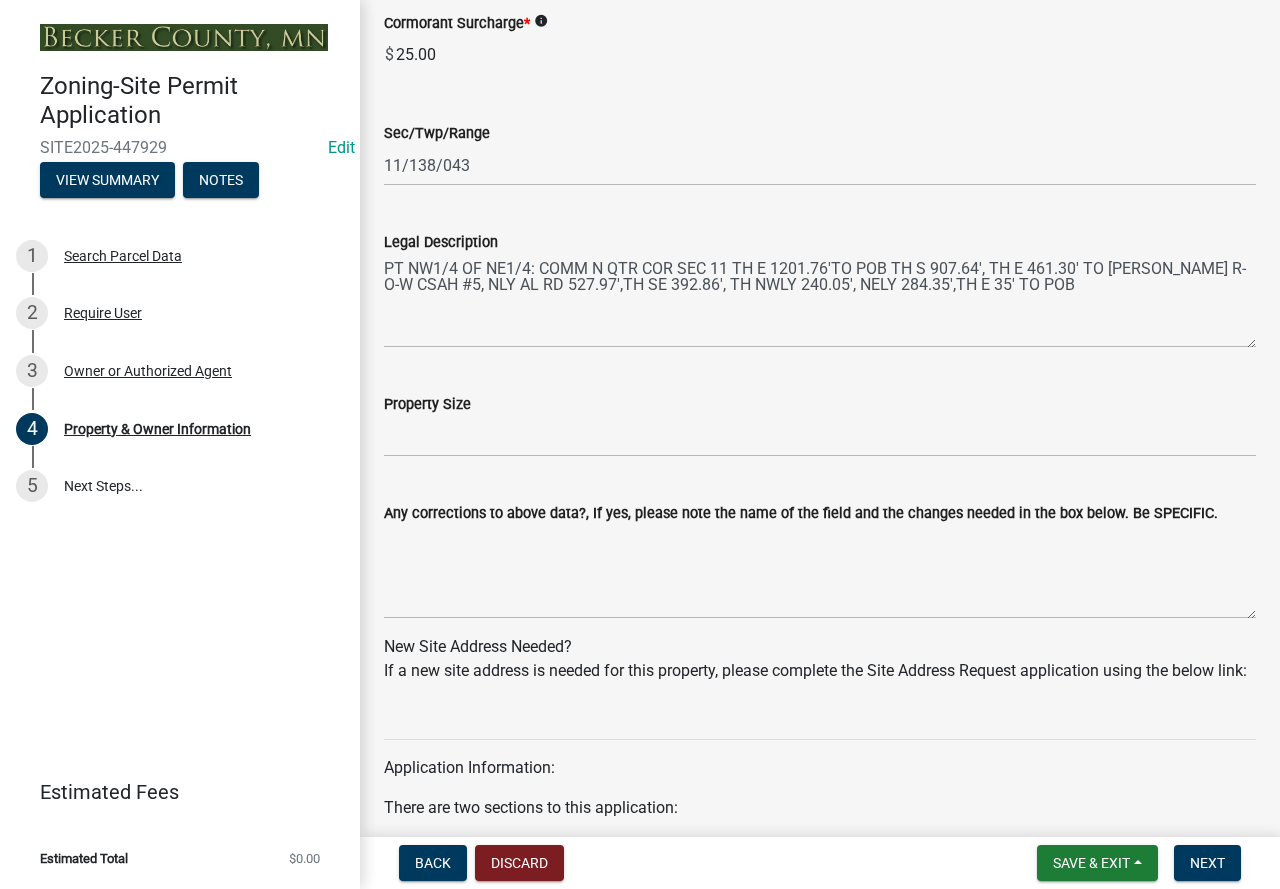 type on "[EMAIL_ADDRESS][DOMAIN_NAME]" 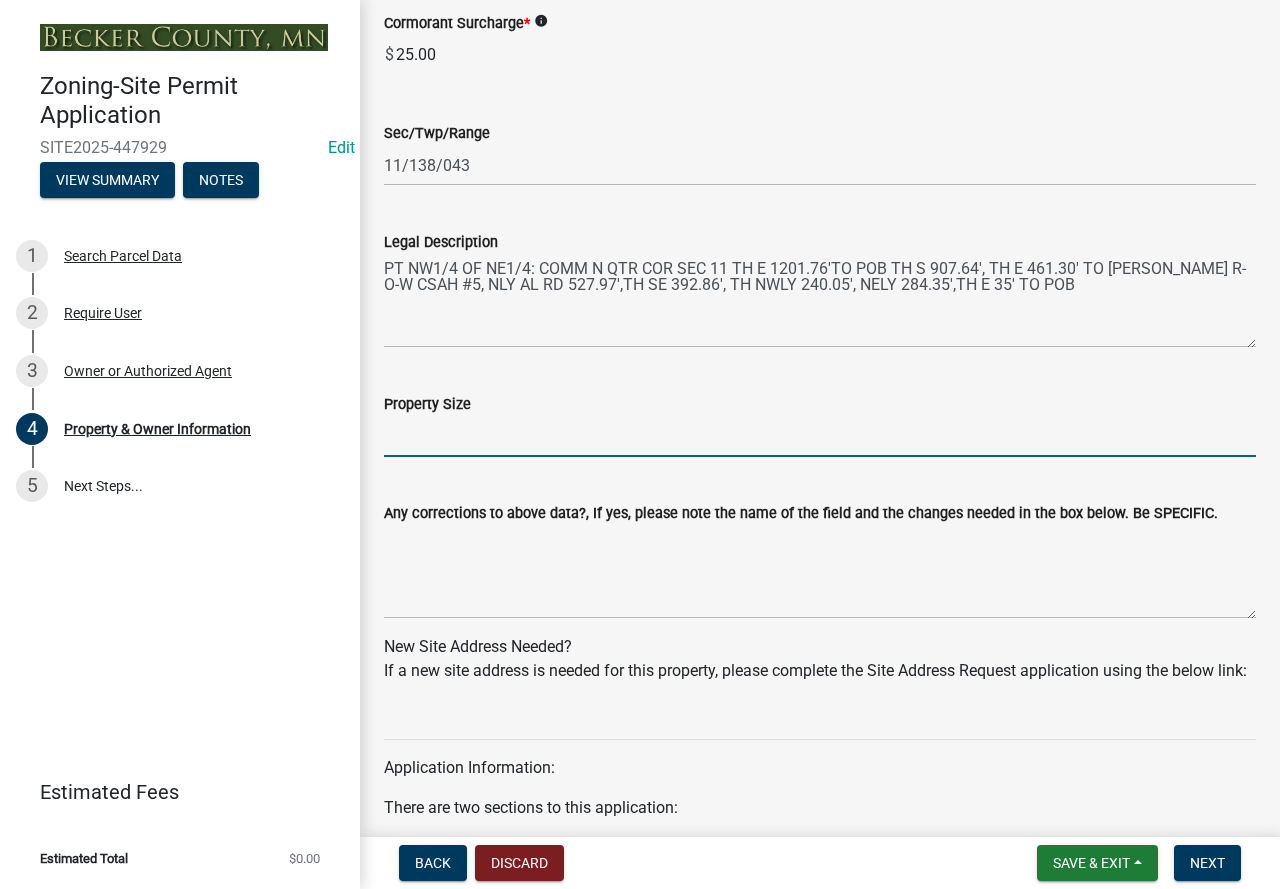 click on "Property Size" at bounding box center (820, 436) 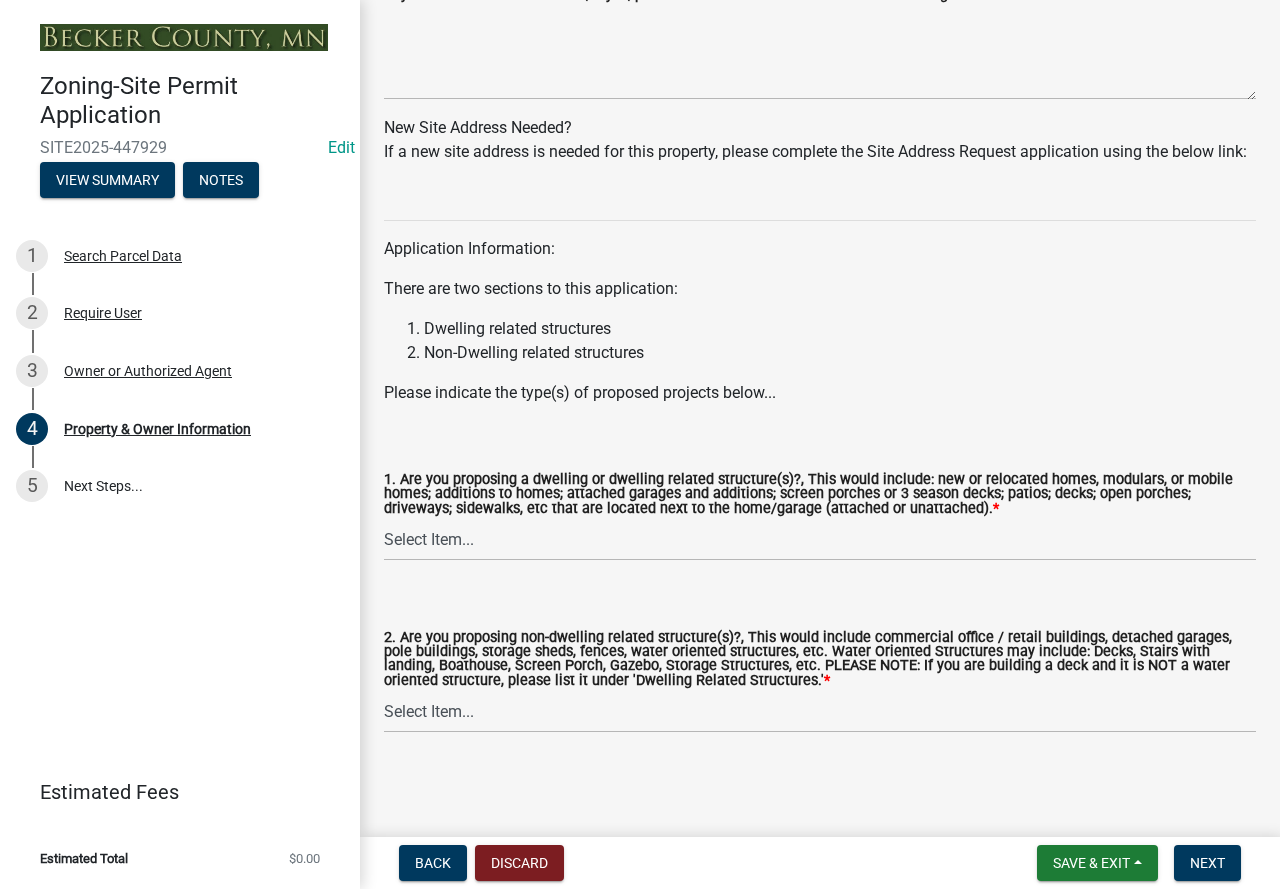 scroll, scrollTop: 1947, scrollLeft: 0, axis: vertical 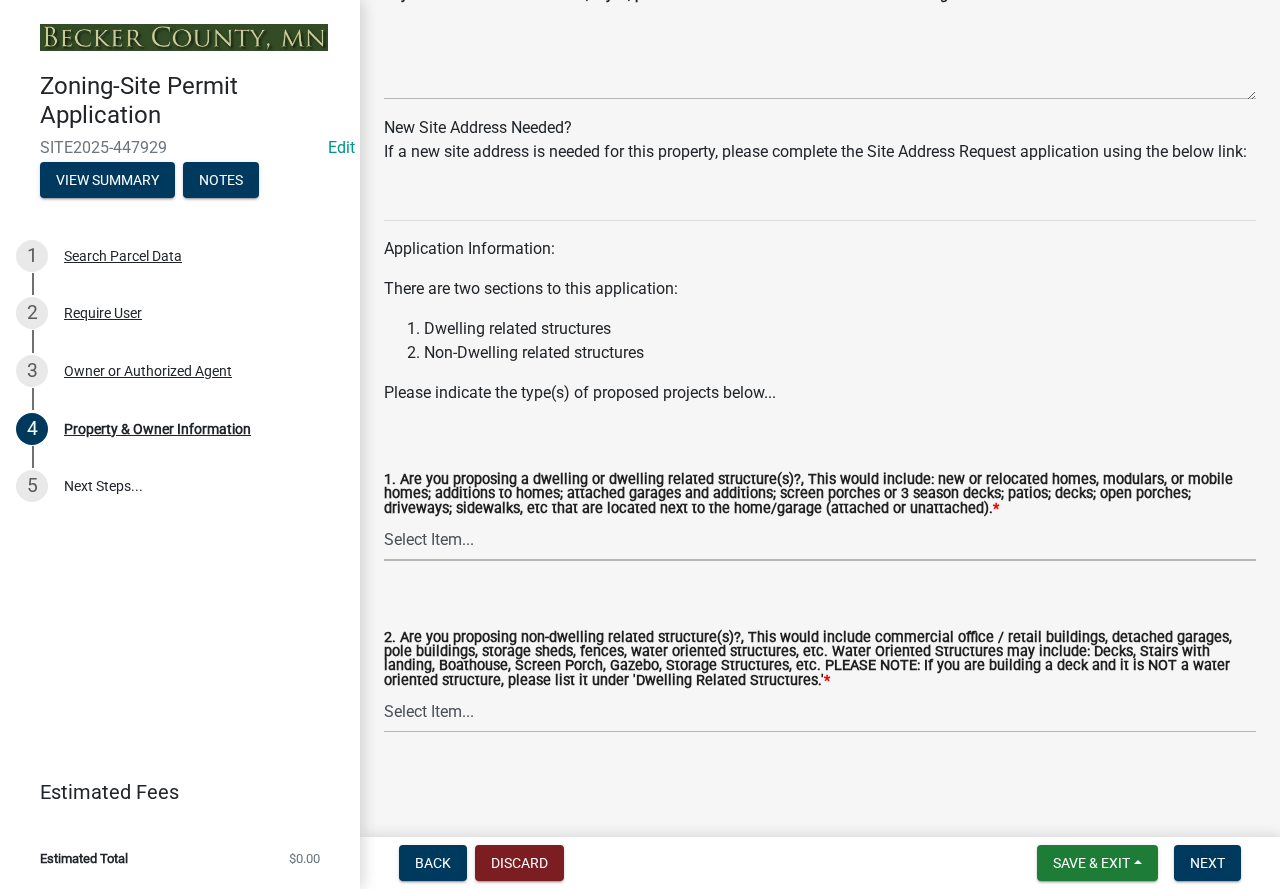 click on "Select Item...   Yes   No" at bounding box center [820, 540] 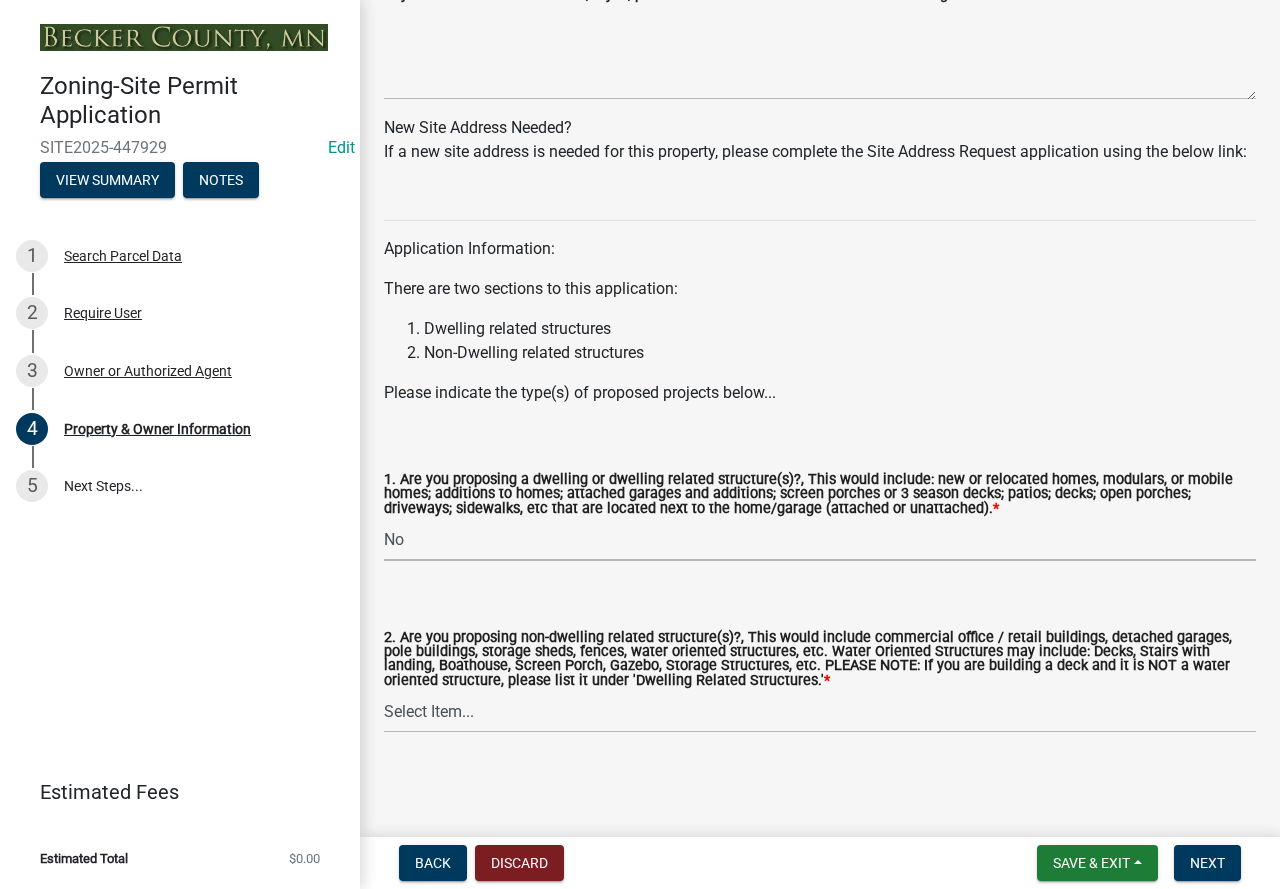 click on "Select Item...   Yes   No" at bounding box center (820, 540) 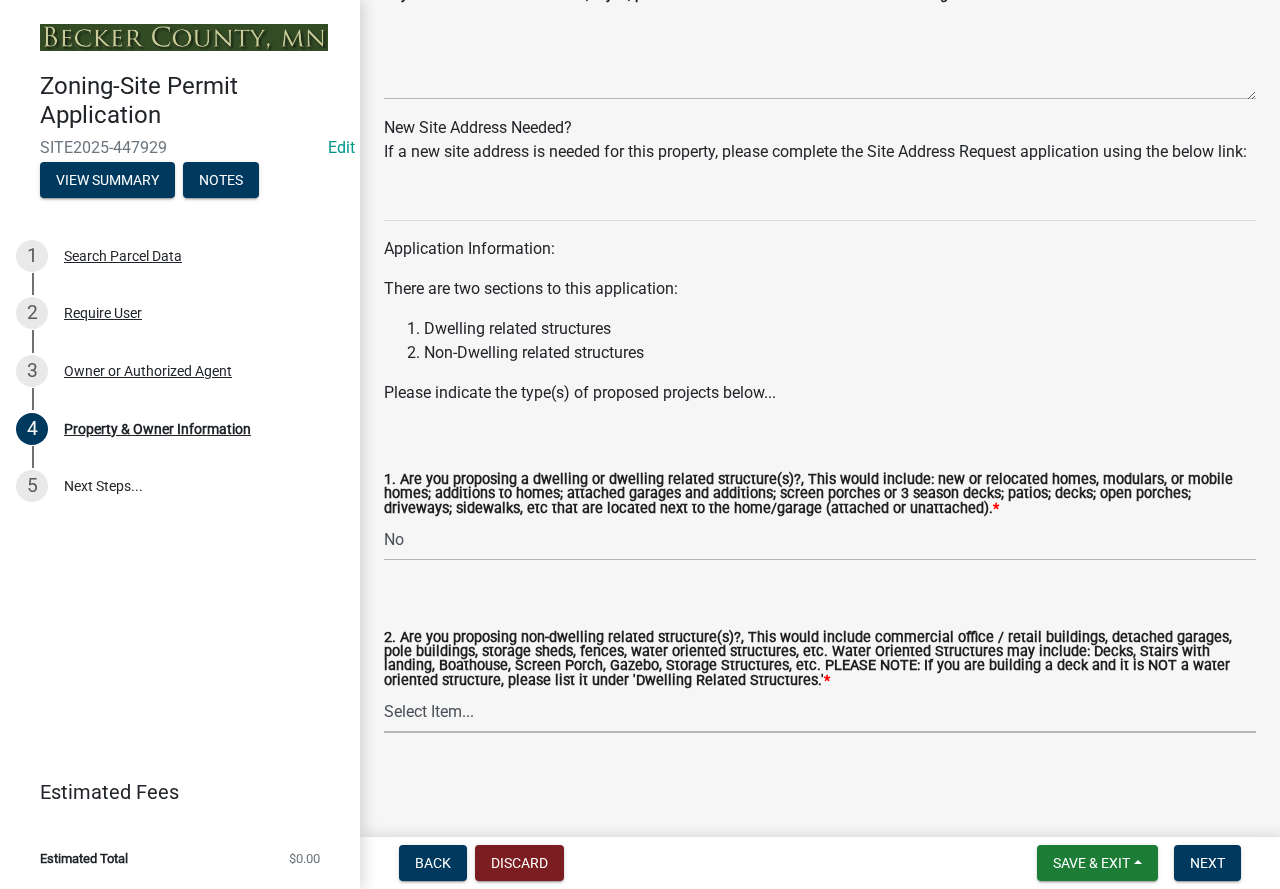 click on "Select Item...   Yes   No" at bounding box center [820, 712] 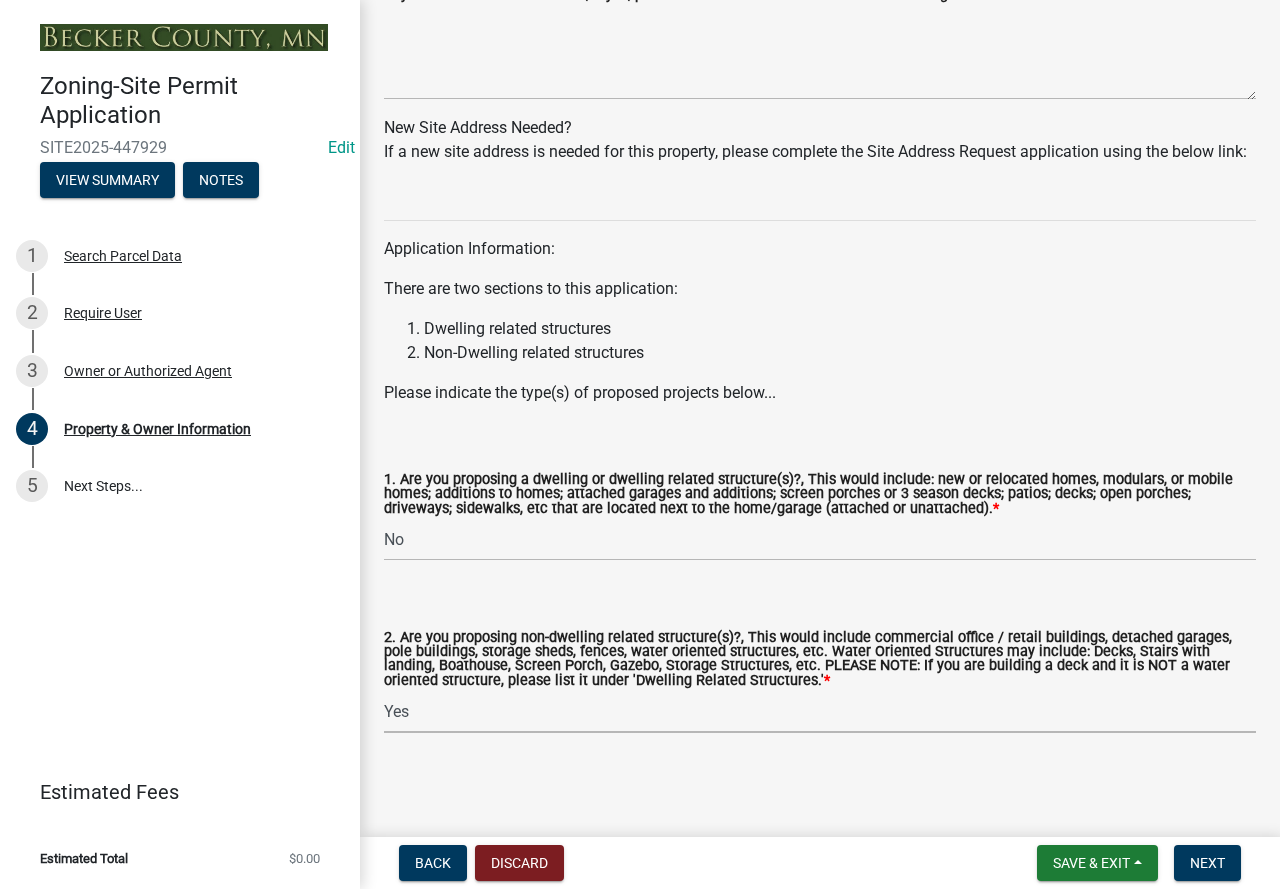 click on "Select Item...   Yes   No" at bounding box center (820, 712) 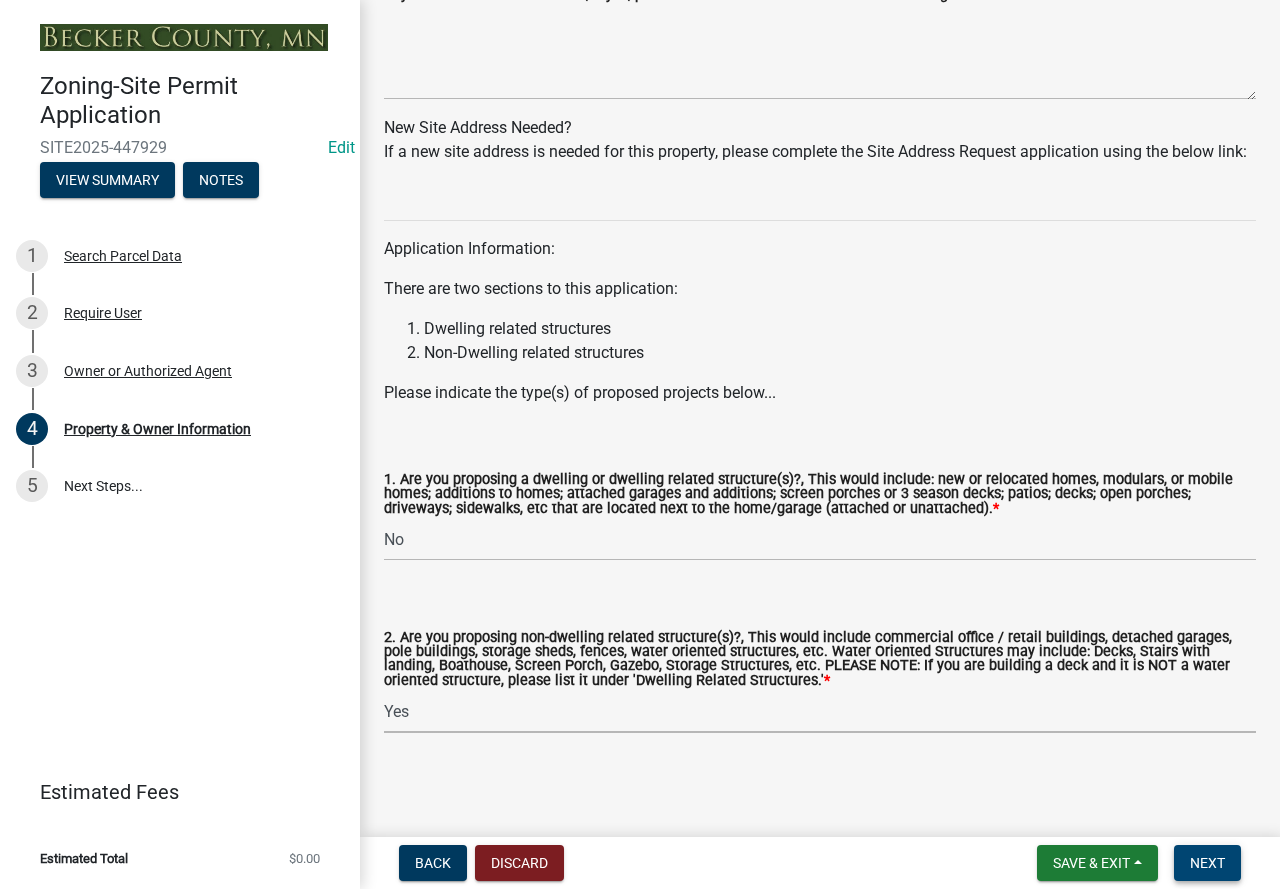 click on "Next" at bounding box center [1207, 863] 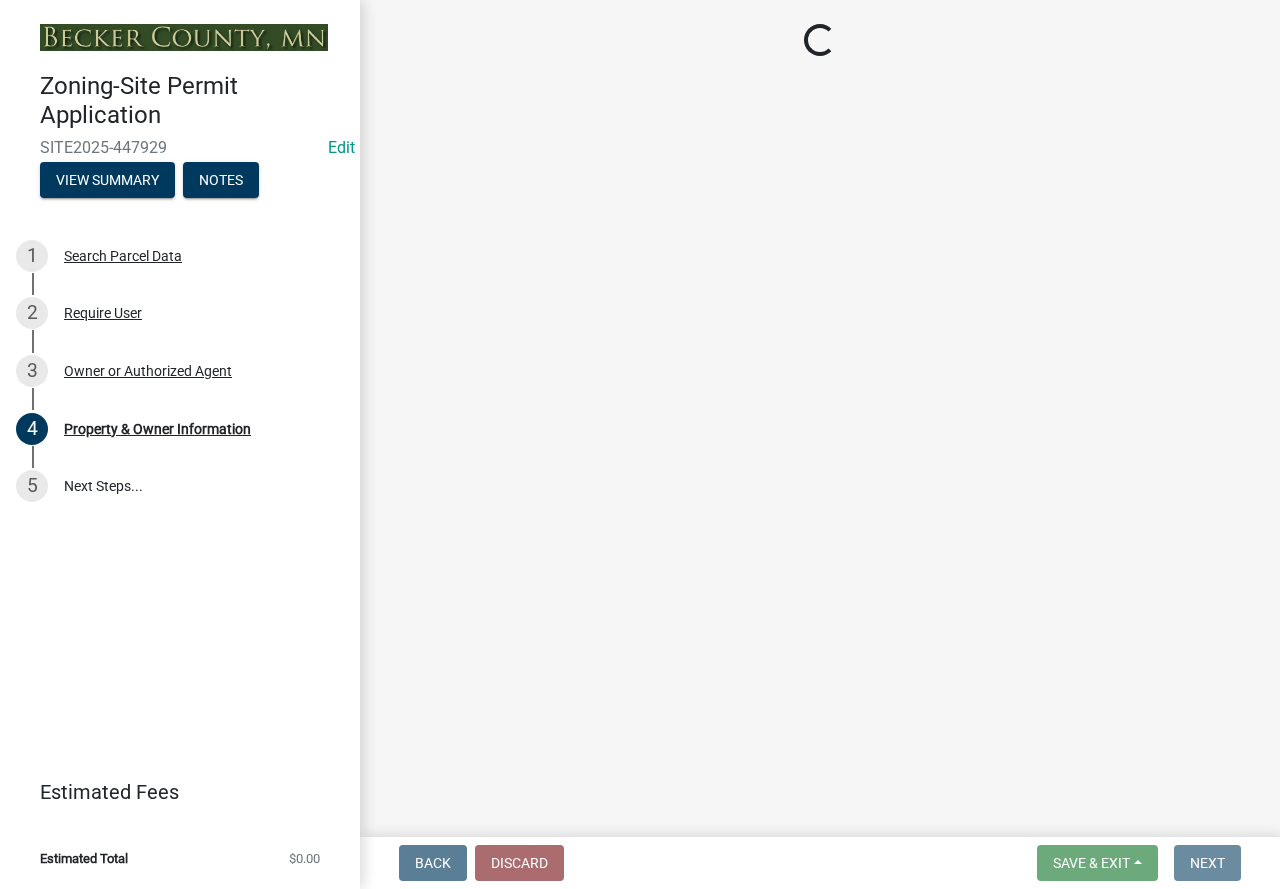 scroll, scrollTop: 0, scrollLeft: 0, axis: both 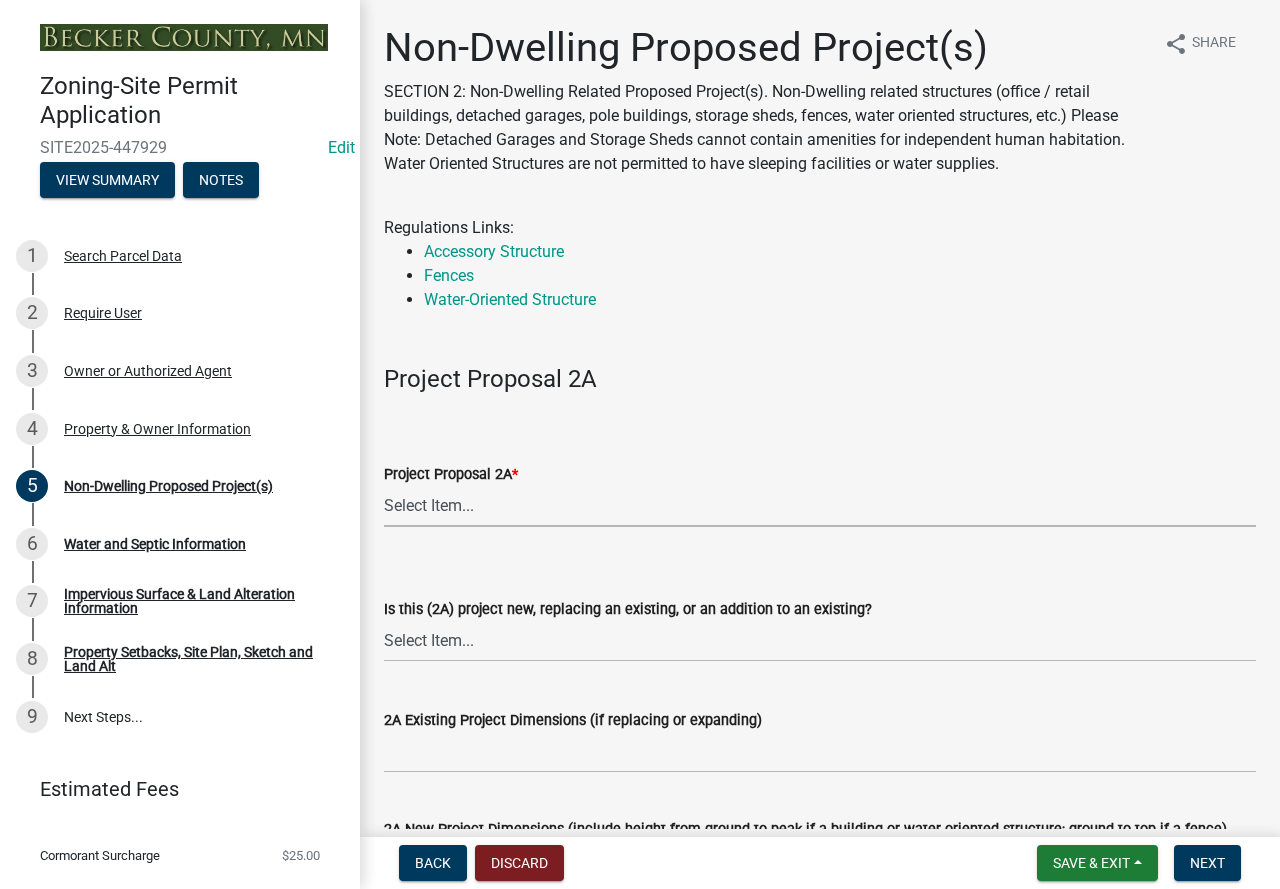 click on "Select Item...   N/A   Commercial Office/Retail Building   Detached Garage   Pole Building   Storage Shed   Fence   Water Oriented Deck   Water Oriented Stairs w/Landing   Water Oriented Boathouse   Water Oriented Screen Porch   Water Oriented Gazebo   Water Oriented Storage Structure   Other" at bounding box center [820, 506] 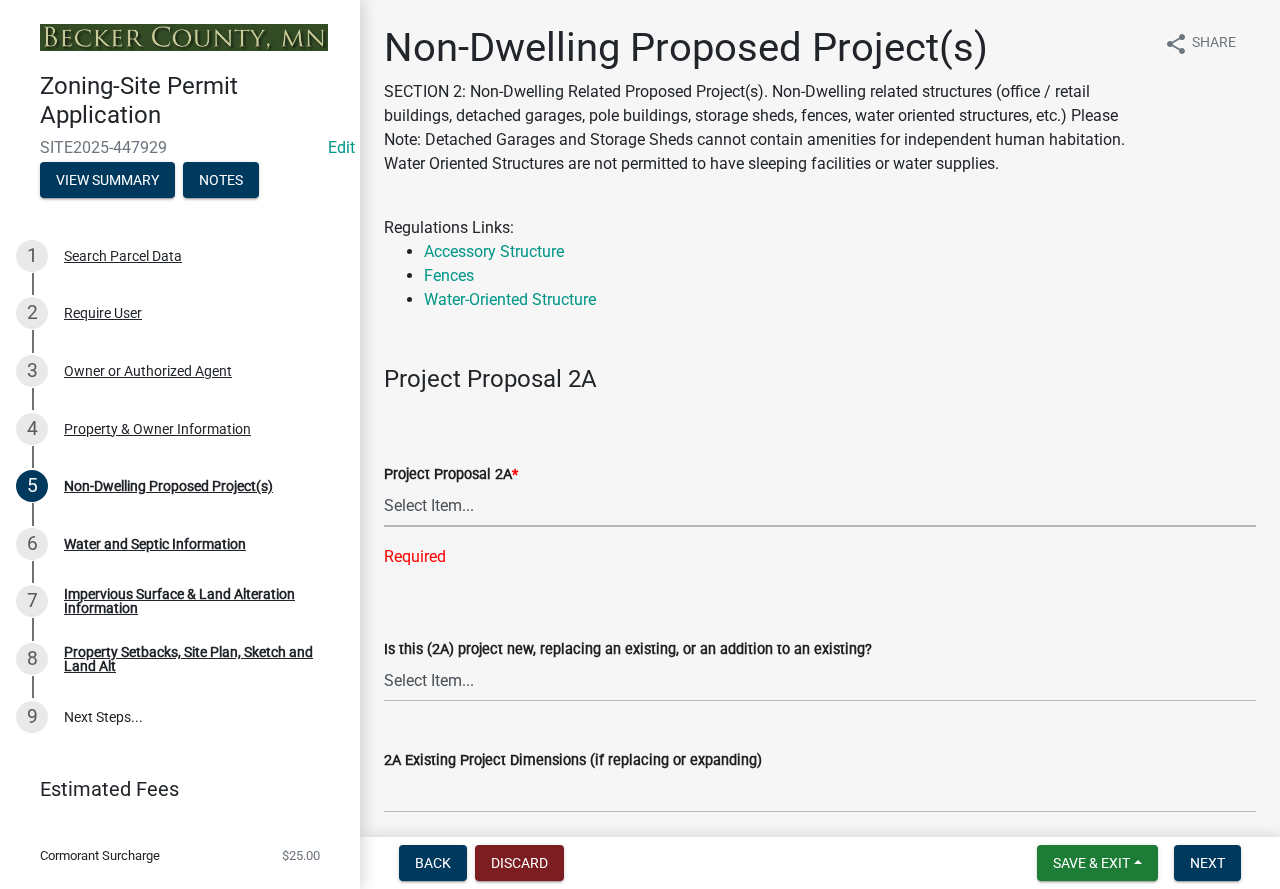 click on "Select Item...   N/A   Commercial Office/Retail Building   Detached Garage   Pole Building   Storage Shed   Fence   Water Oriented Deck   Water Oriented Stairs w/Landing   Water Oriented Boathouse   Water Oriented Screen Porch   Water Oriented Gazebo   Water Oriented Storage Structure   Other" at bounding box center (820, 506) 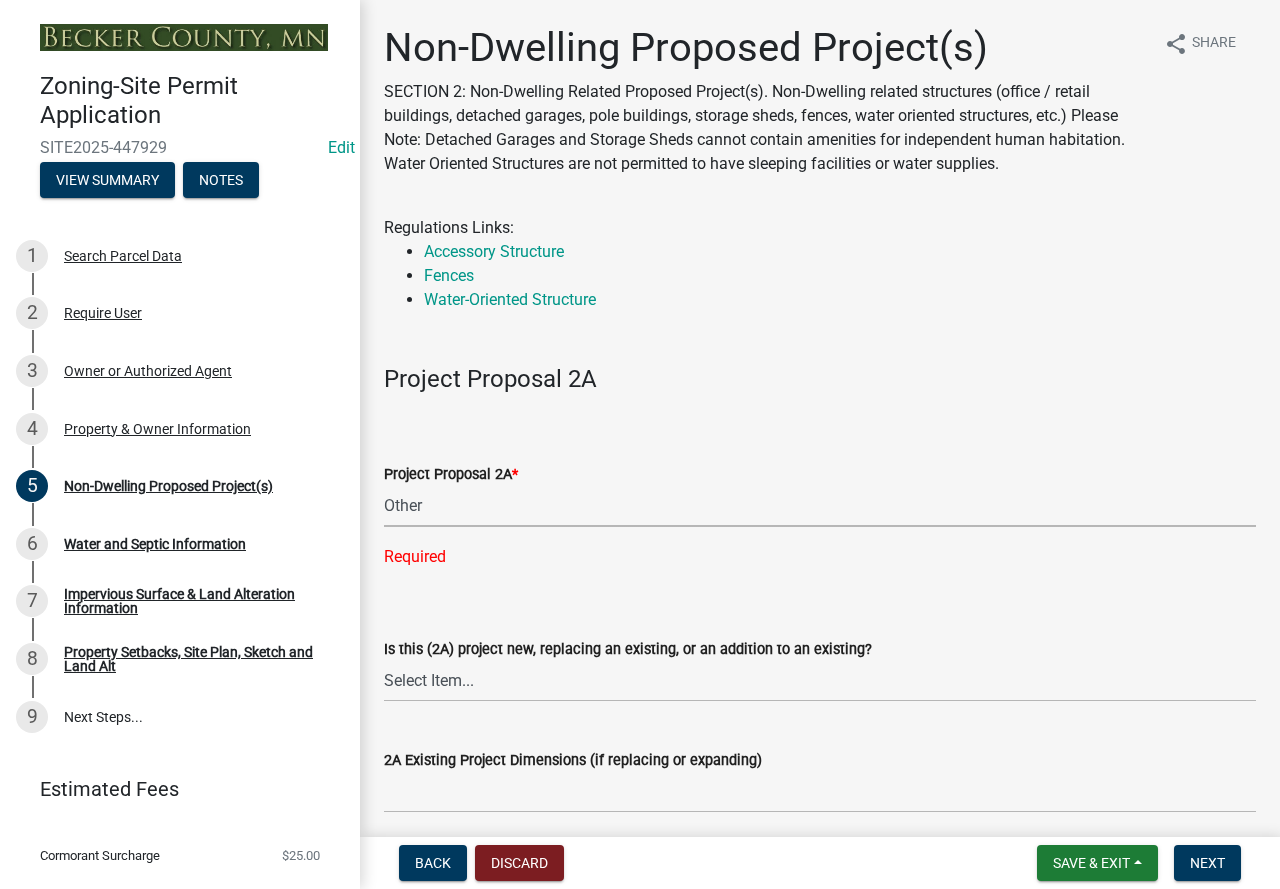 click on "Select Item...   N/A   Commercial Office/Retail Building   Detached Garage   Pole Building   Storage Shed   Fence   Water Oriented Deck   Water Oriented Stairs w/Landing   Water Oriented Boathouse   Water Oriented Screen Porch   Water Oriented Gazebo   Water Oriented Storage Structure   Other" at bounding box center [820, 506] 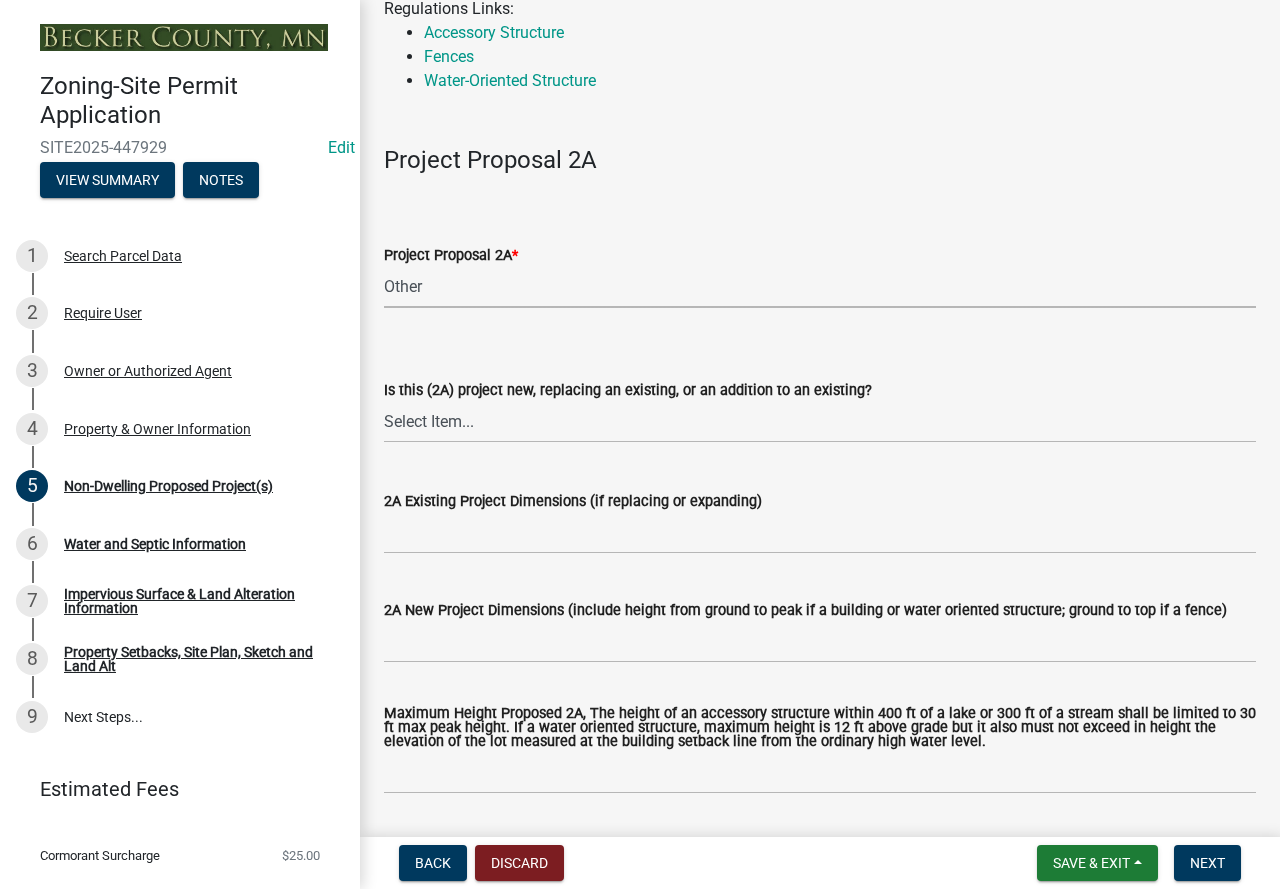 scroll, scrollTop: 300, scrollLeft: 0, axis: vertical 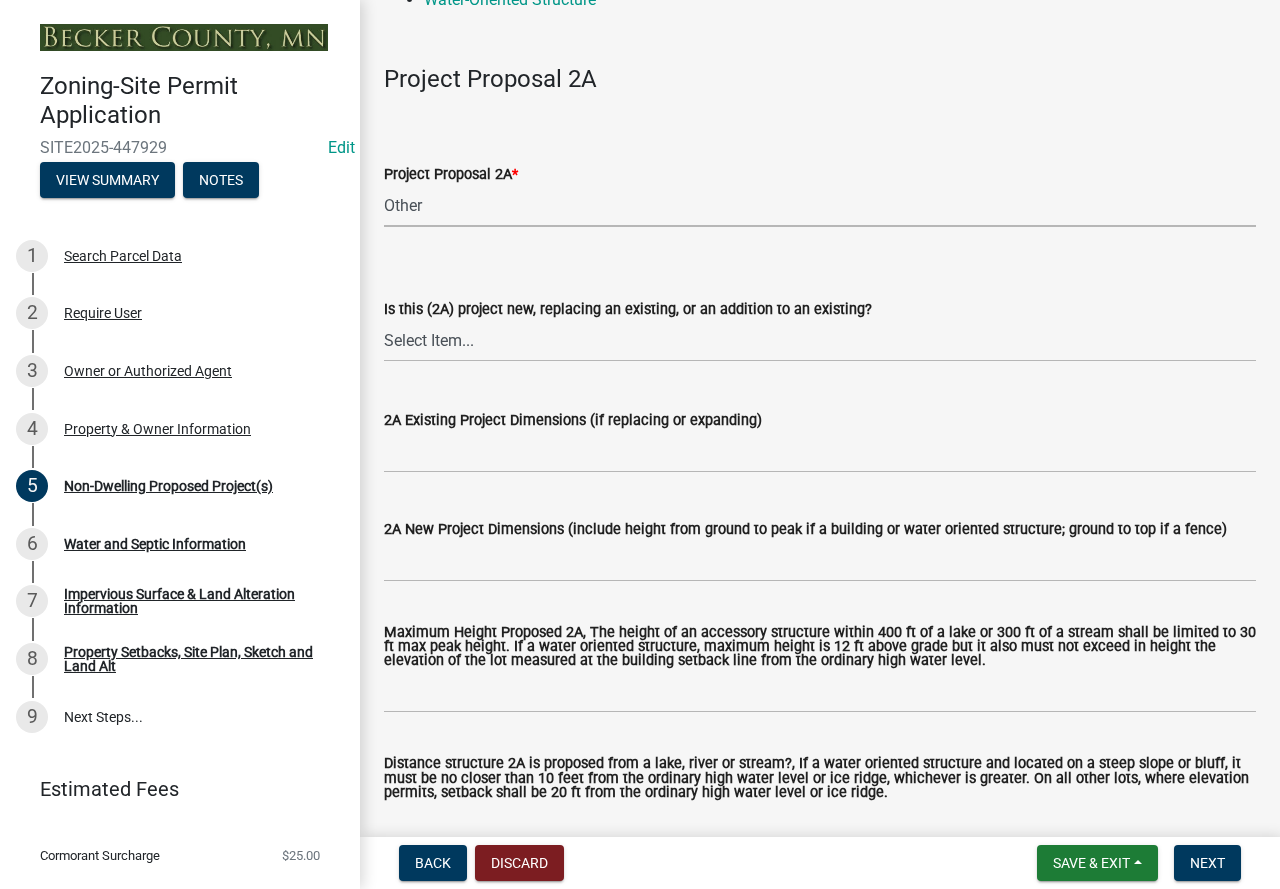click on "Select Item...   N/A   Commercial Office/Retail Building   Detached Garage   Pole Building   Storage Shed   Fence   Water Oriented Deck   Water Oriented Stairs w/Landing   Water Oriented Boathouse   Water Oriented Screen Porch   Water Oriented Gazebo   Water Oriented Storage Structure   Other" at bounding box center (820, 206) 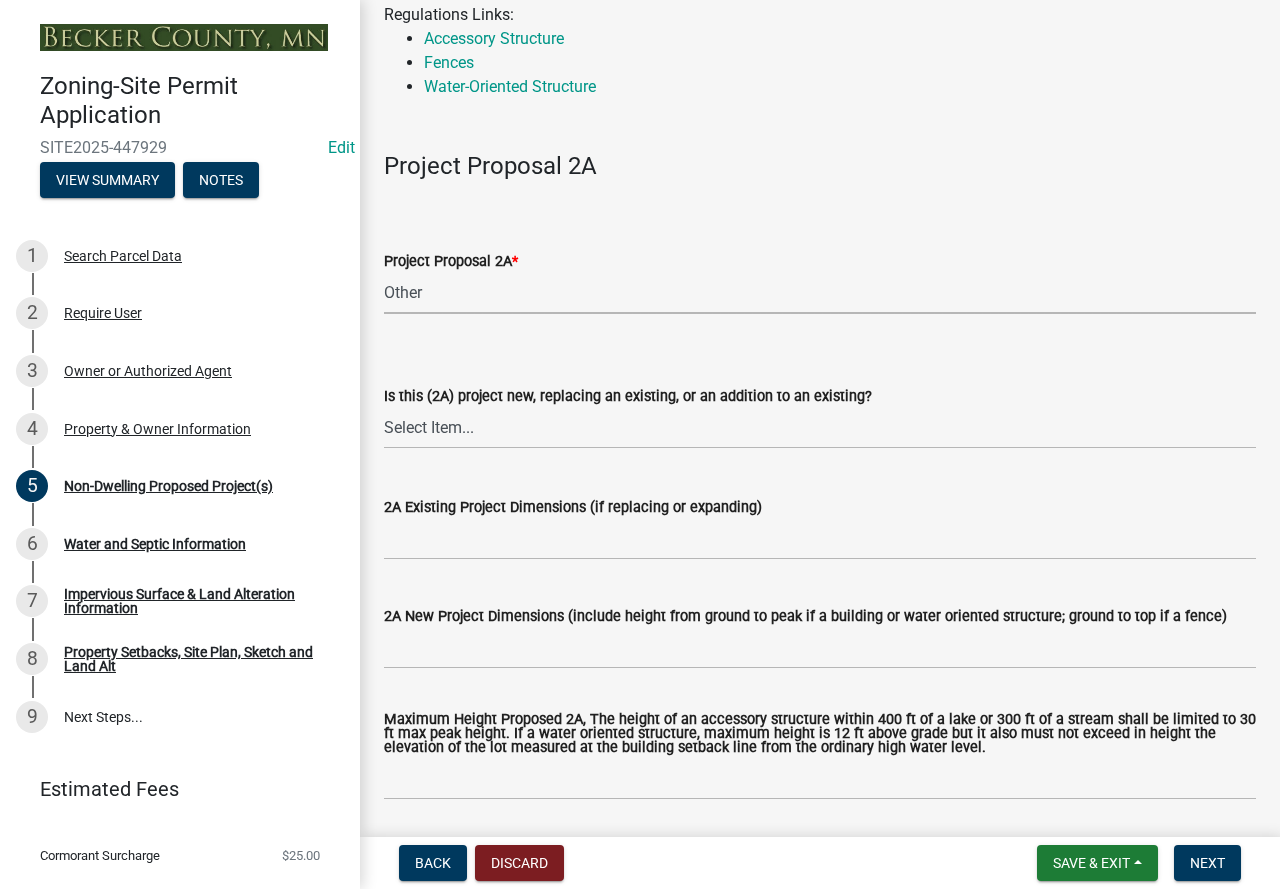 scroll, scrollTop: 200, scrollLeft: 0, axis: vertical 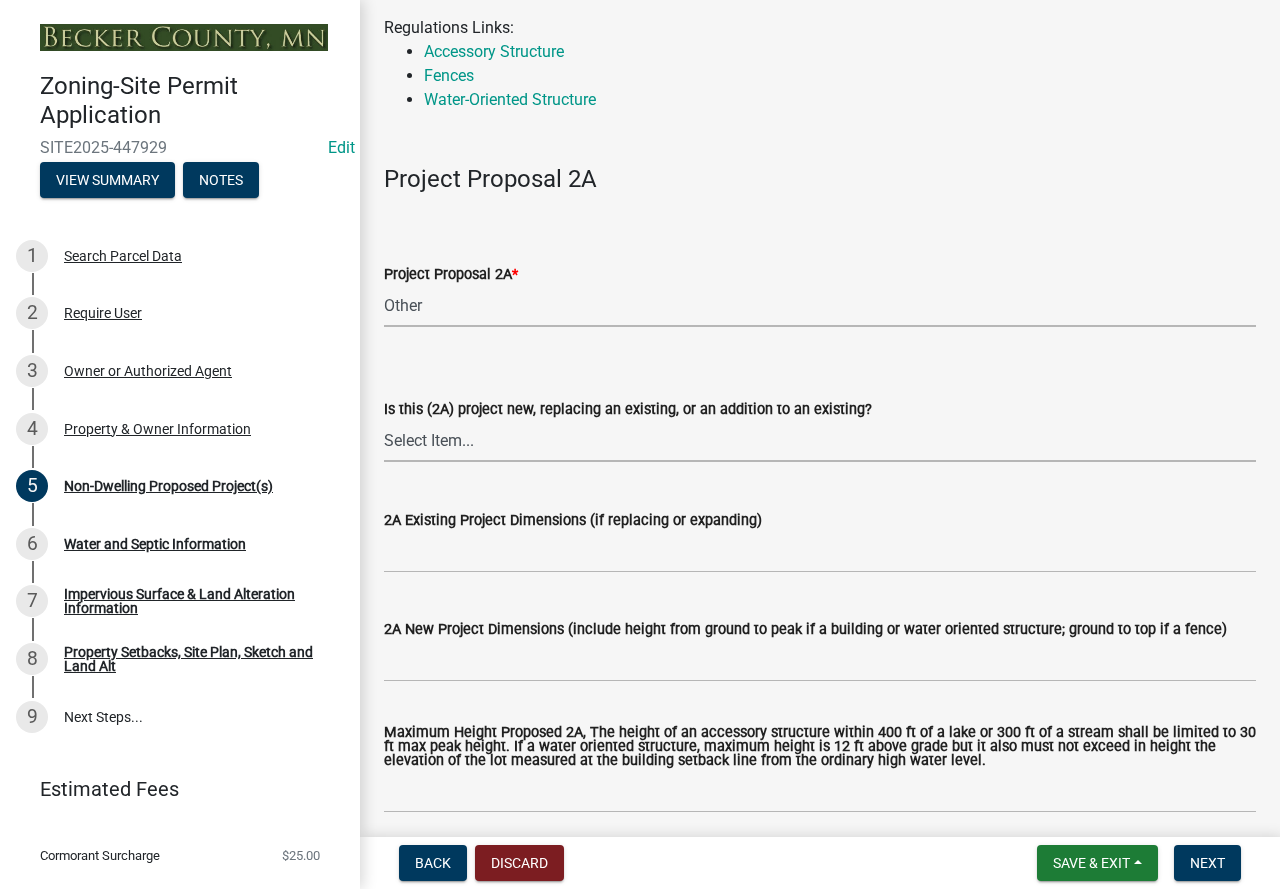 click on "Select Item...   New to Property (new or used structure)   Relocating/moving existing structure on my property from one location to another   Replacing Existing - Same dimensions or smaller   Replacing Existing - Larger or Different Footprint   Addition to Existing" at bounding box center (820, 441) 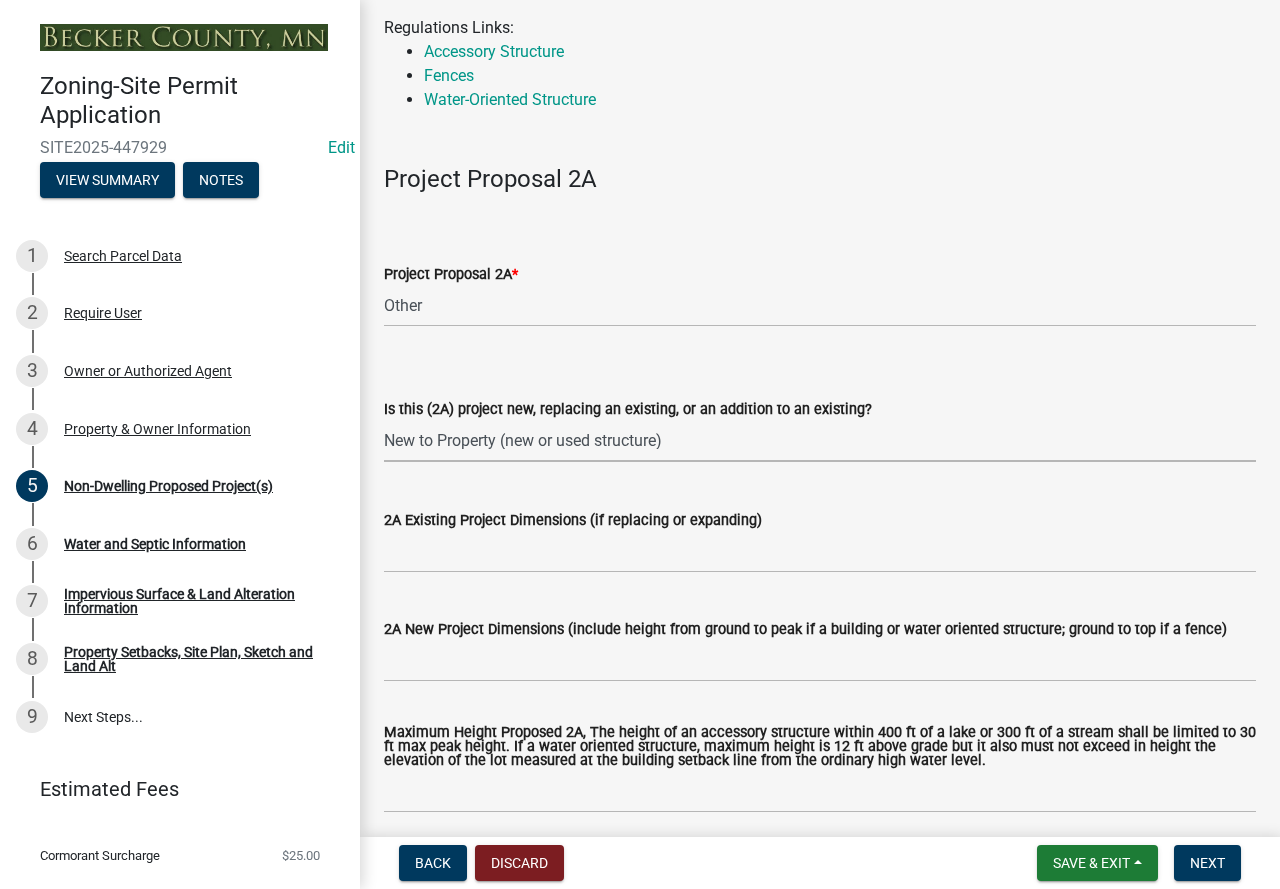 click on "Select Item...   New to Property (new or used structure)   Relocating/moving existing structure on my property from one location to another   Replacing Existing - Same dimensions or smaller   Replacing Existing - Larger or Different Footprint   Addition to Existing" at bounding box center [820, 441] 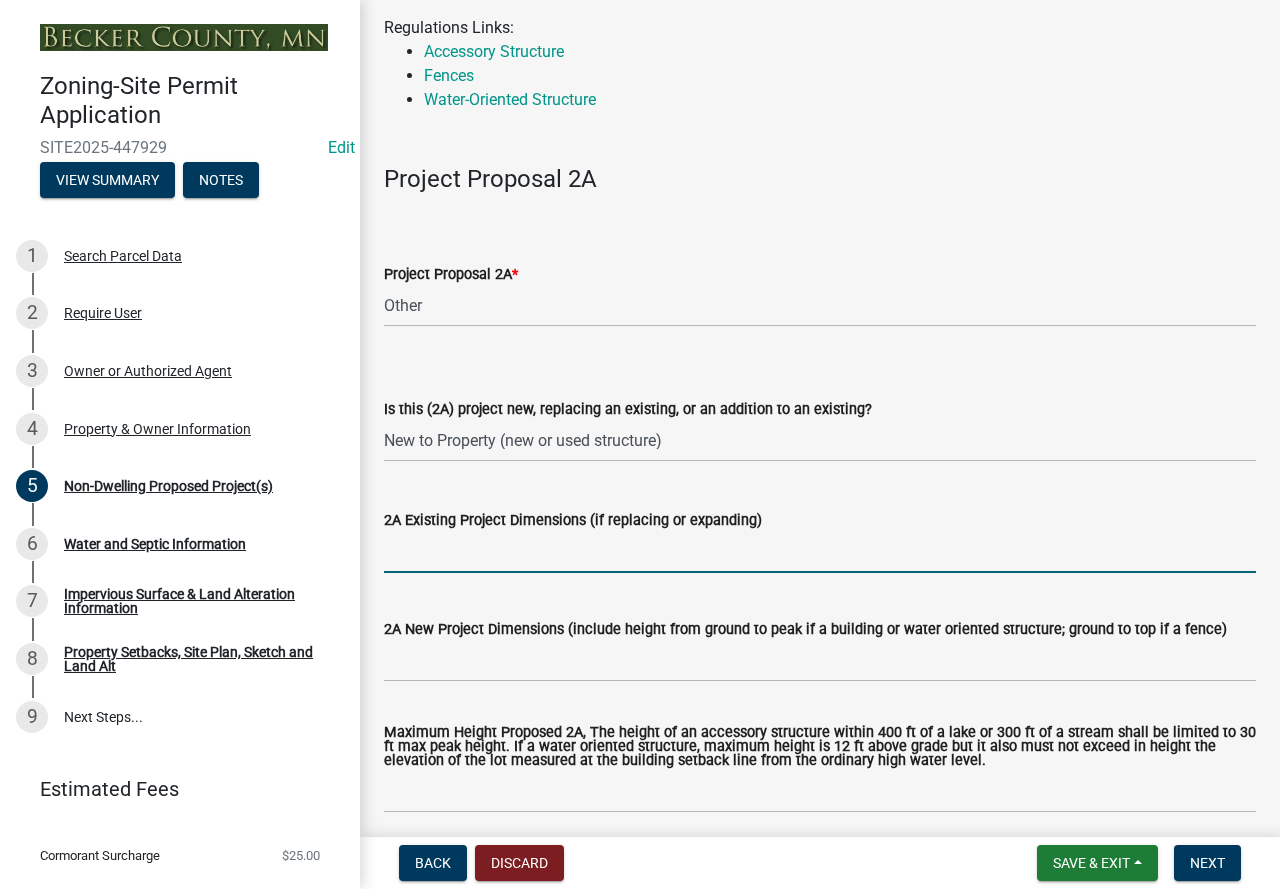 click on "2A Existing Project Dimensions (if replacing or expanding)" at bounding box center (820, 552) 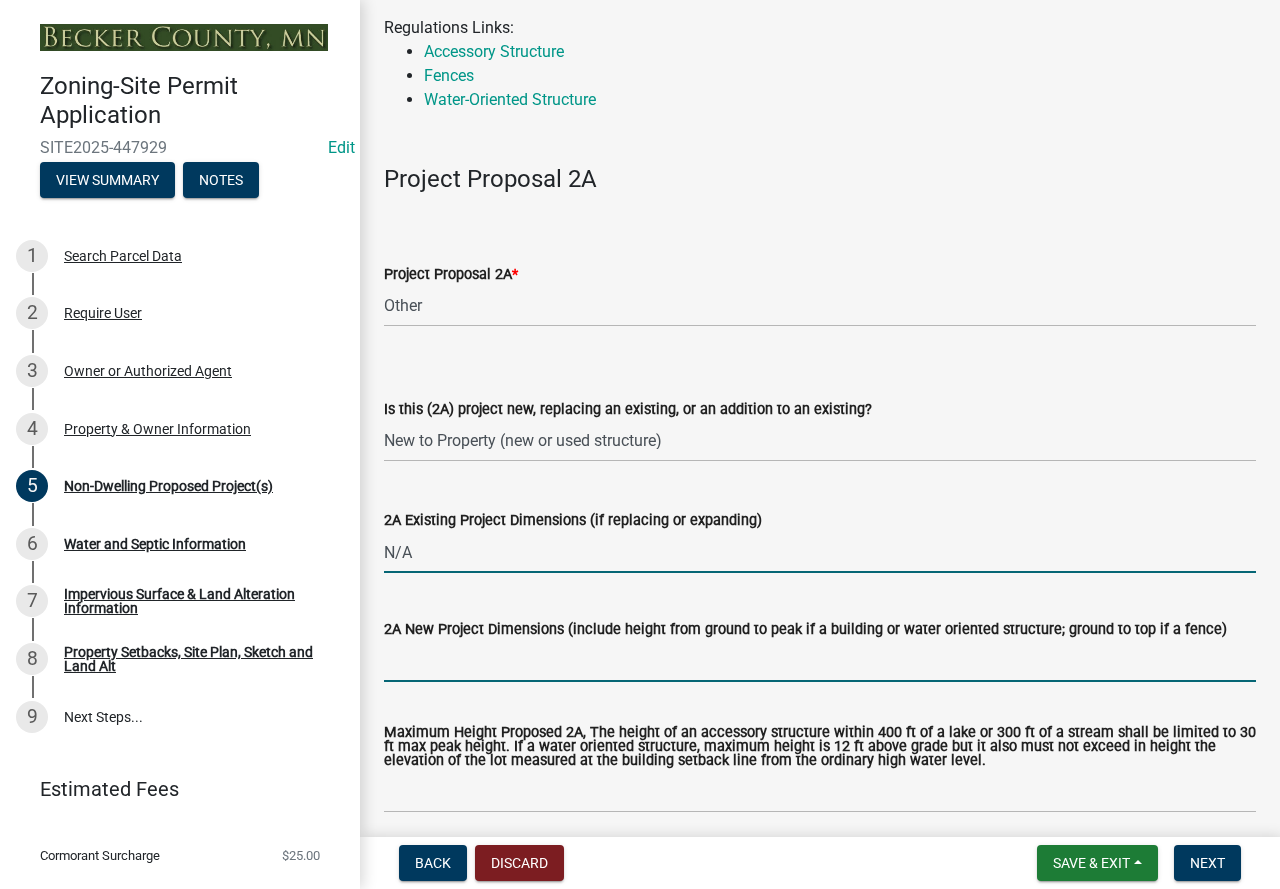 click on "2A New Project Dimensions  (include height from ground to peak if a building or water oriented structure; ground to top if a fence)" at bounding box center [820, 661] 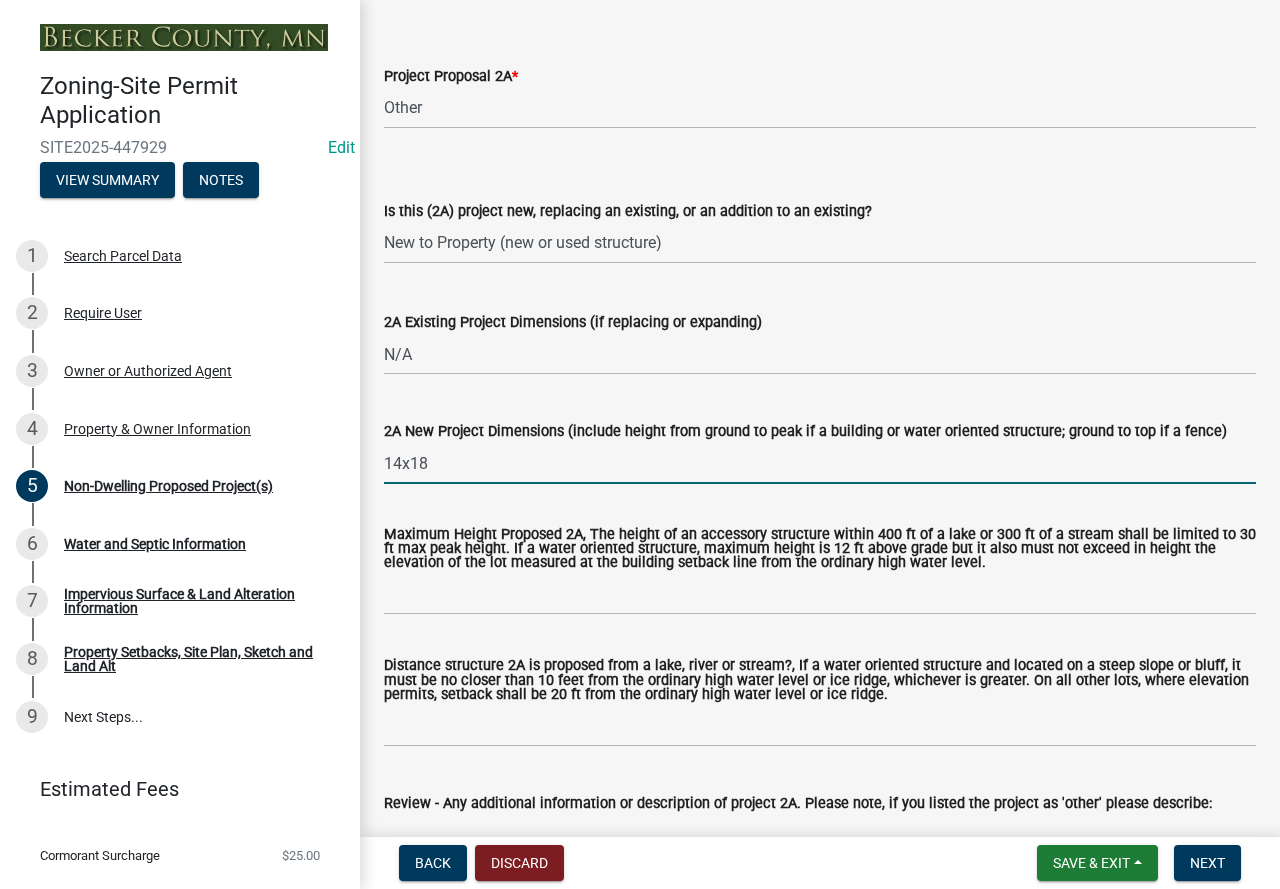 scroll, scrollTop: 400, scrollLeft: 0, axis: vertical 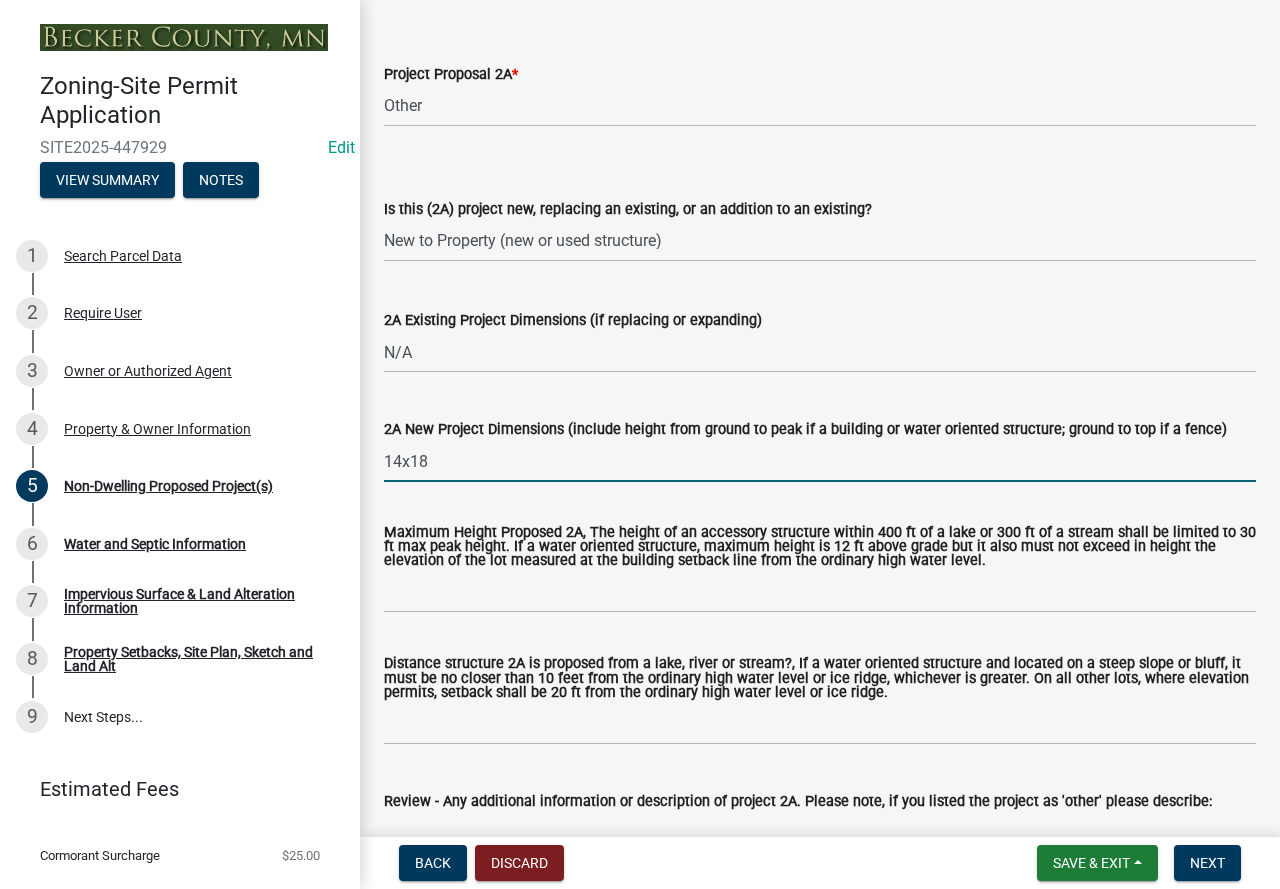 type on "14x18" 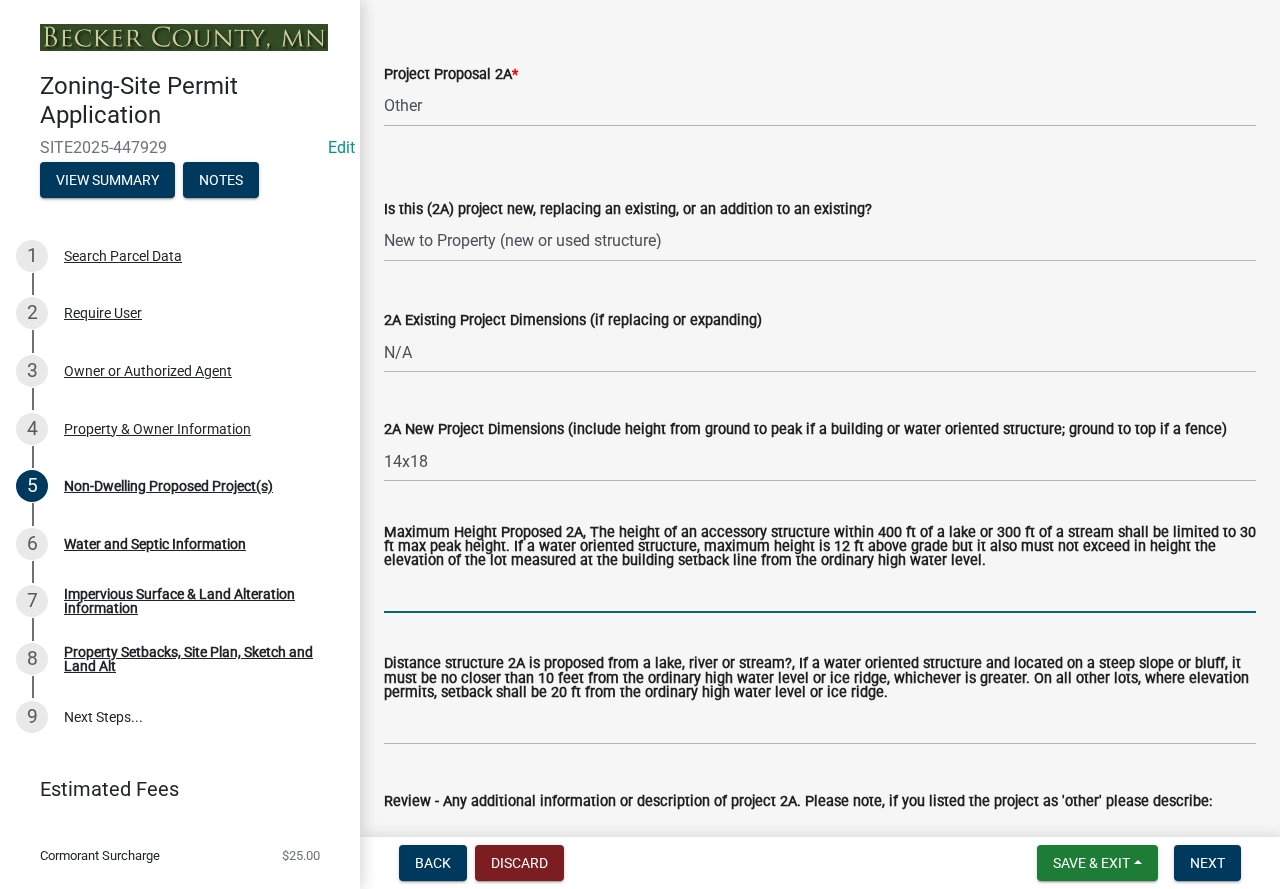 click on "Maximum Height Proposed 2A, The height of an accessory structure within 400 ft of a lake or 300 ft of a stream shall be limited to 30 ft max peak height.
If a water oriented structure, maximum height is 12 ft above grade but it also must not exceed in height the elevation of the lot measured at the building setback line from the ordinary high water level." at bounding box center (820, 592) 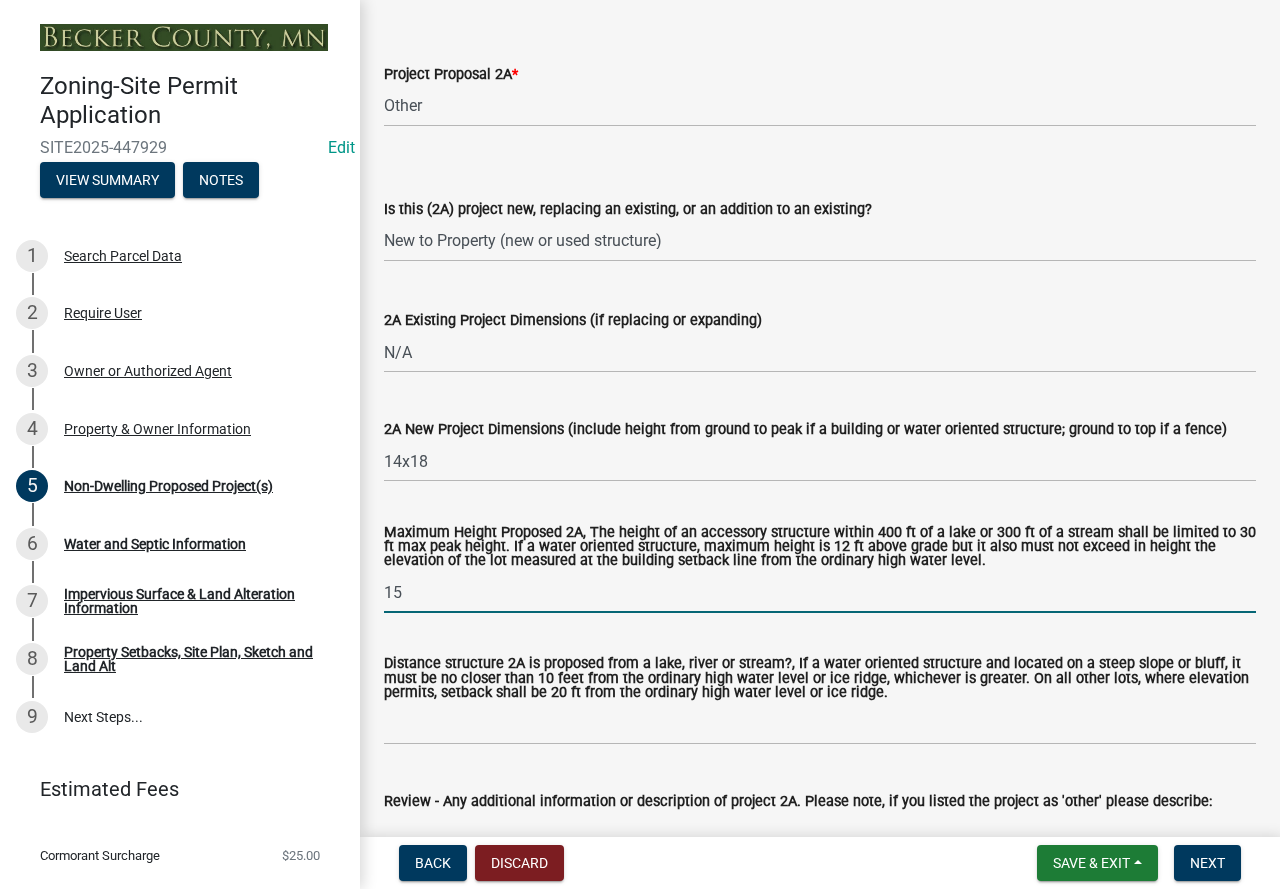 scroll, scrollTop: 600, scrollLeft: 0, axis: vertical 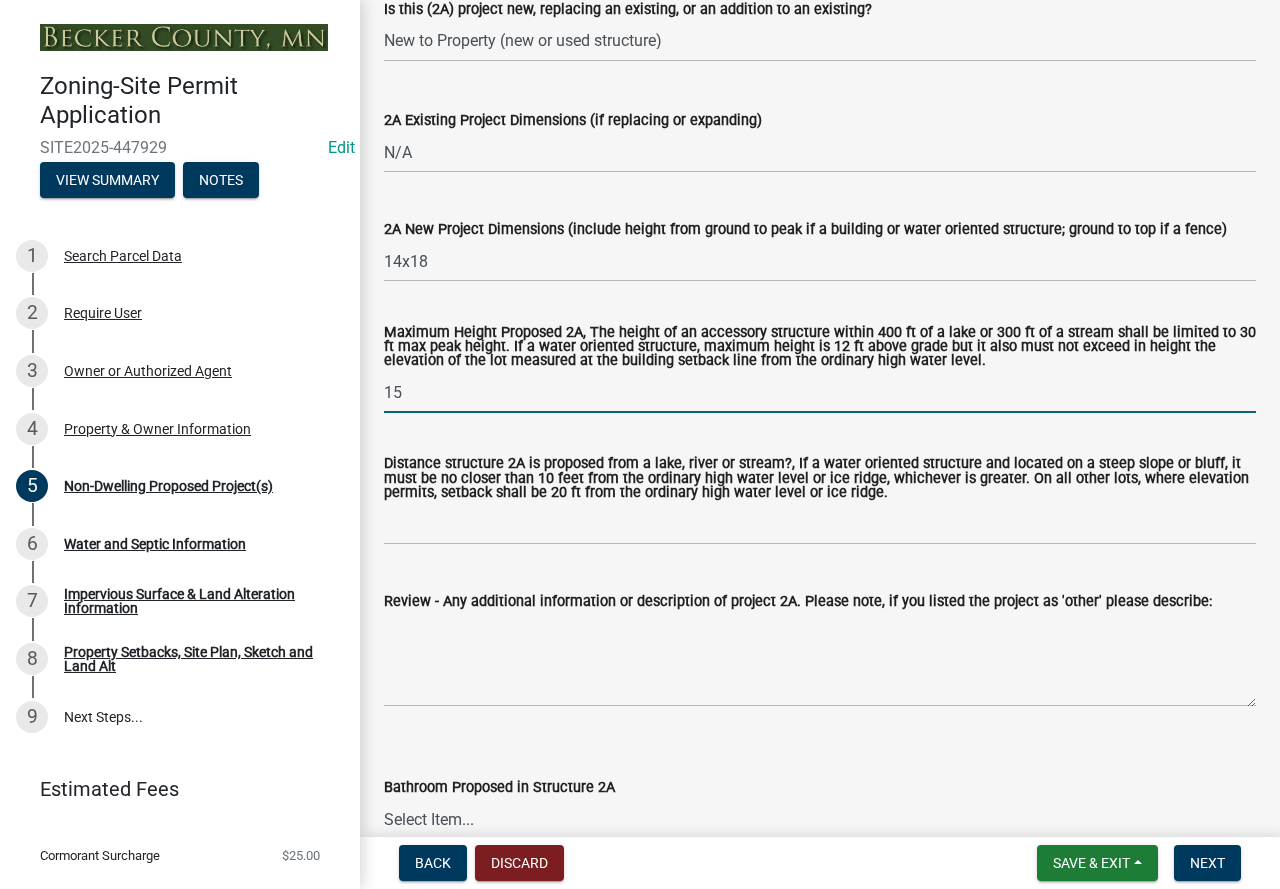 type on "15" 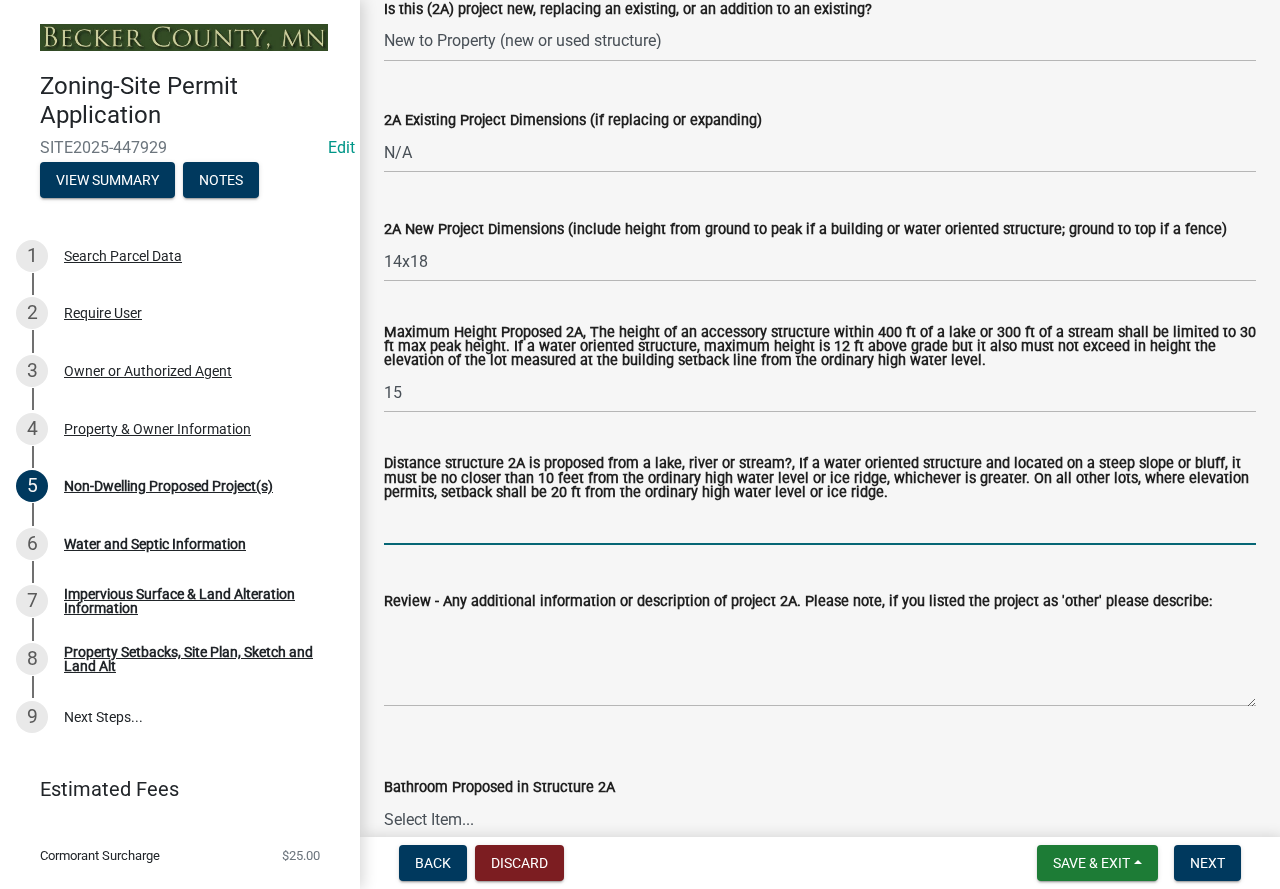 click on "Distance structure 2A is proposed from a lake, river or stream?, If a water oriented structure and located on a steep slope or bluff, it must be no closer than 10 feet from the ordinary high water level or ice ridge, whichever is greater.  On all other lots, where elevation permits, setback shall be 20 ft from the ordinary high water level or ice ridge." at bounding box center (820, 524) 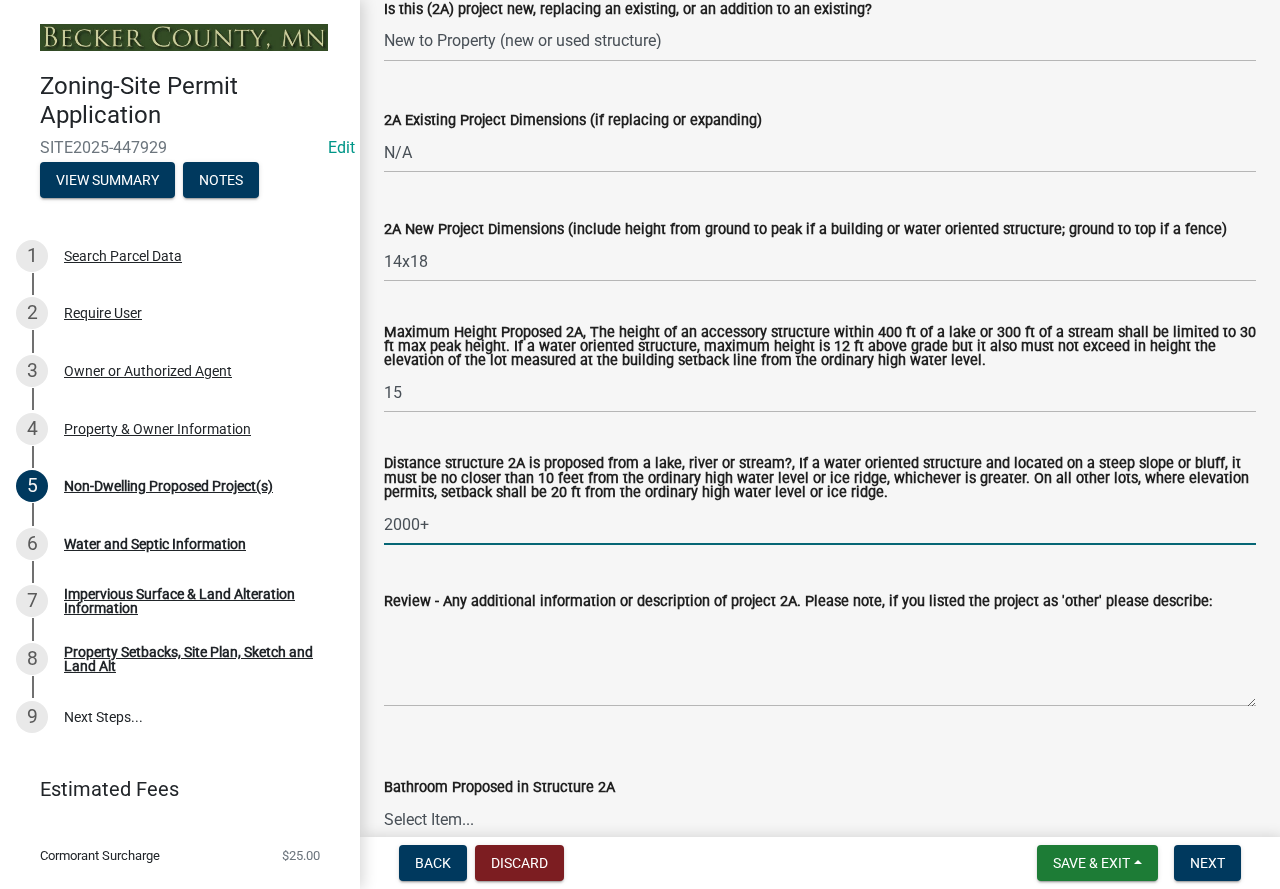 scroll, scrollTop: 700, scrollLeft: 0, axis: vertical 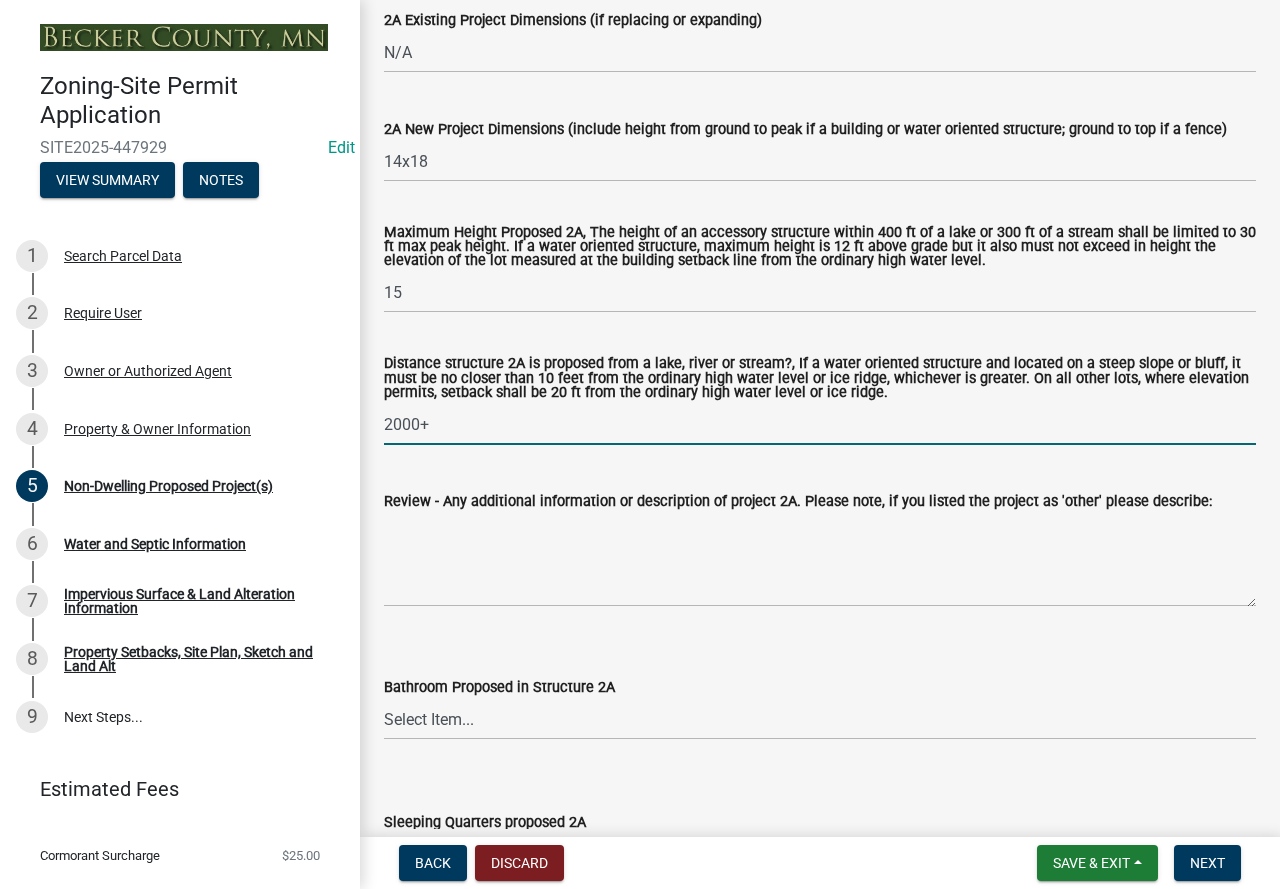 type on "2000+" 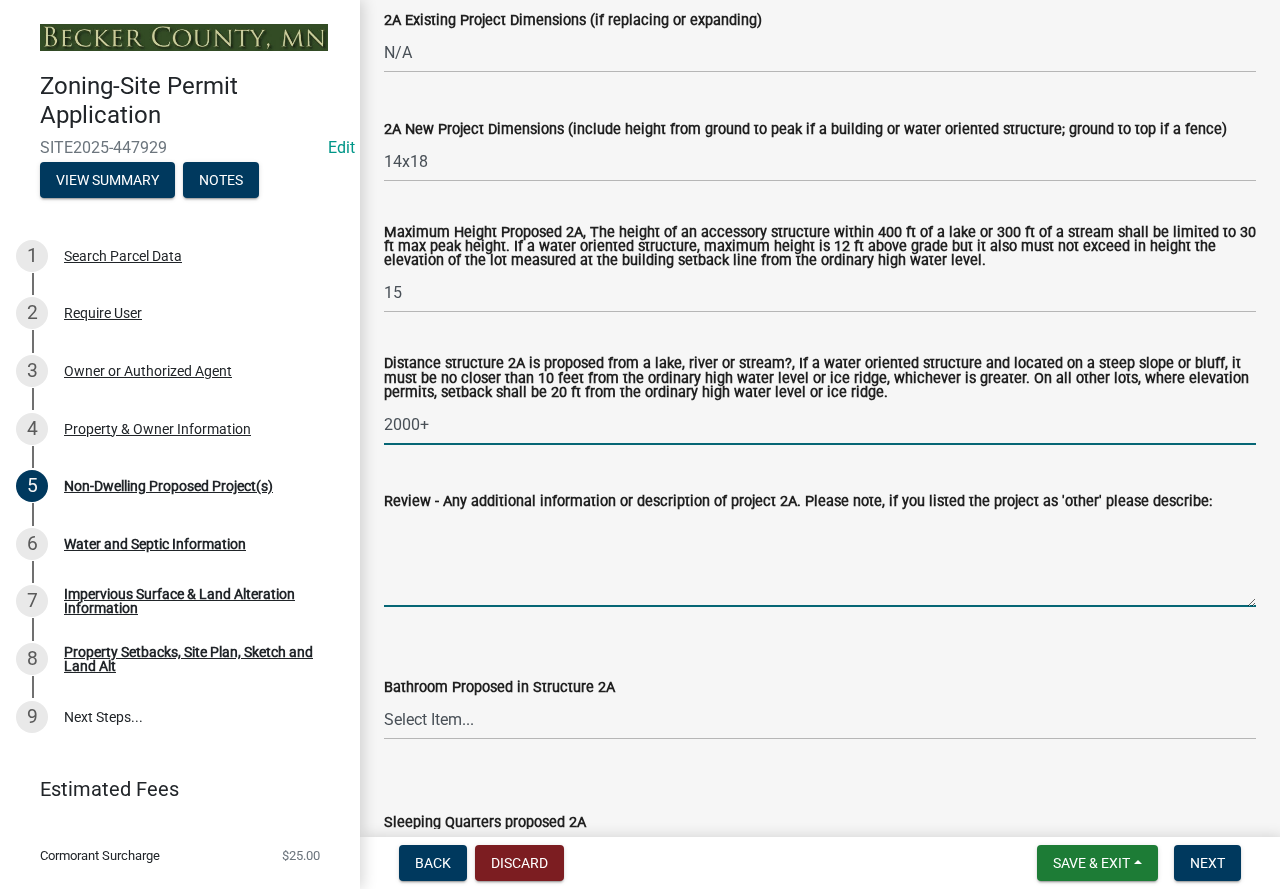 click on "Review - Any additional information or description of project 2A.  Please note, if you listed the project as 'other' please describe:" at bounding box center [820, 560] 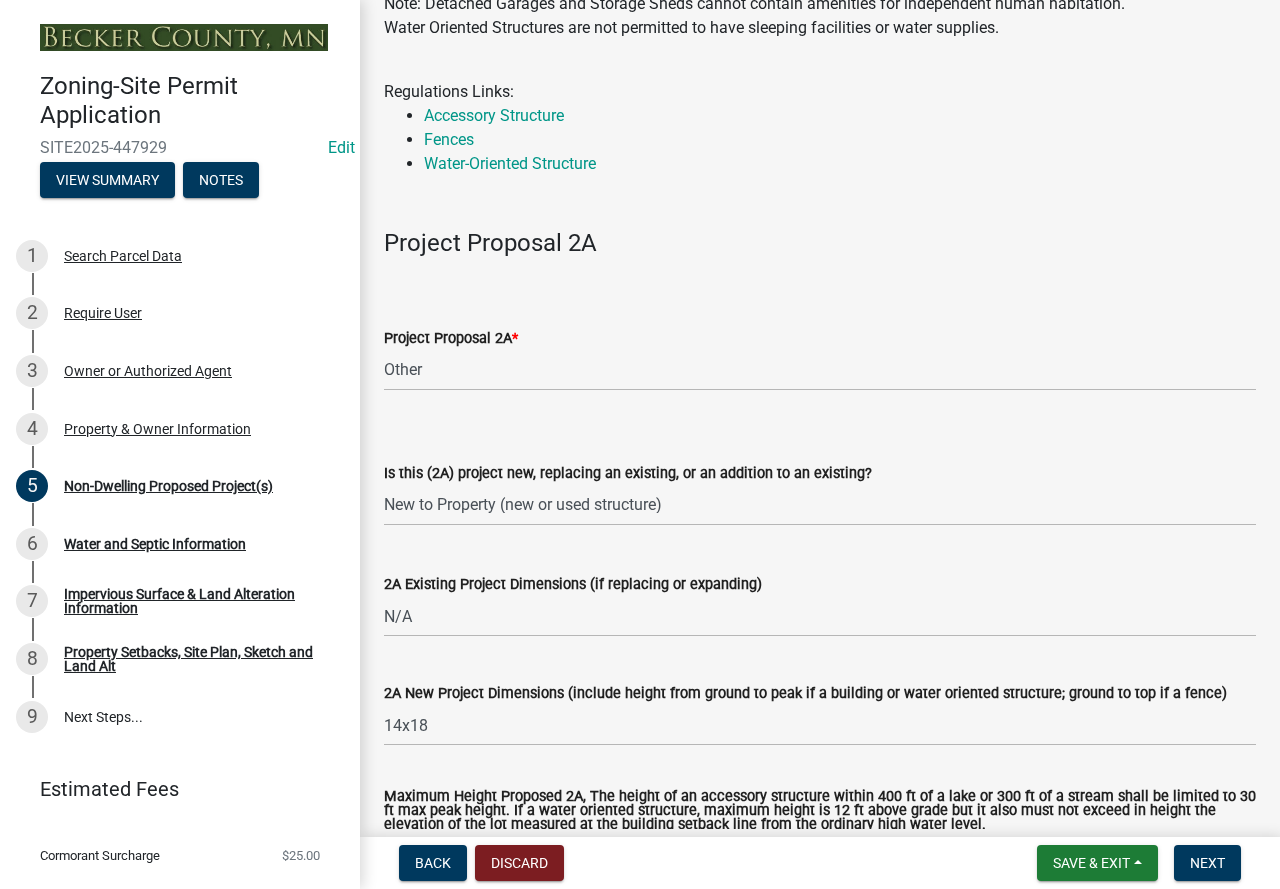 scroll, scrollTop: 100, scrollLeft: 0, axis: vertical 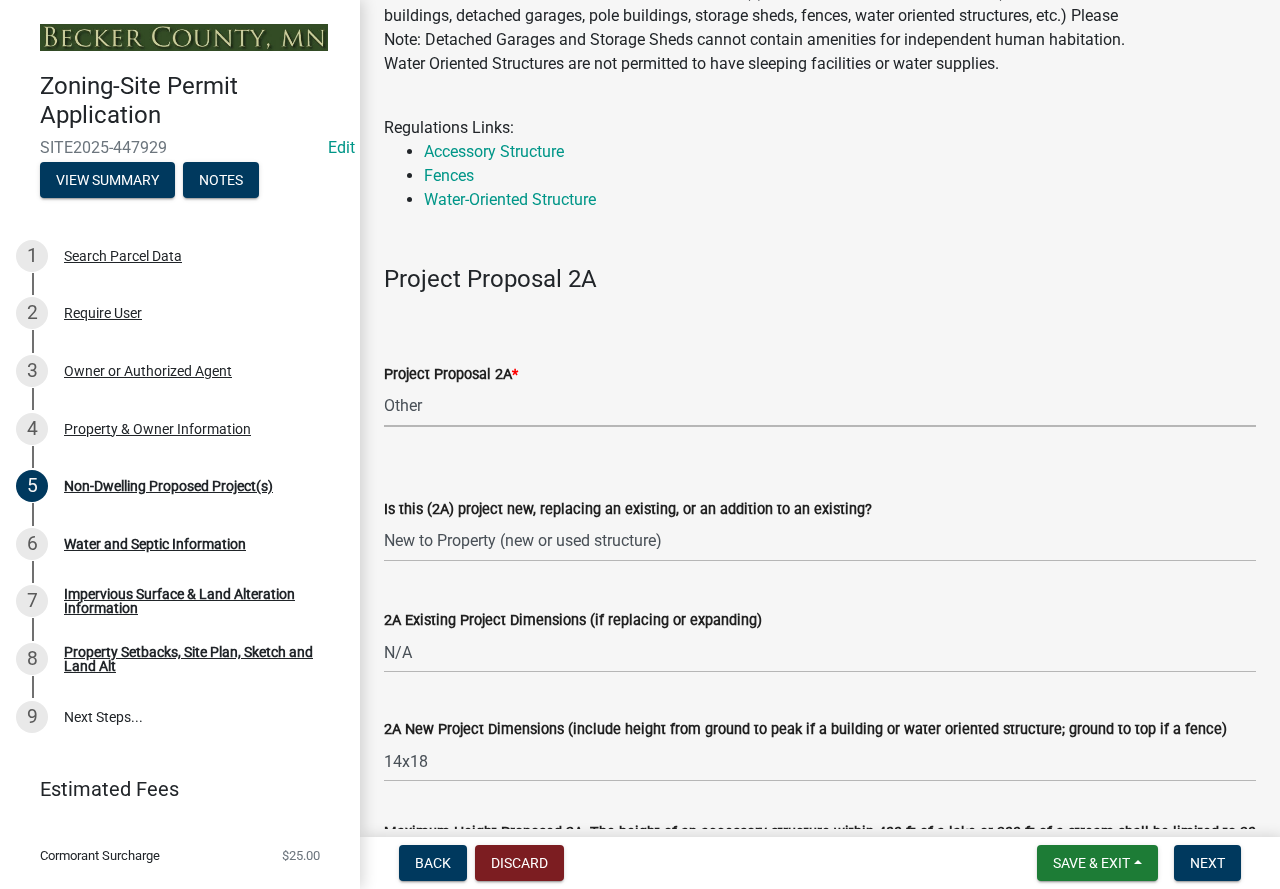 click on "Select Item...   N/A   Commercial Office/Retail Building   Detached Garage   Pole Building   Storage Shed   Fence   Water Oriented Deck   Water Oriented Stairs w/Landing   Water Oriented Boathouse   Water Oriented Screen Porch   Water Oriented Gazebo   Water Oriented Storage Structure   Other" at bounding box center [820, 406] 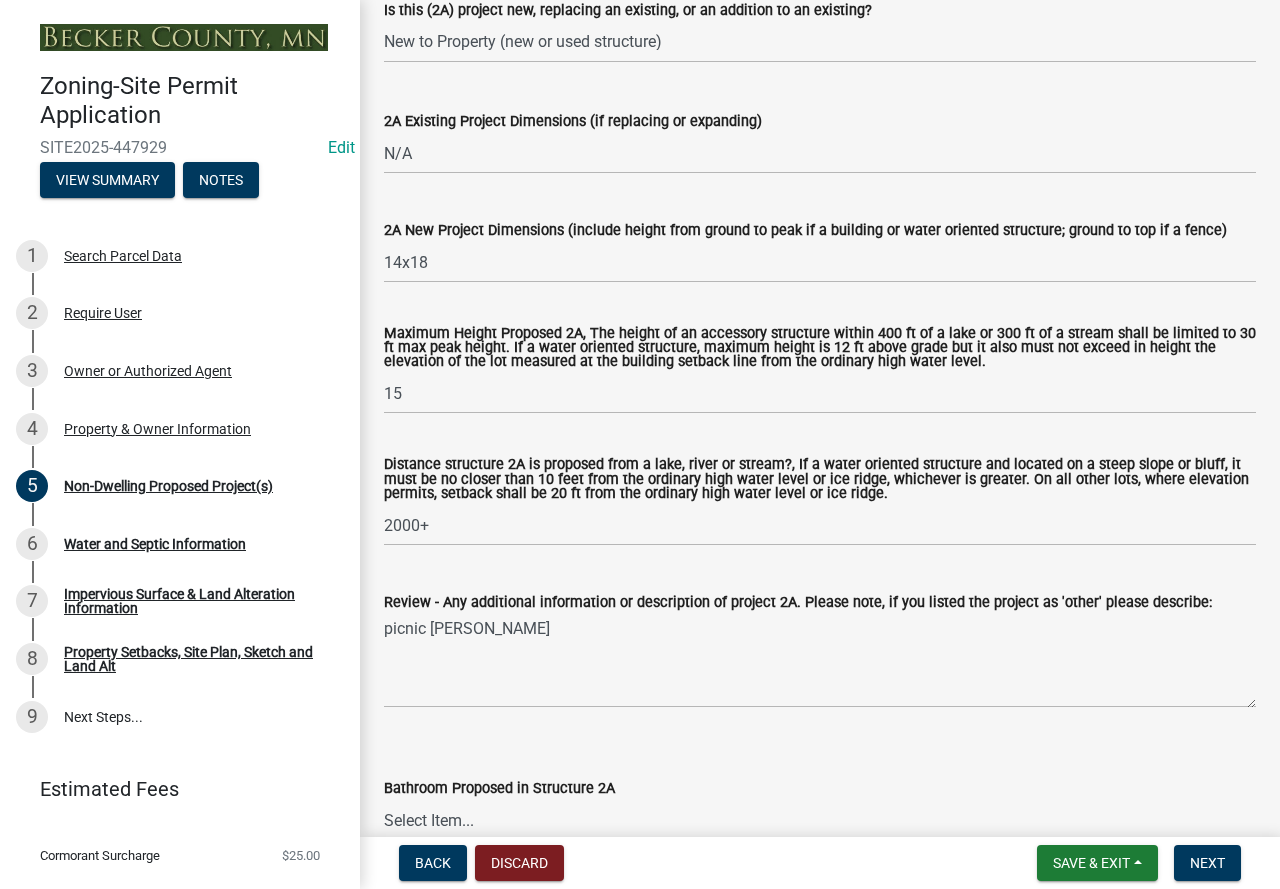 scroll, scrollTop: 600, scrollLeft: 0, axis: vertical 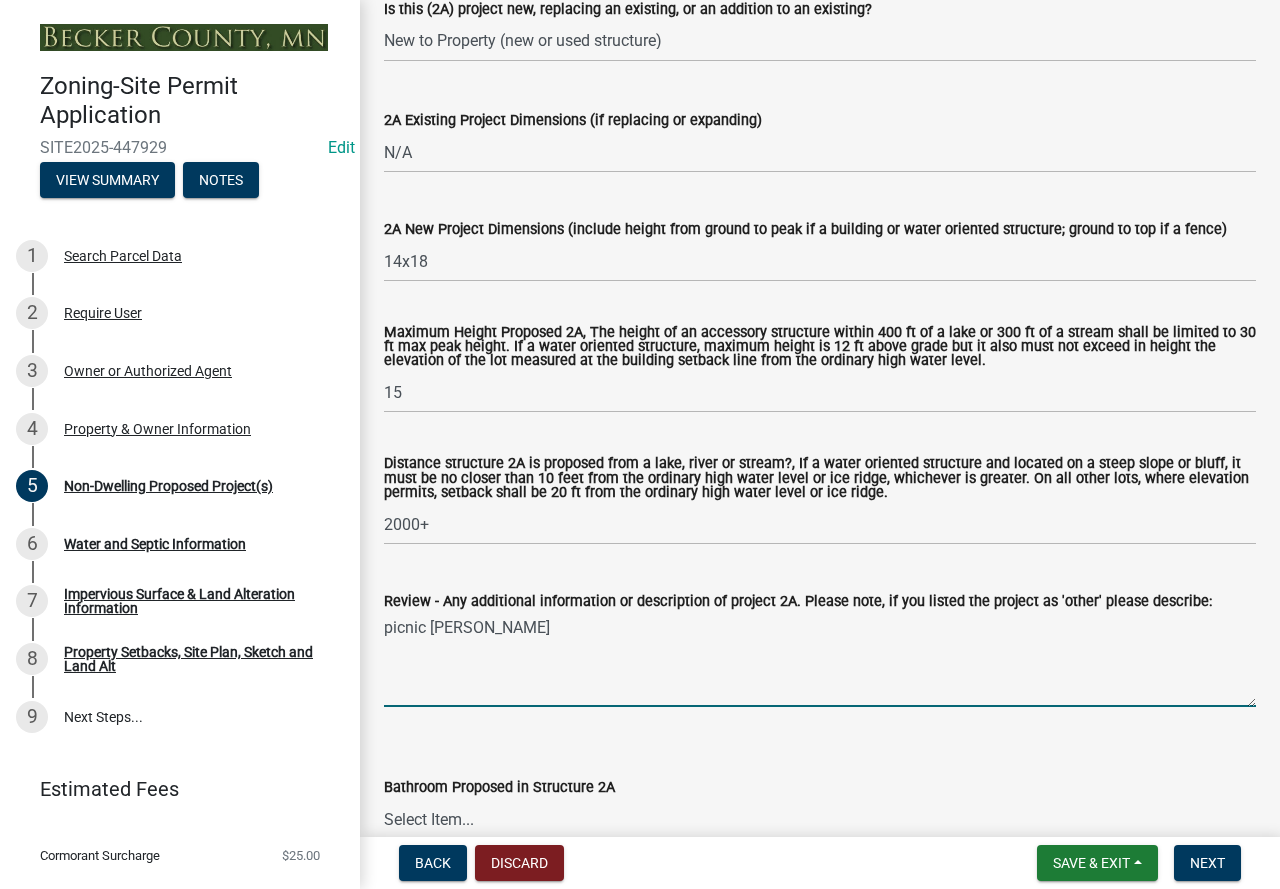 drag, startPoint x: 481, startPoint y: 639, endPoint x: 347, endPoint y: 604, distance: 138.49548 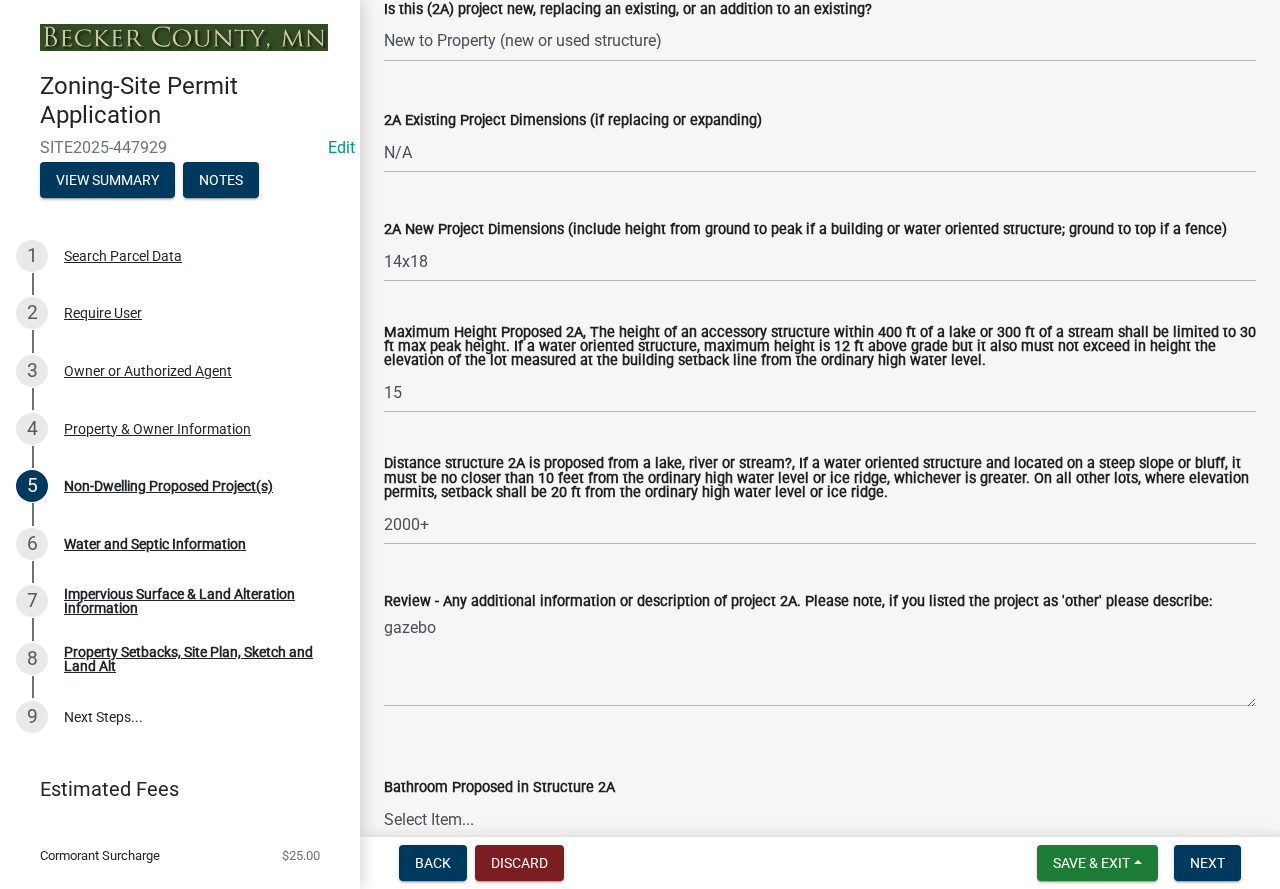 click on "Review - Any additional information or description of project 2A.  Please note, if you listed the project as 'other' please describe:  gazebo" 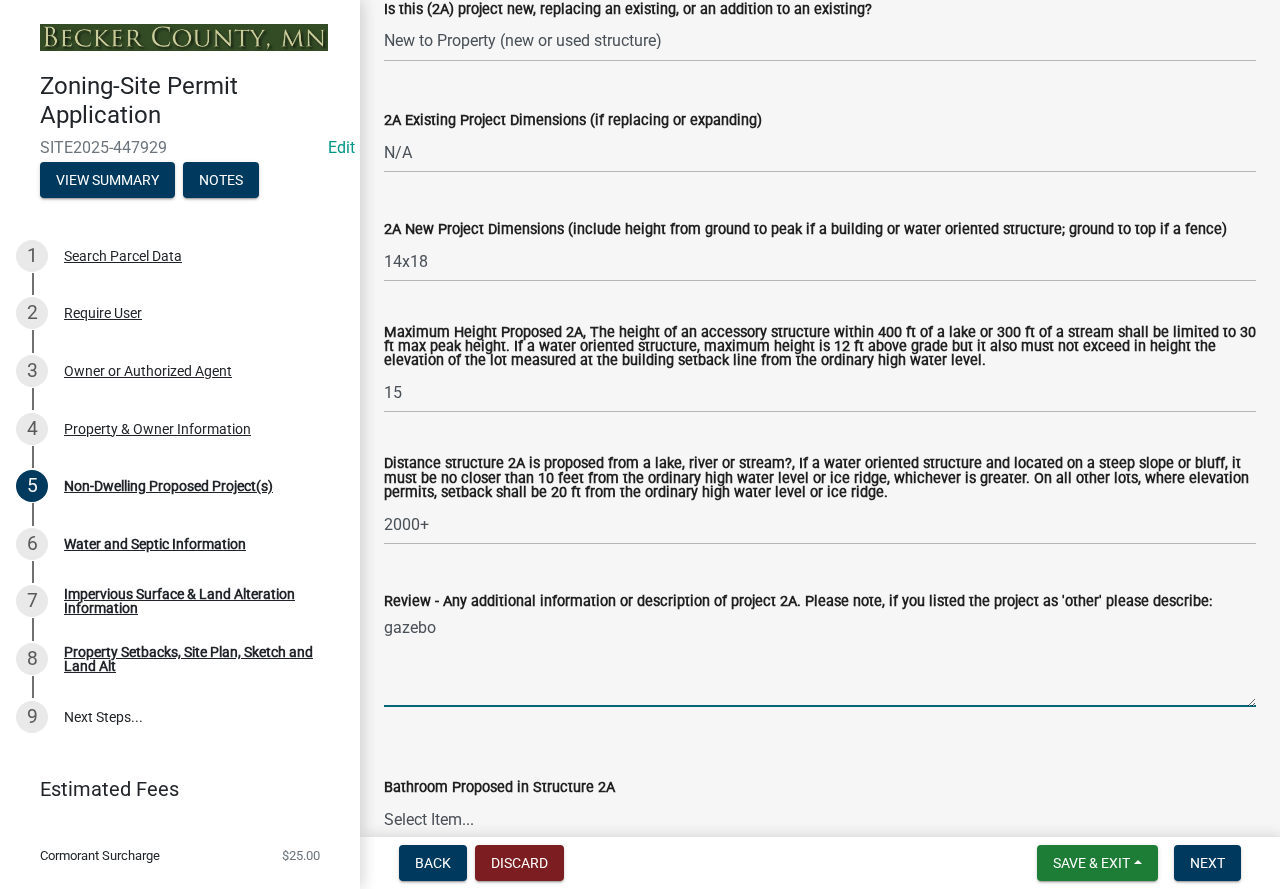 drag, startPoint x: 386, startPoint y: 633, endPoint x: 898, endPoint y: 457, distance: 541.4056 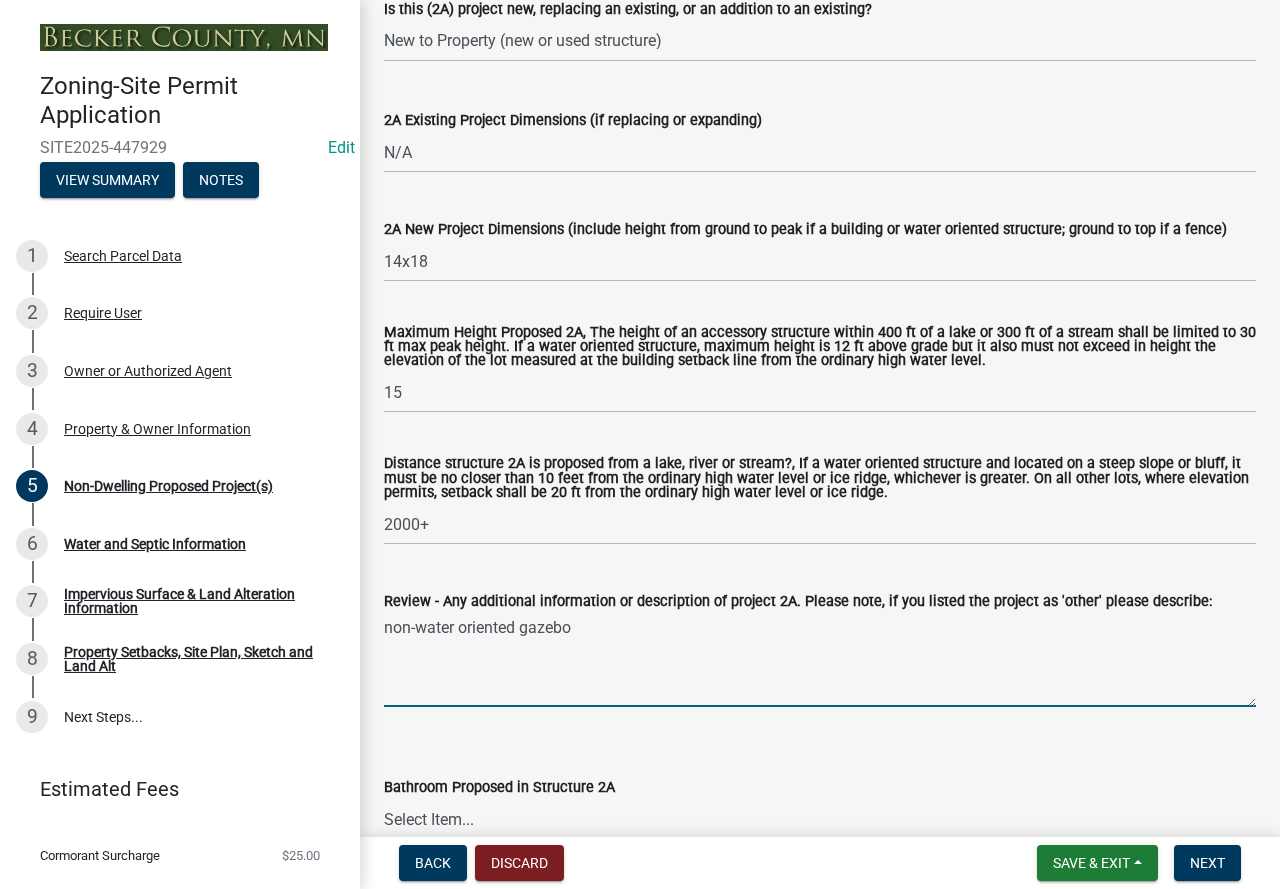scroll, scrollTop: 800, scrollLeft: 0, axis: vertical 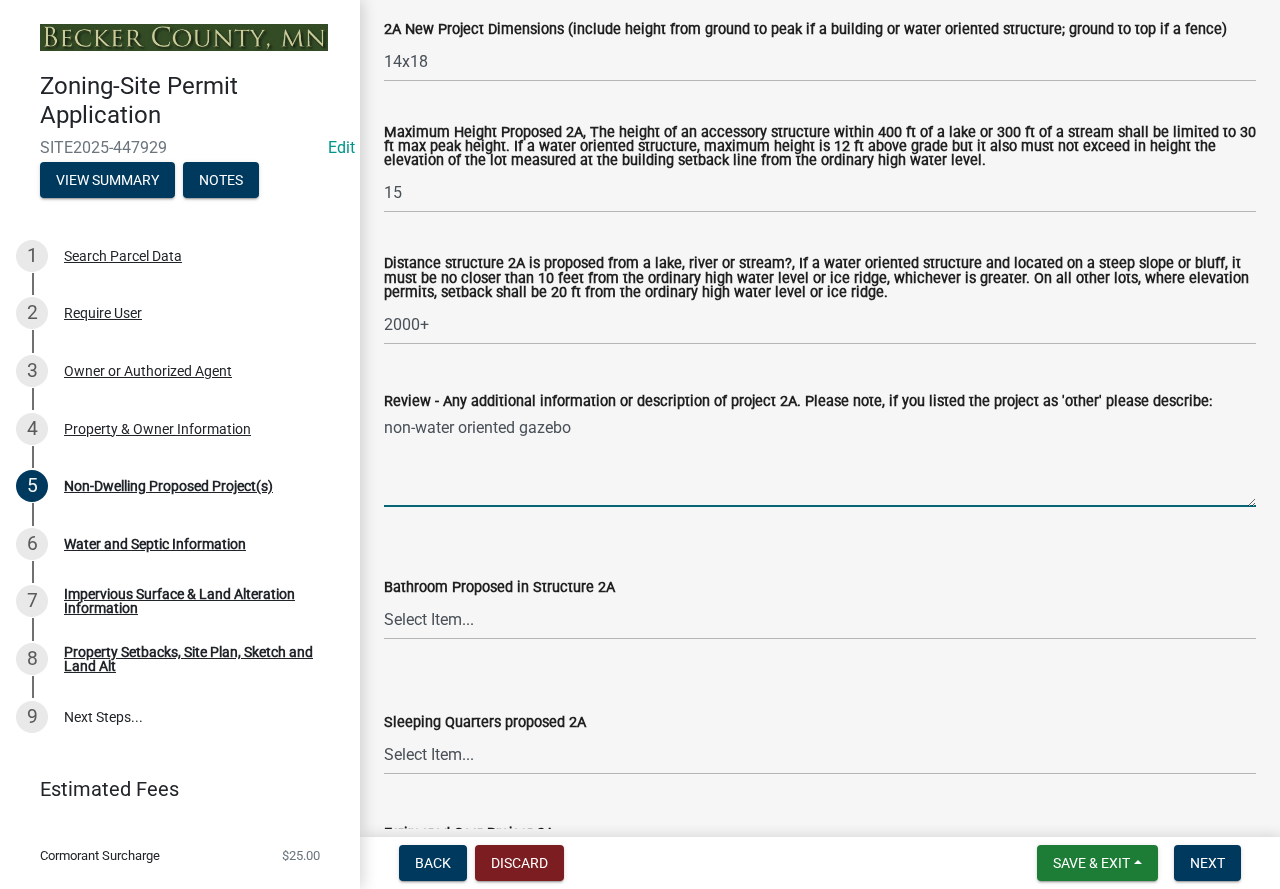type on "non-water oriented gazebo" 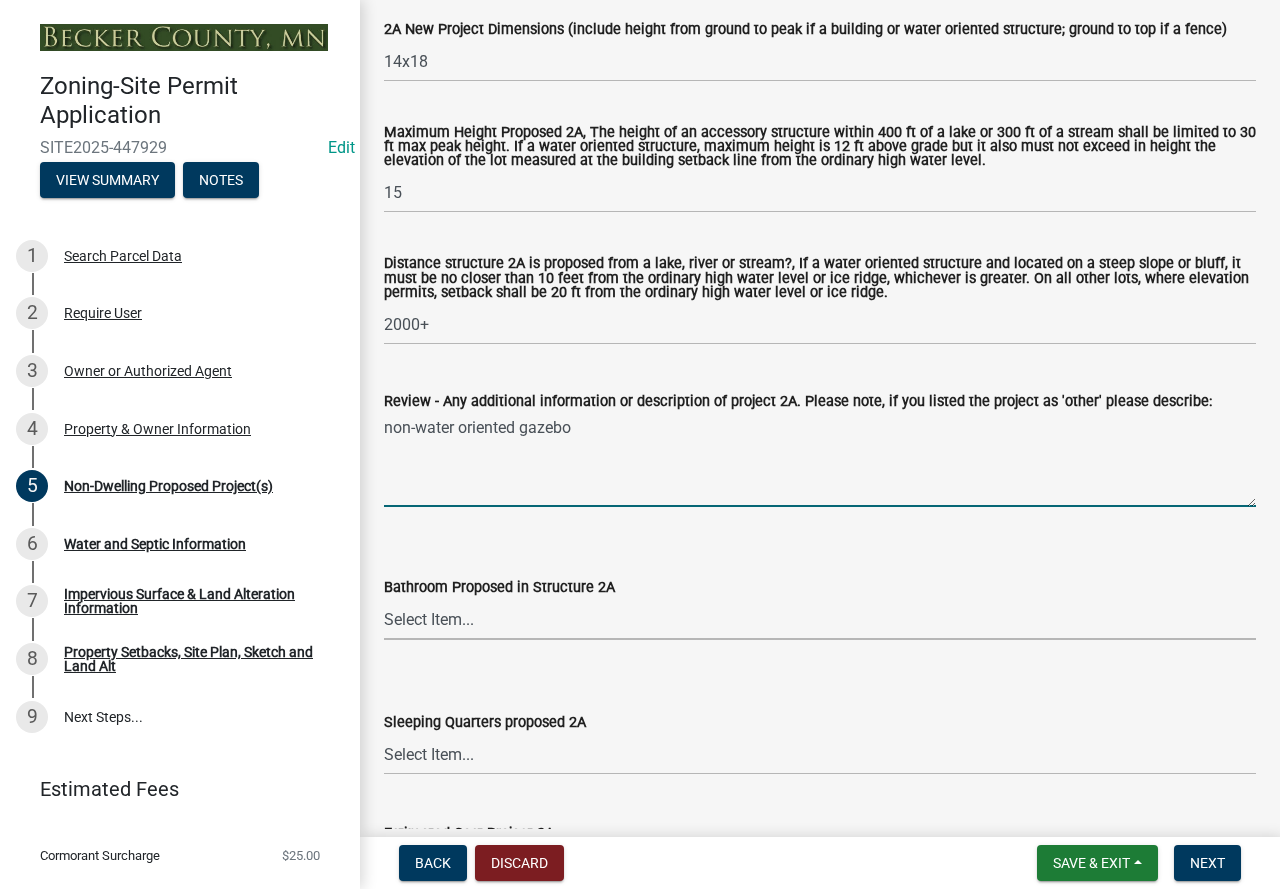 click on "Select Item...   N/A   Yes   No" at bounding box center (820, 619) 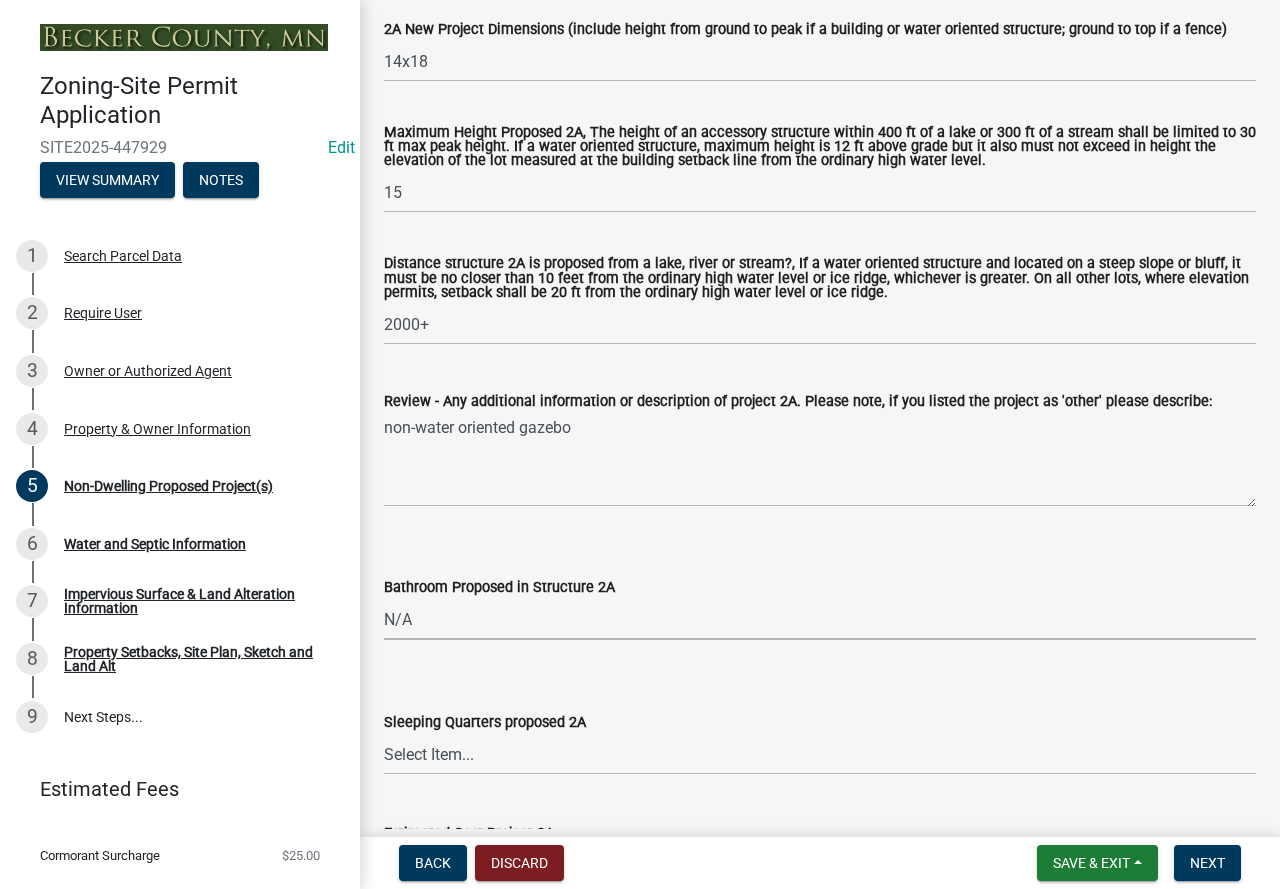 click on "Select Item...   N/A   Yes   No" at bounding box center [820, 619] 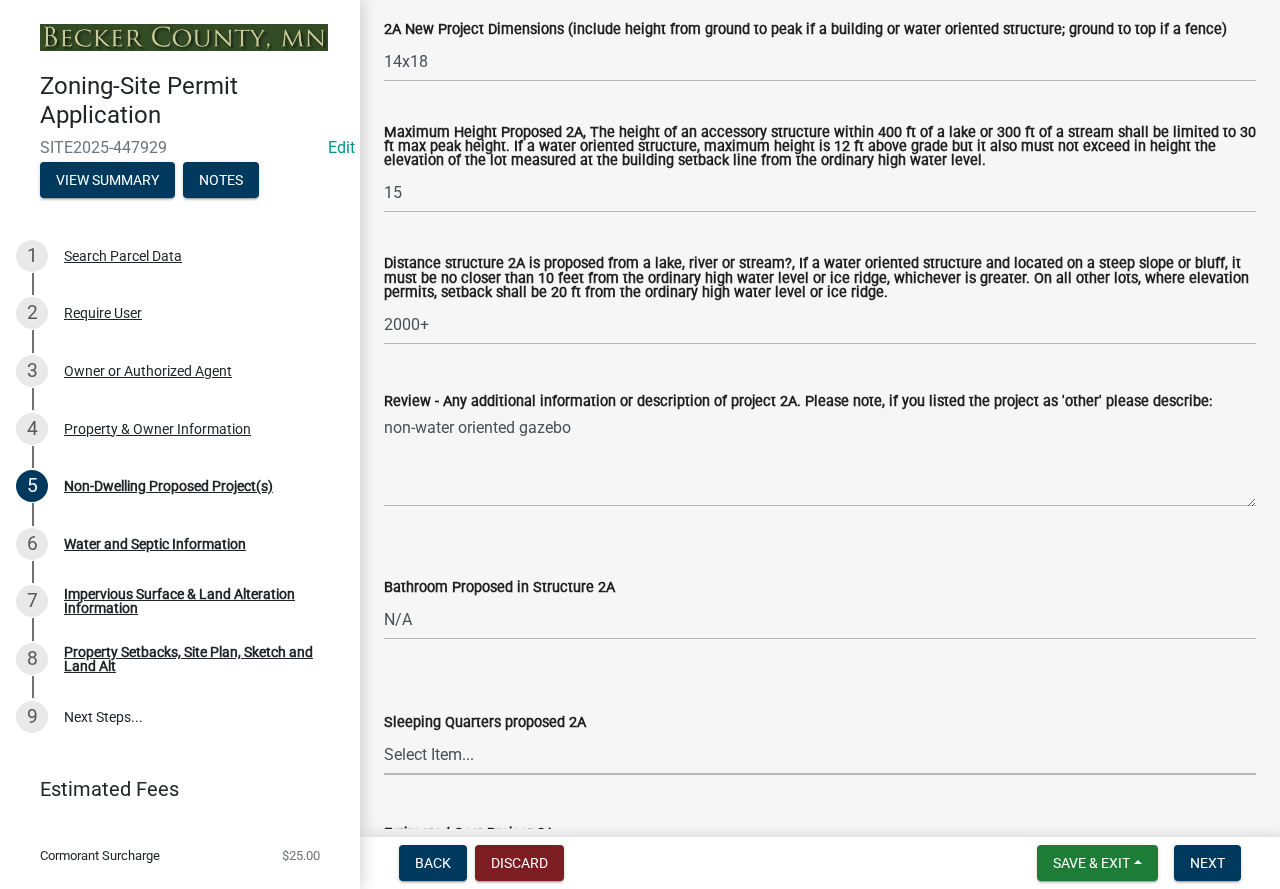 click on "Select Item...   N/A   Yes   No" at bounding box center (820, 754) 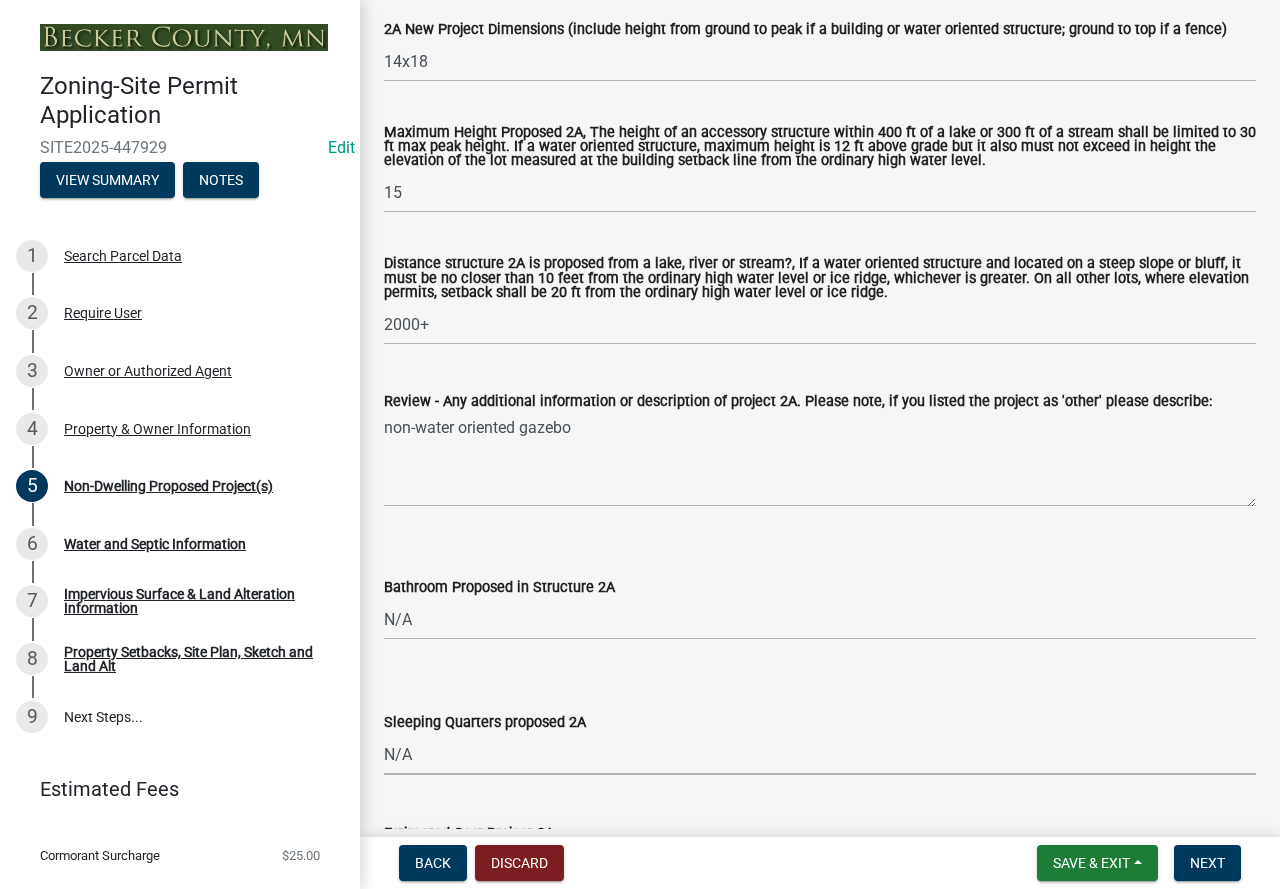 click on "Select Item...   N/A   Yes   No" at bounding box center [820, 754] 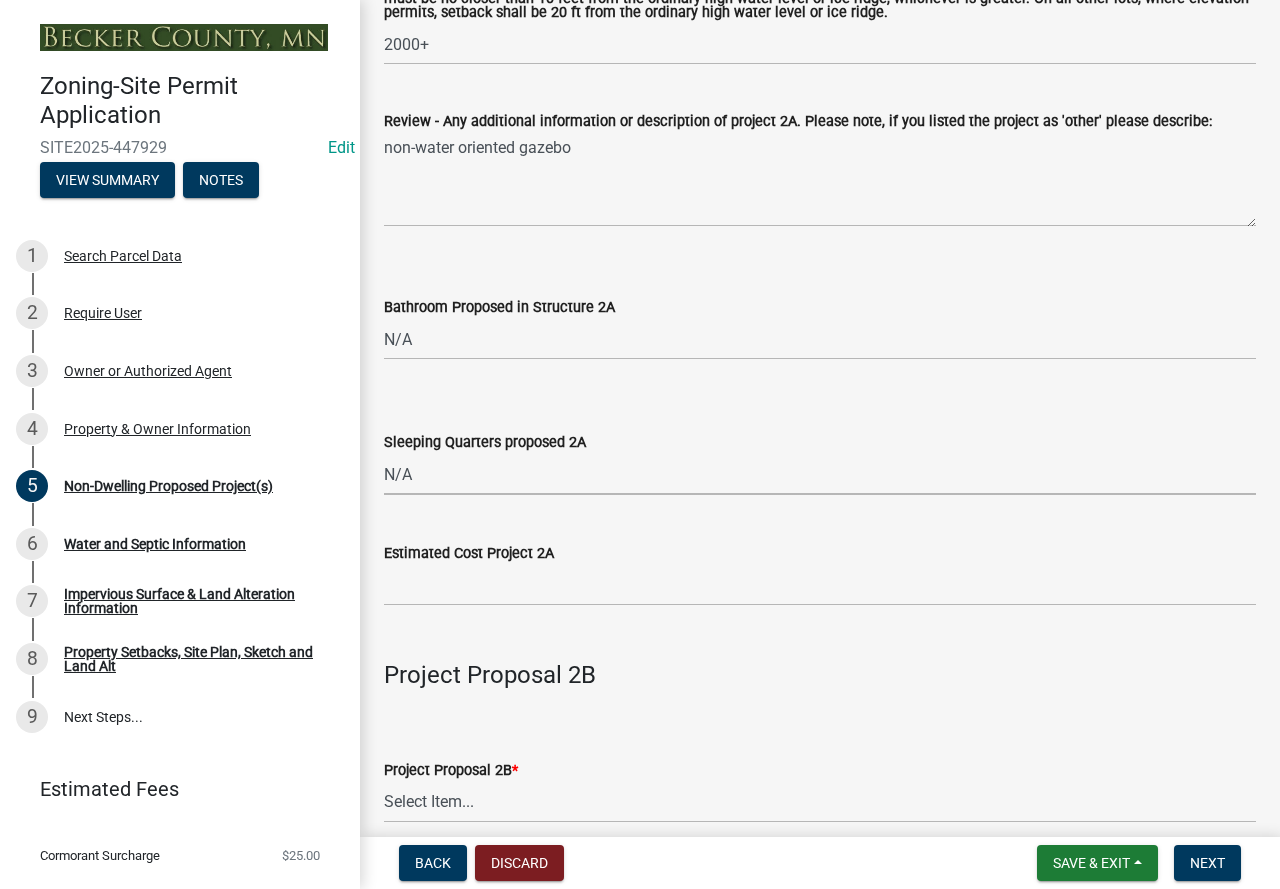 scroll, scrollTop: 1100, scrollLeft: 0, axis: vertical 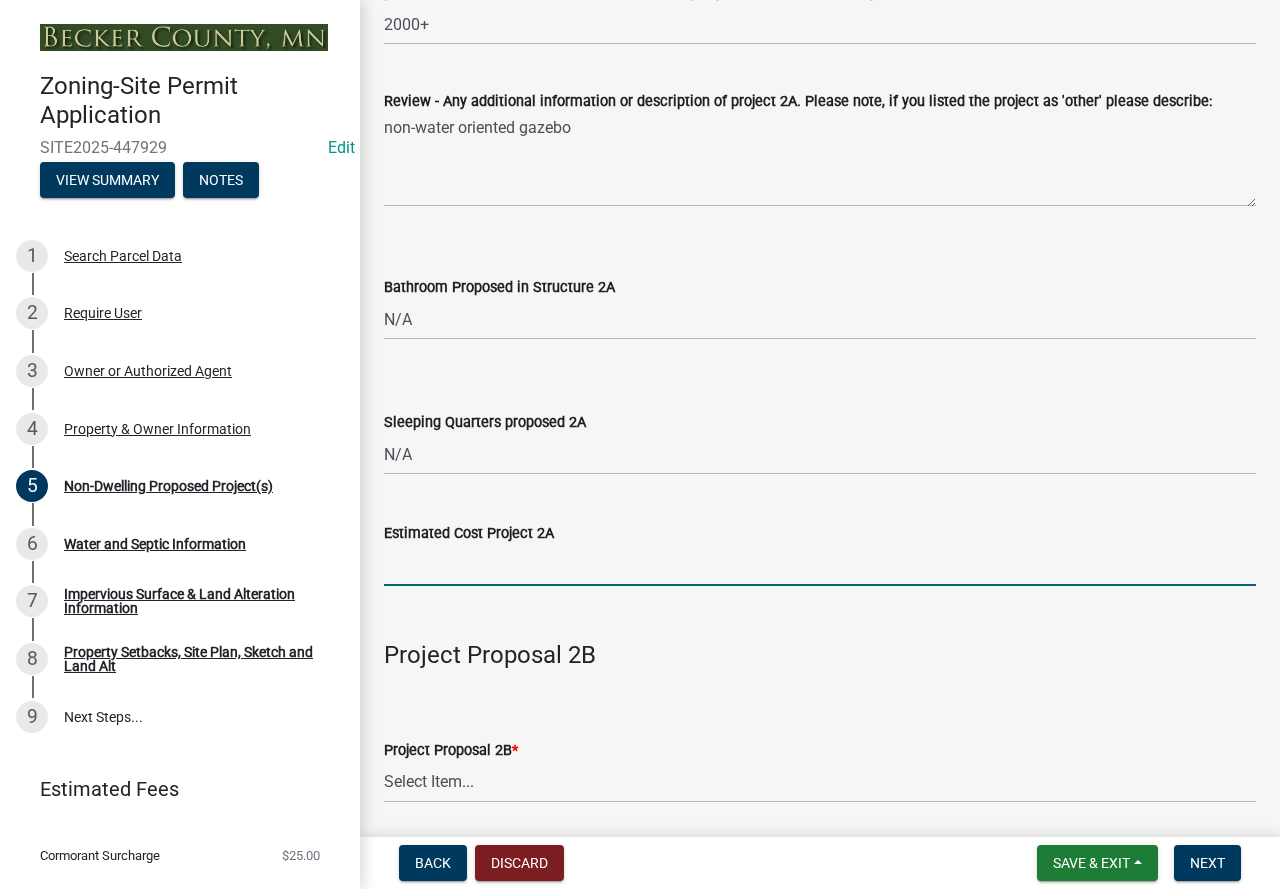 click 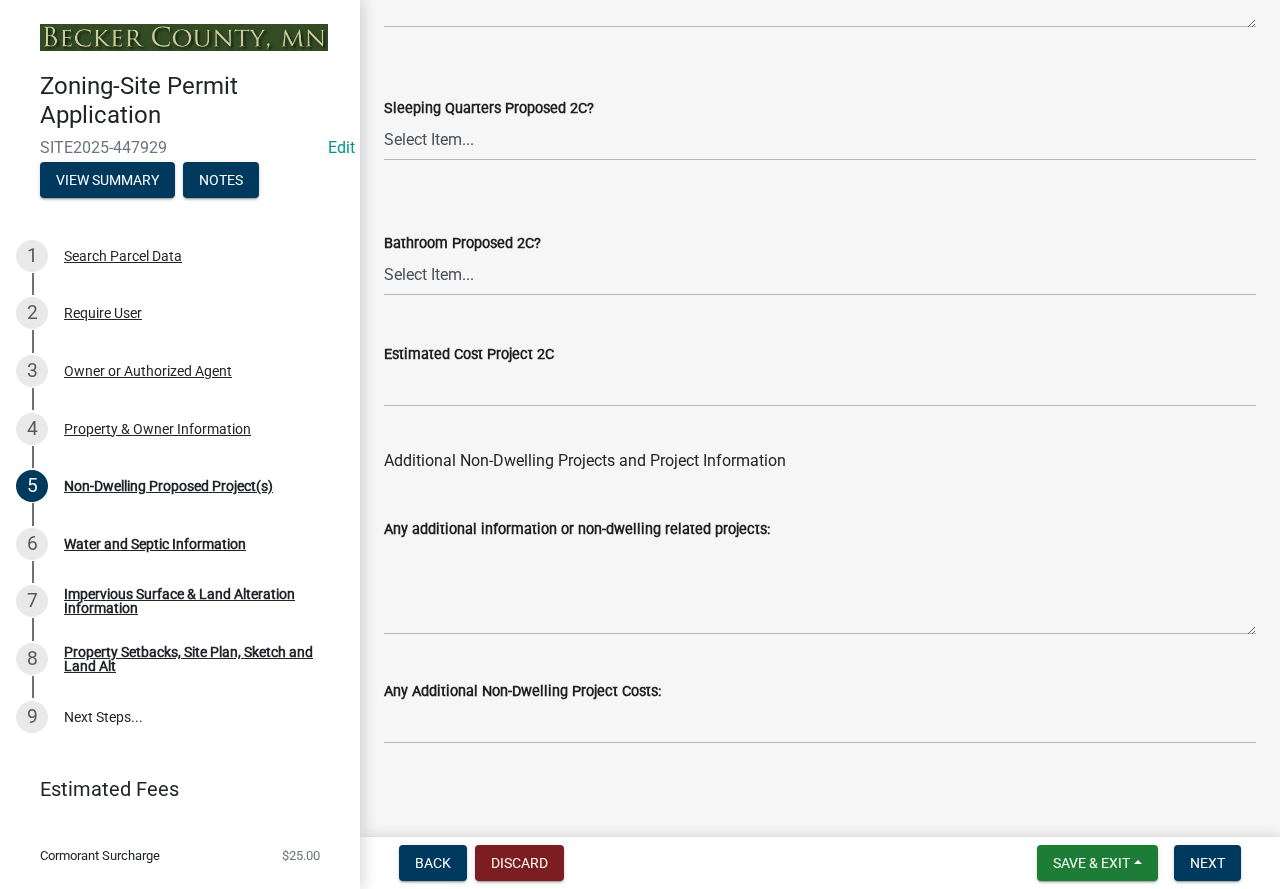 scroll, scrollTop: 4049, scrollLeft: 0, axis: vertical 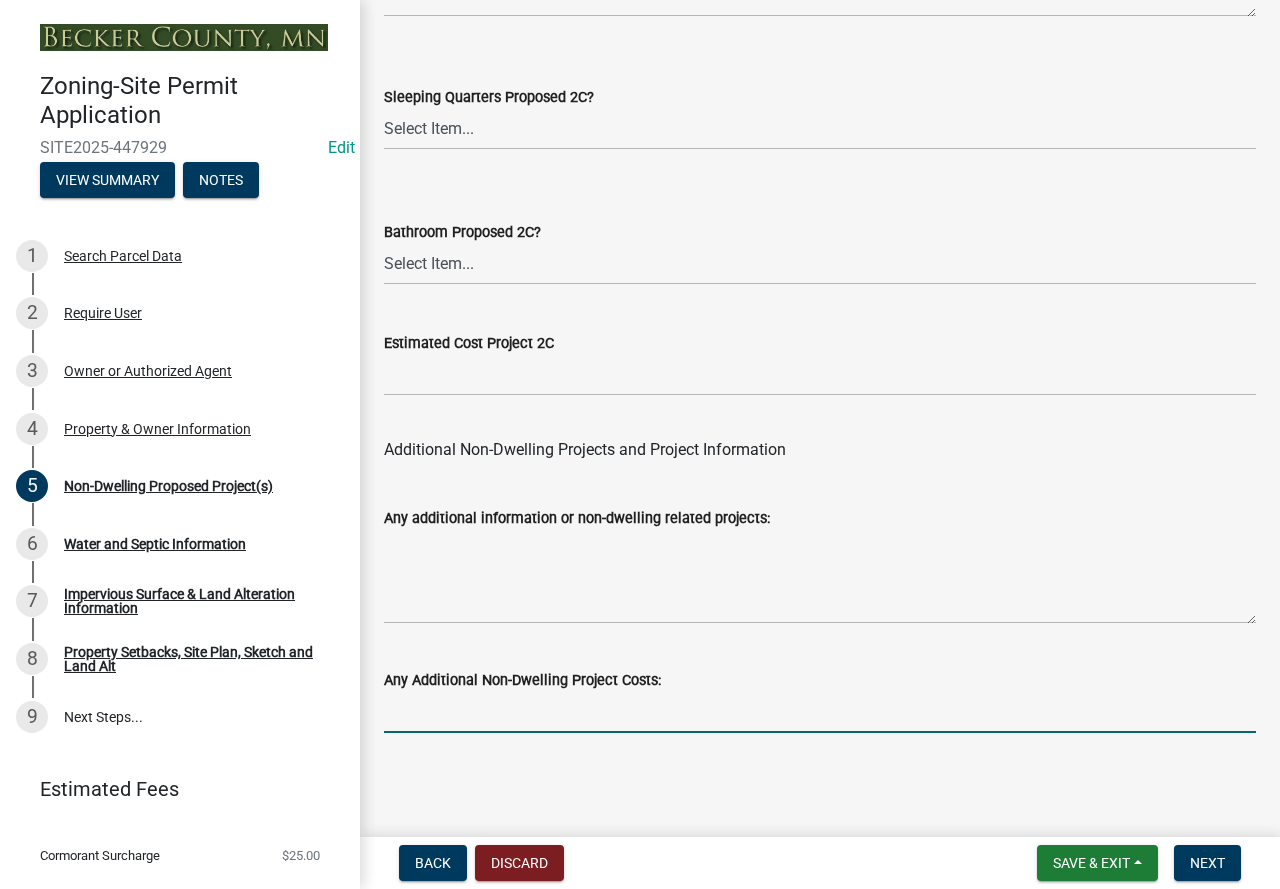 click 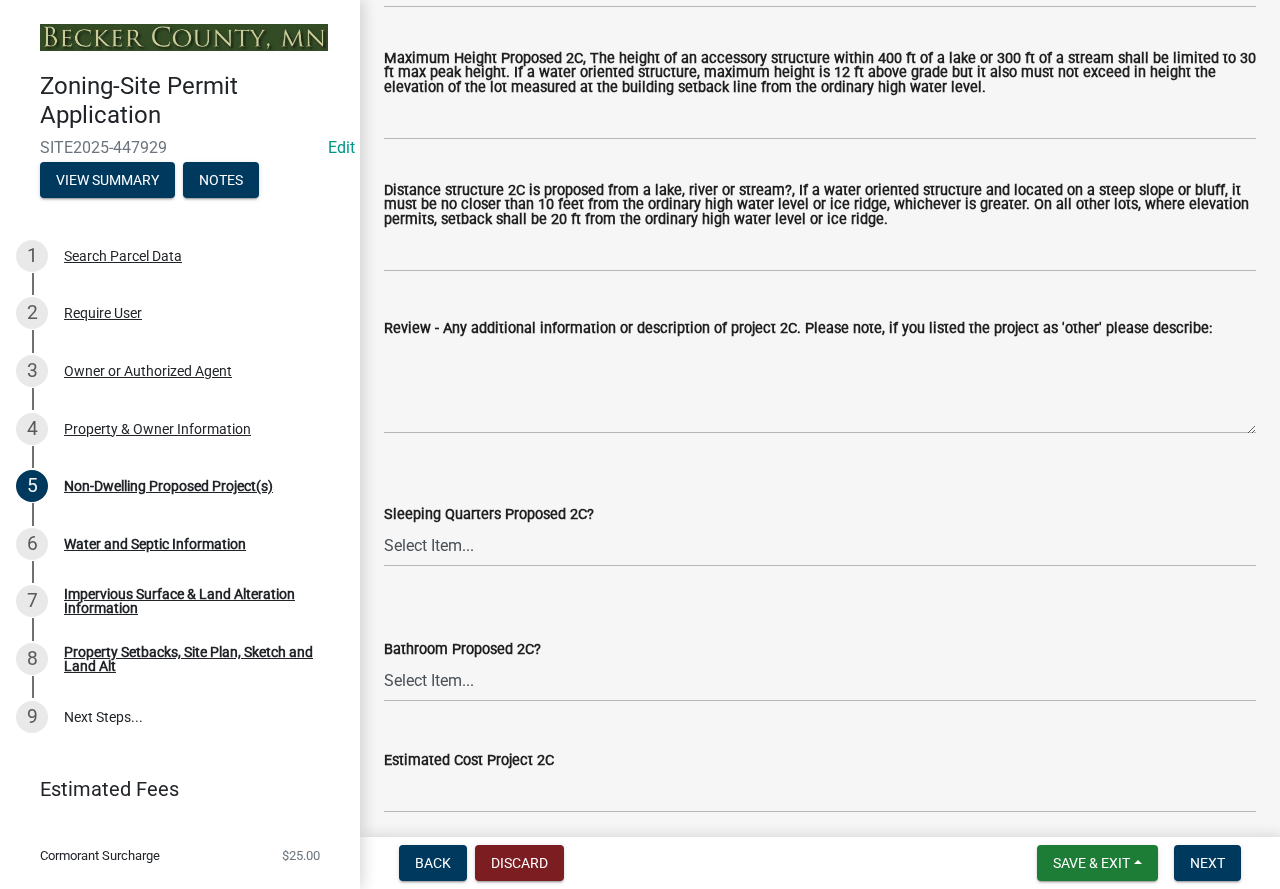 scroll, scrollTop: 3349, scrollLeft: 0, axis: vertical 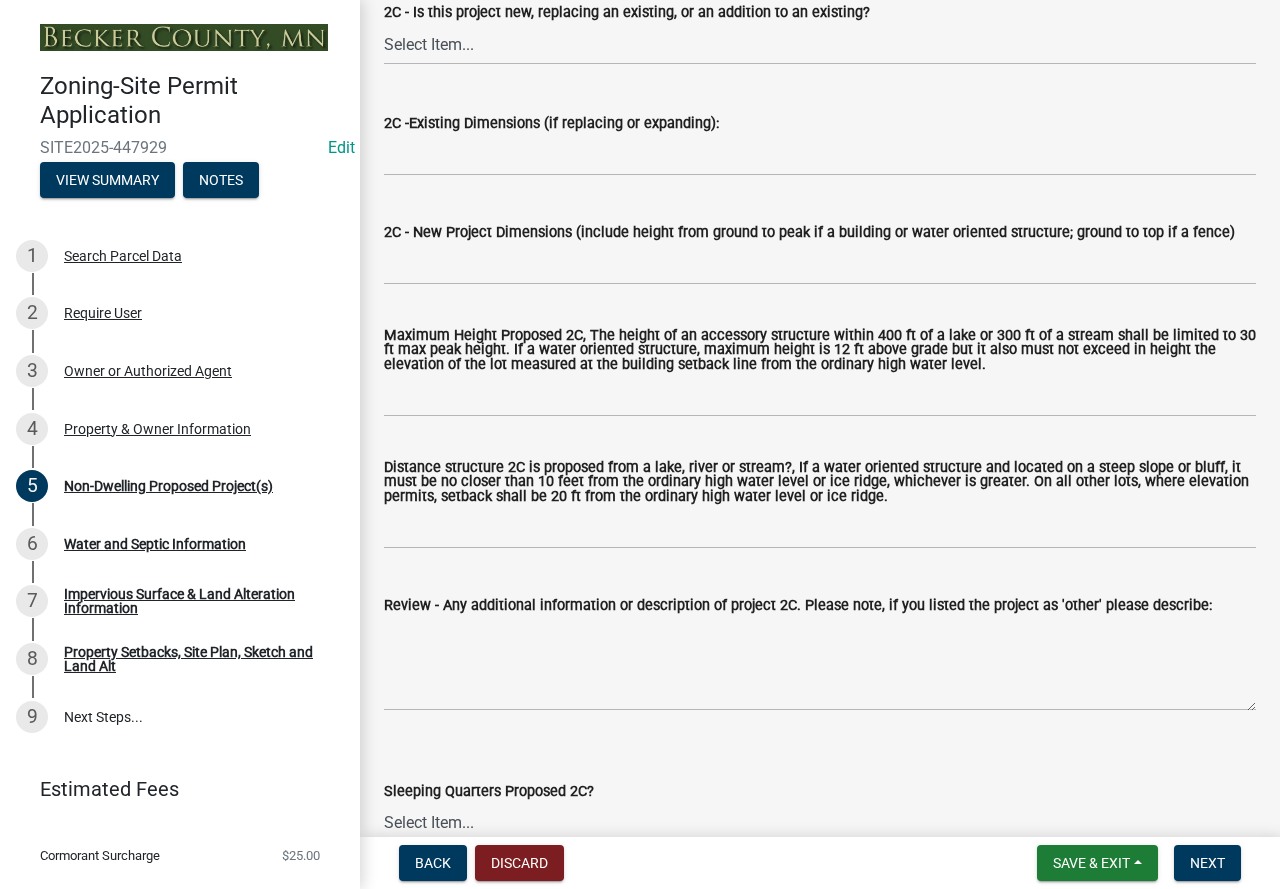 type on "4500" 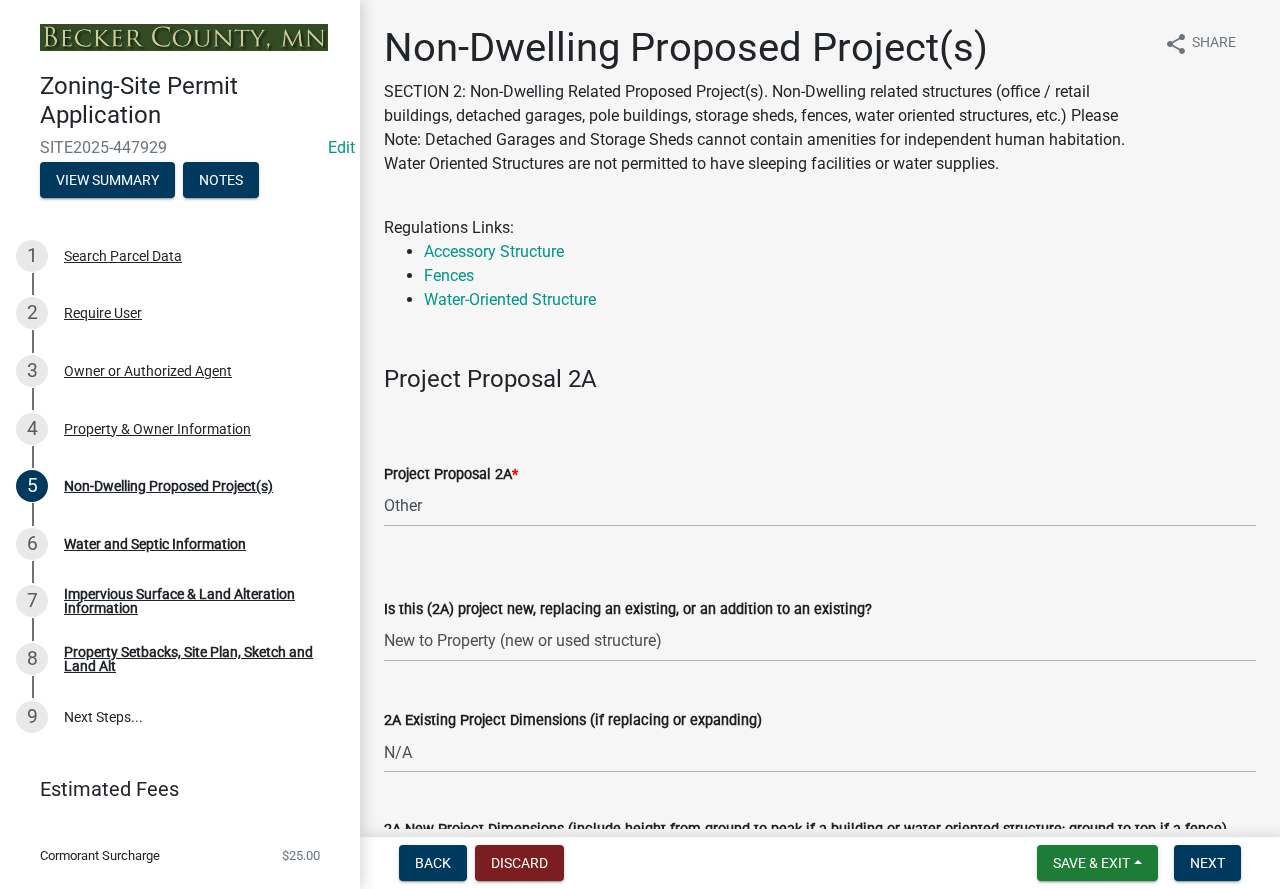 drag, startPoint x: 534, startPoint y: 583, endPoint x: 533, endPoint y: 70, distance: 513.001 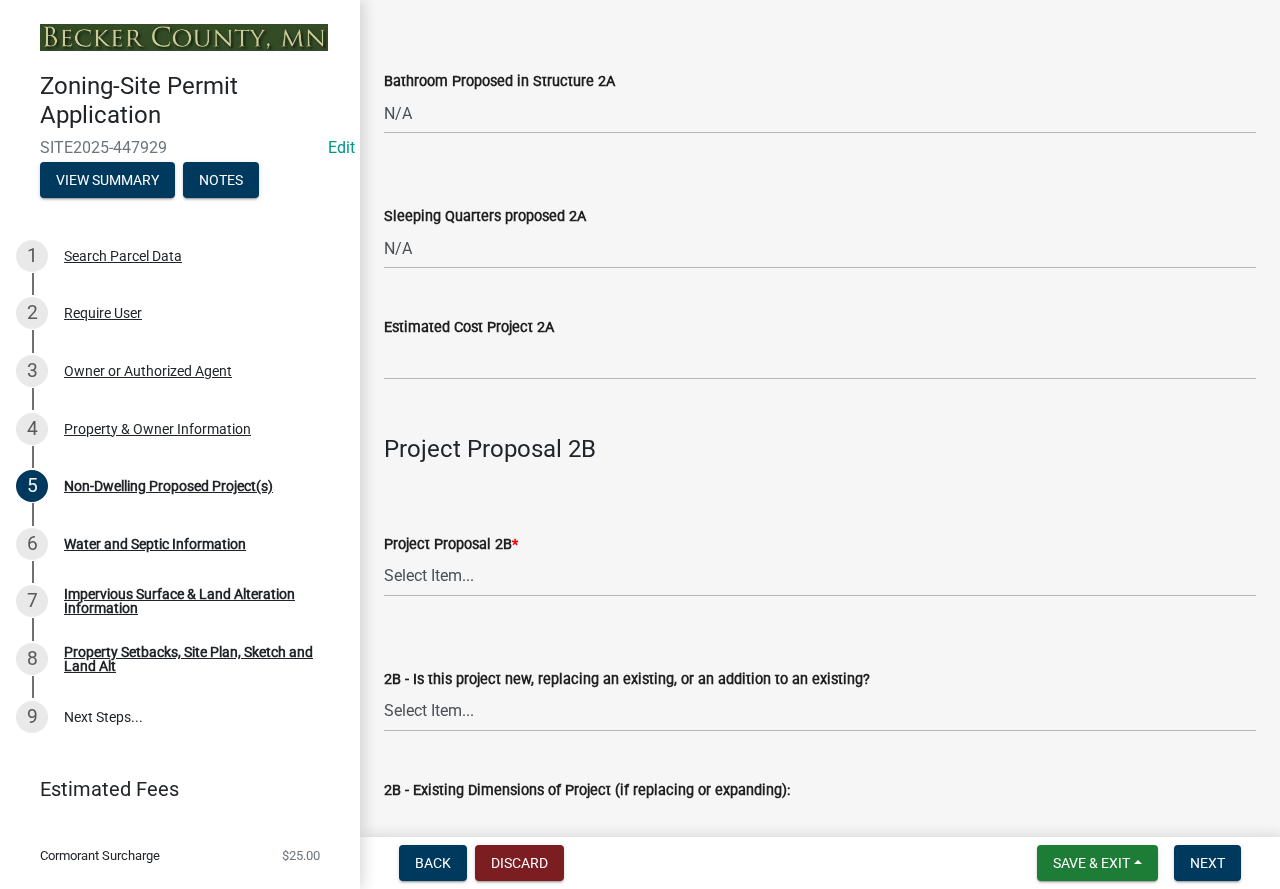 scroll, scrollTop: 1400, scrollLeft: 0, axis: vertical 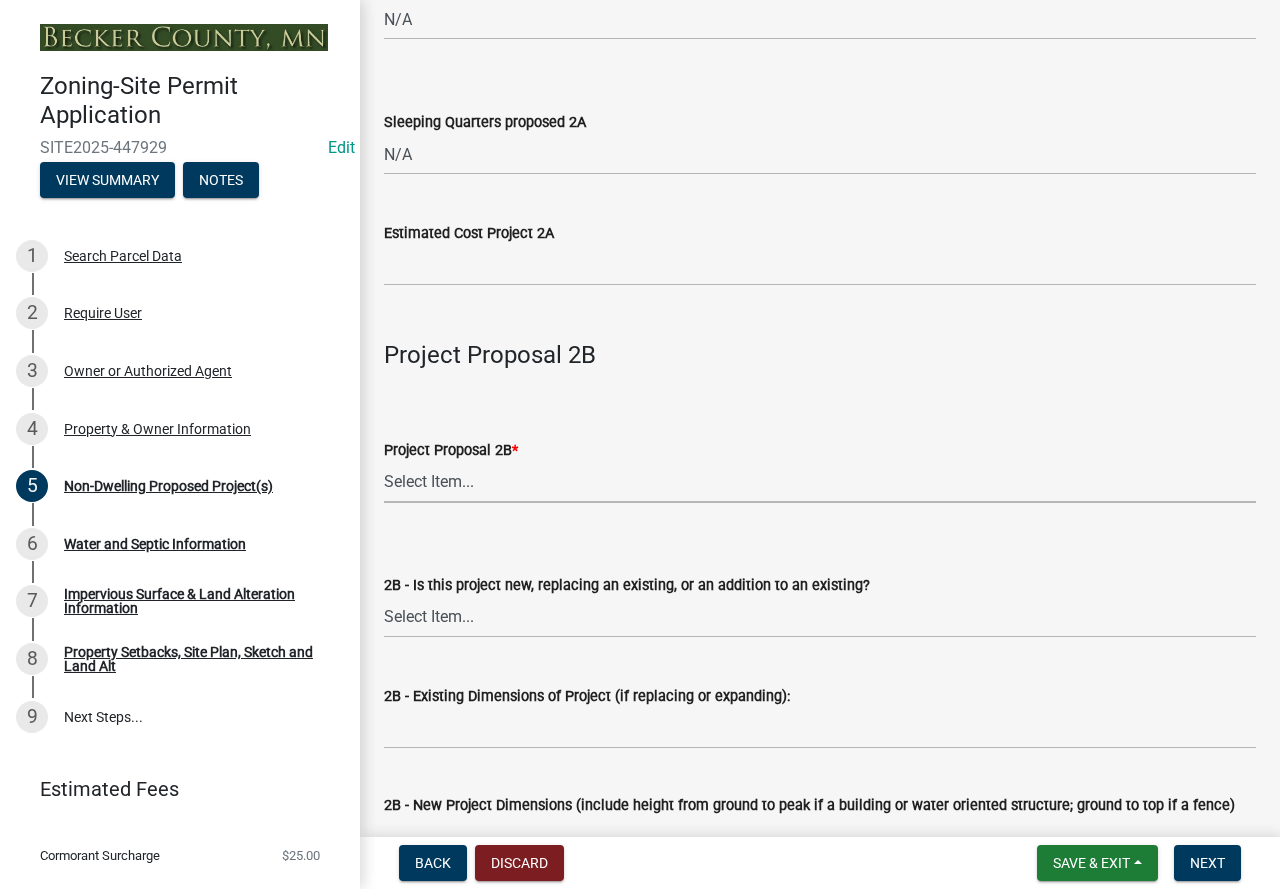 click on "Select Item...   N/A   Commercial Office/Retail Building   Detached Garage   Pole Building   Storage Shed   Fence   Water Oriented Deck   Water Oriented Stairs w/Landing   Water Oriented Boathouse   Water Oriented Screen Porch   Water Oriented Gazebo   Water Oriented Storage Structure   Other Water Oriented Structure   Other" at bounding box center (820, 482) 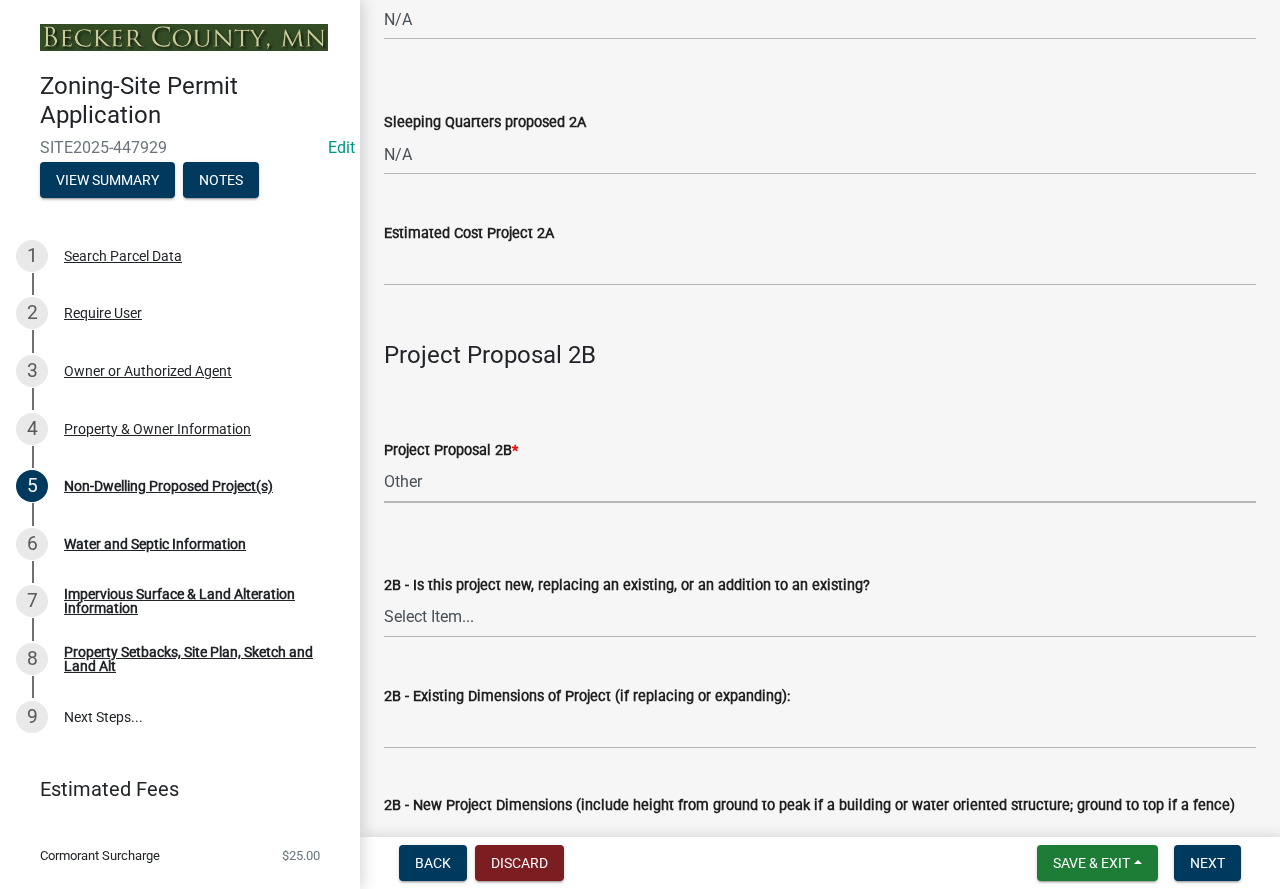 click on "Select Item...   N/A   Commercial Office/Retail Building   Detached Garage   Pole Building   Storage Shed   Fence   Water Oriented Deck   Water Oriented Stairs w/Landing   Water Oriented Boathouse   Water Oriented Screen Porch   Water Oriented Gazebo   Water Oriented Storage Structure   Other Water Oriented Structure   Other" at bounding box center (820, 482) 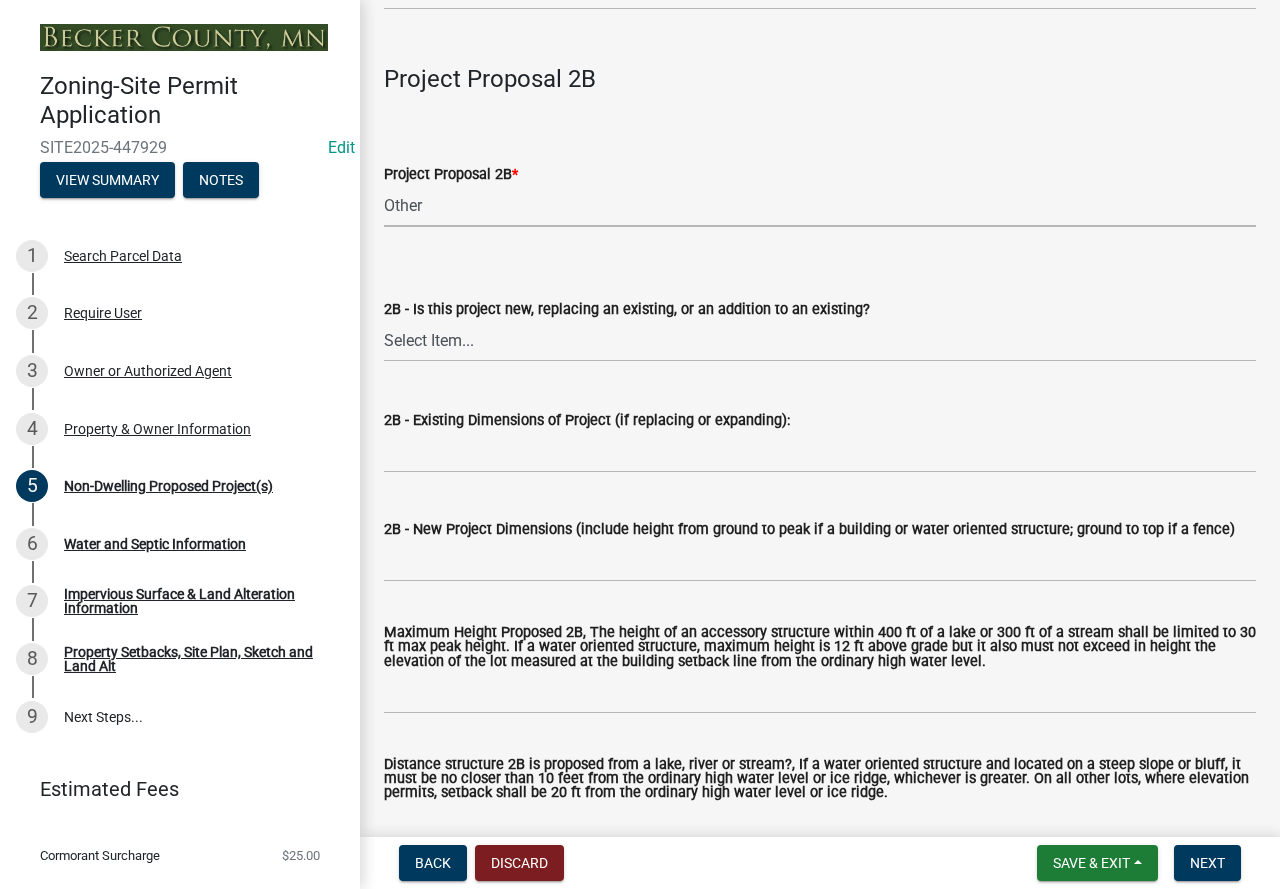 scroll, scrollTop: 1700, scrollLeft: 0, axis: vertical 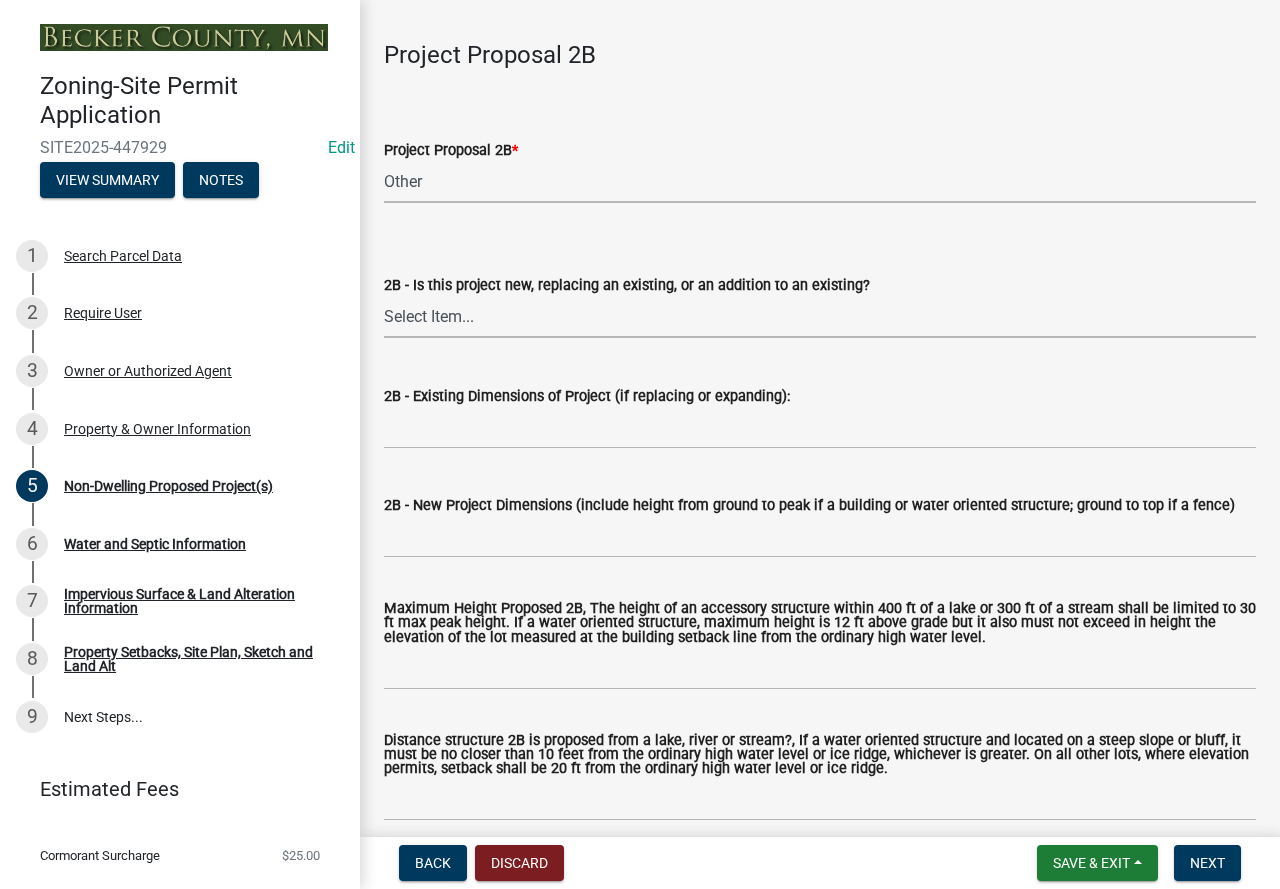 click on "Select Item...   New to Property (new or used structure)   Relocating/moving existing structure on my property from one location to another   Replacing Existing - Same dimensions or smaller   Replacing Existing - Larger or Different Footprint   Addition to Existing" at bounding box center (820, 317) 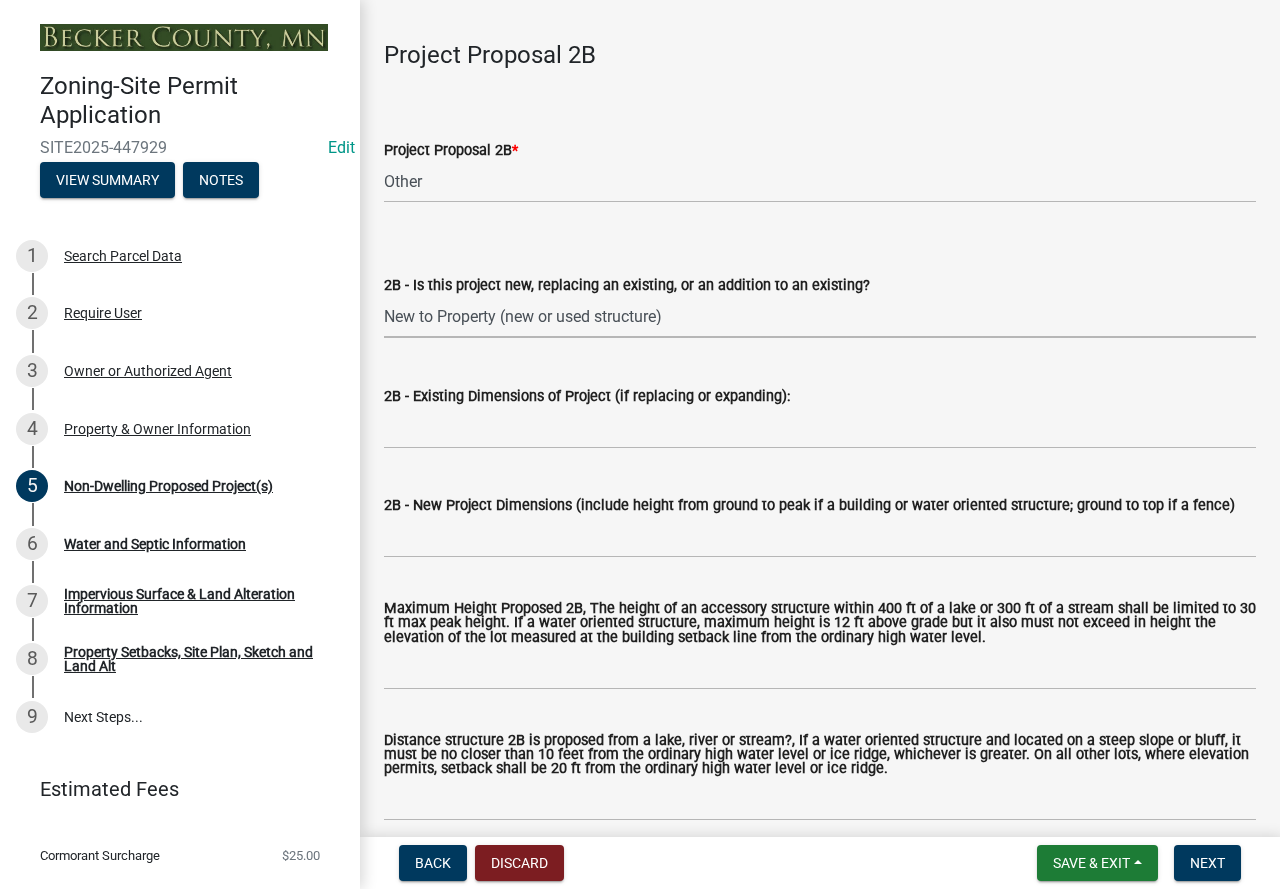 click on "Select Item...   New to Property (new or used structure)   Relocating/moving existing structure on my property from one location to another   Replacing Existing - Same dimensions or smaller   Replacing Existing - Larger or Different Footprint   Addition to Existing" at bounding box center (820, 317) 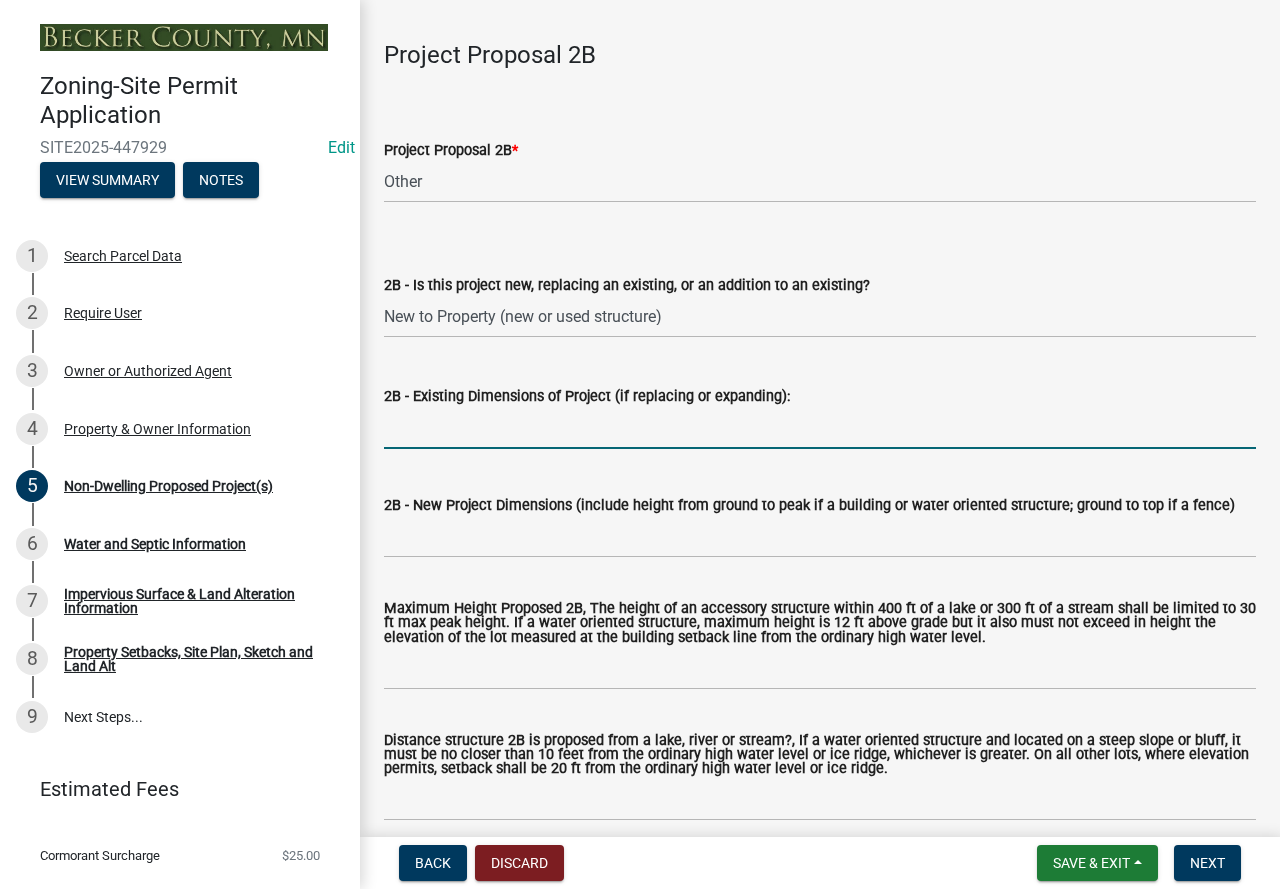 click on "2B - Existing Dimensions of Project (if replacing or expanding):" at bounding box center (820, 428) 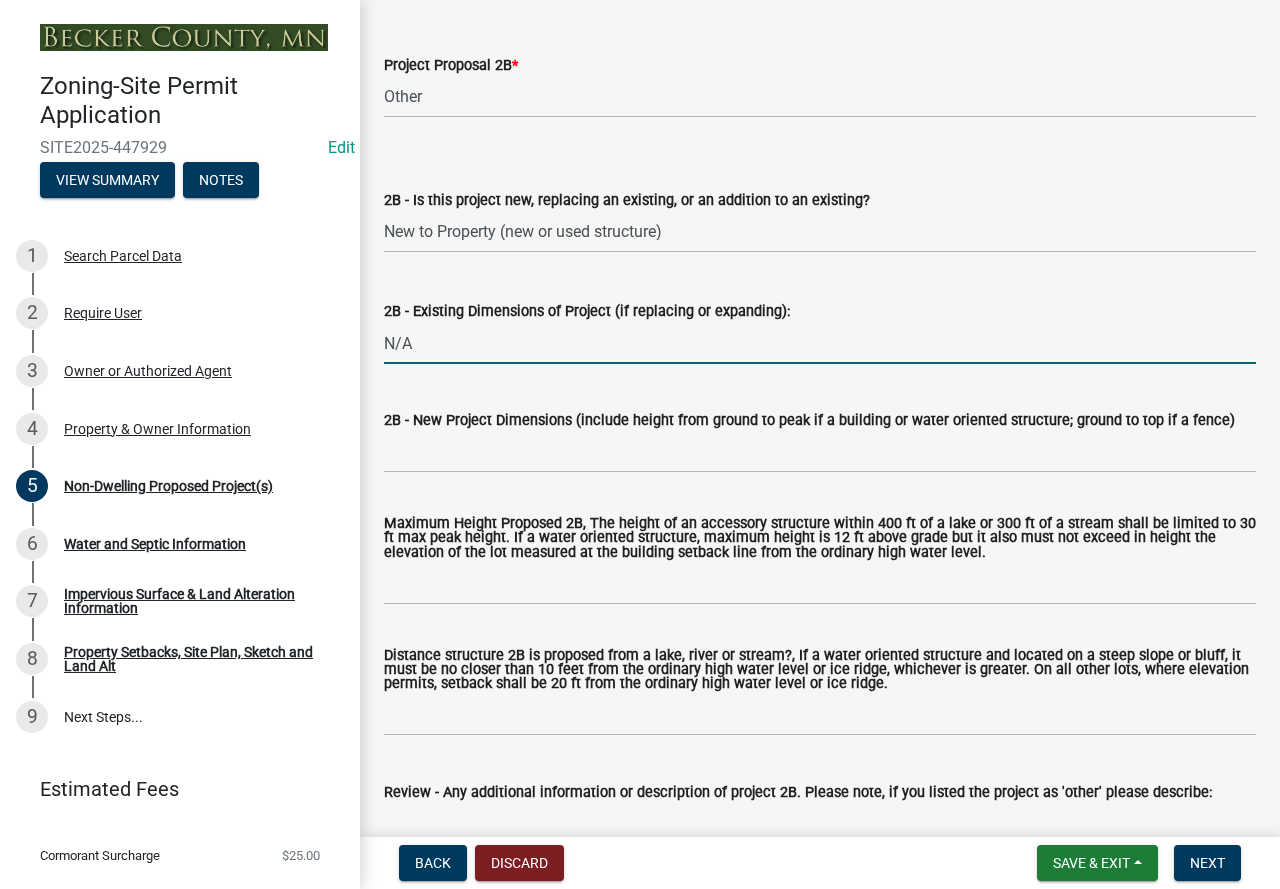 scroll, scrollTop: 1900, scrollLeft: 0, axis: vertical 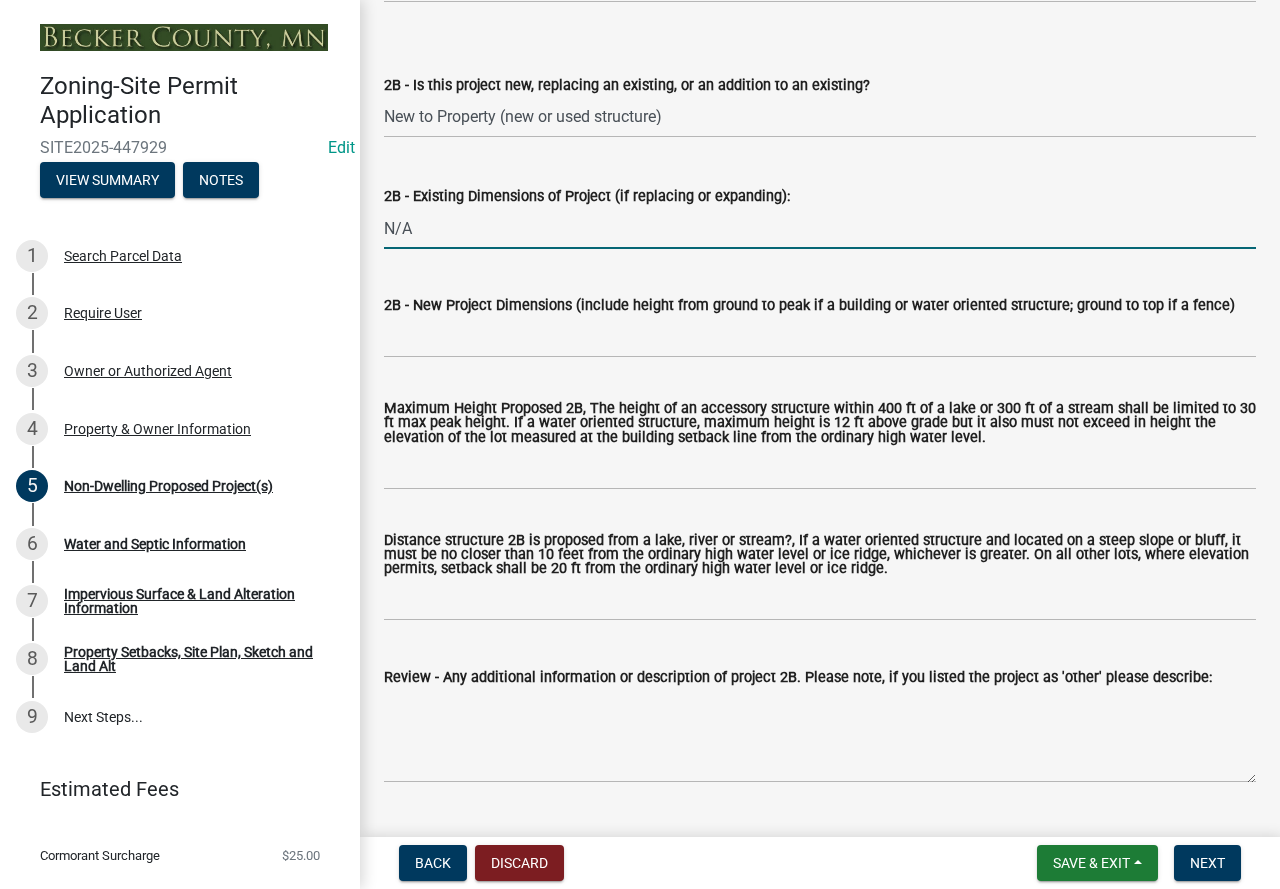 type on "N/A" 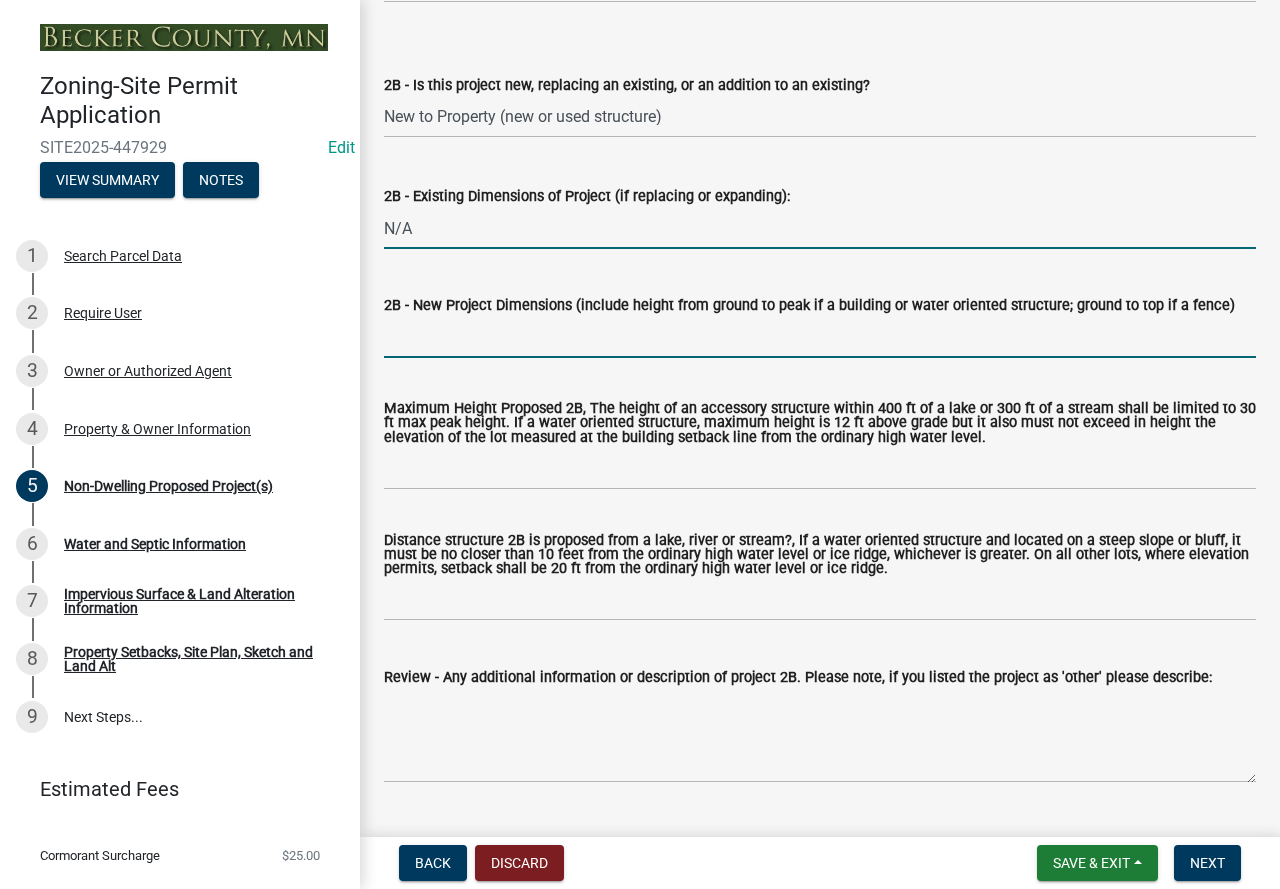 click on "2B - New Project Dimensions  (include height from ground to peak if a building or water oriented structure; ground to top if a fence)" at bounding box center [820, 337] 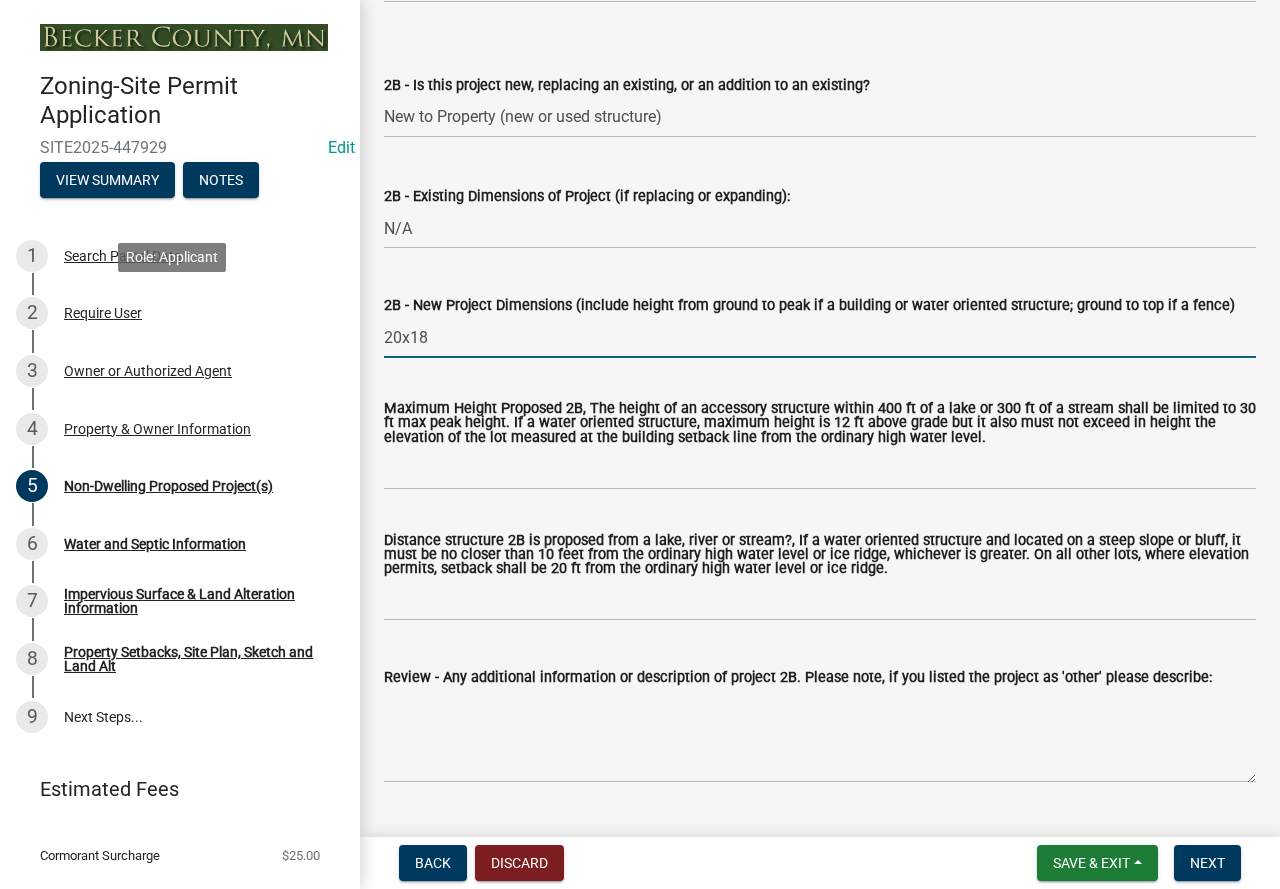 scroll, scrollTop: 42, scrollLeft: 0, axis: vertical 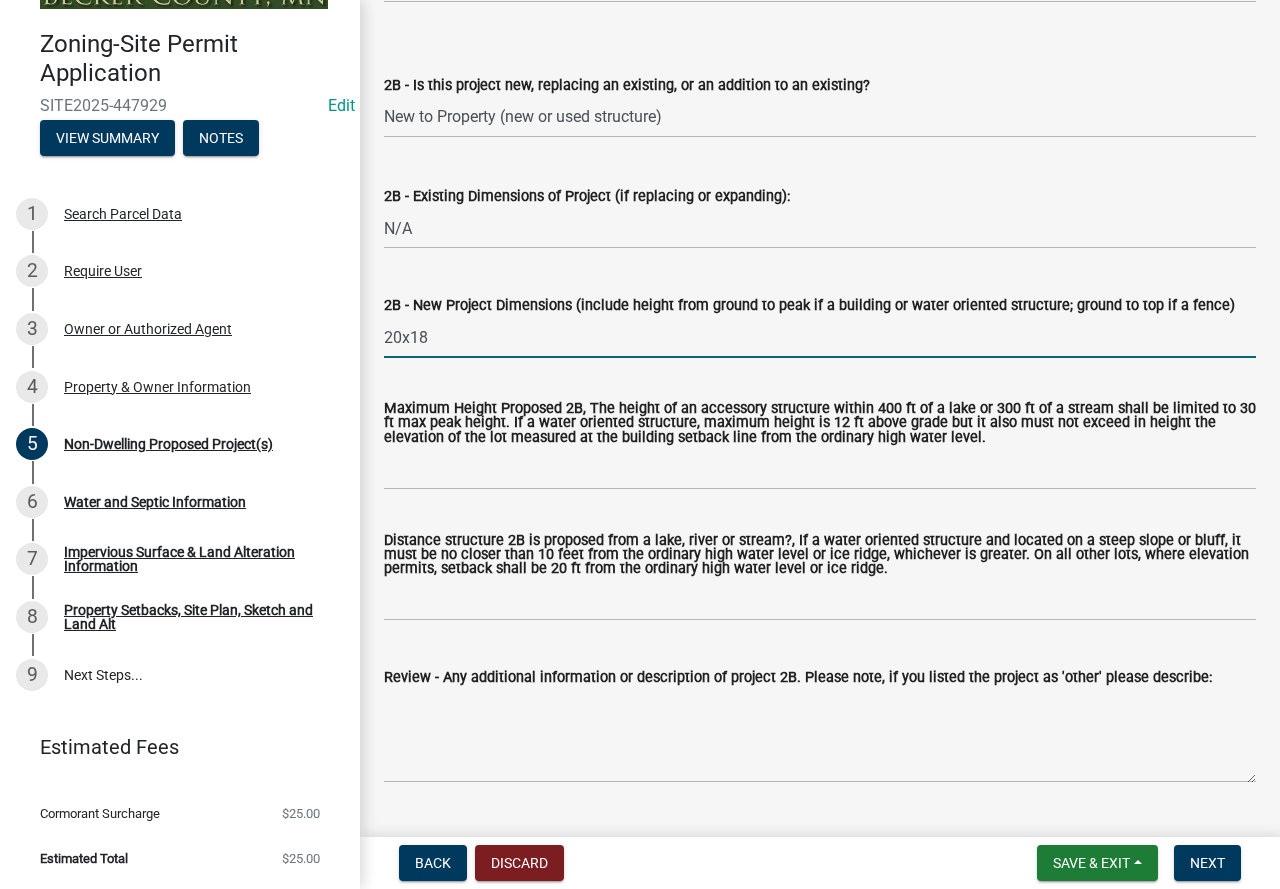 type on "20x18" 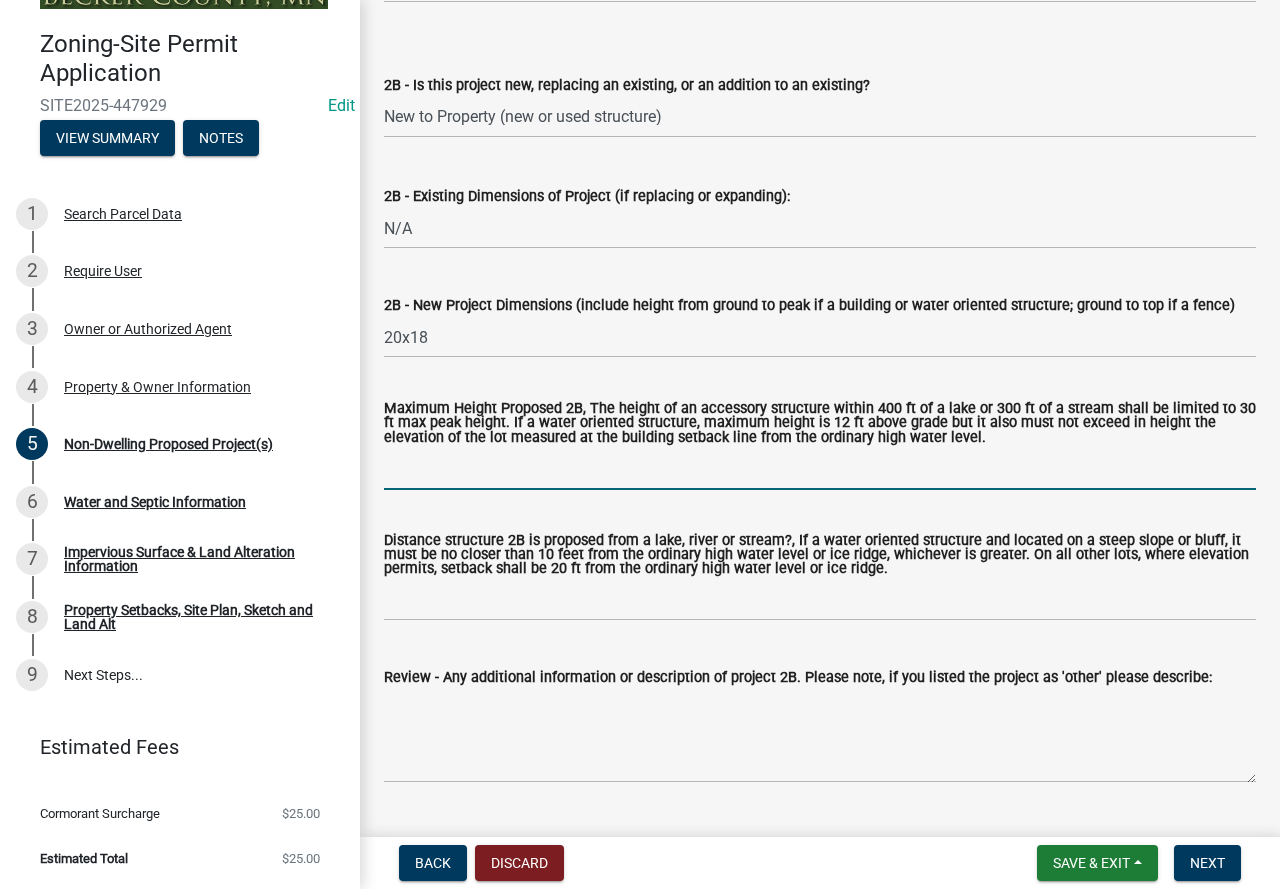 click on "Maximum Height Proposed 2B, The height of an accessory structure within 400 ft of a lake or 300 ft of a stream shall be limited to 30 ft max peak height. If a water oriented structure, maximum height is 12 ft above grade but it also must not exceed in height the elevation of the lot measured at the building setback line from the ordinary high water level." at bounding box center (820, 469) 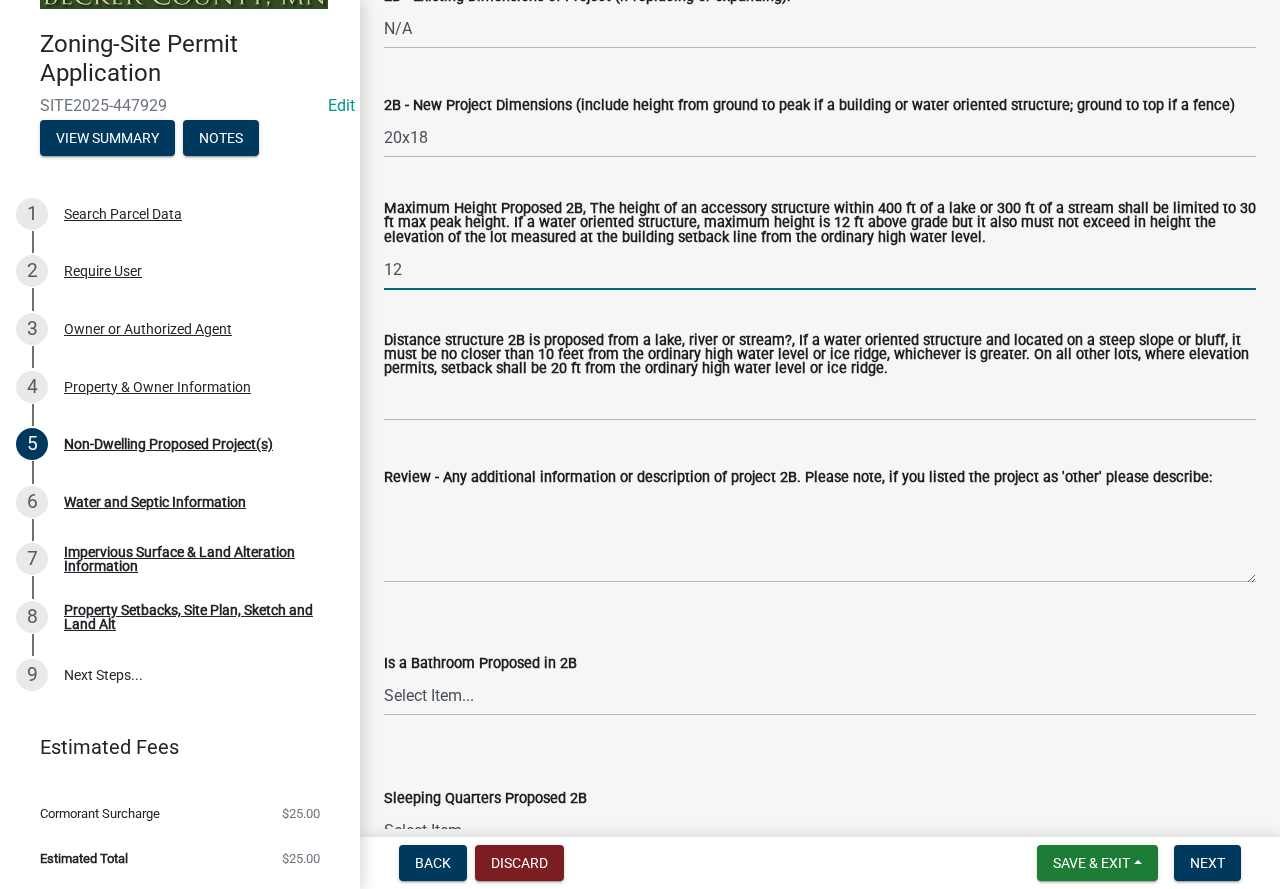scroll, scrollTop: 2300, scrollLeft: 0, axis: vertical 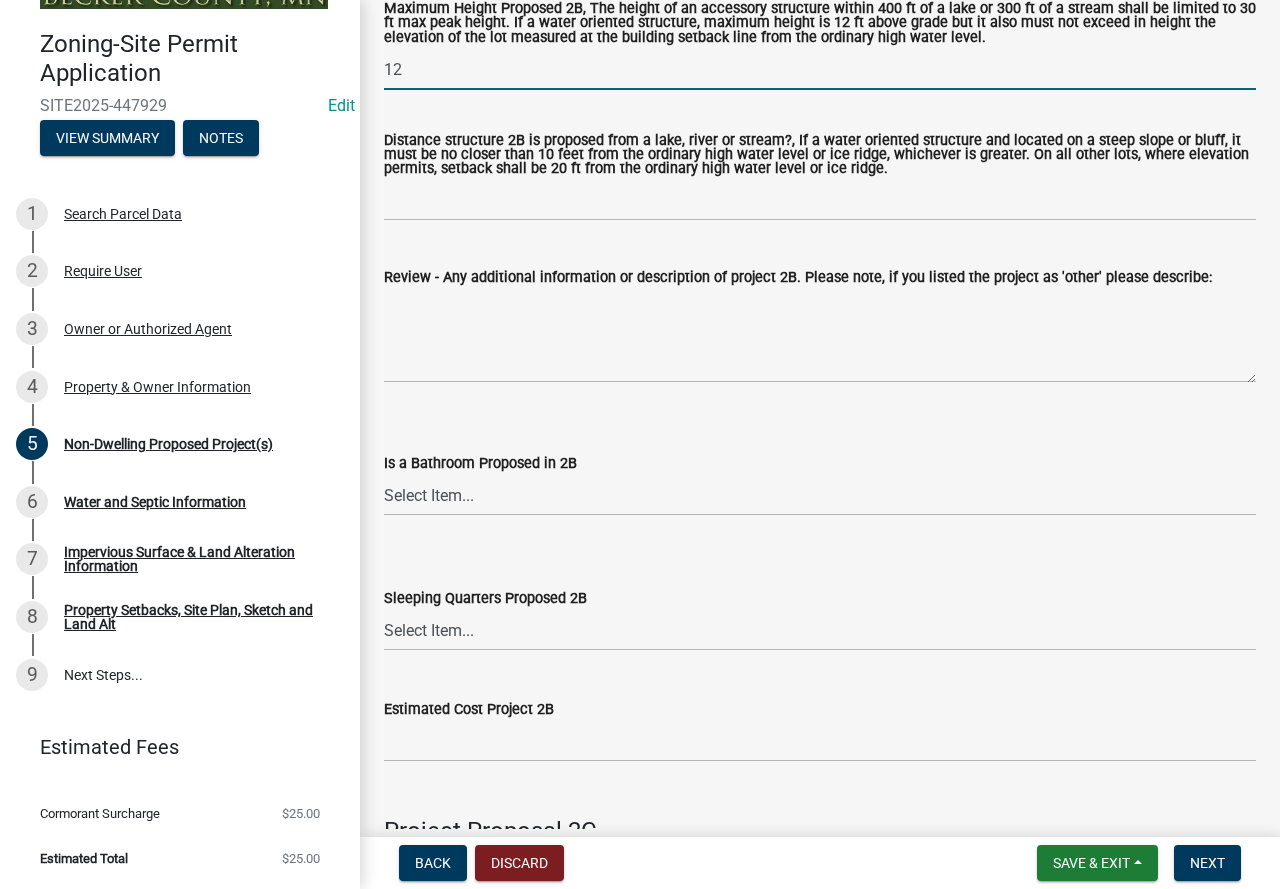 type on "1" 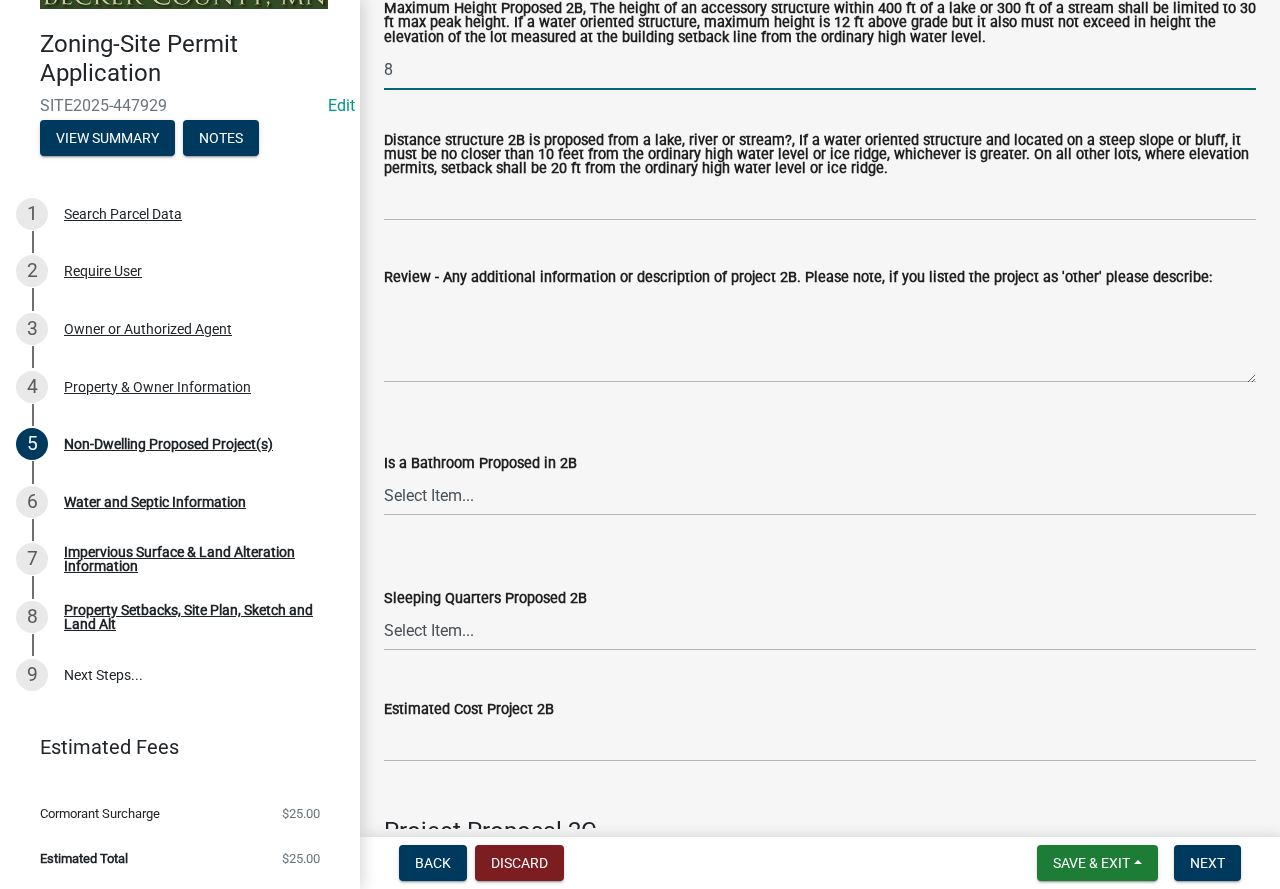 type on "8" 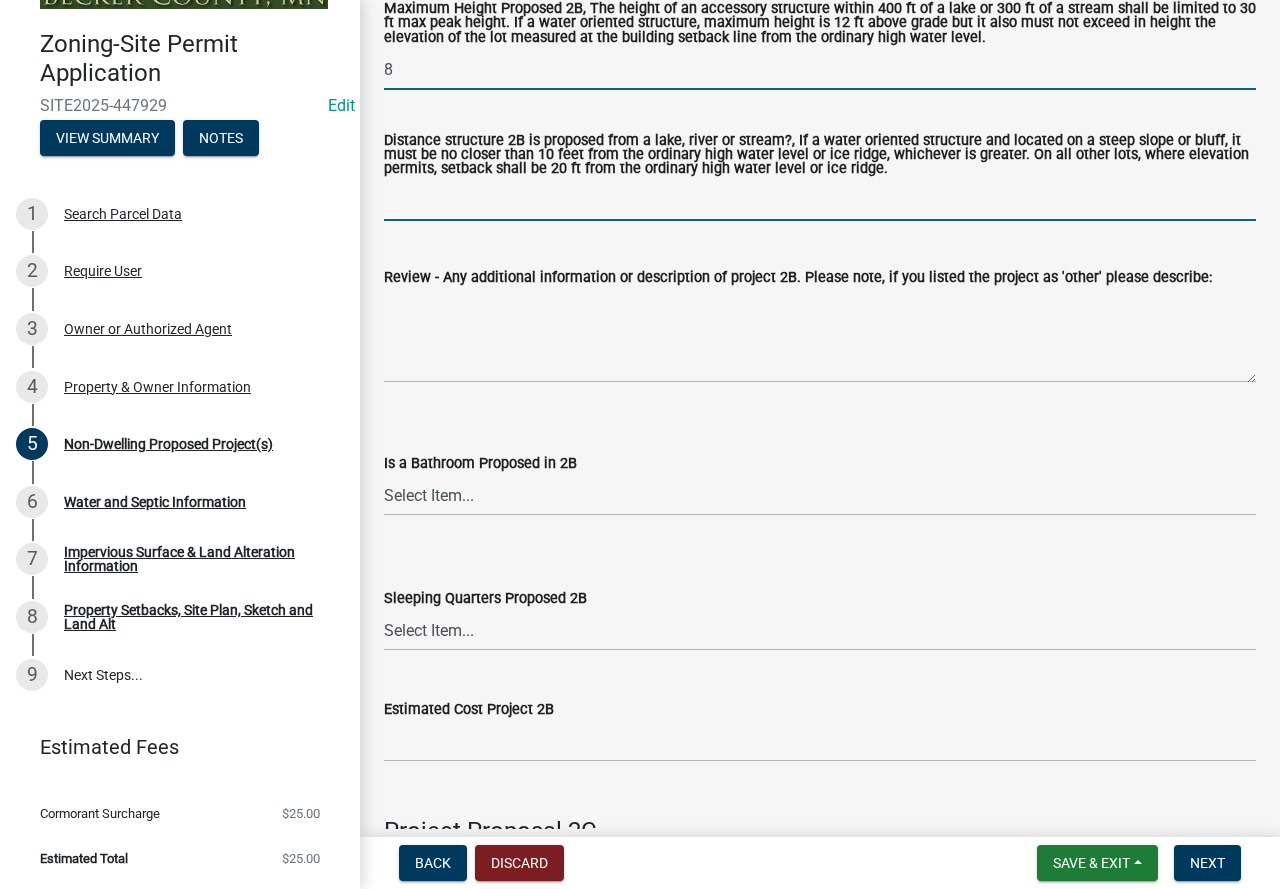 click on "Distance structure 2B is proposed from a lake, river or stream?, If a water oriented structure and located on a steep slope or bluff, it must be no closer than 10 feet from the ordinary high water level or ice ridge, whichever is greater.  On all other lots, where elevation permits, setback shall be 20 ft from the ordinary high water level or ice ridge." at bounding box center (820, 200) 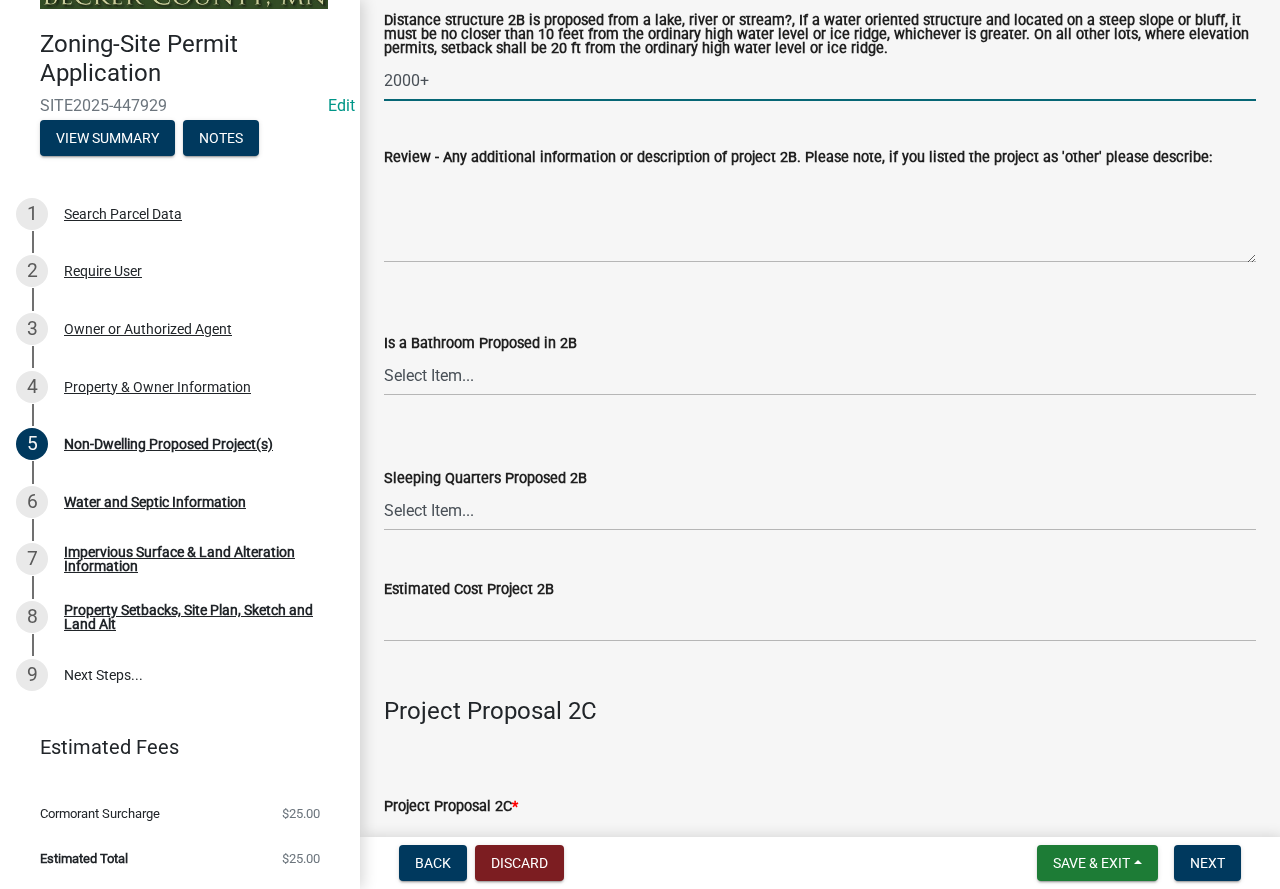 scroll, scrollTop: 2600, scrollLeft: 0, axis: vertical 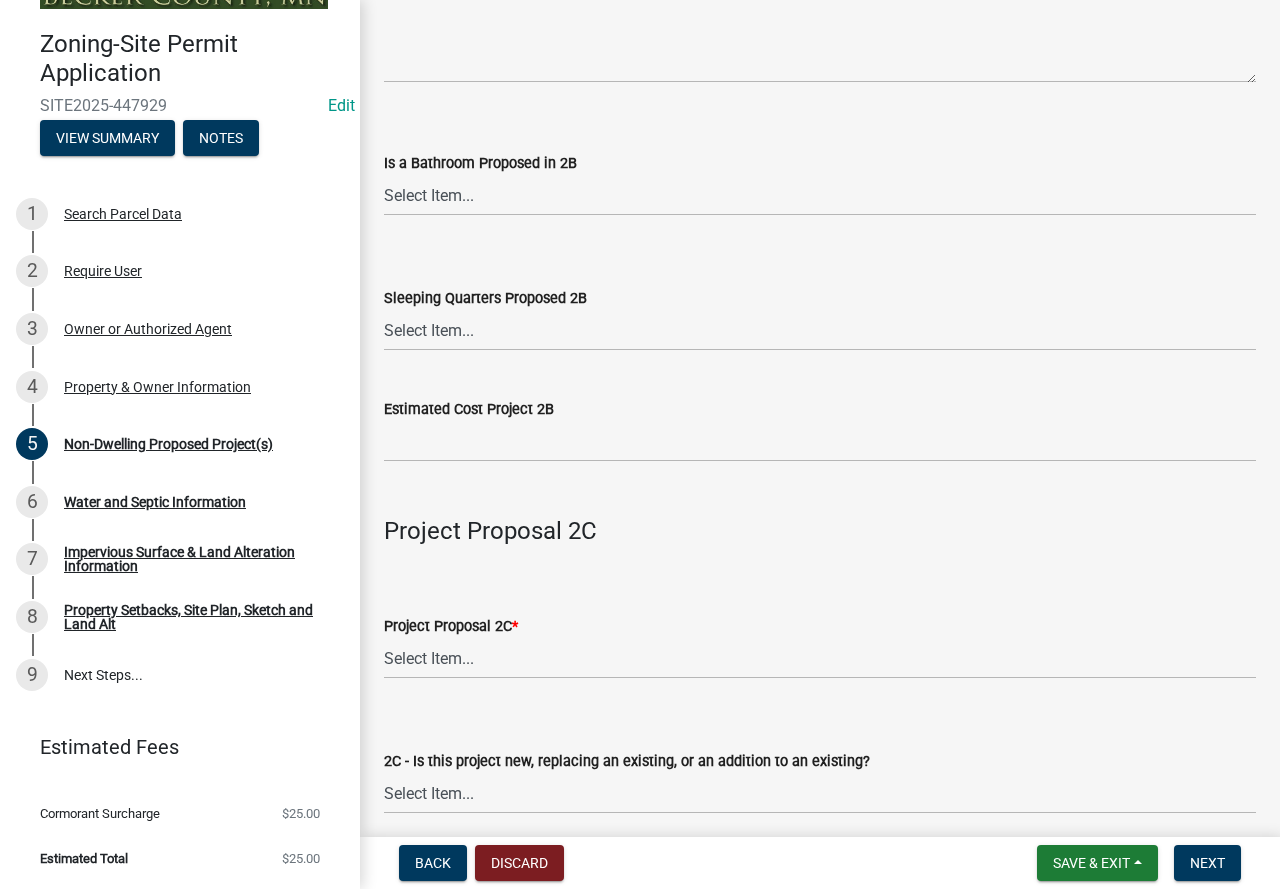 type on "2000+" 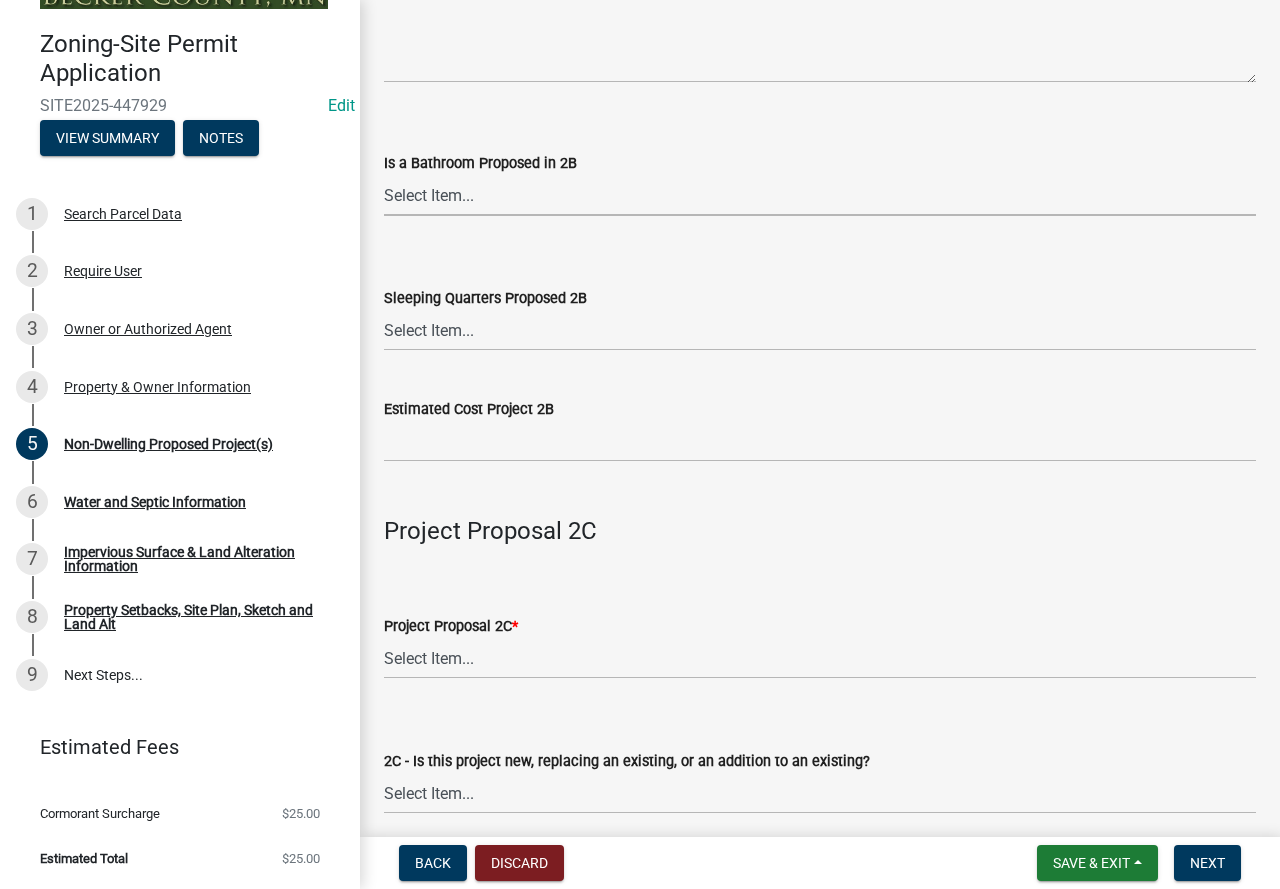 click on "Select Item...   N/A   Yes   No" at bounding box center [820, 195] 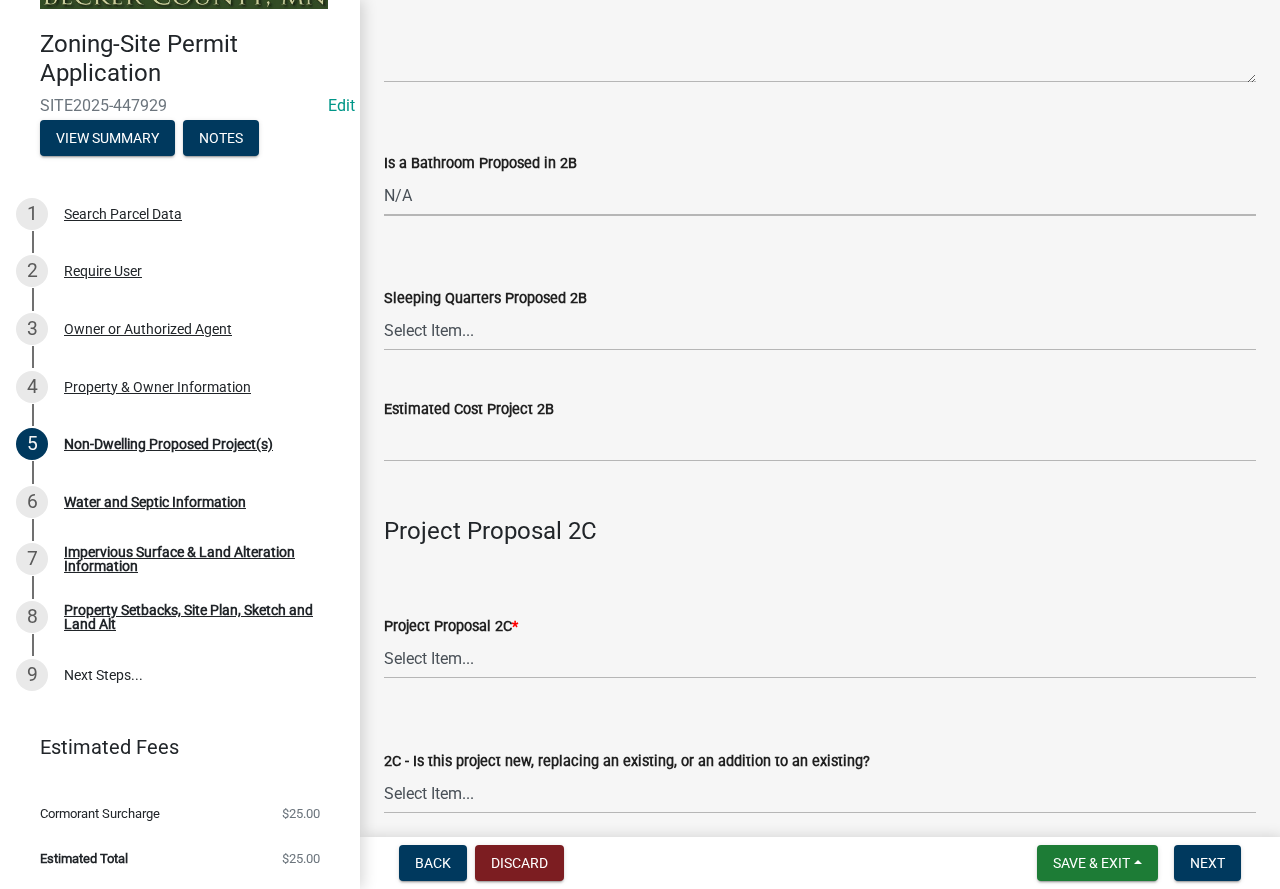click on "Select Item...   N/A   Yes   No" at bounding box center [820, 195] 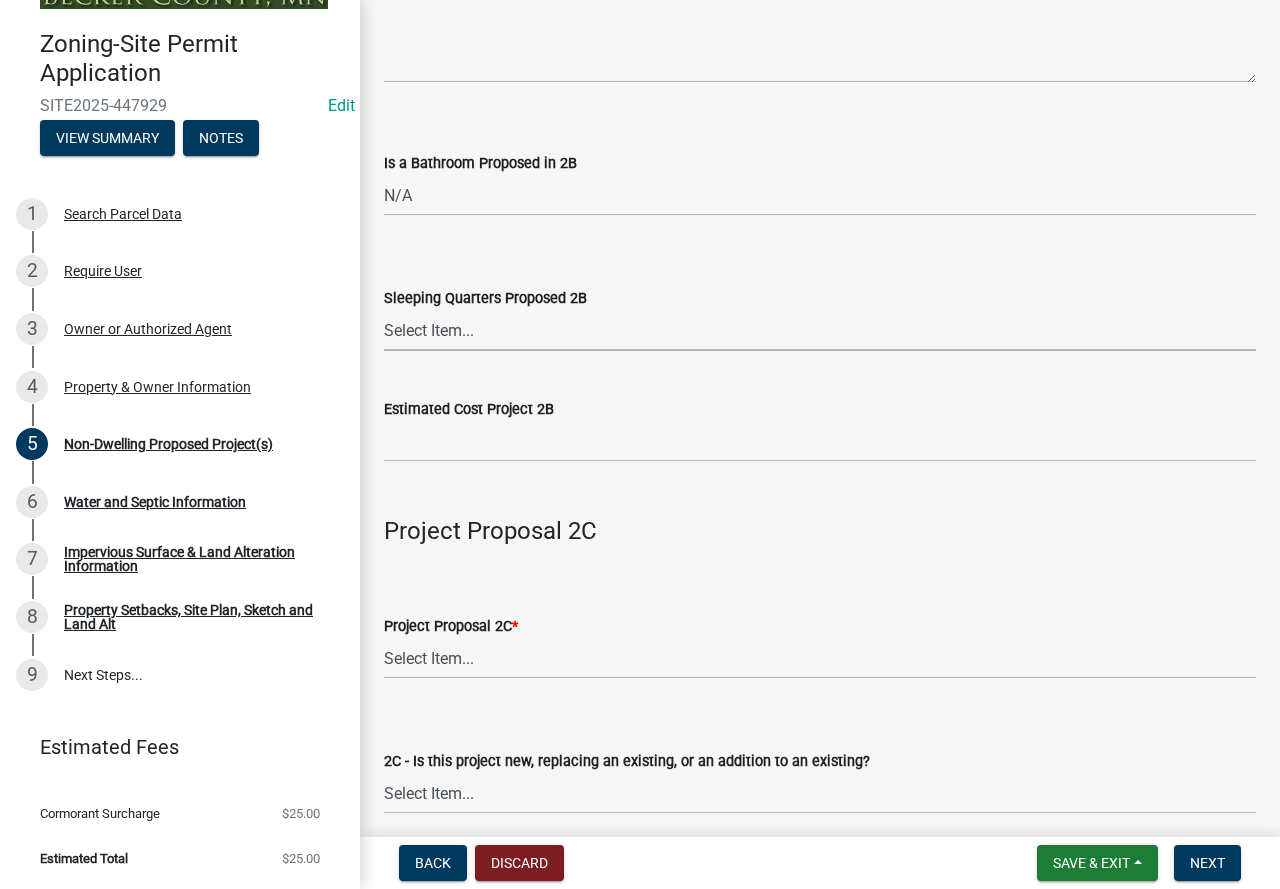 click on "Select Item...   N/A   Yes   No" at bounding box center (820, 330) 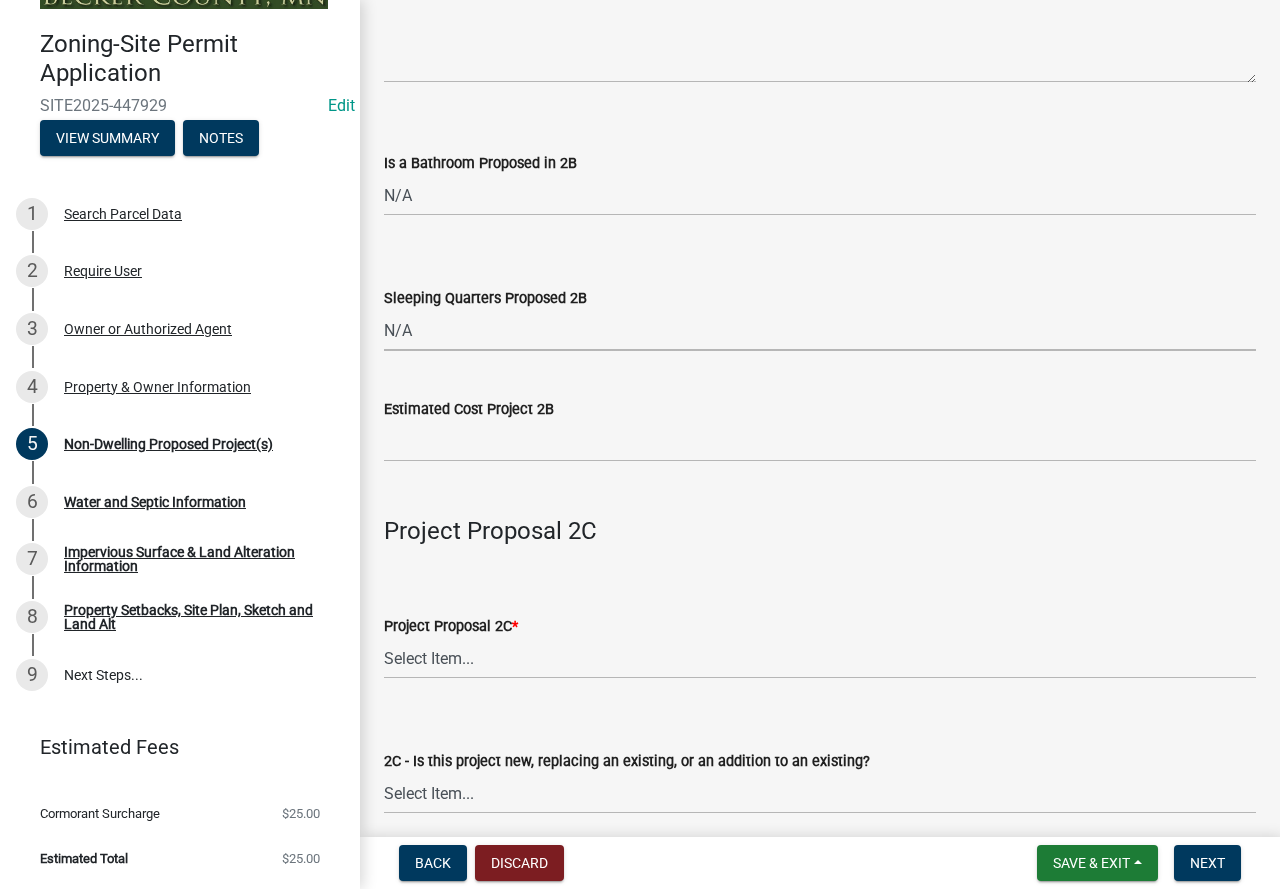 click on "Select Item...   N/A   Yes   No" at bounding box center (820, 330) 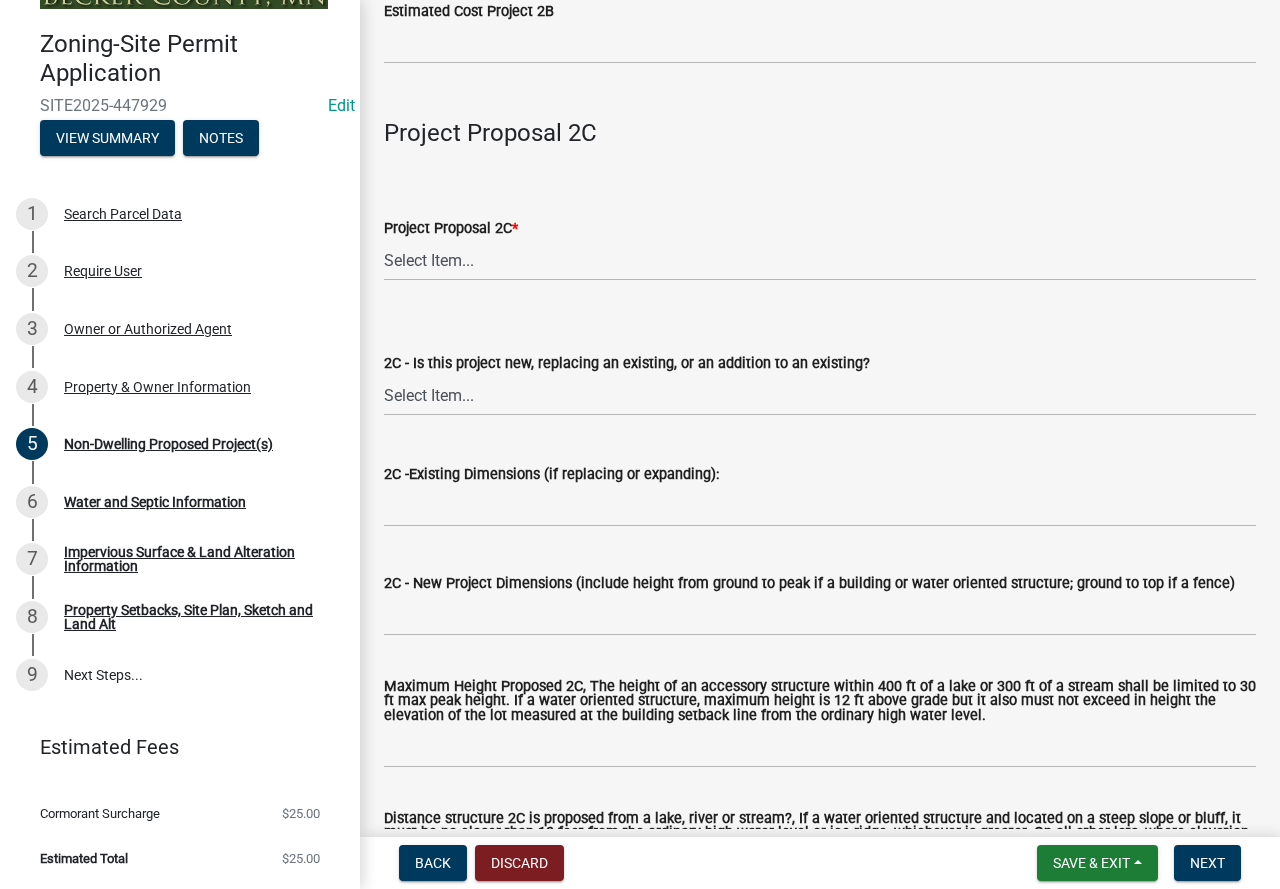 scroll, scrollTop: 3000, scrollLeft: 0, axis: vertical 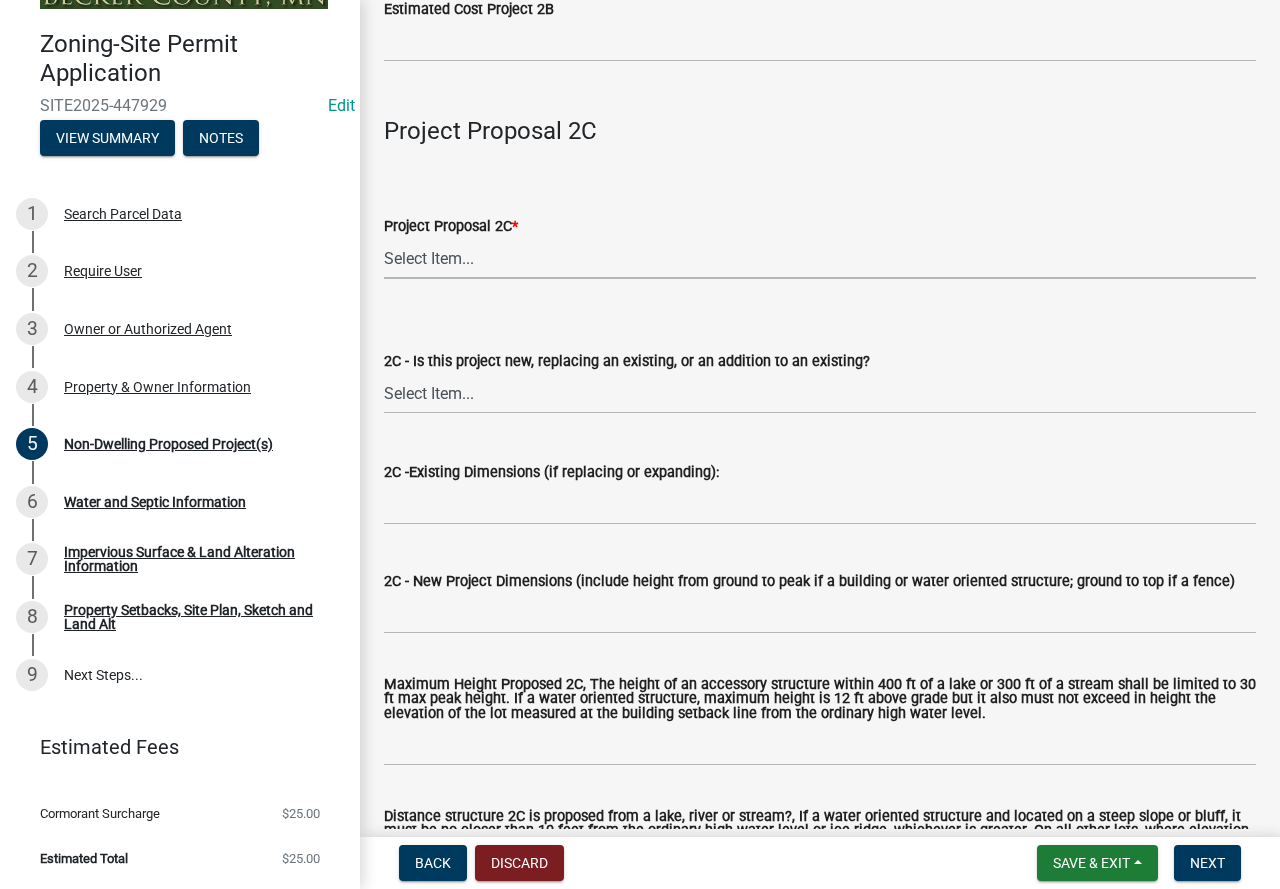 click on "Select Item...   N/A   Commercial Office/Retail Building   Detached Garage   Pole Building   Storage Shed   Fence   Water Oriented Deck   Water Oriented Stairs w/Landing   Water Oriented Boathouse   Water Oriented Screen Porch   Water Oriented Gazebo   Water Oriented Storage Structure   Other Water Oriented Structure   Other" at bounding box center [820, 258] 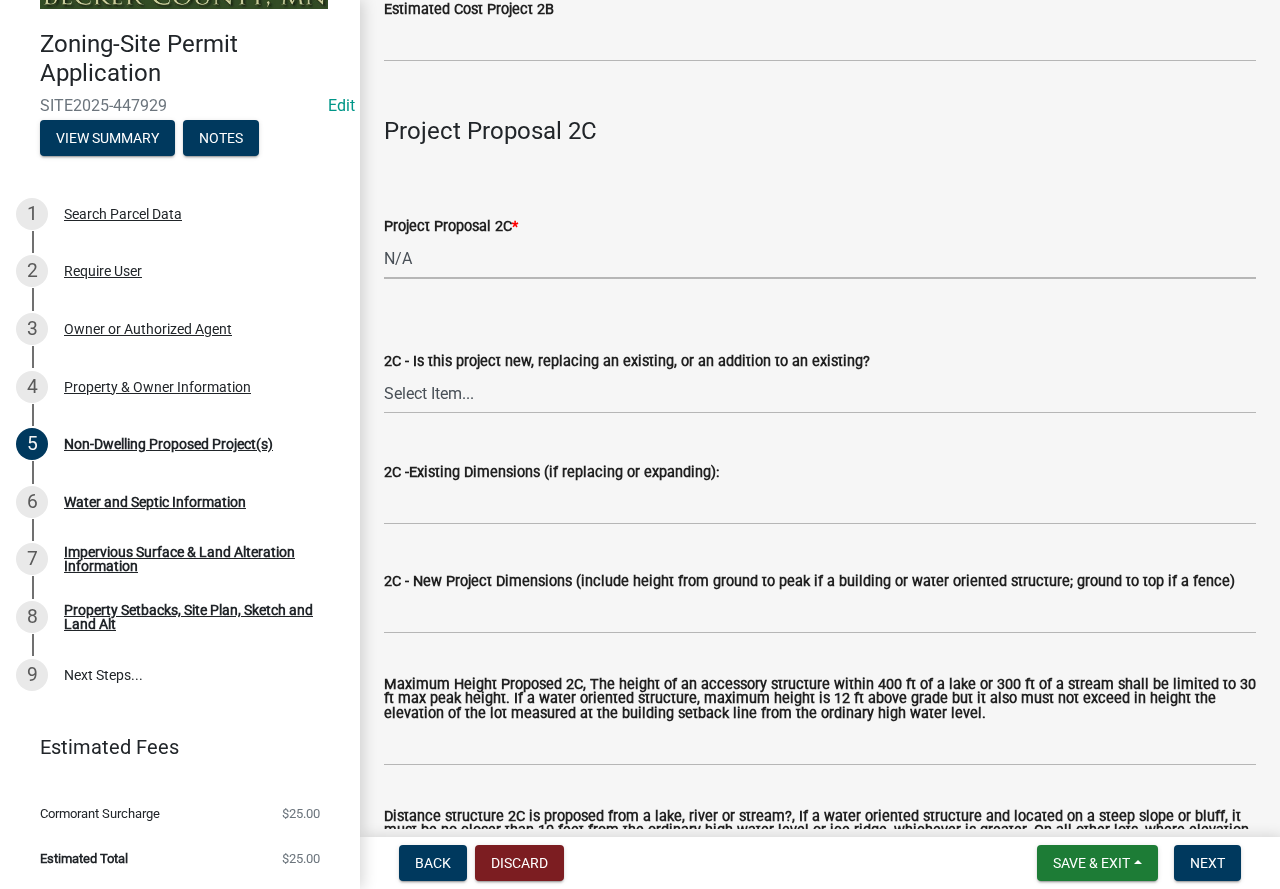 click on "Select Item...   N/A   Commercial Office/Retail Building   Detached Garage   Pole Building   Storage Shed   Fence   Water Oriented Deck   Water Oriented Stairs w/Landing   Water Oriented Boathouse   Water Oriented Screen Porch   Water Oriented Gazebo   Water Oriented Storage Structure   Other Water Oriented Structure   Other" at bounding box center (820, 258) 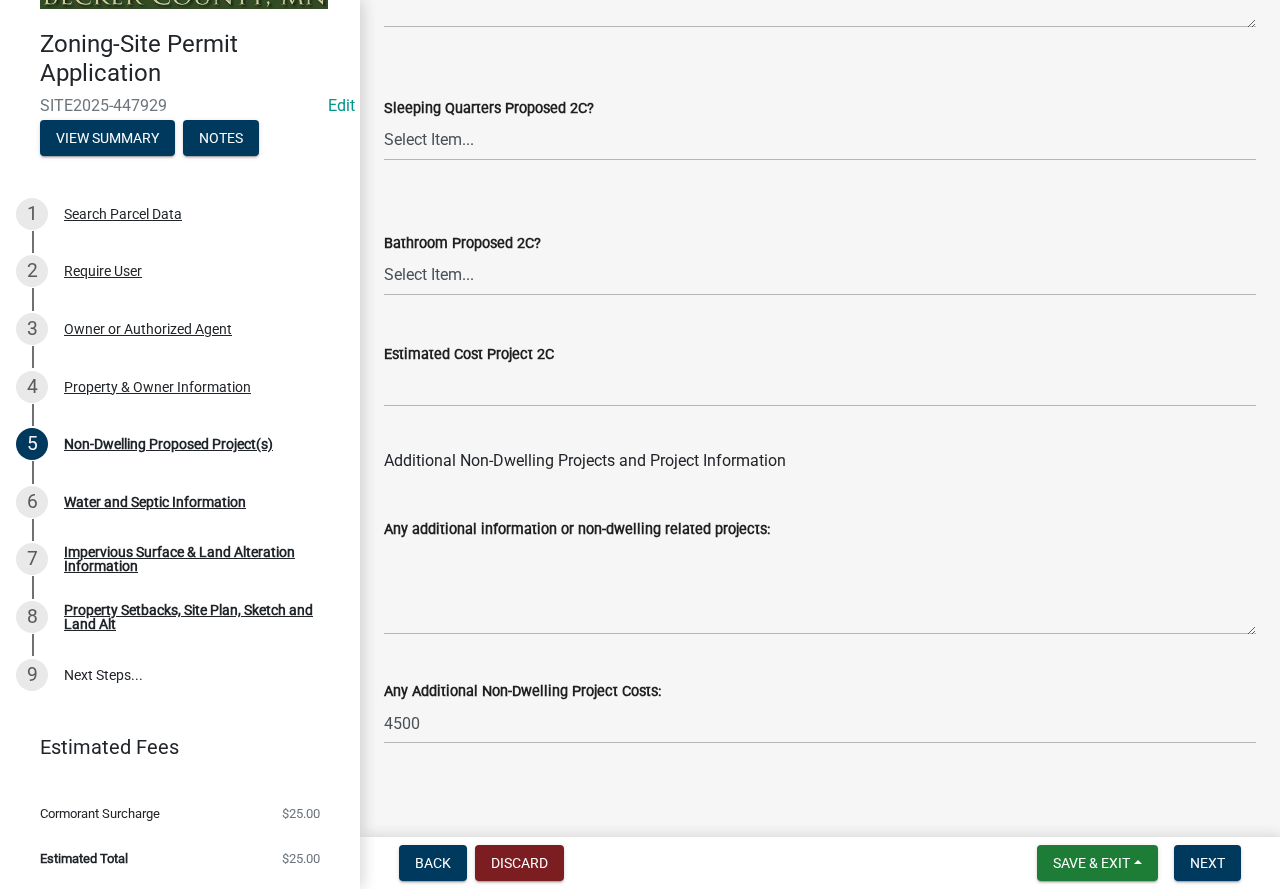 scroll, scrollTop: 4049, scrollLeft: 0, axis: vertical 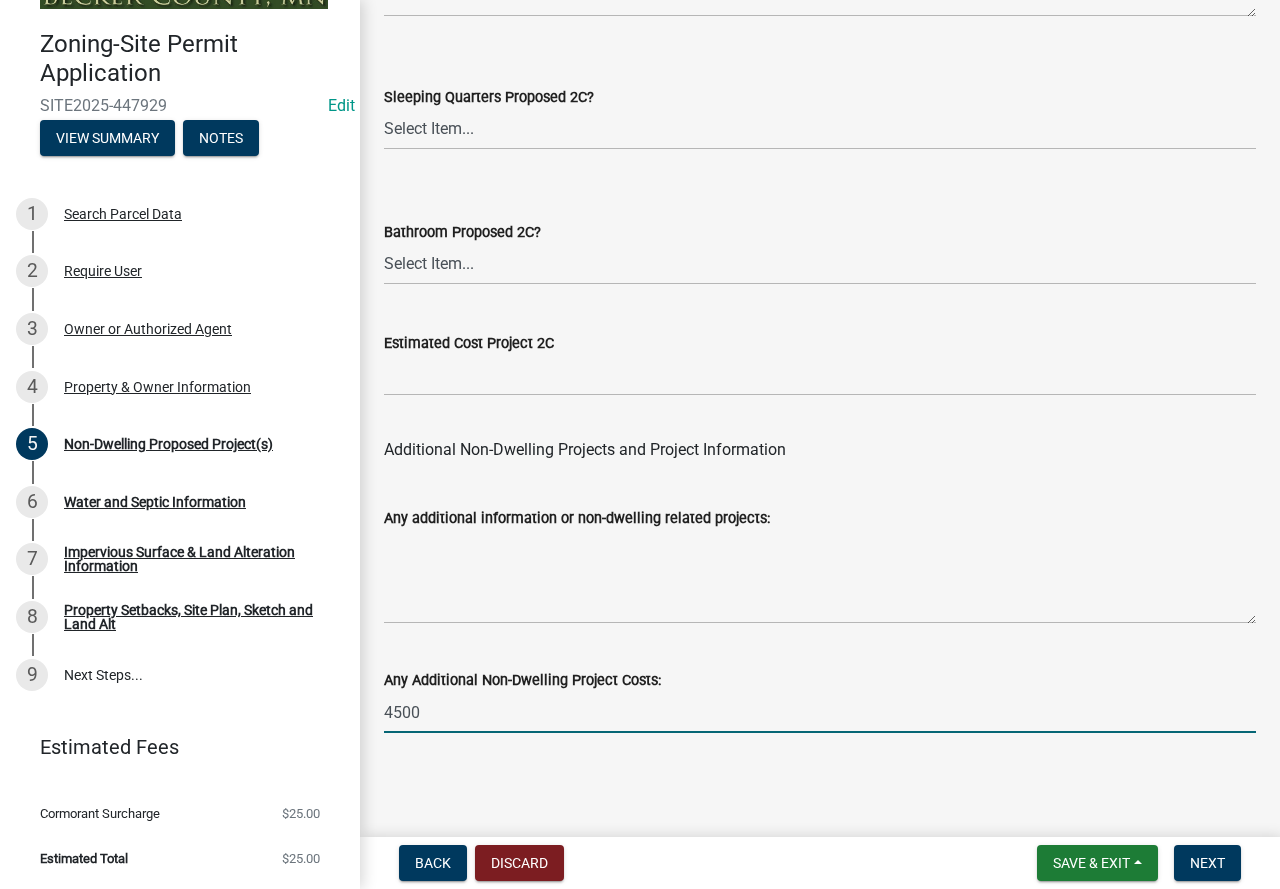 click on "4500" 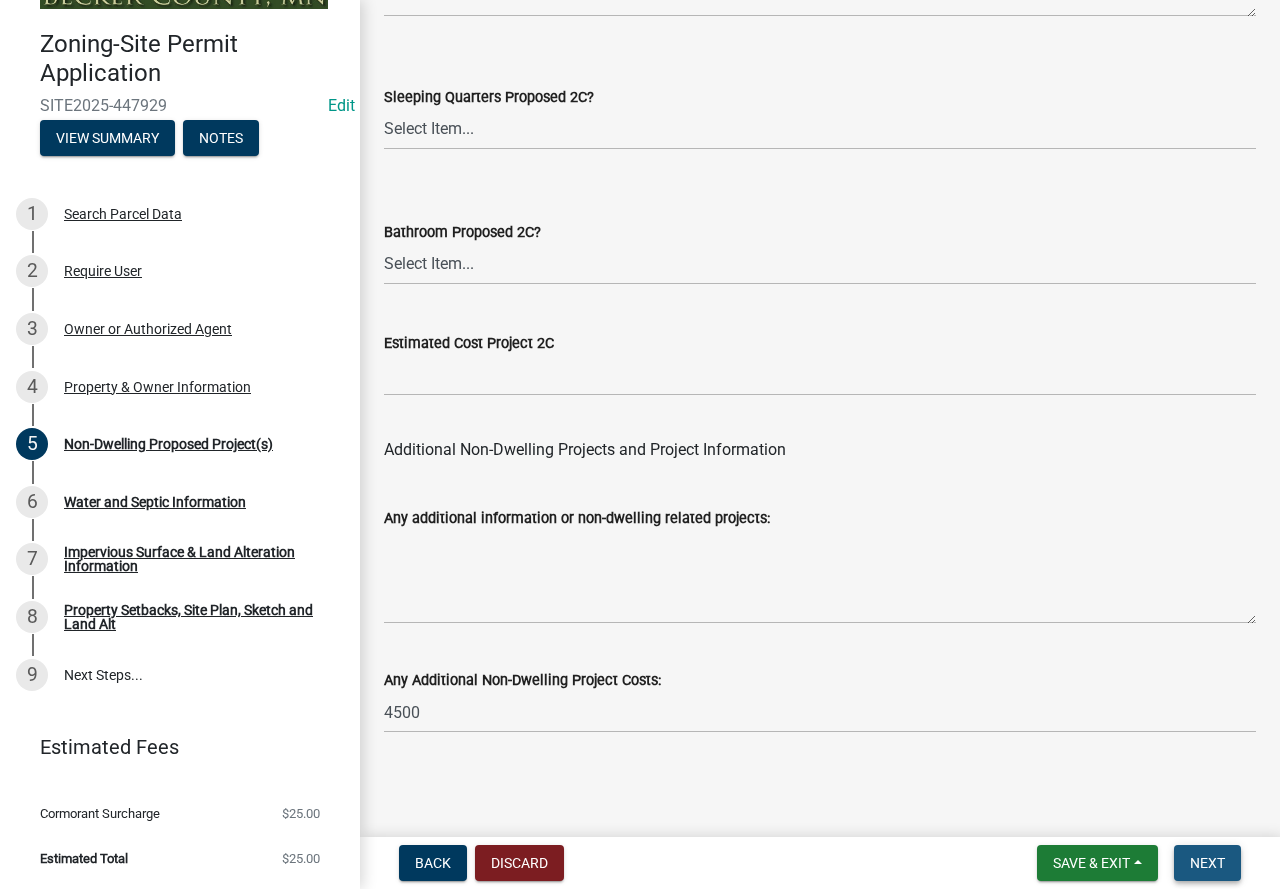 click on "Next" at bounding box center (1207, 863) 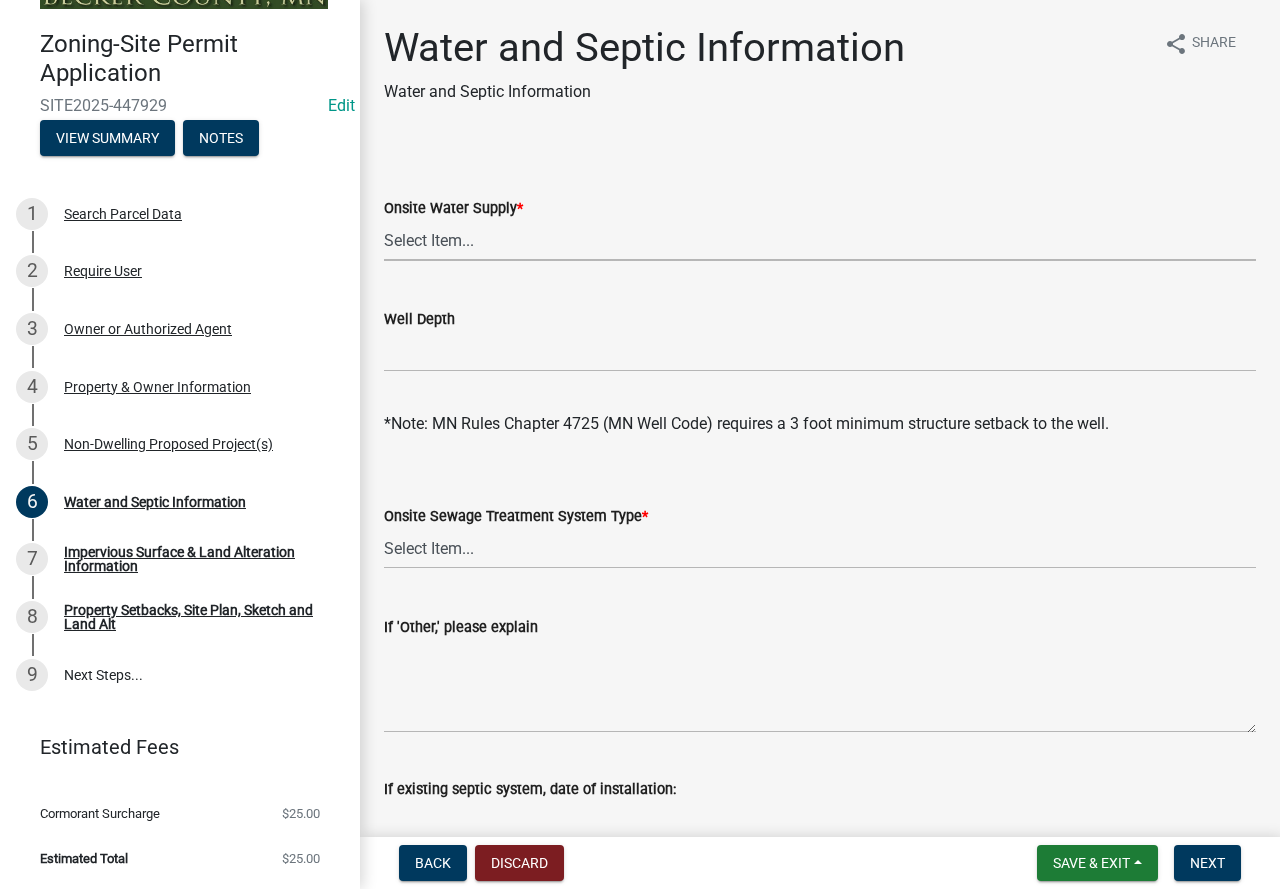 click on "Select Item...   Well   New Well to be Installed   Attached to City Water System   No onsite water or proposed water supply" at bounding box center (820, 240) 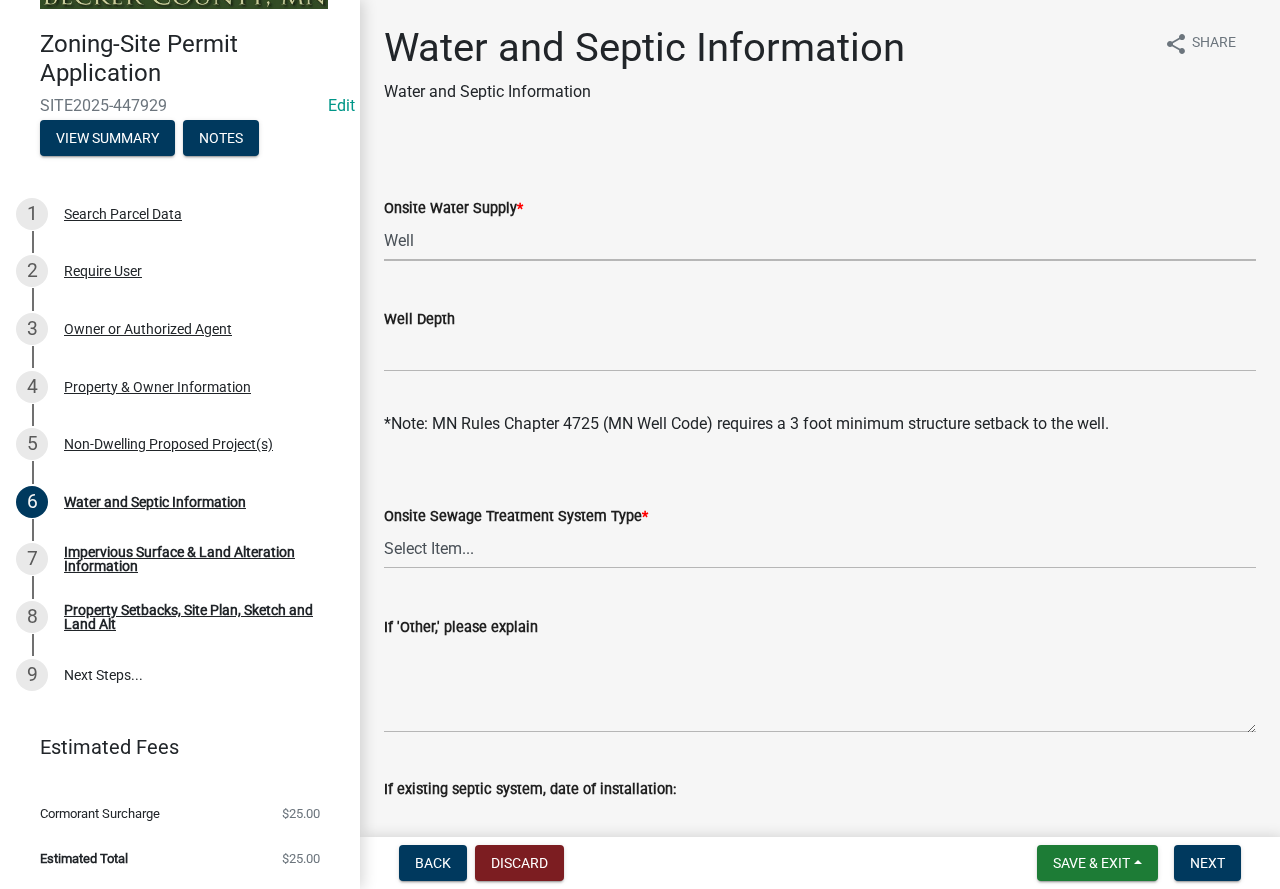 click on "Select Item...   Well   New Well to be Installed   Attached to City Water System   No onsite water or proposed water supply" at bounding box center (820, 240) 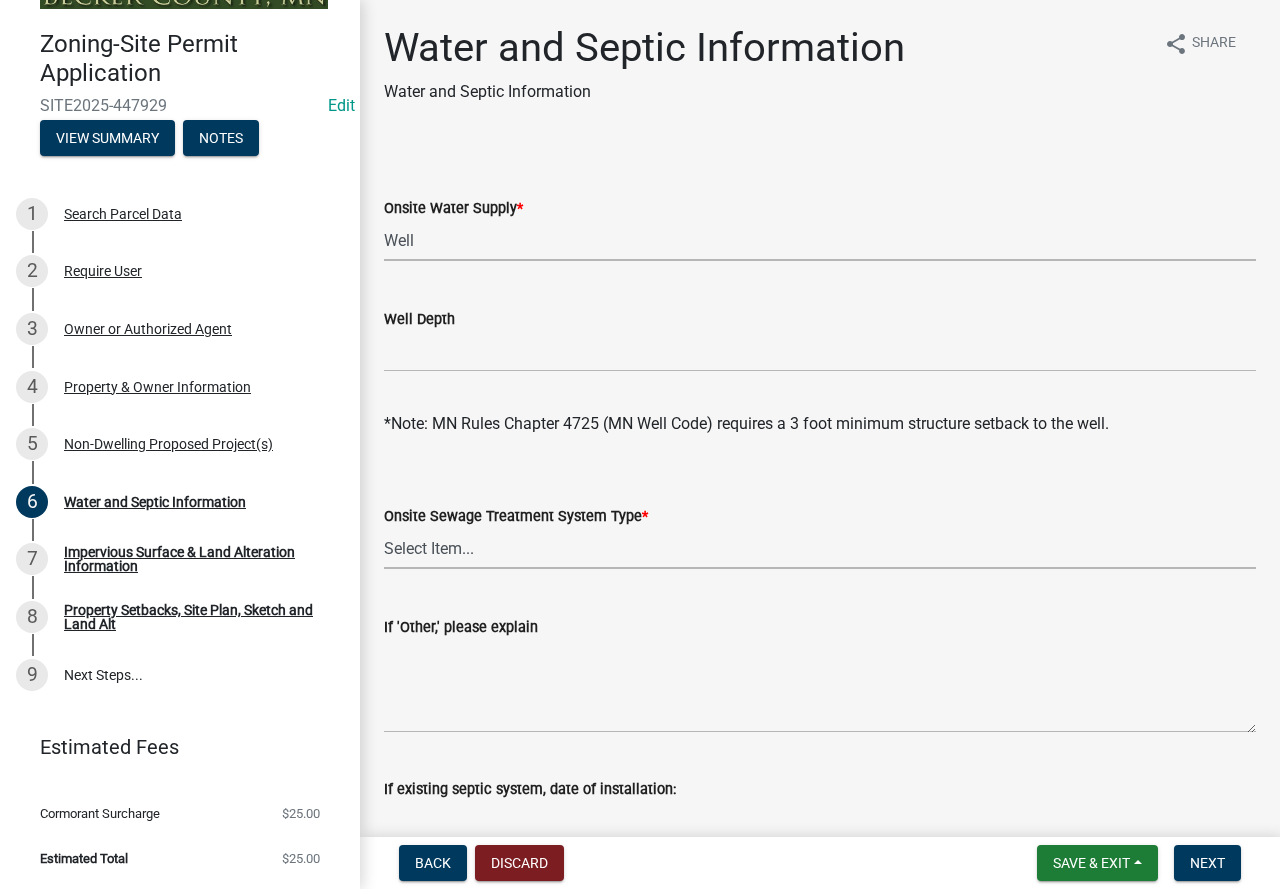 click on "Select Item...   No existing or proposed septic   Proposed New or Corrected Septic application submitted   Tank and Drainfield   Holding Tank   Attached to City Septic System   Other" at bounding box center (820, 548) 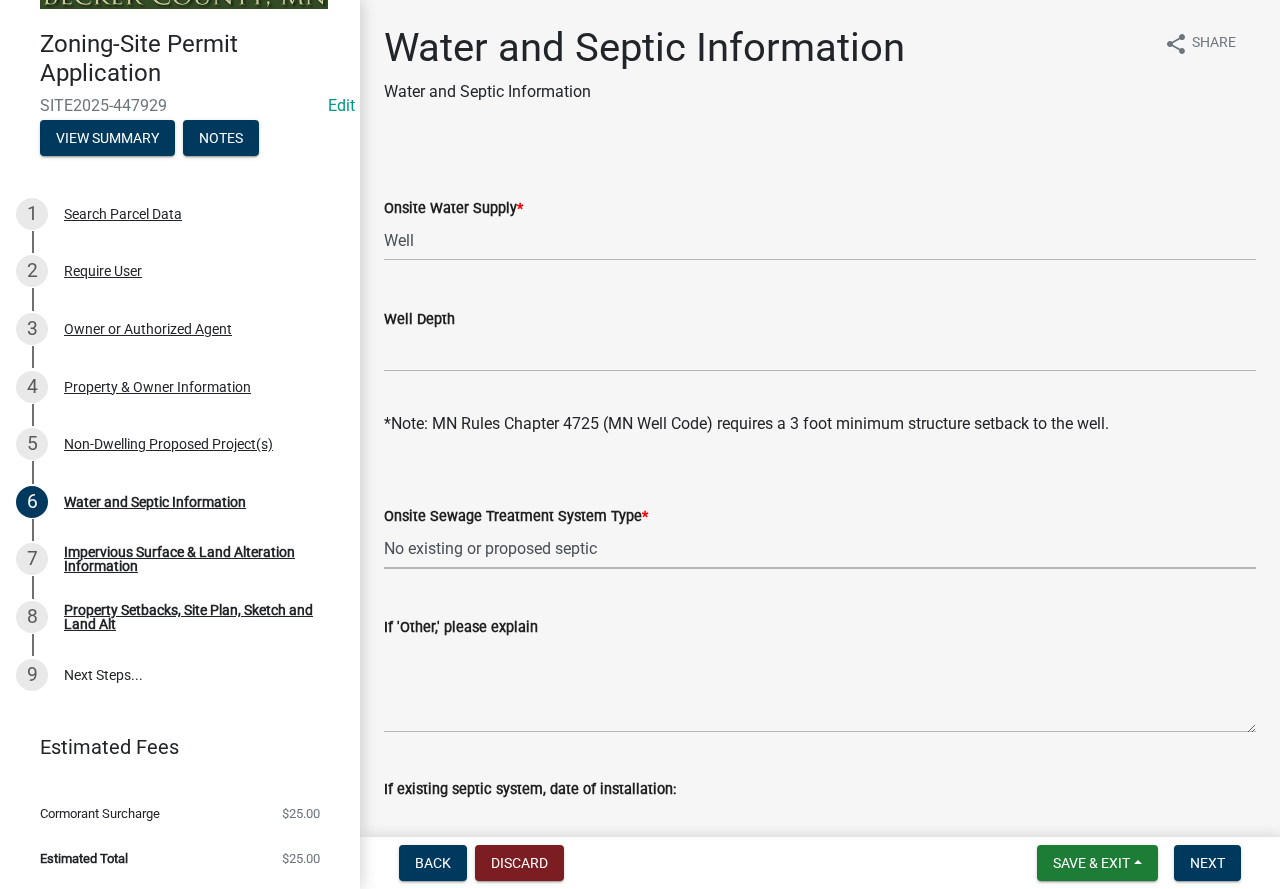 click on "Select Item...   No existing or proposed septic   Proposed New or Corrected Septic application submitted   Tank and Drainfield   Holding Tank   Attached to City Septic System   Other" at bounding box center [820, 548] 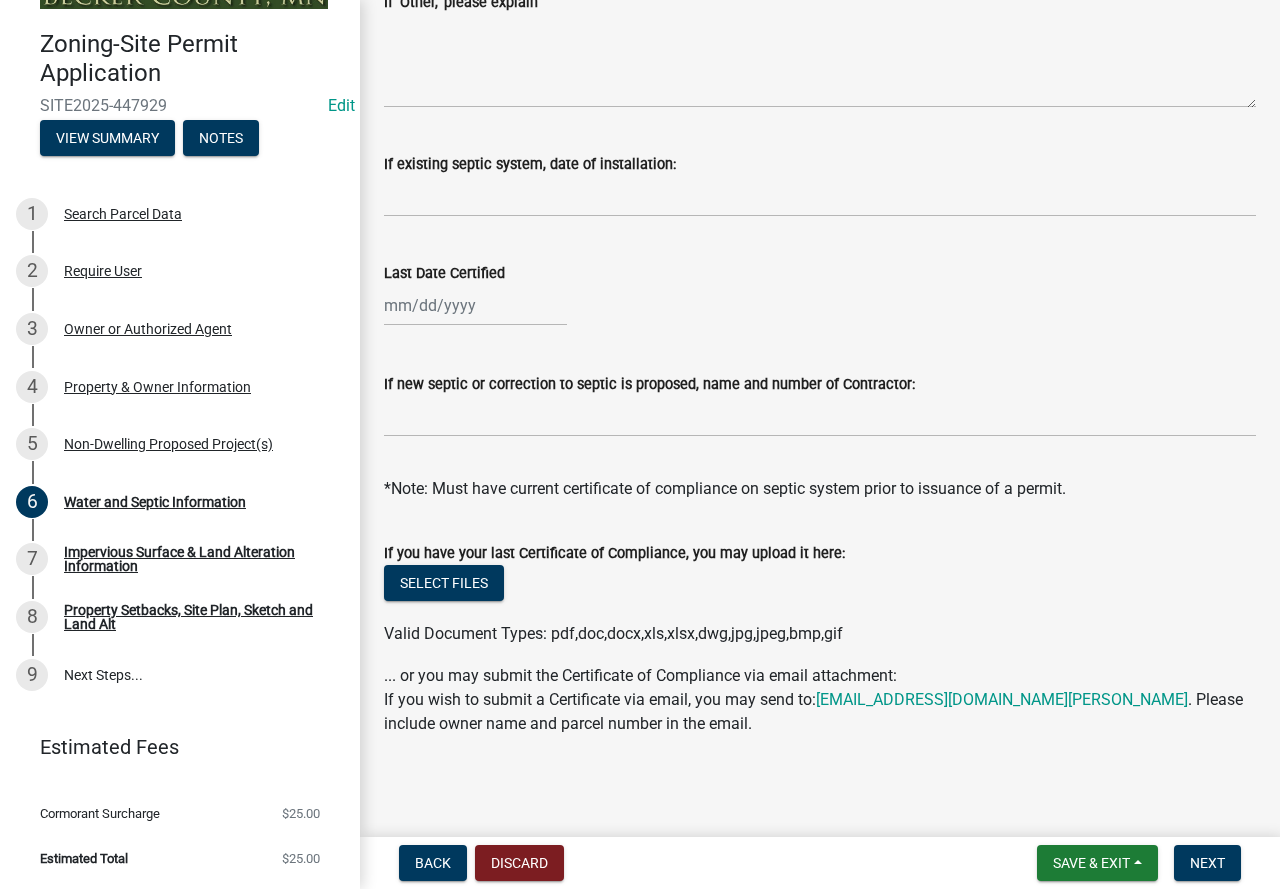scroll, scrollTop: 626, scrollLeft: 0, axis: vertical 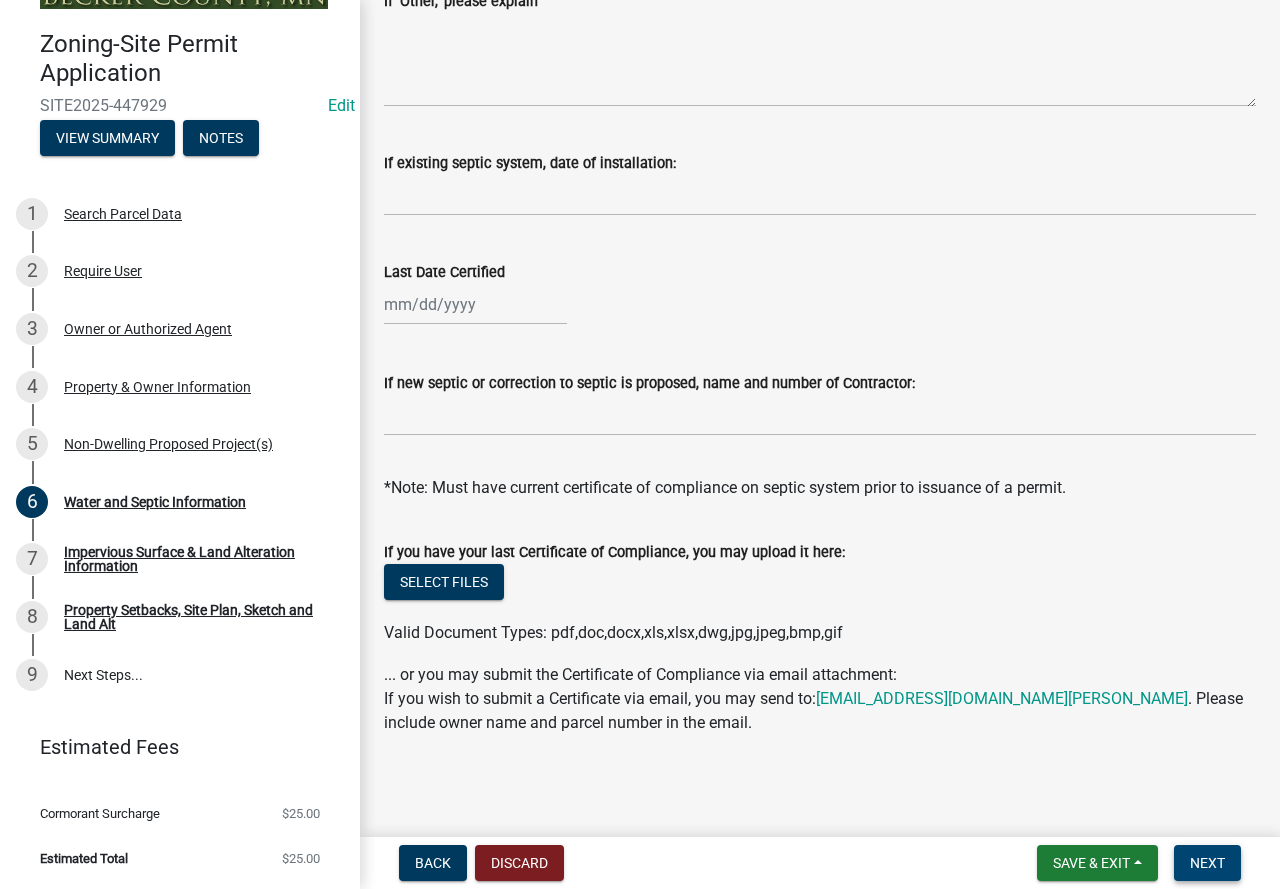 click on "Next" at bounding box center (1207, 863) 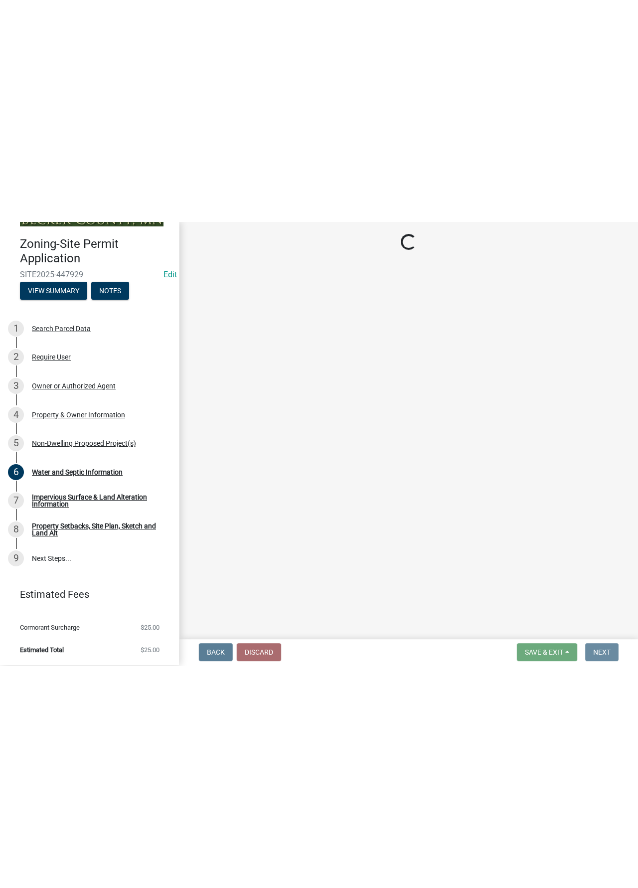 scroll, scrollTop: 0, scrollLeft: 0, axis: both 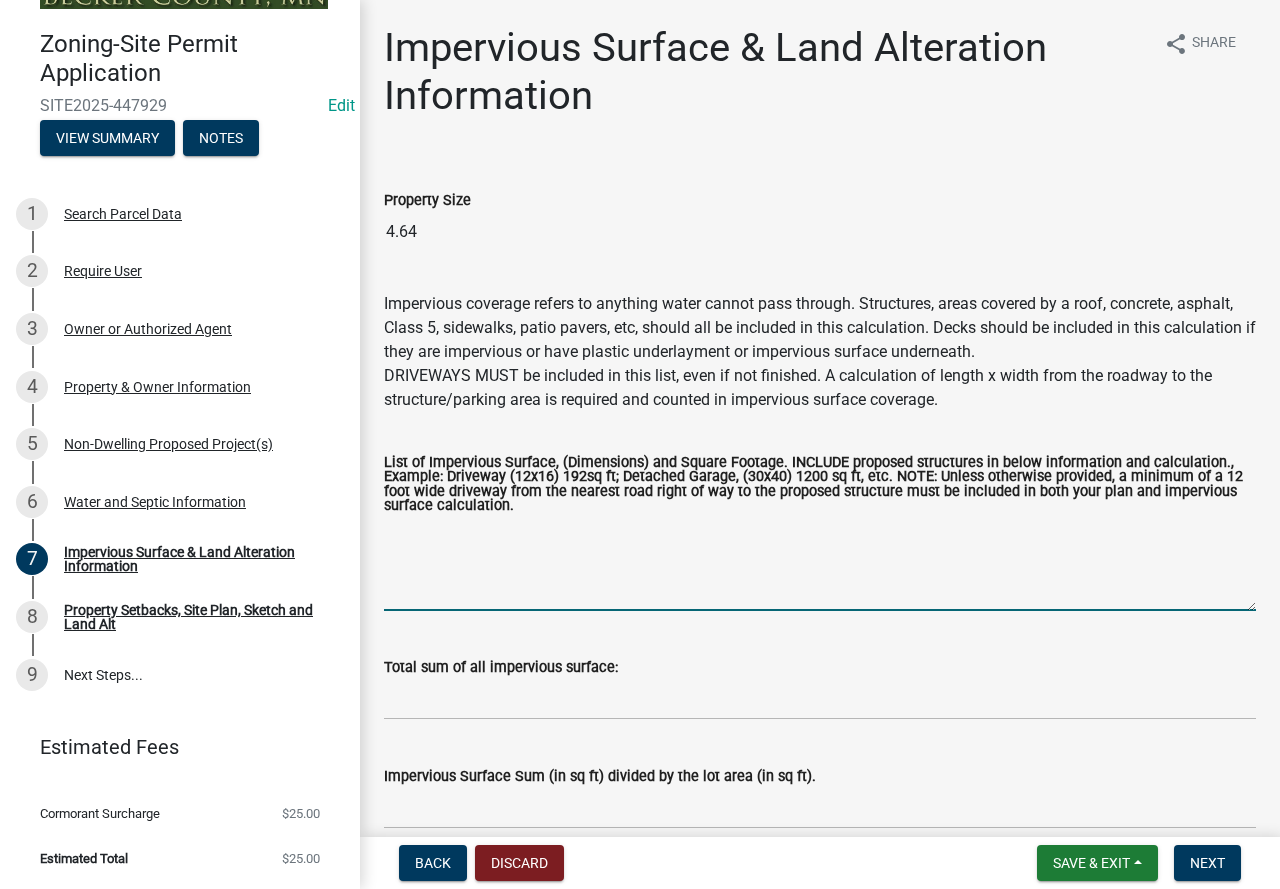 click on "List of Impervious Surface, (Dimensions) and Square Footage.  INCLUDE proposed structures in below information and calculation., Example: Driveway (12x16) 192sq ft; Detached Garage, (30x40) 1200 sq ft, etc.
NOTE: Unless otherwise provided, a minimum of a 12 foot wide driveway from the nearest road right of way to the proposed structure must be included in both your plan and impervious surface calculation." at bounding box center [820, 564] 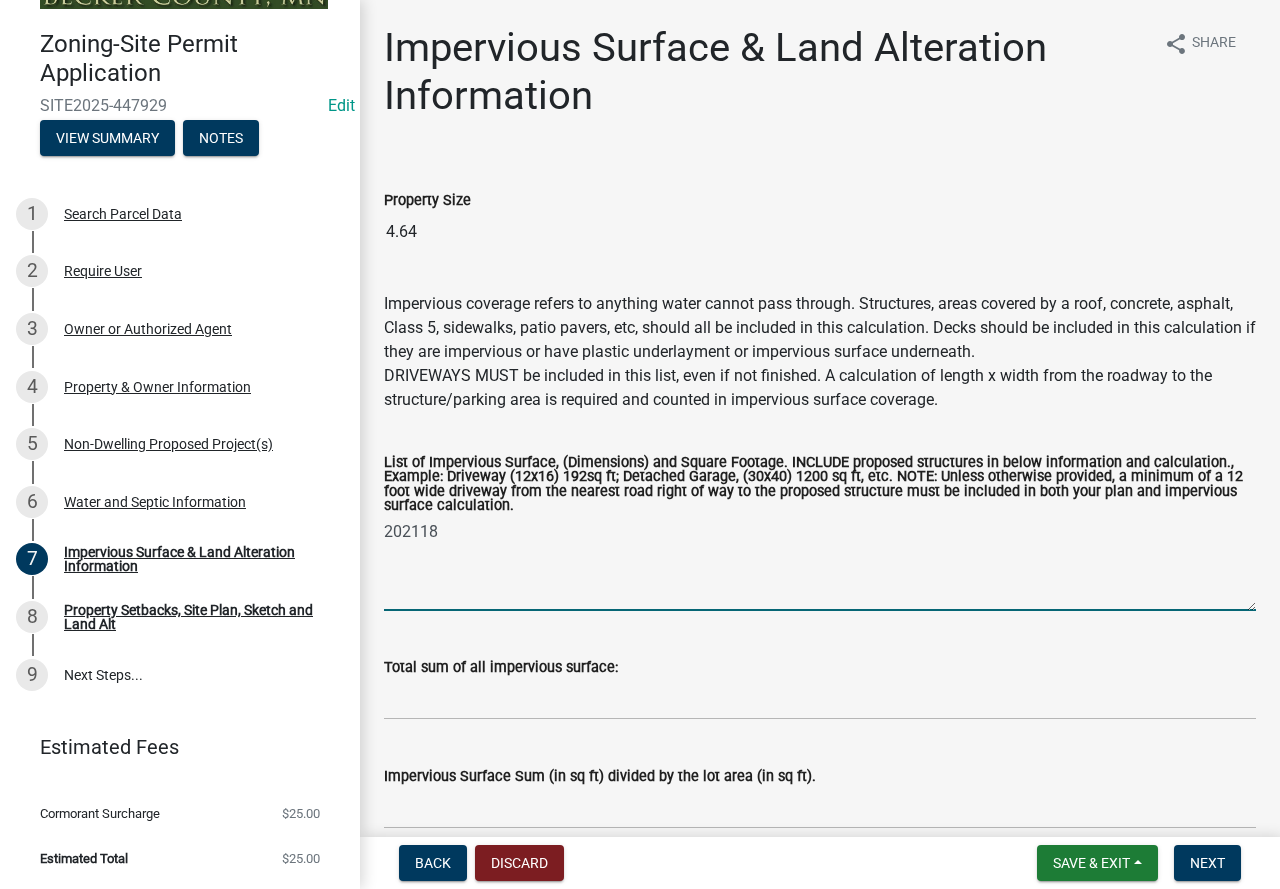 click on "202118" at bounding box center (820, 564) 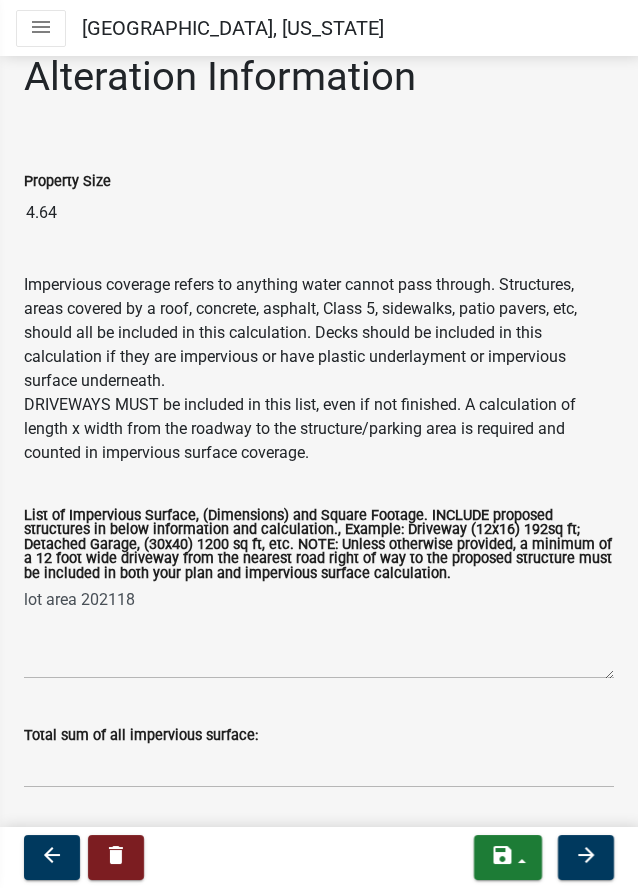 scroll, scrollTop: 200, scrollLeft: 0, axis: vertical 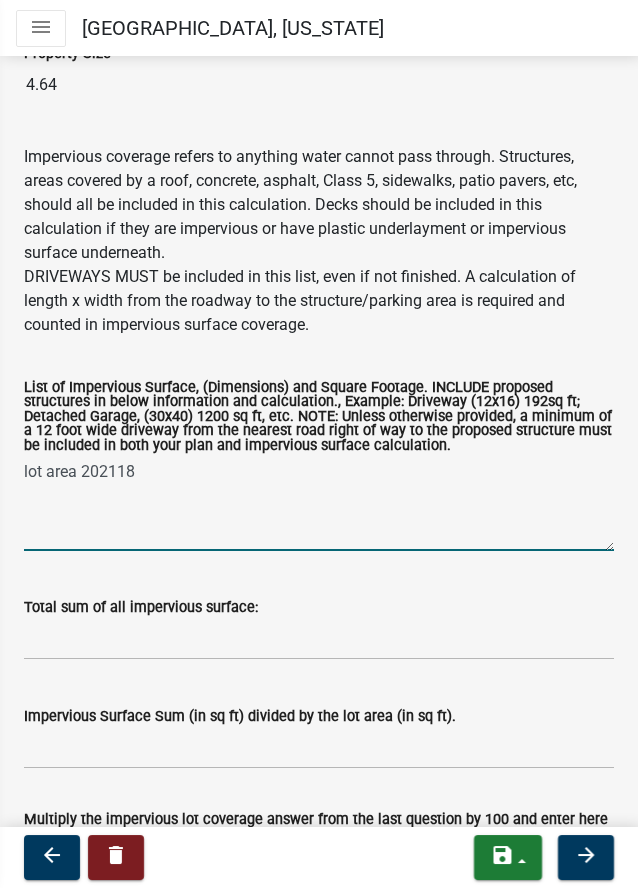 drag, startPoint x: 192, startPoint y: 550, endPoint x: 201, endPoint y: 534, distance: 18.35756 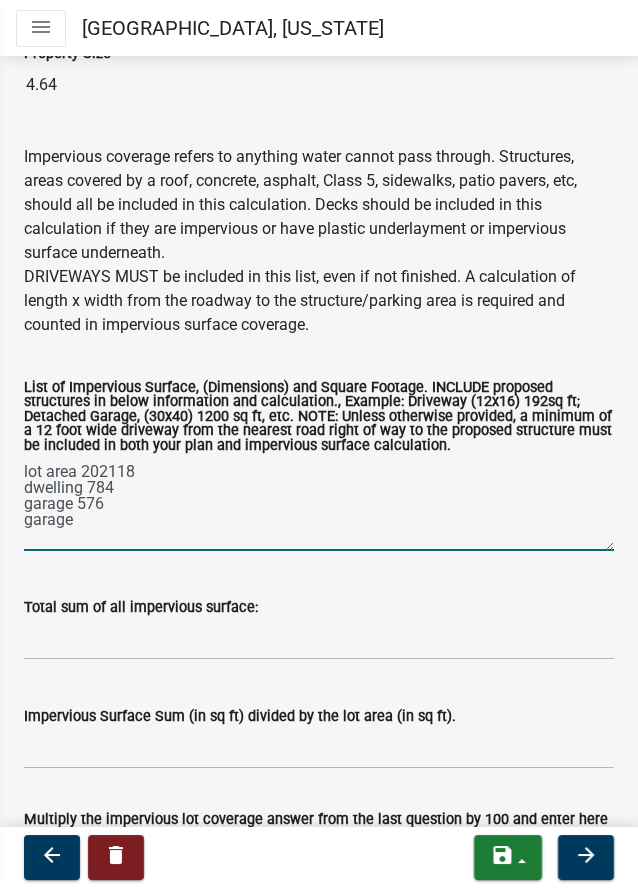 click on "lot area 202118
dwelling 784
garage 576
garage" at bounding box center [319, 504] 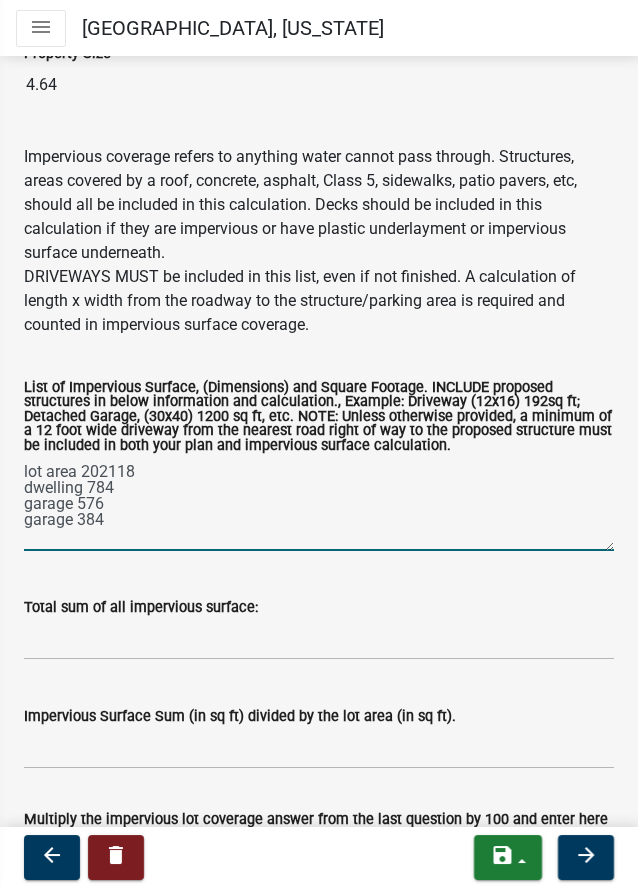 click on "lot area 202118
dwelling 784
garage 576
garage 384" at bounding box center (319, 504) 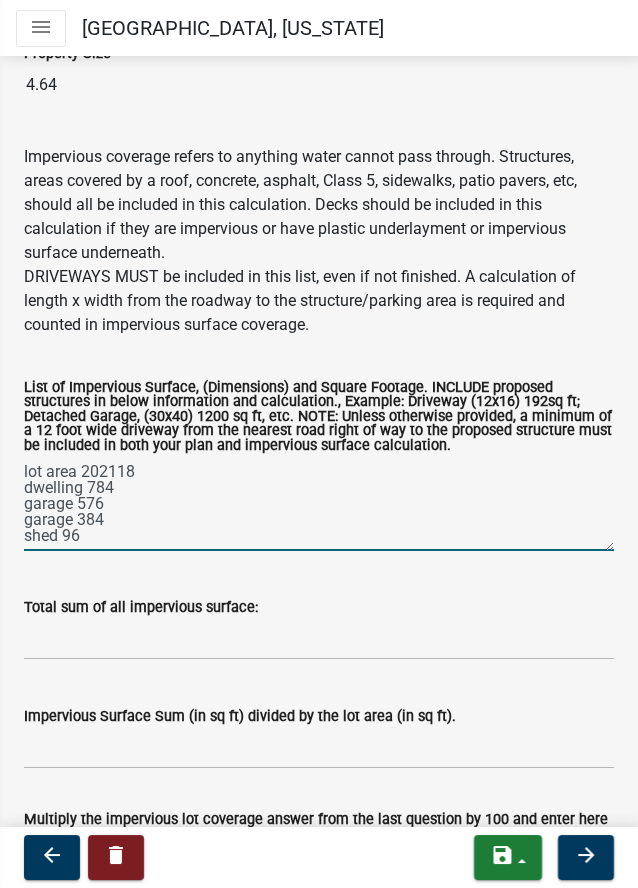 scroll, scrollTop: 10, scrollLeft: 0, axis: vertical 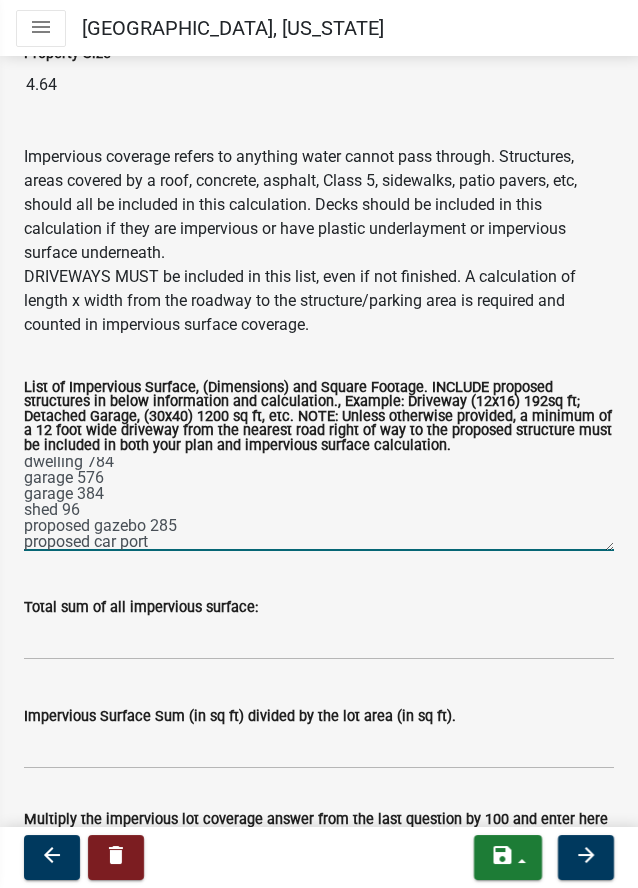 click on "lot area 202118
dwelling 784
garage 576
garage 384
shed 96
proposed gazebo 285
proposed car port" at bounding box center [319, 504] 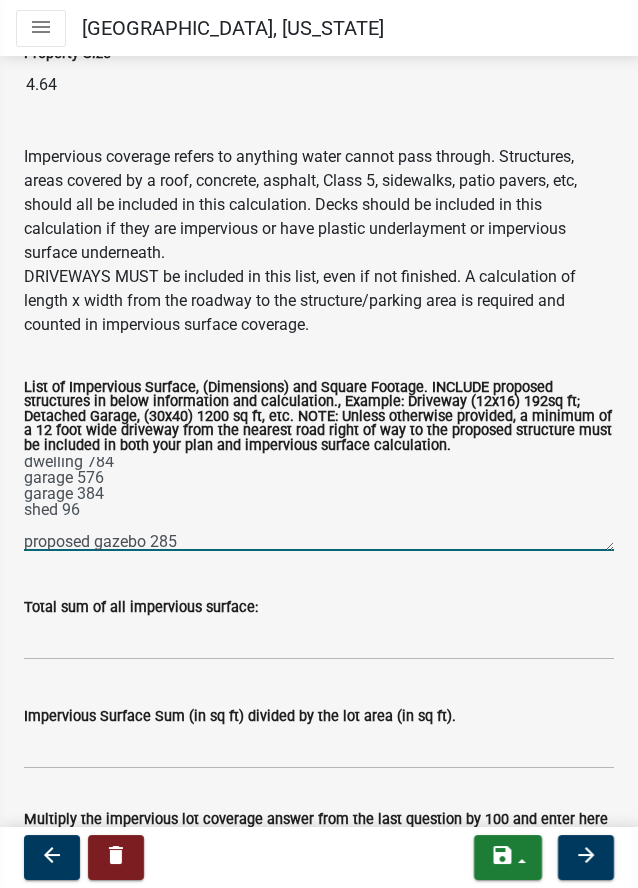 click on "lot area 202118
dwelling 784
garage 576
garage 384
shed 96
proposed gazebo 285
proposed car port 360" at bounding box center (319, 504) 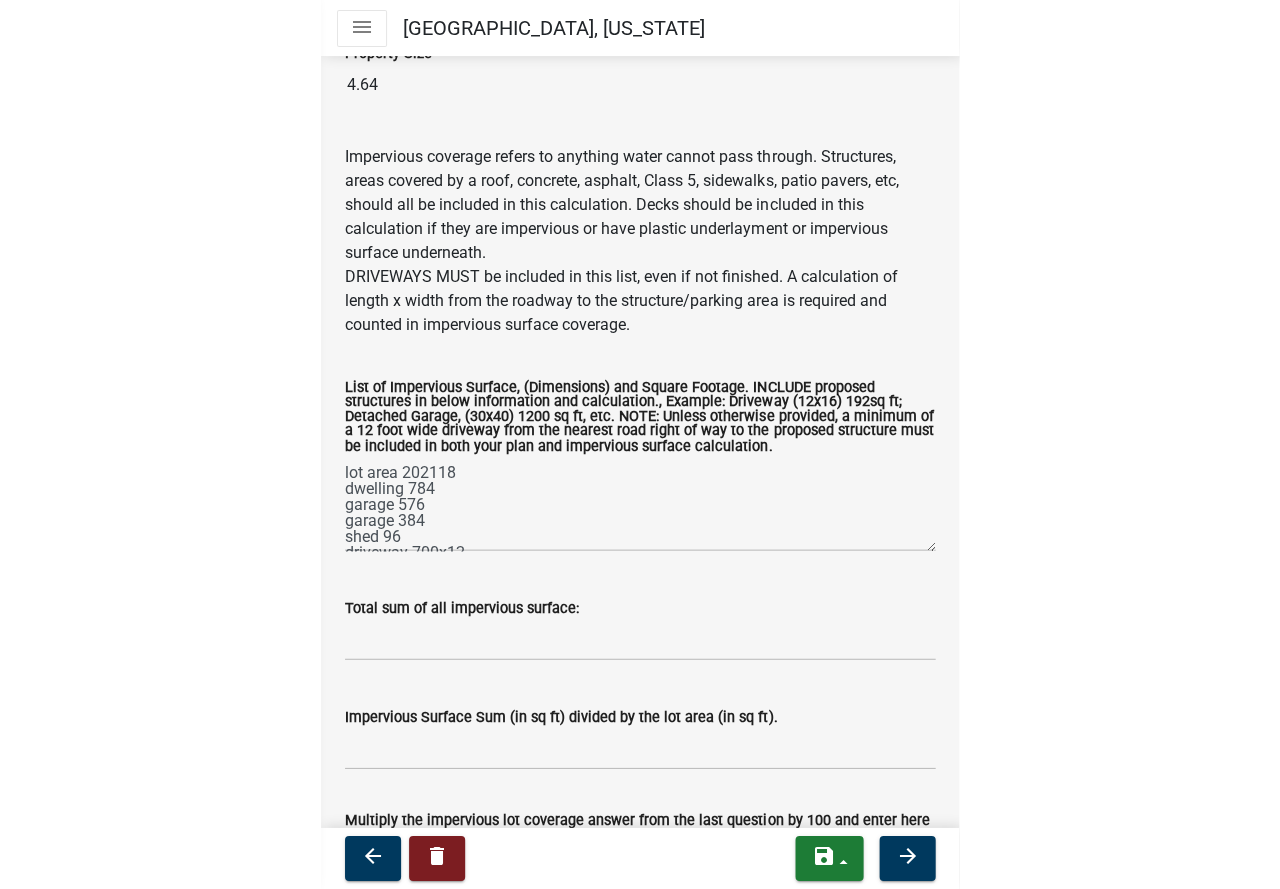 scroll, scrollTop: 48, scrollLeft: 0, axis: vertical 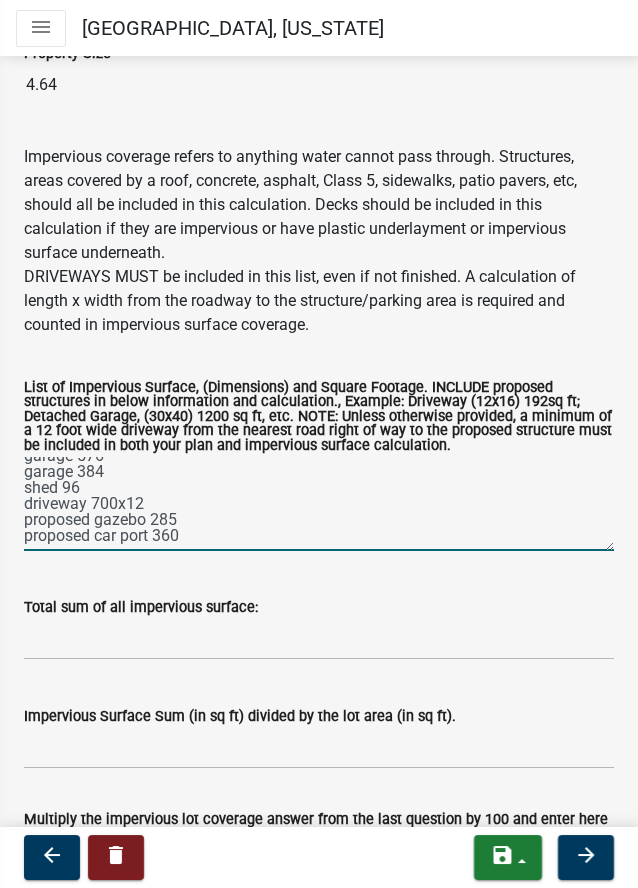 click on "lot area 202118
dwelling 784
garage 576
garage 384
shed 96
driveway 700x12
proposed gazebo 285
proposed car port 360" at bounding box center (319, 504) 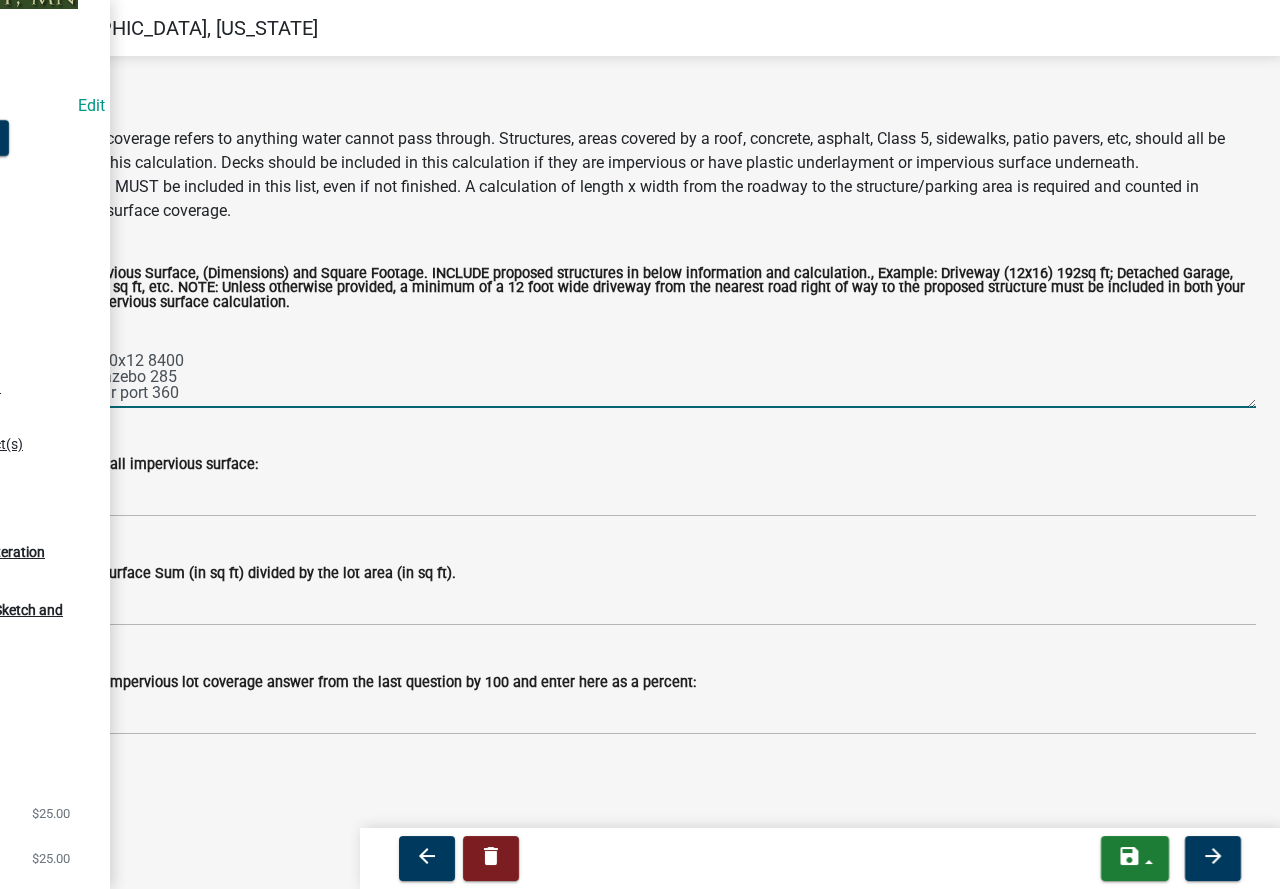 scroll, scrollTop: 104, scrollLeft: 0, axis: vertical 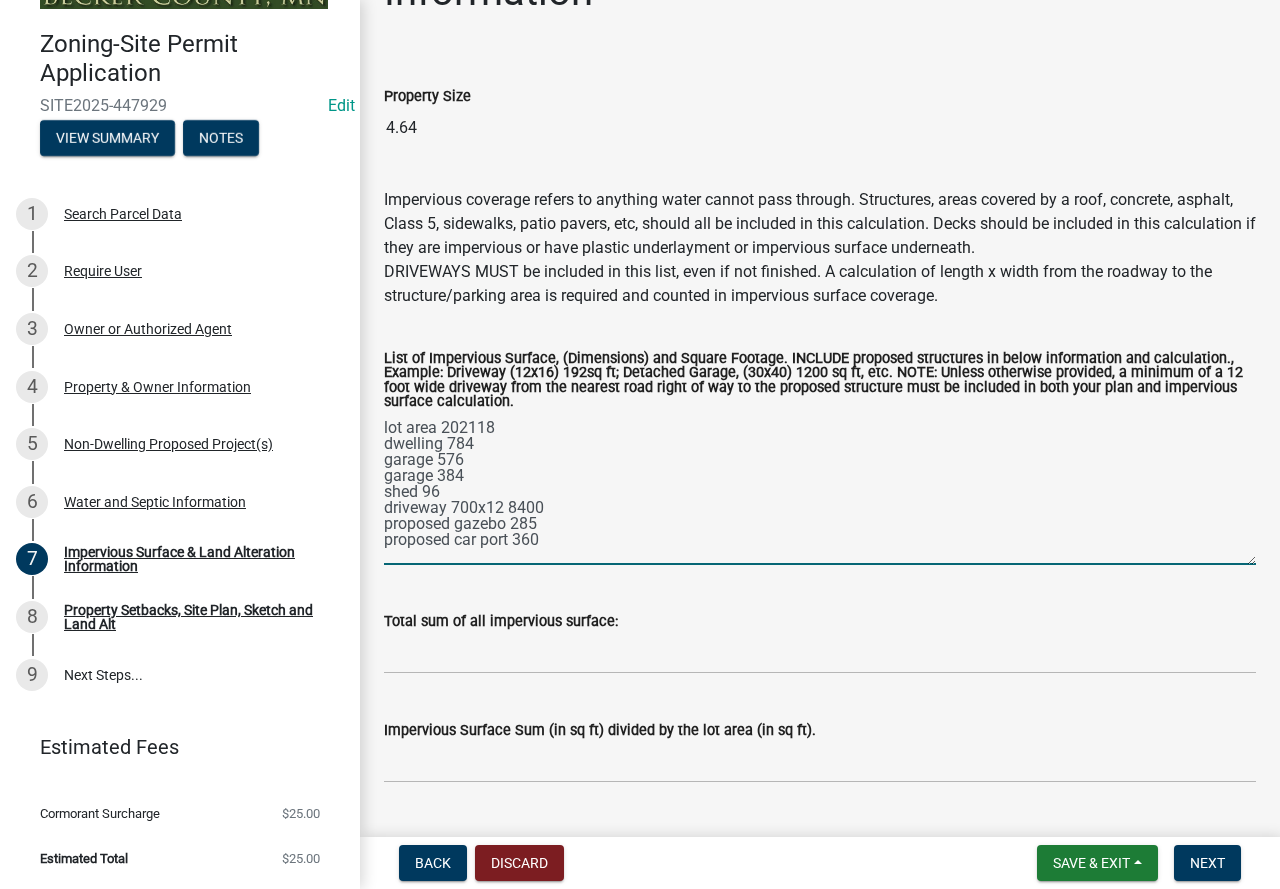 drag, startPoint x: 1237, startPoint y: 506, endPoint x: 1239, endPoint y: 564, distance: 58.034473 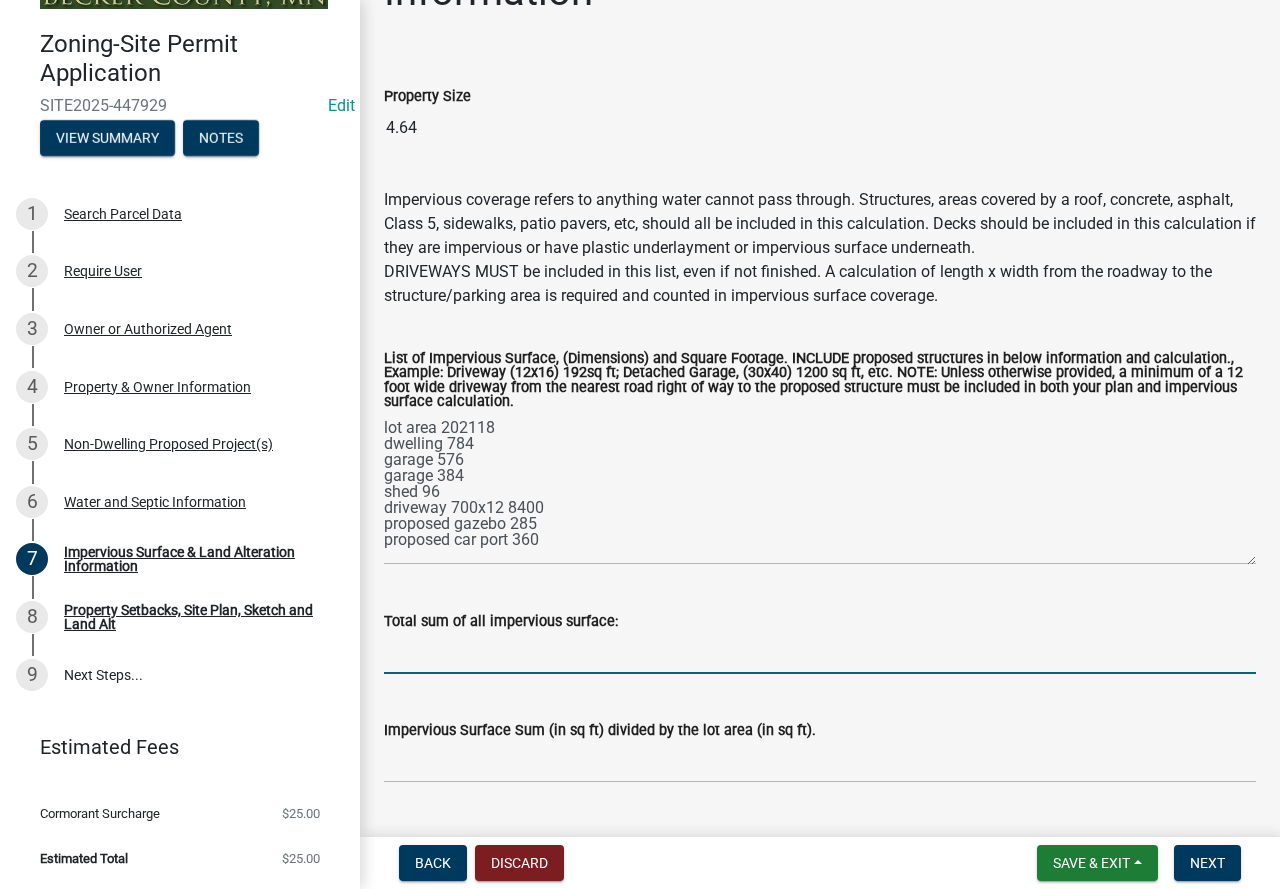 click on "Total sum of all impervious surface:" at bounding box center (820, 653) 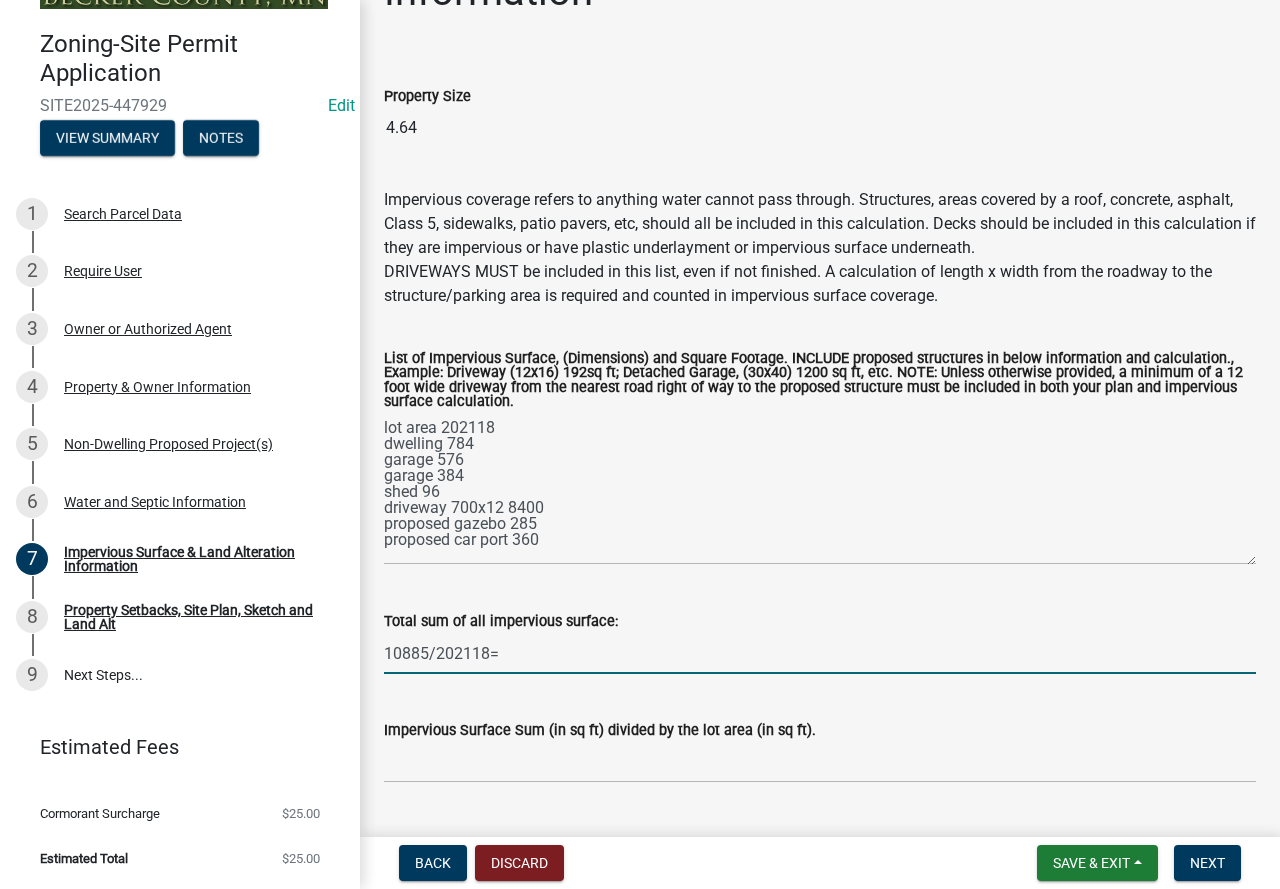 click on "10885/202118=" at bounding box center [820, 653] 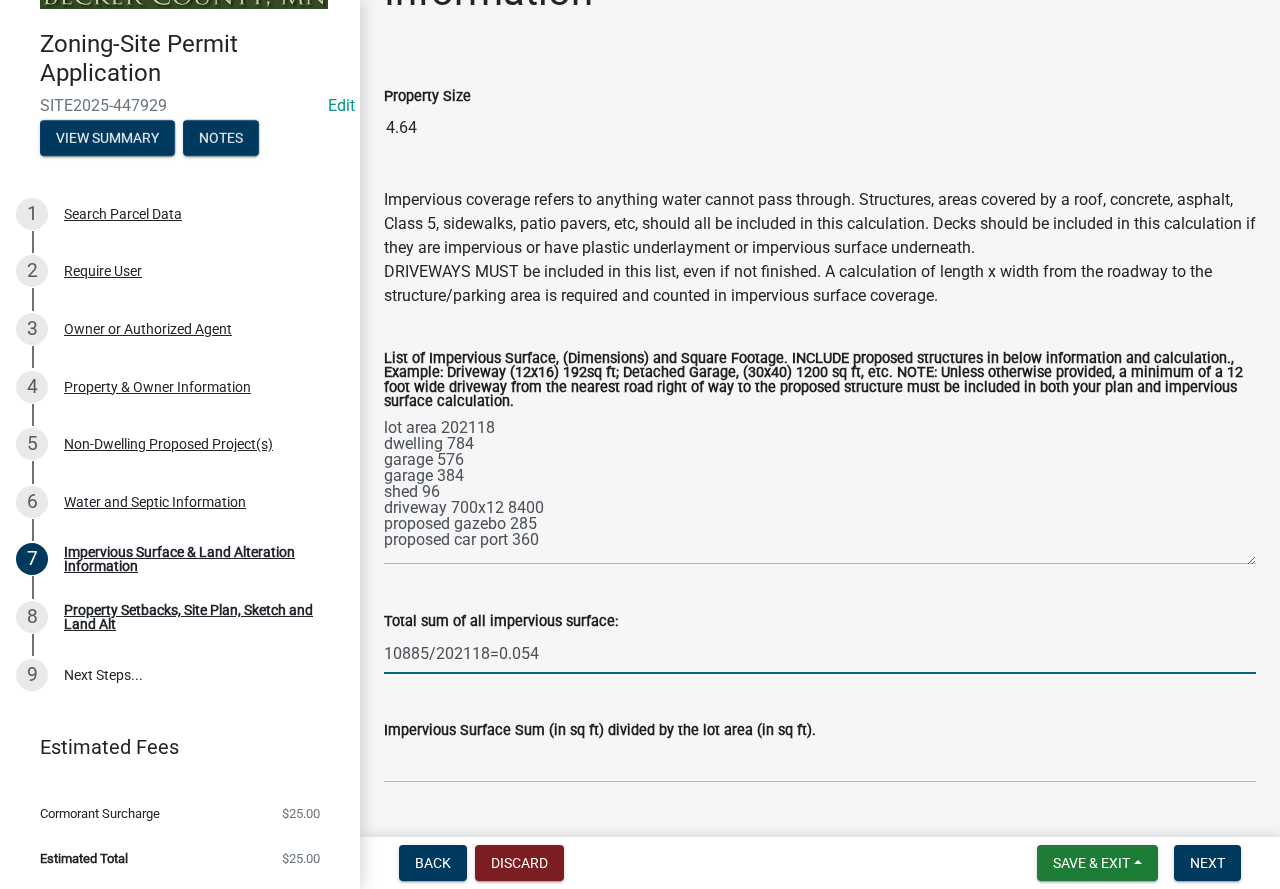 scroll, scrollTop: 204, scrollLeft: 0, axis: vertical 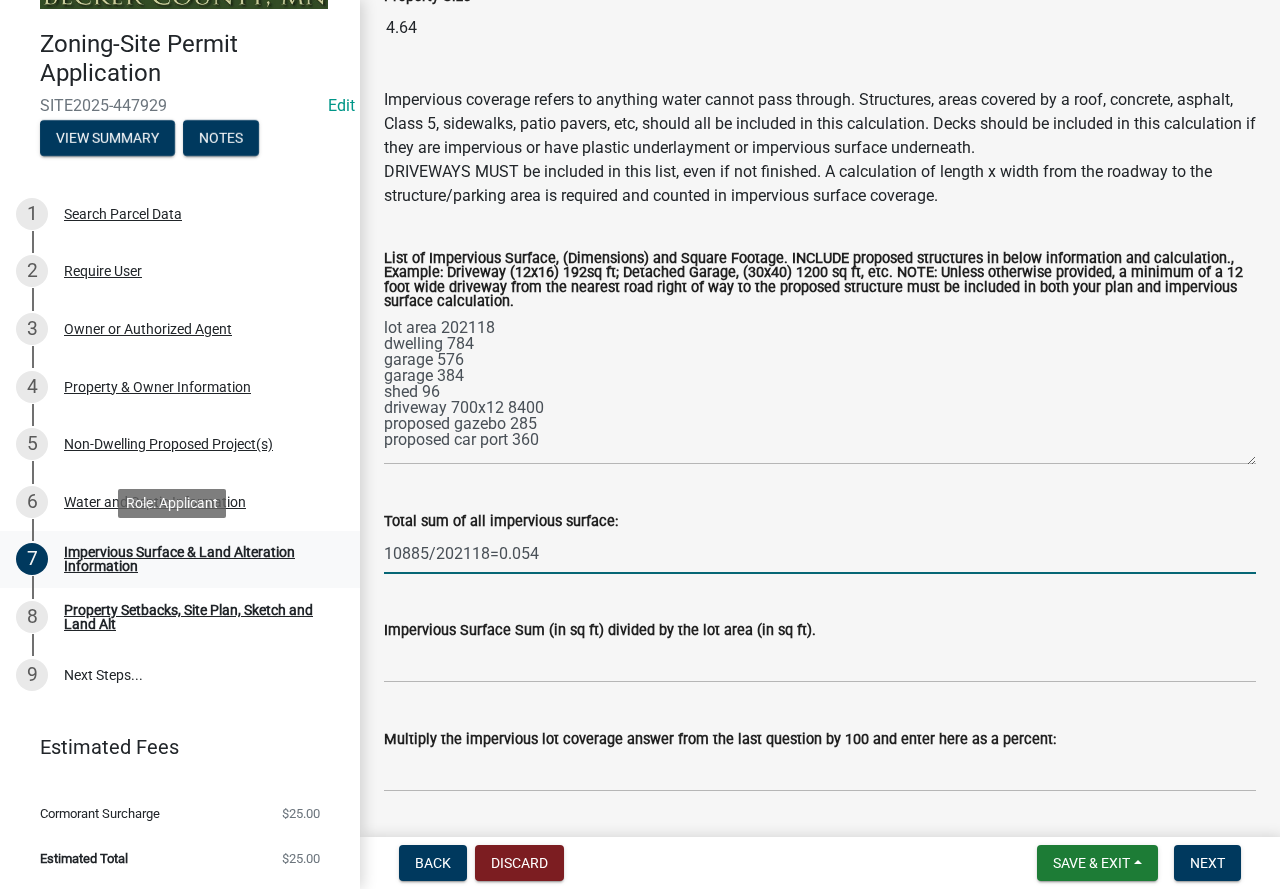 drag, startPoint x: 567, startPoint y: 544, endPoint x: 214, endPoint y: 543, distance: 353.0014 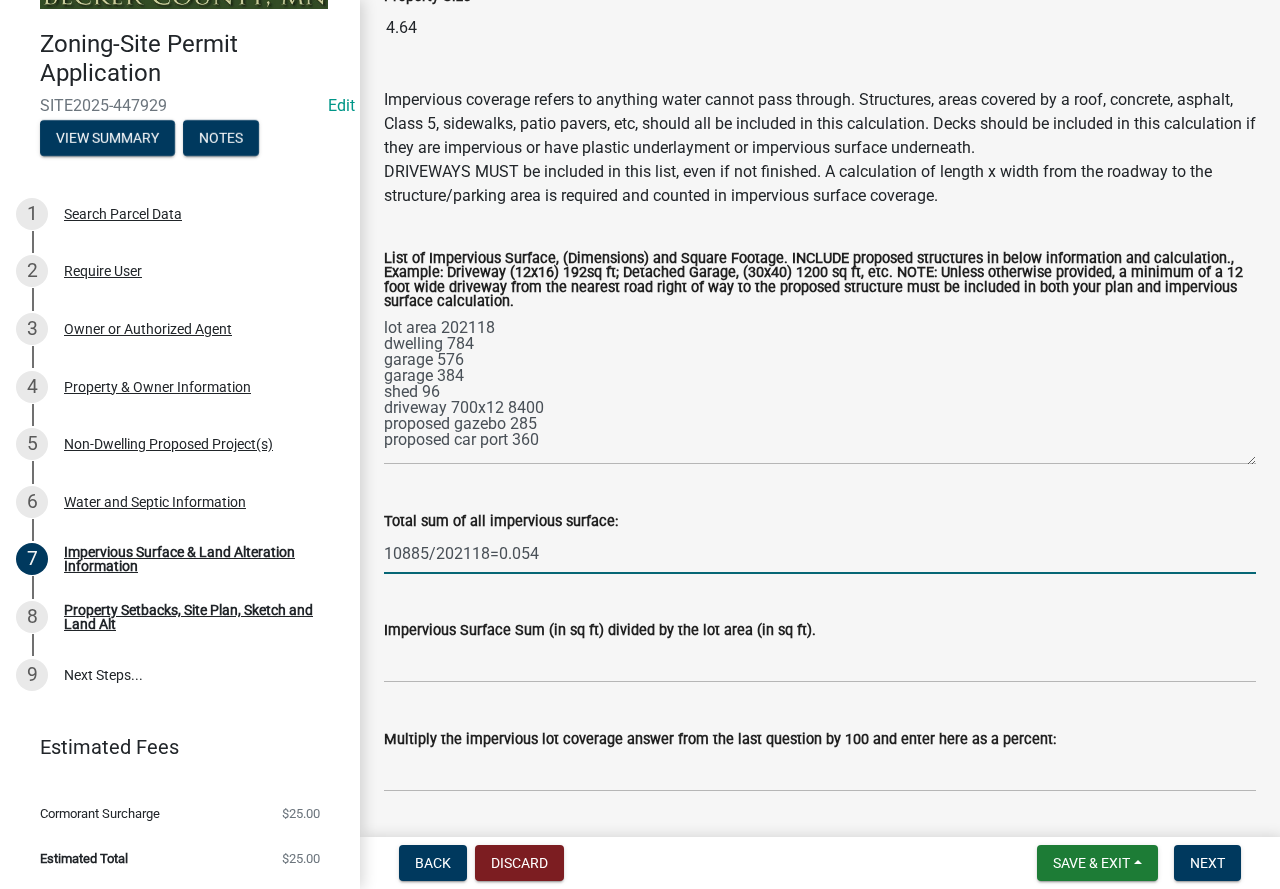 type on "10885/202118=0.054" 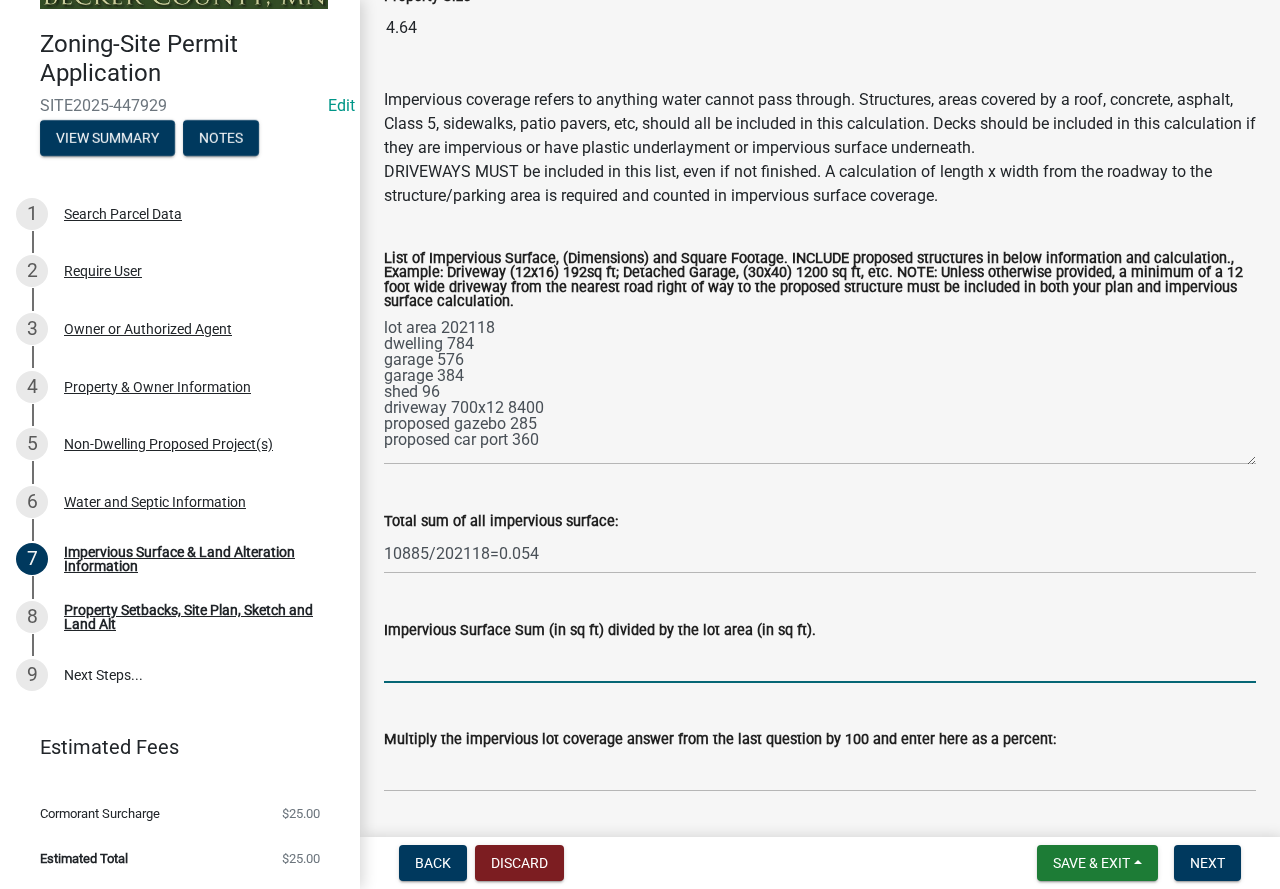 click on "Impervious Surface Sum (in sq ft) divided by the lot area (in sq ft)." at bounding box center [820, 662] 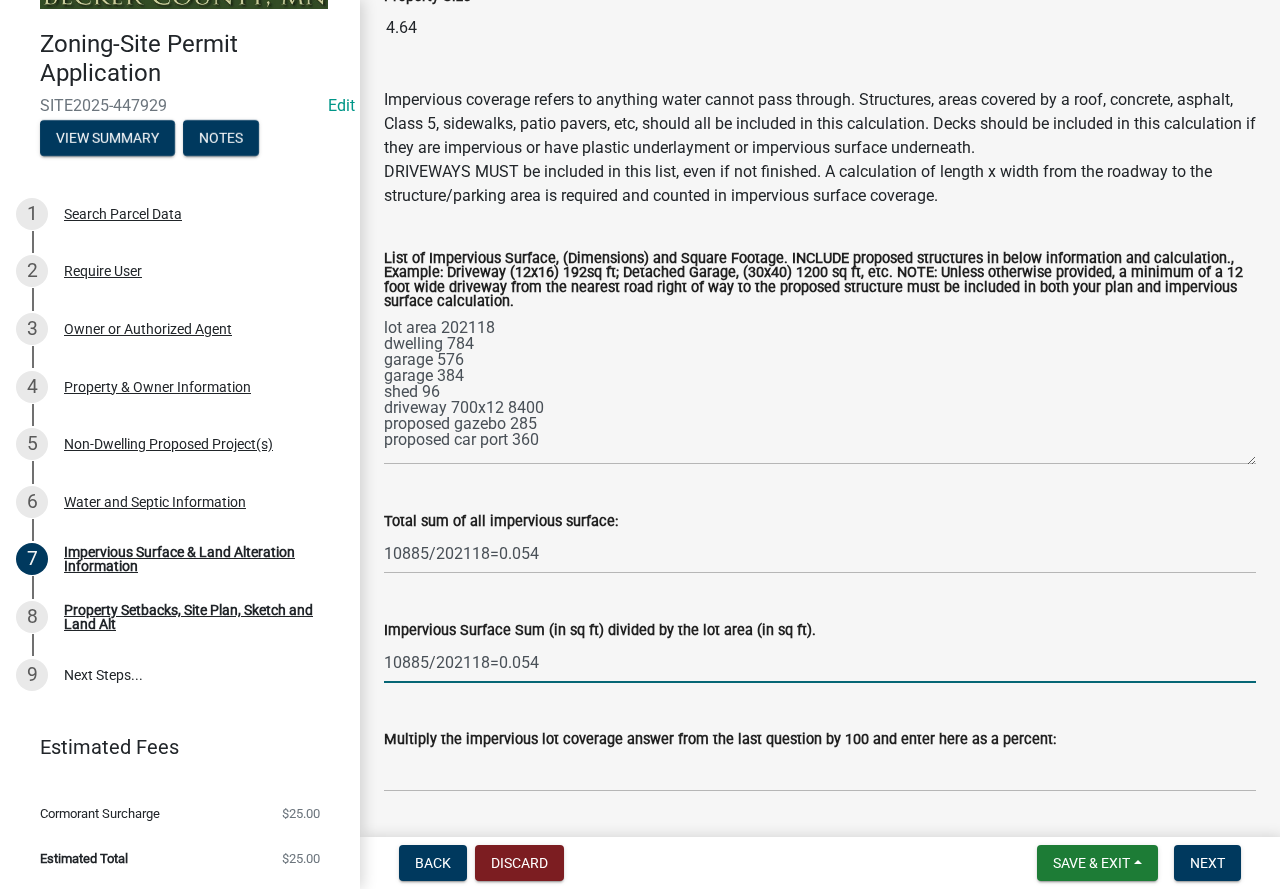 type on "10885/202118=0.054" 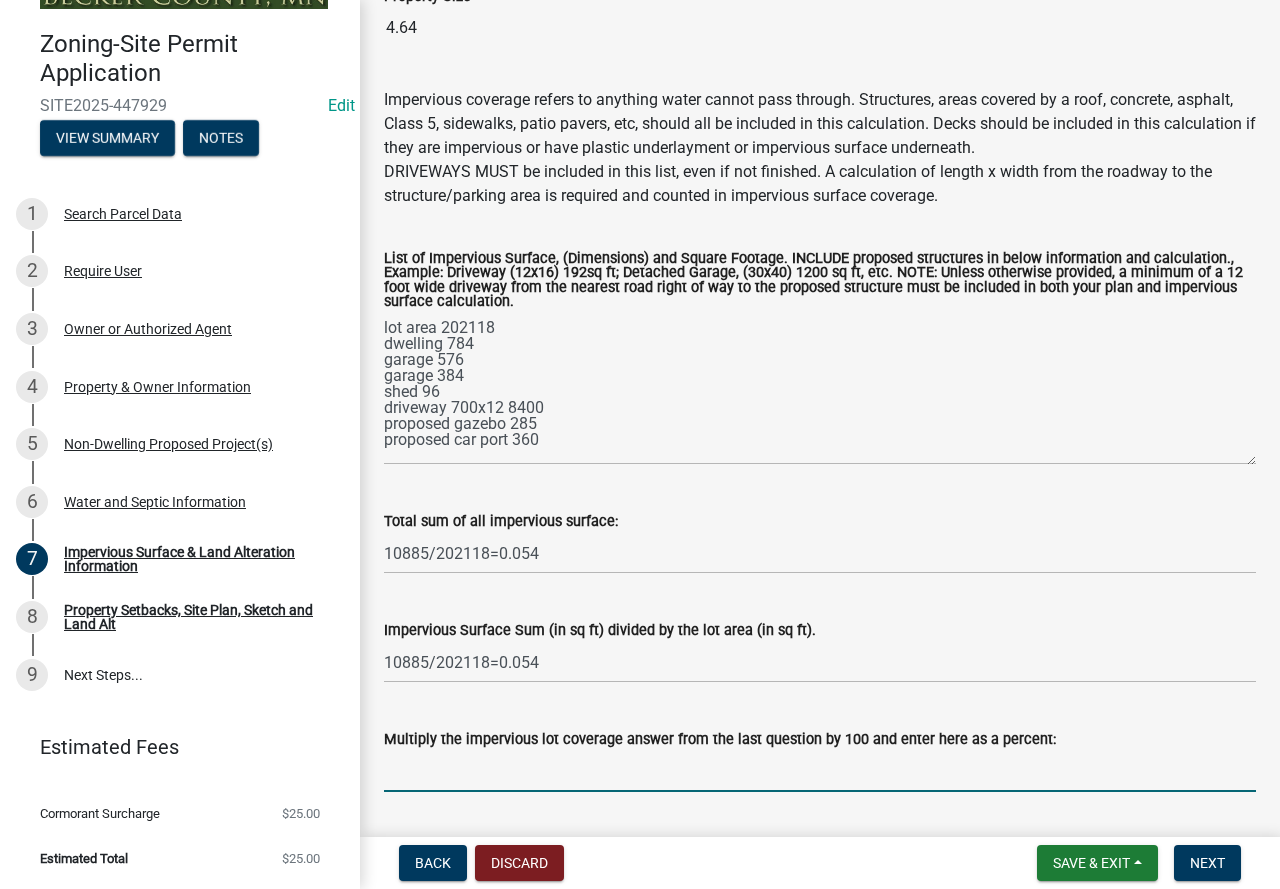 click on "Multiply the impervious lot coverage answer from the last question by 100 and enter here as a percent:" at bounding box center (820, 771) 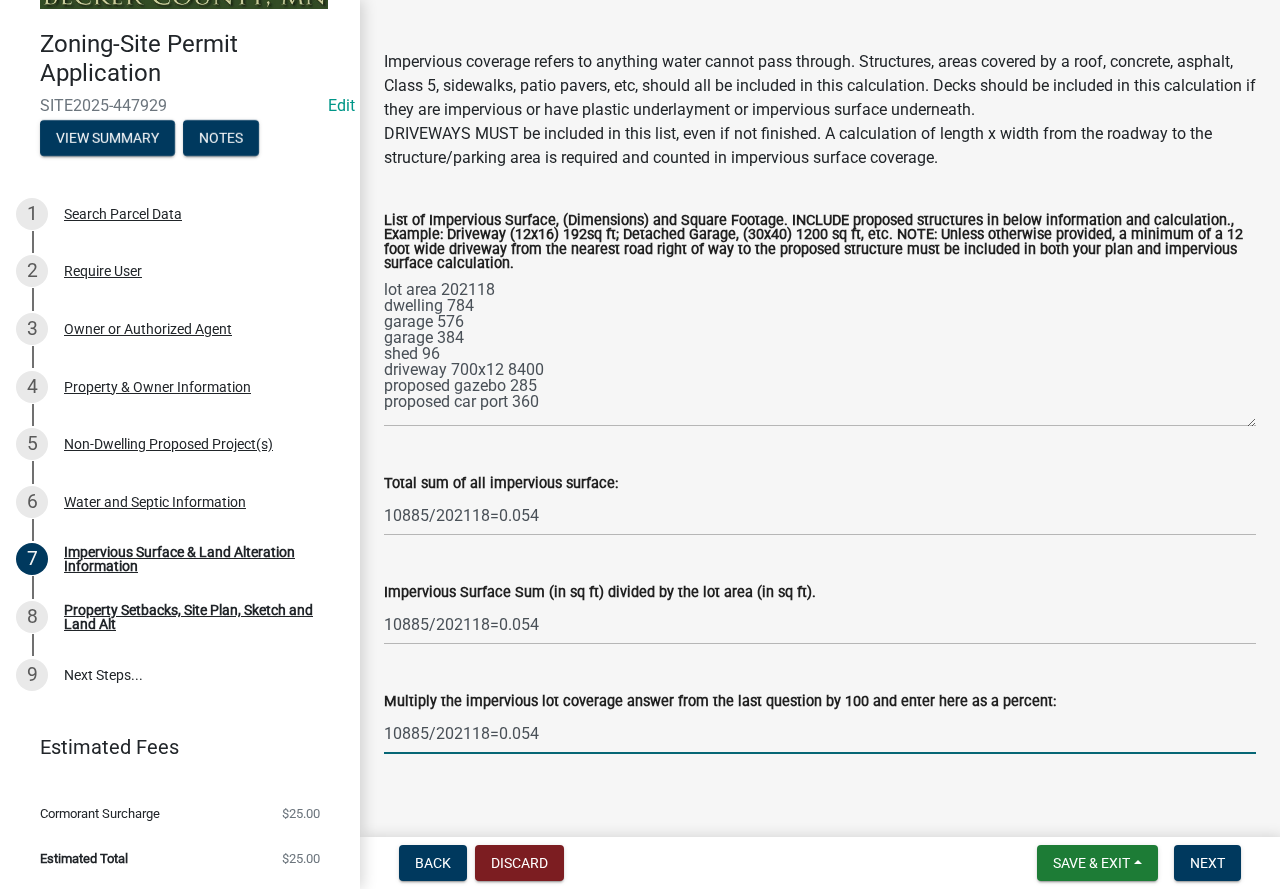 scroll, scrollTop: 262, scrollLeft: 0, axis: vertical 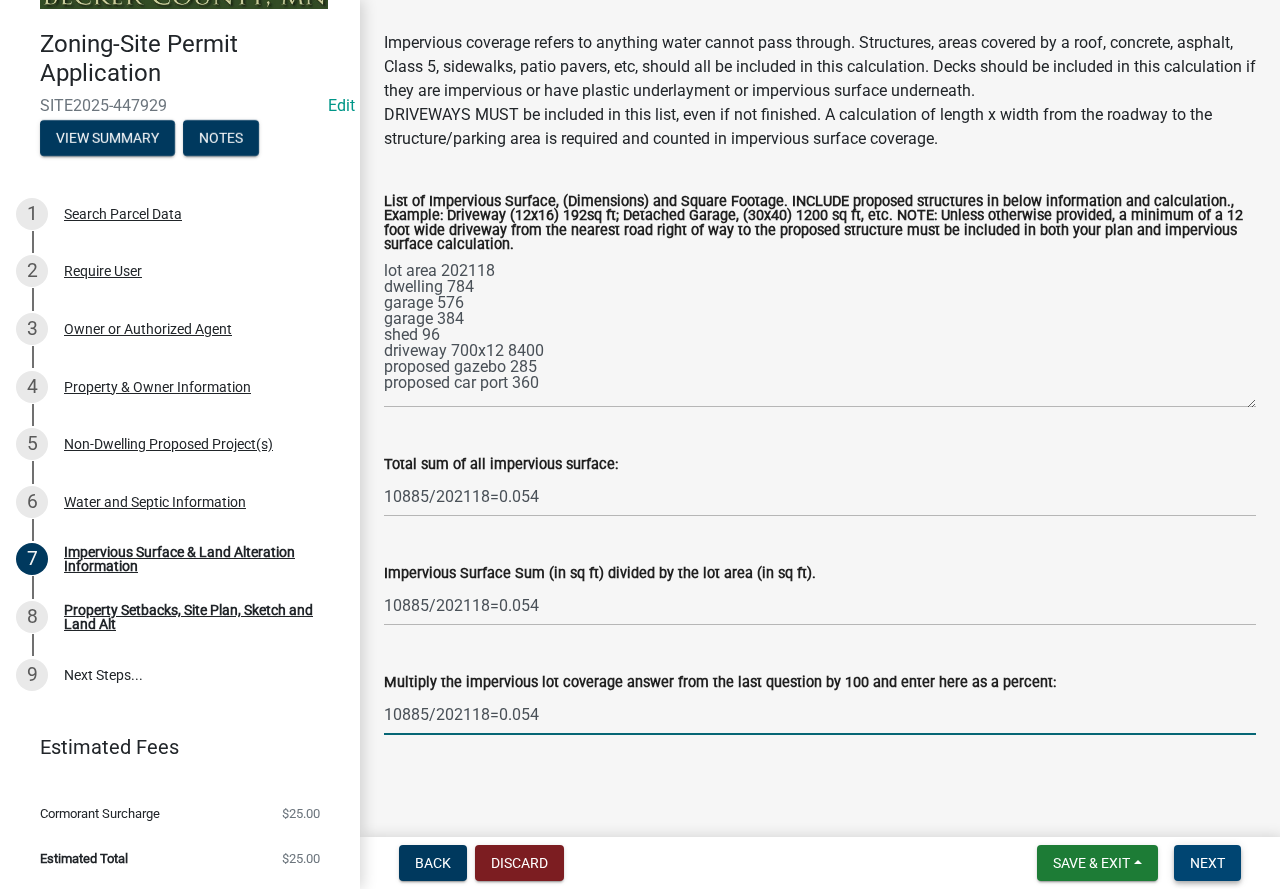type on "10885/202118=0.054" 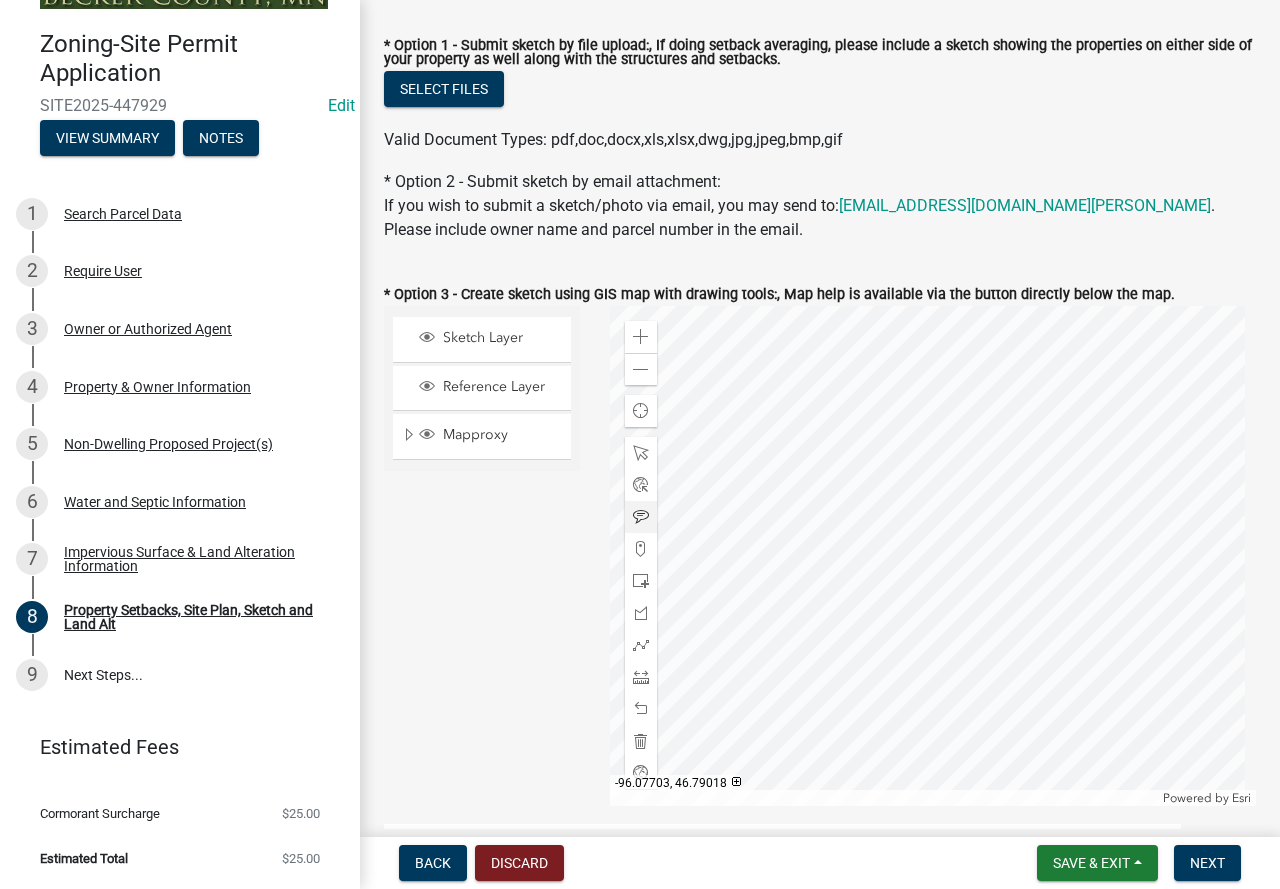 scroll, scrollTop: 600, scrollLeft: 0, axis: vertical 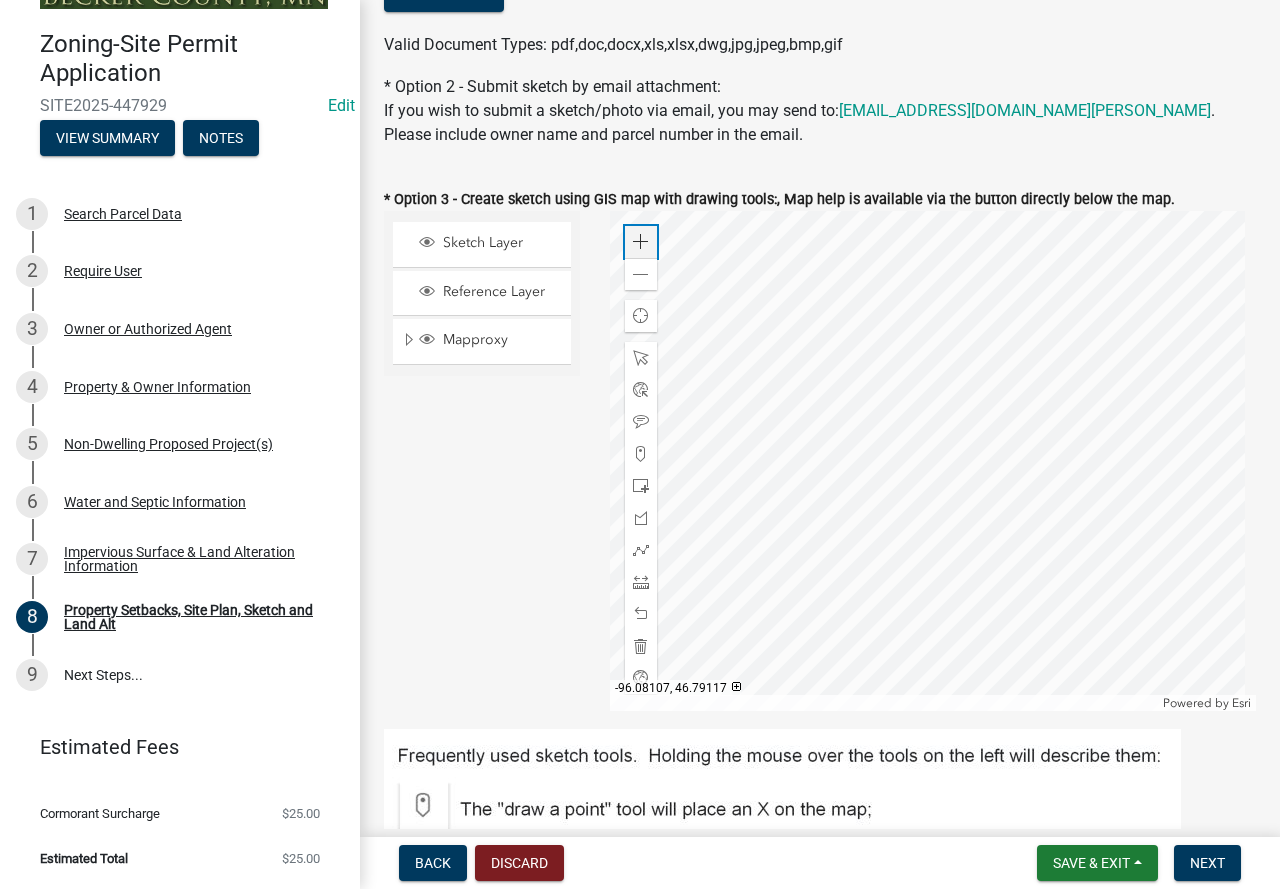 click on "Zoom in" 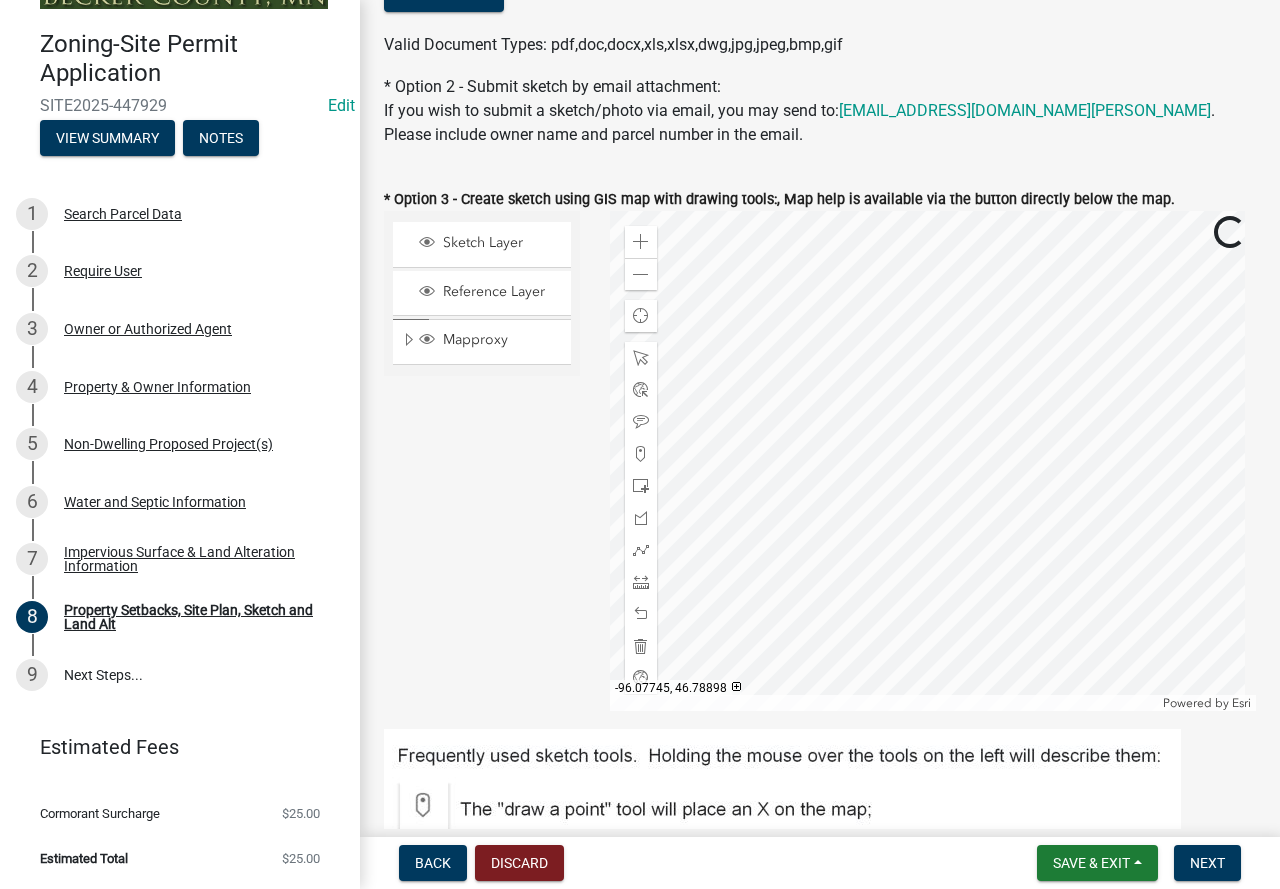 click 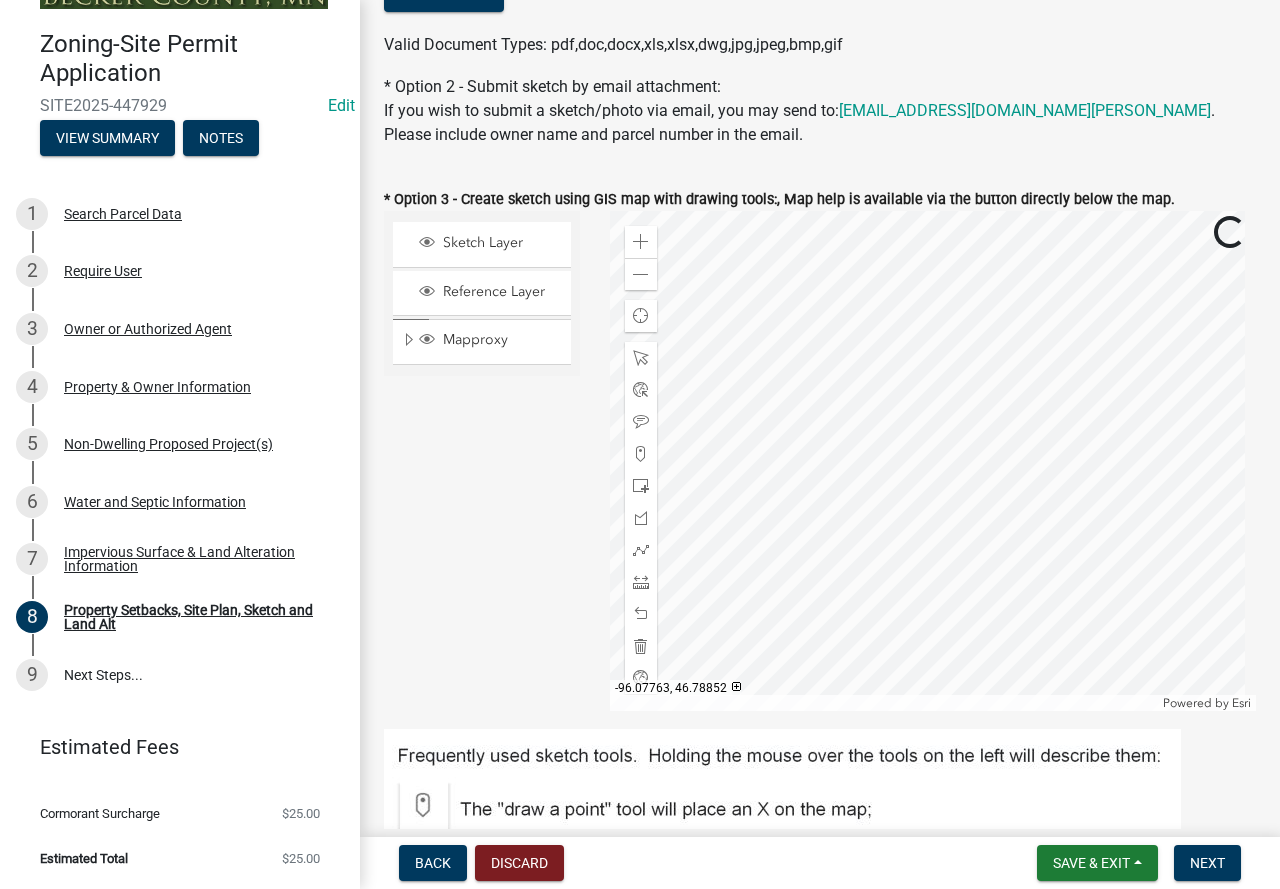 click 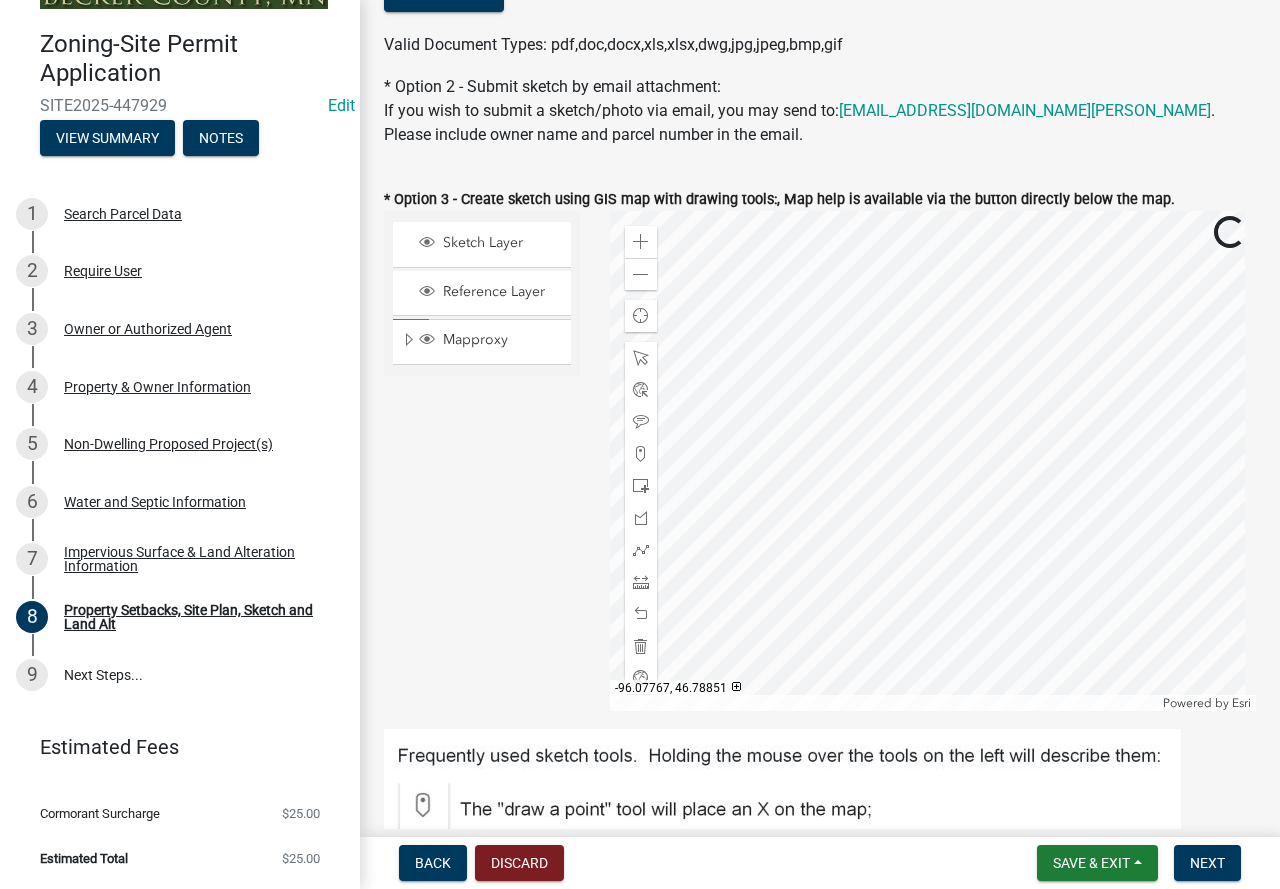 click 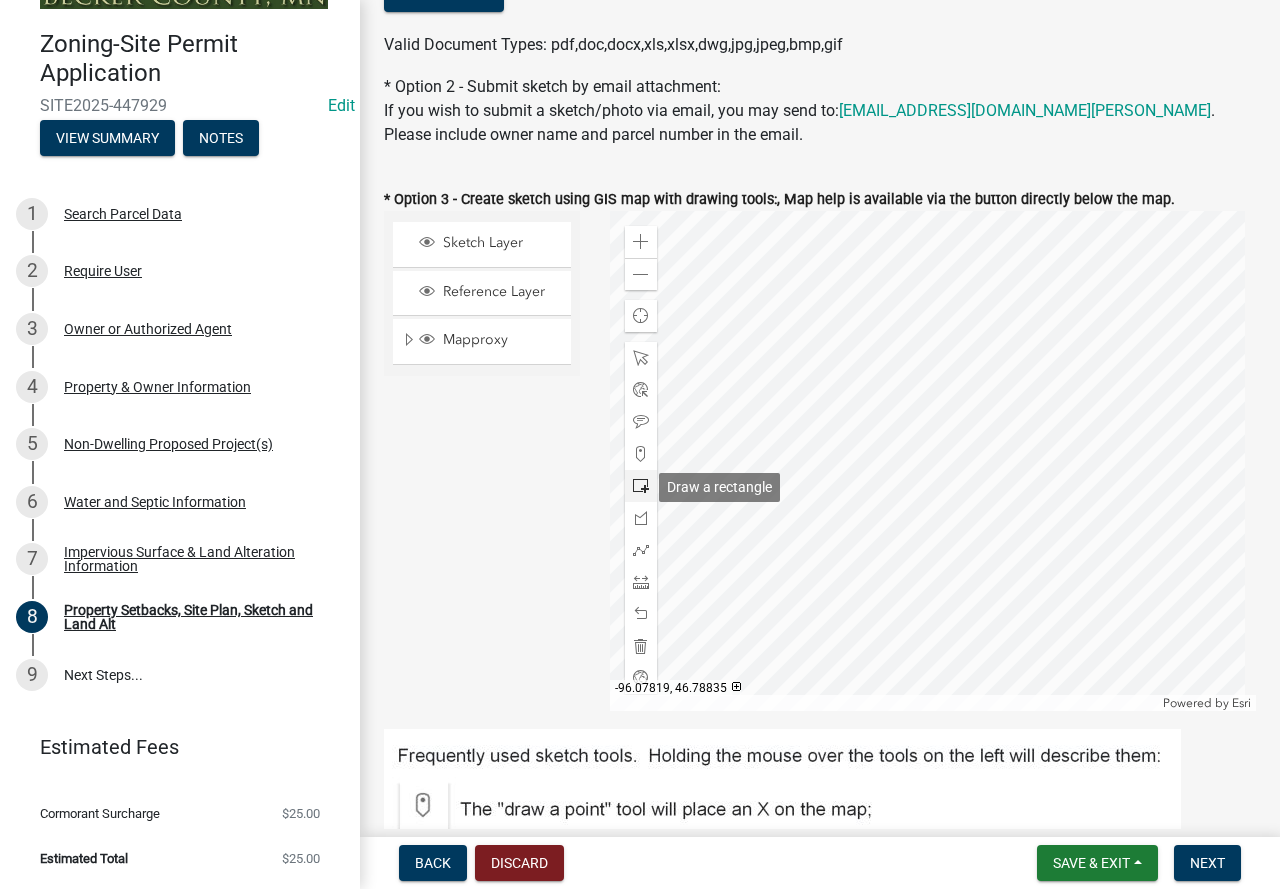 click 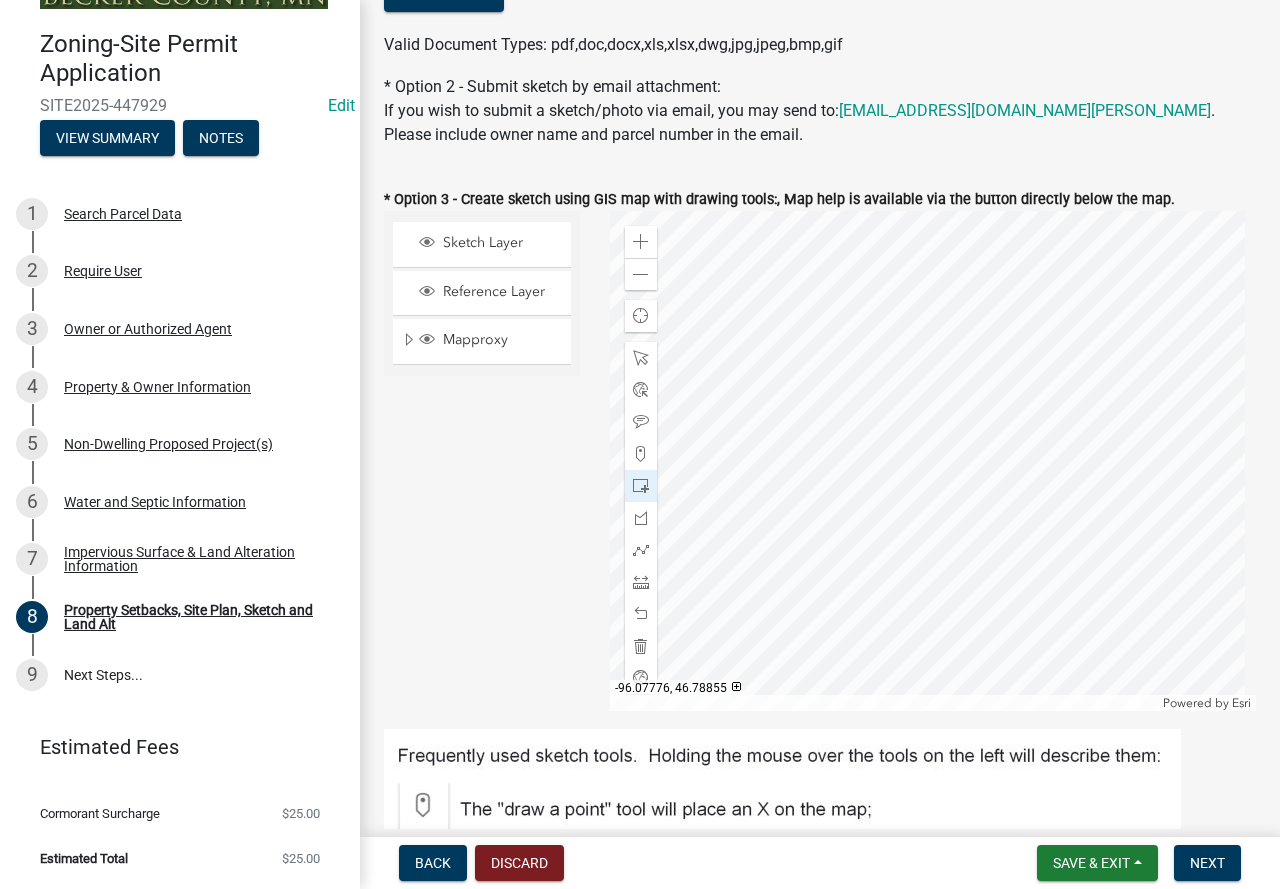 click 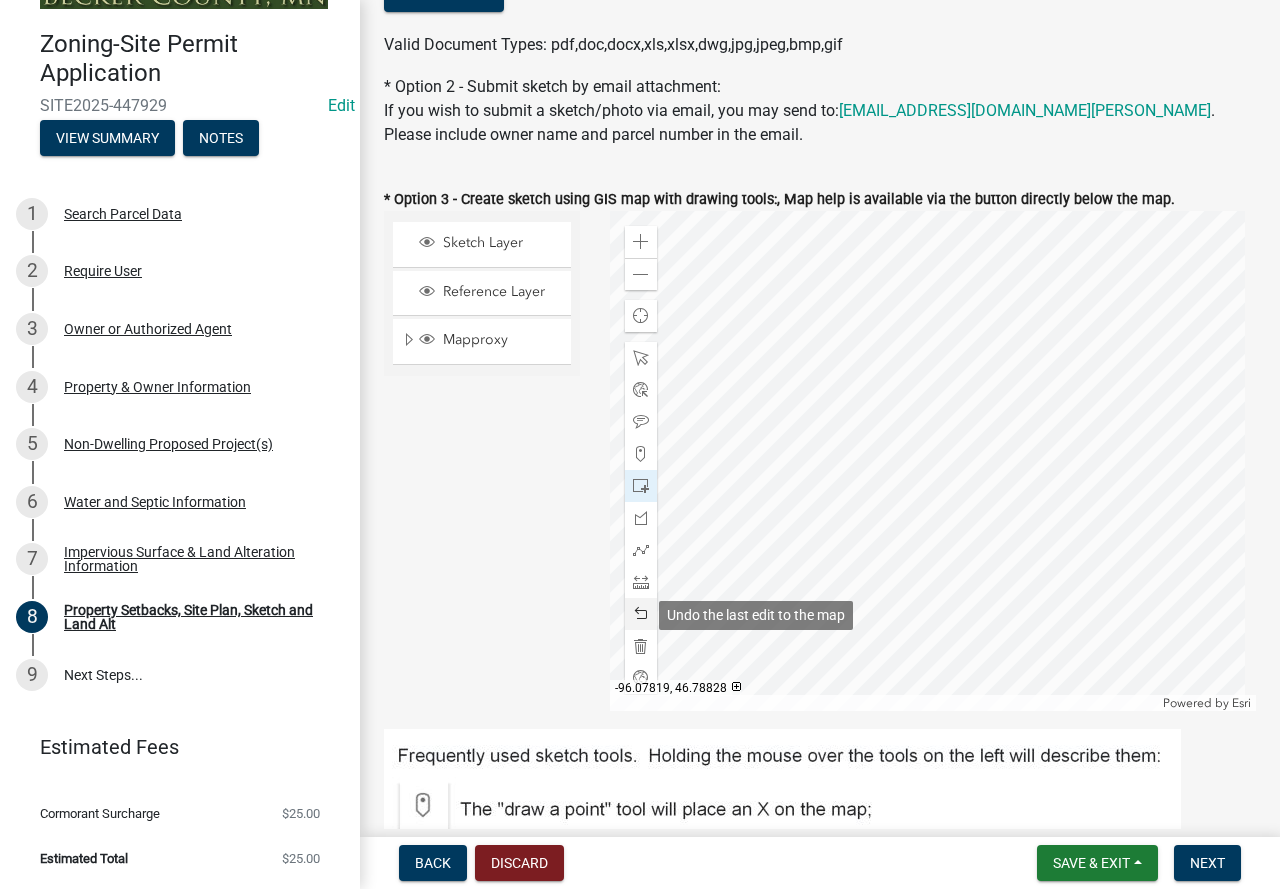 click 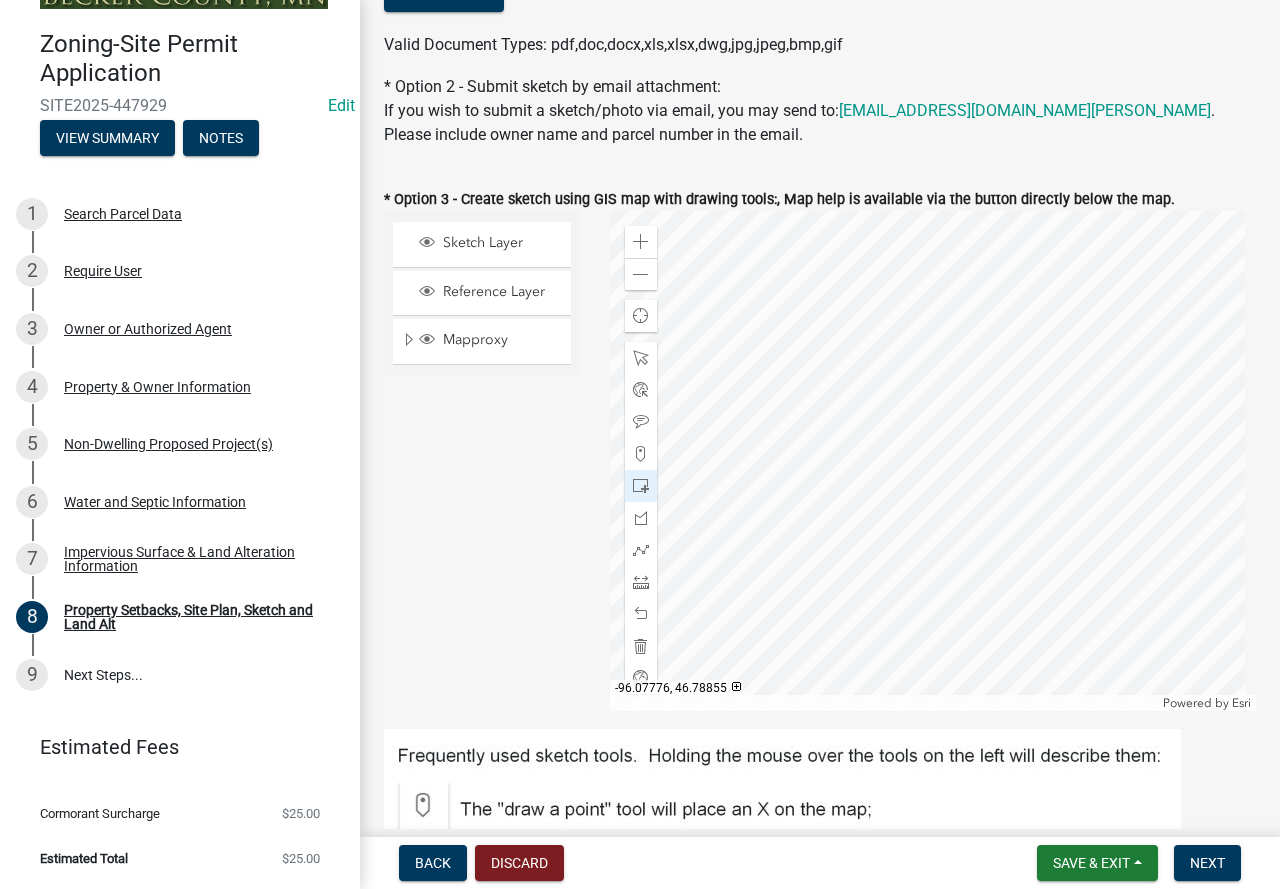 click 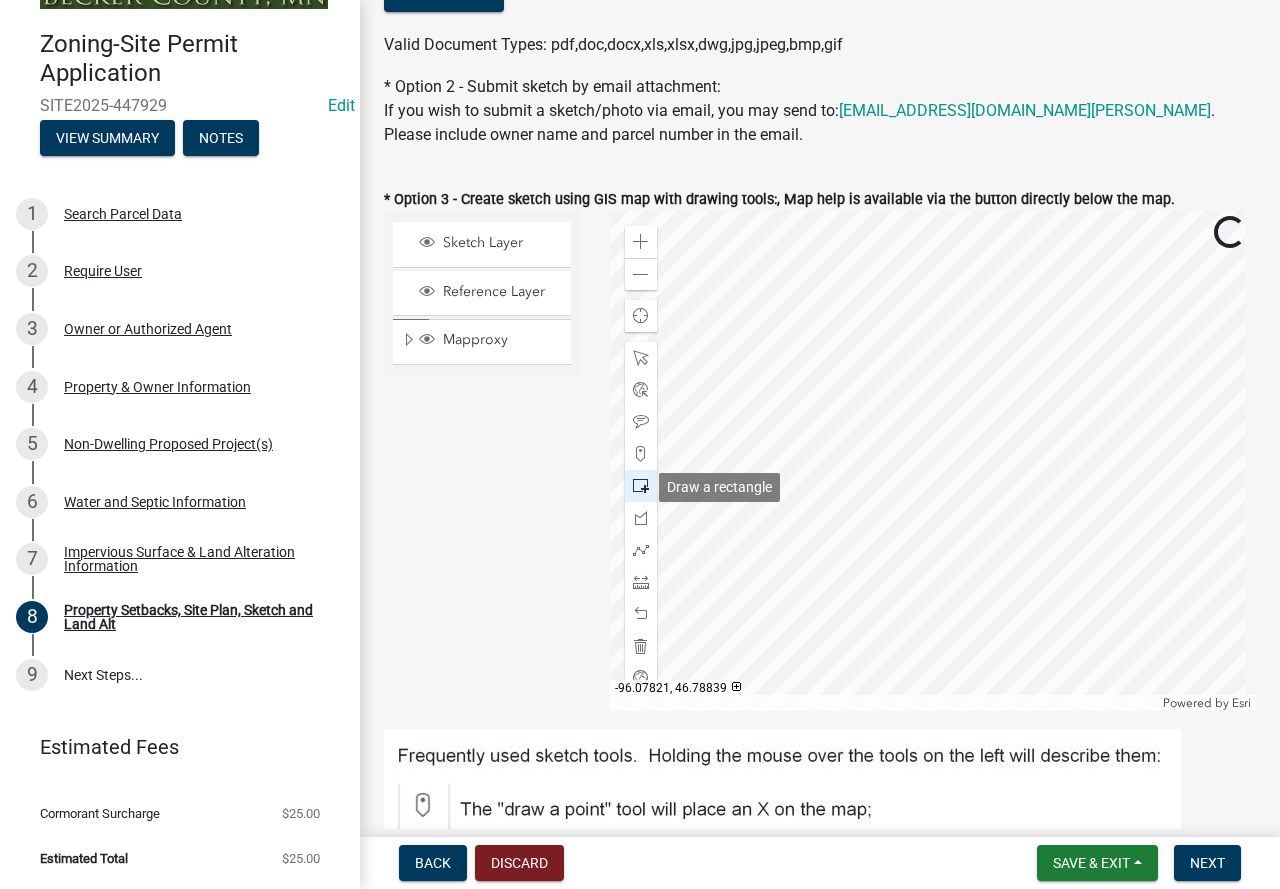 click 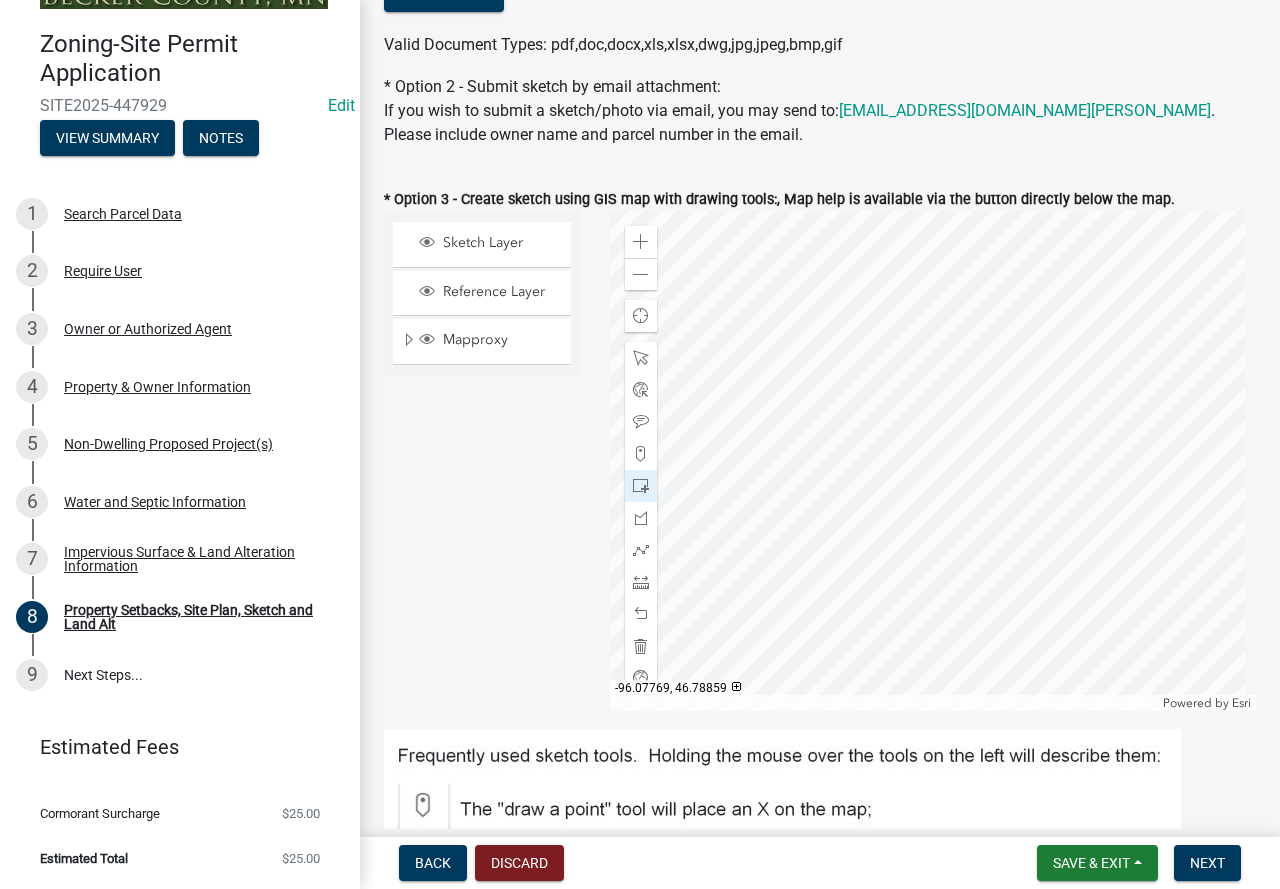 click 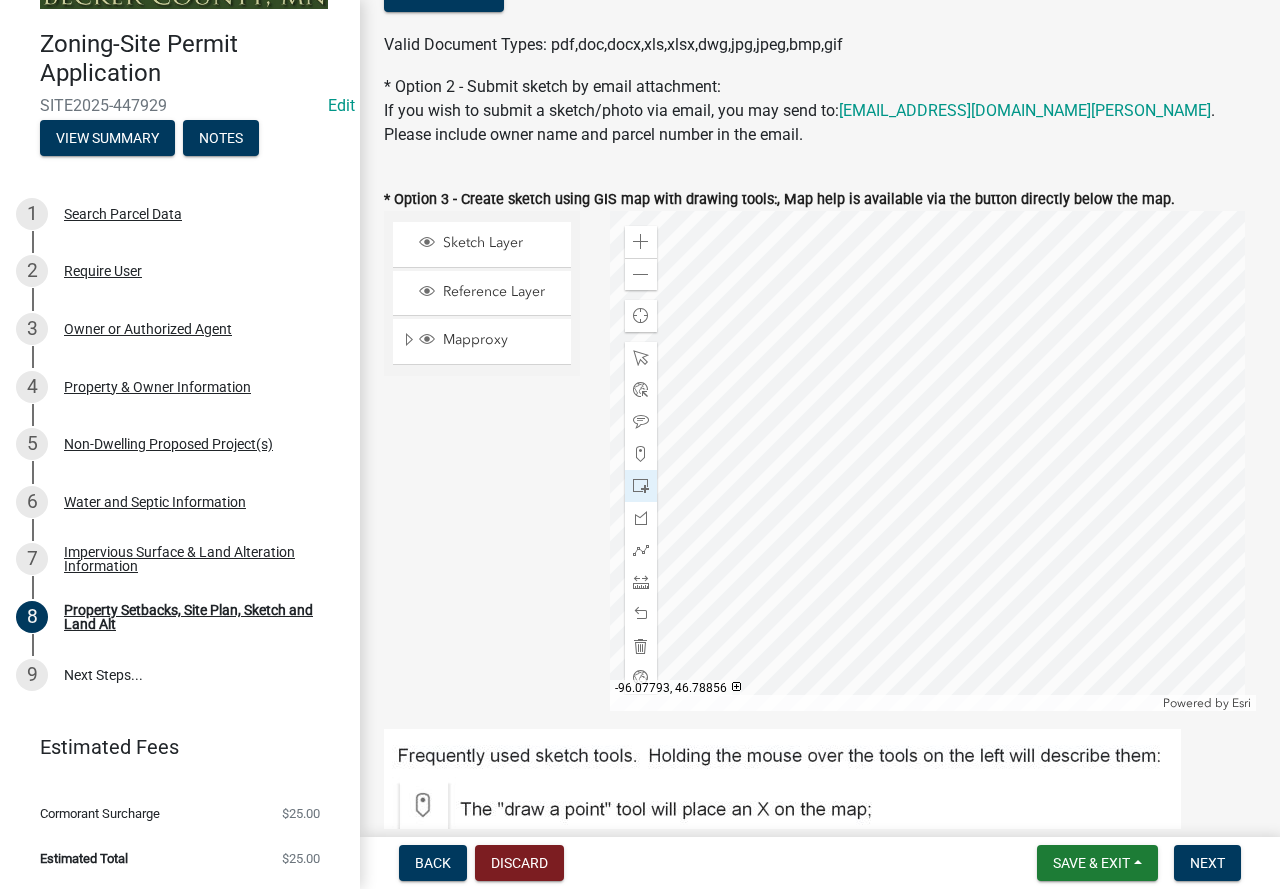 click 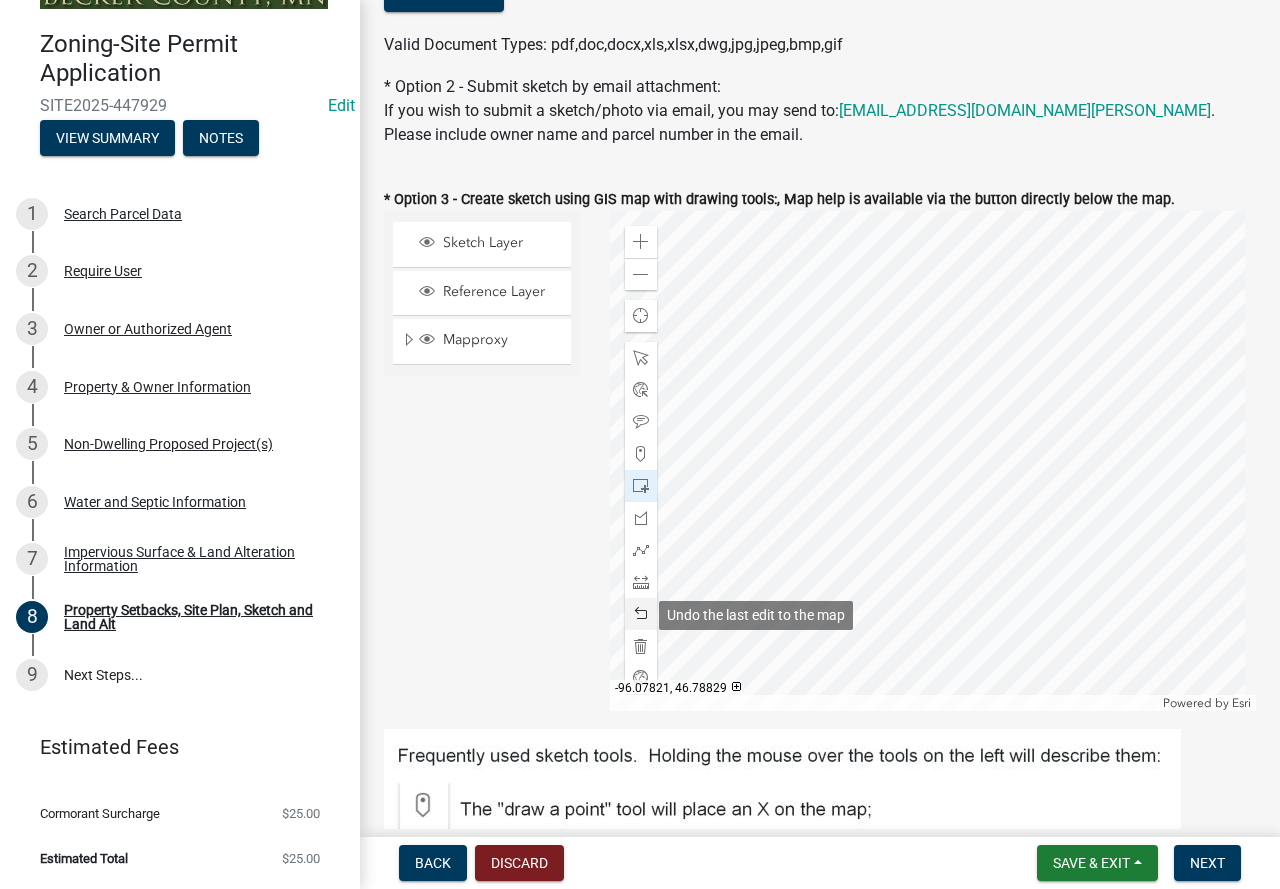 click 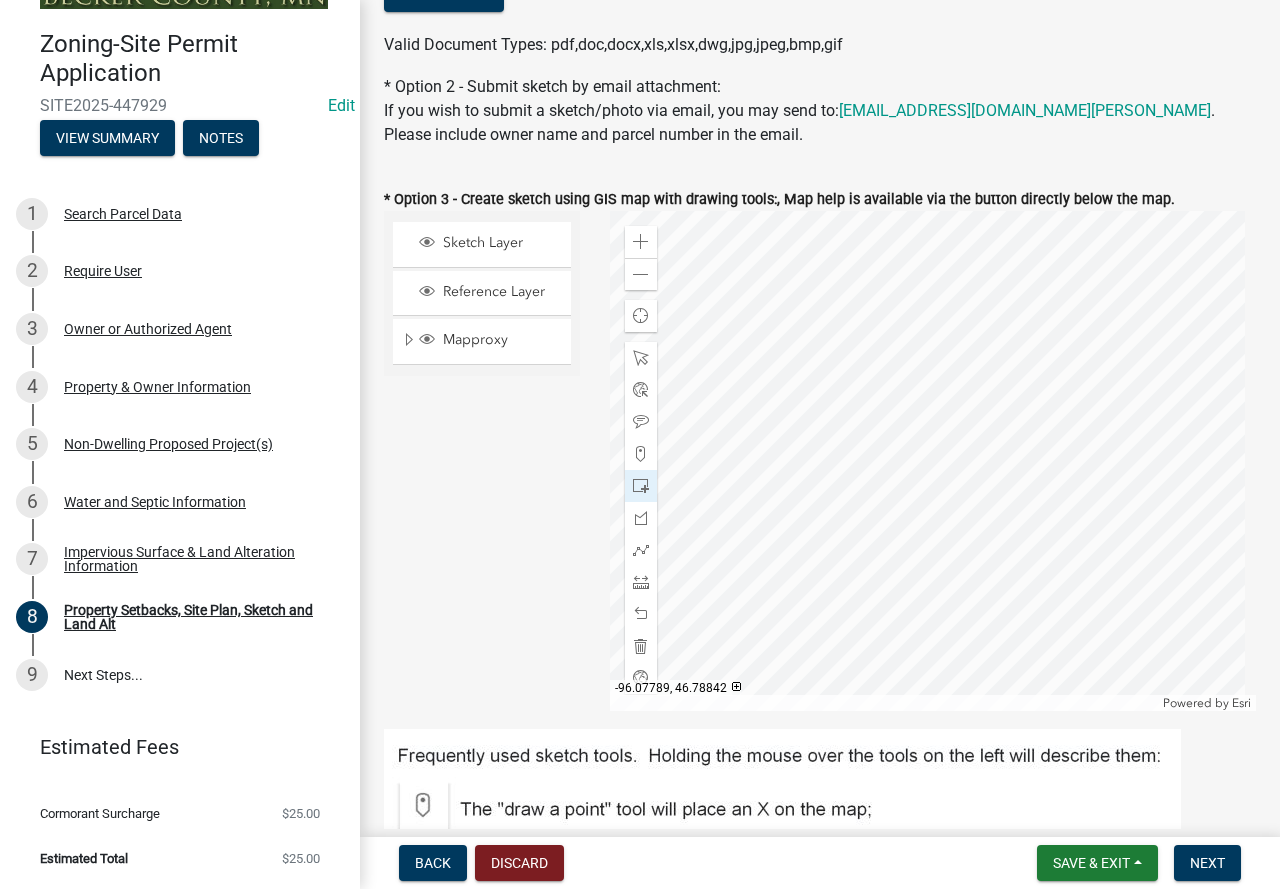 click 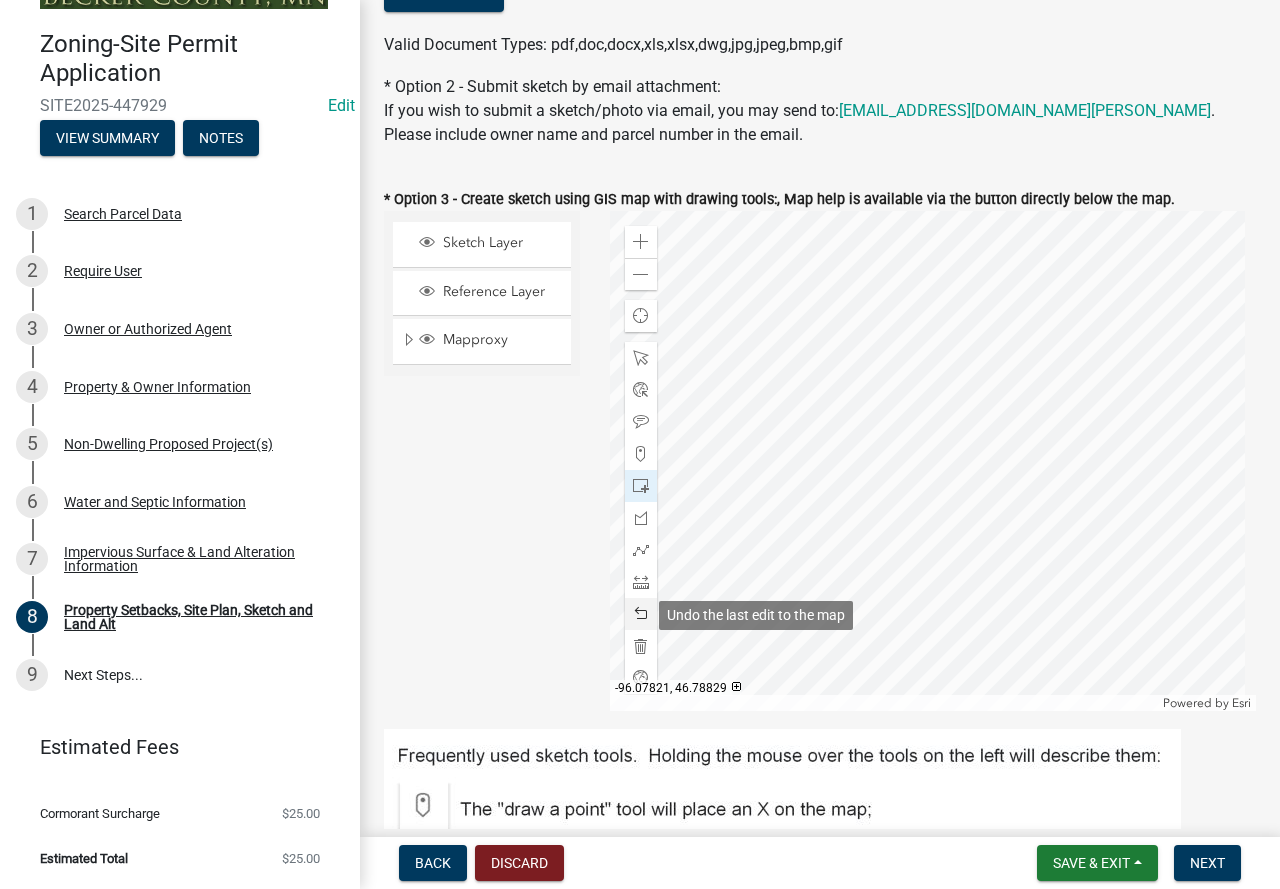 click 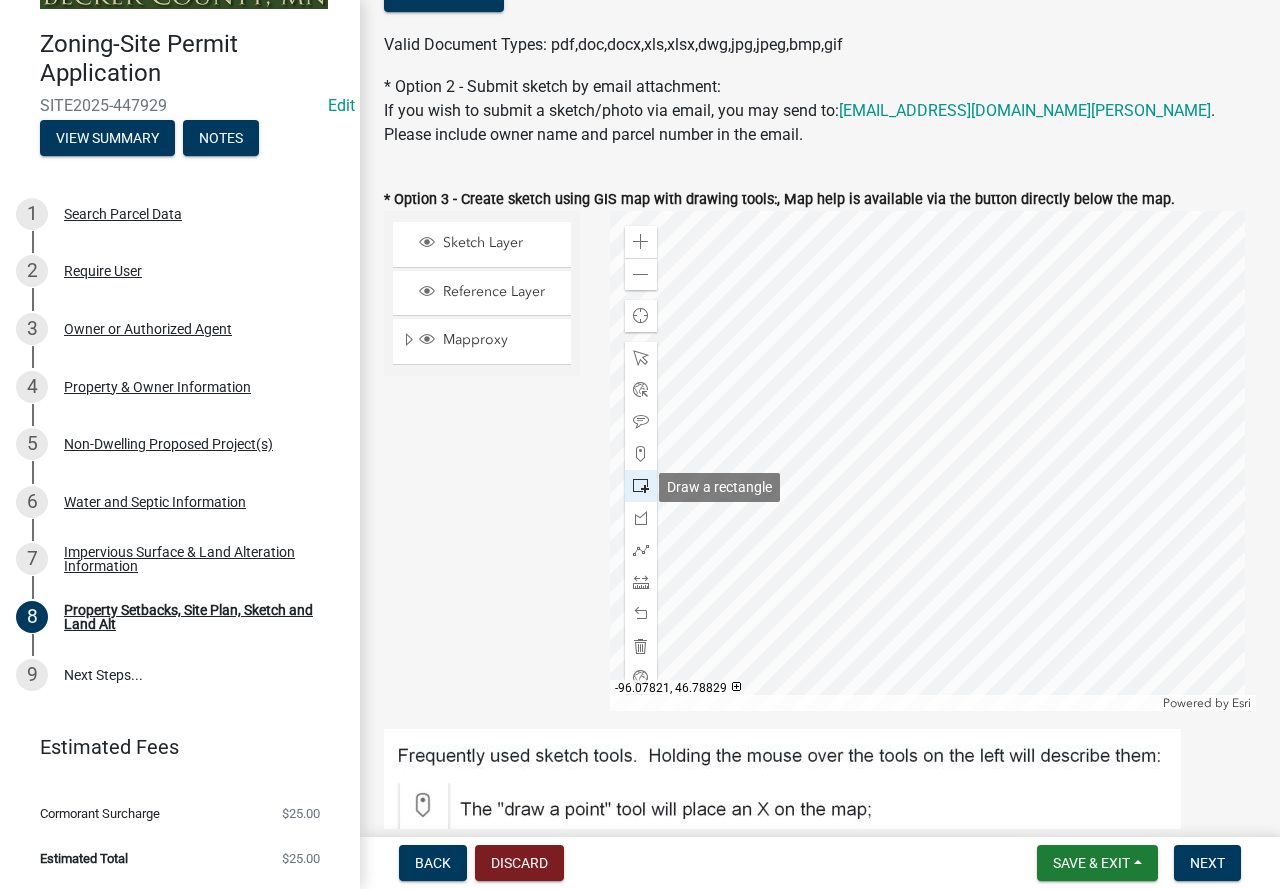 click 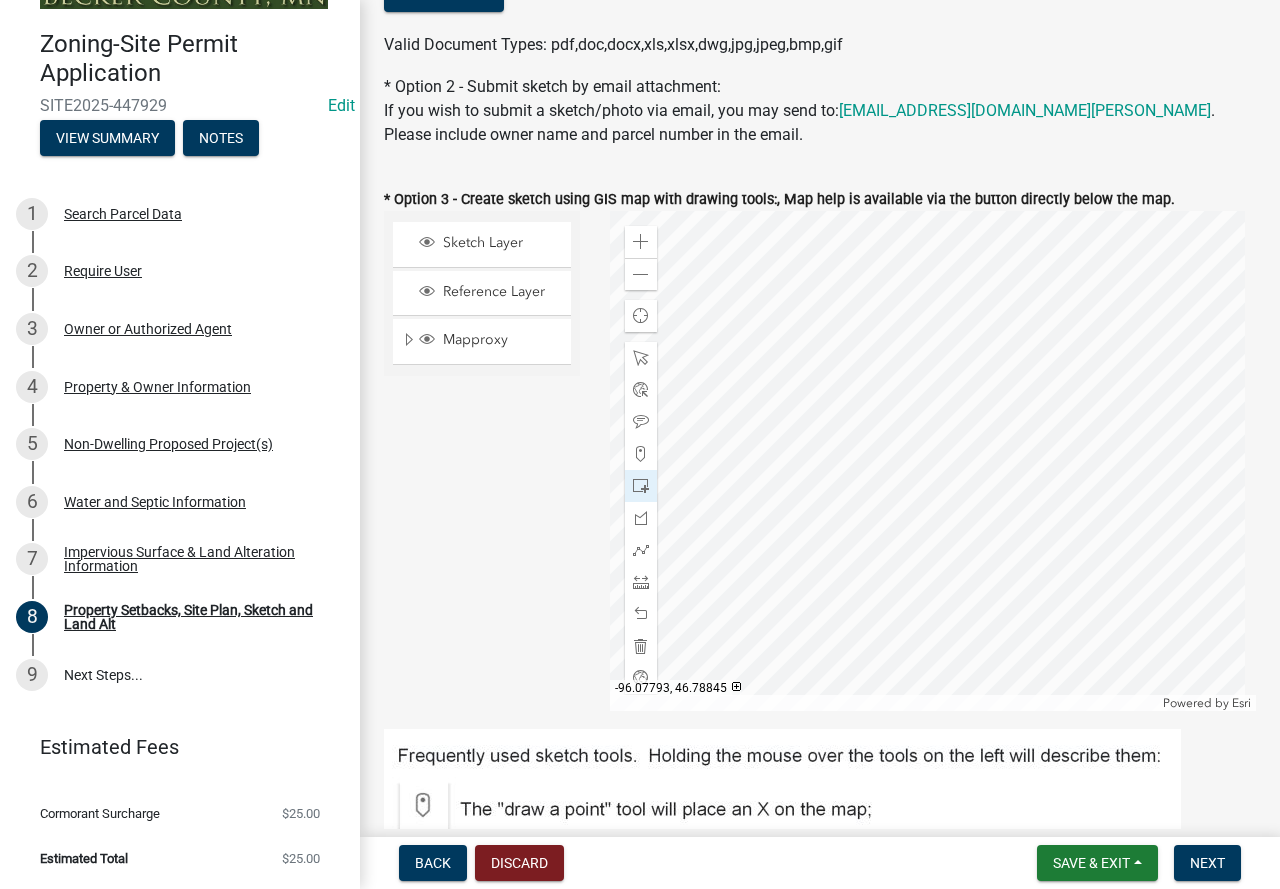click 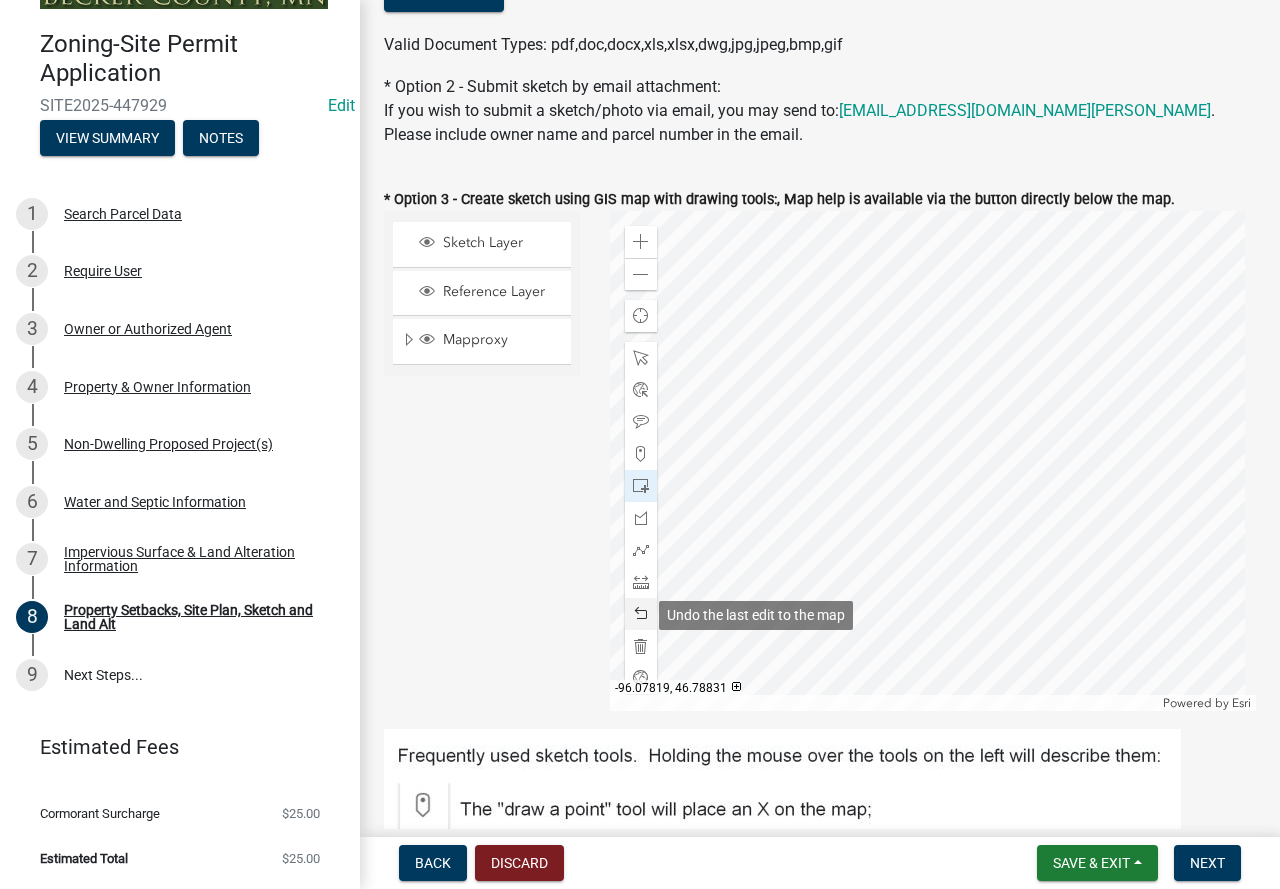 click 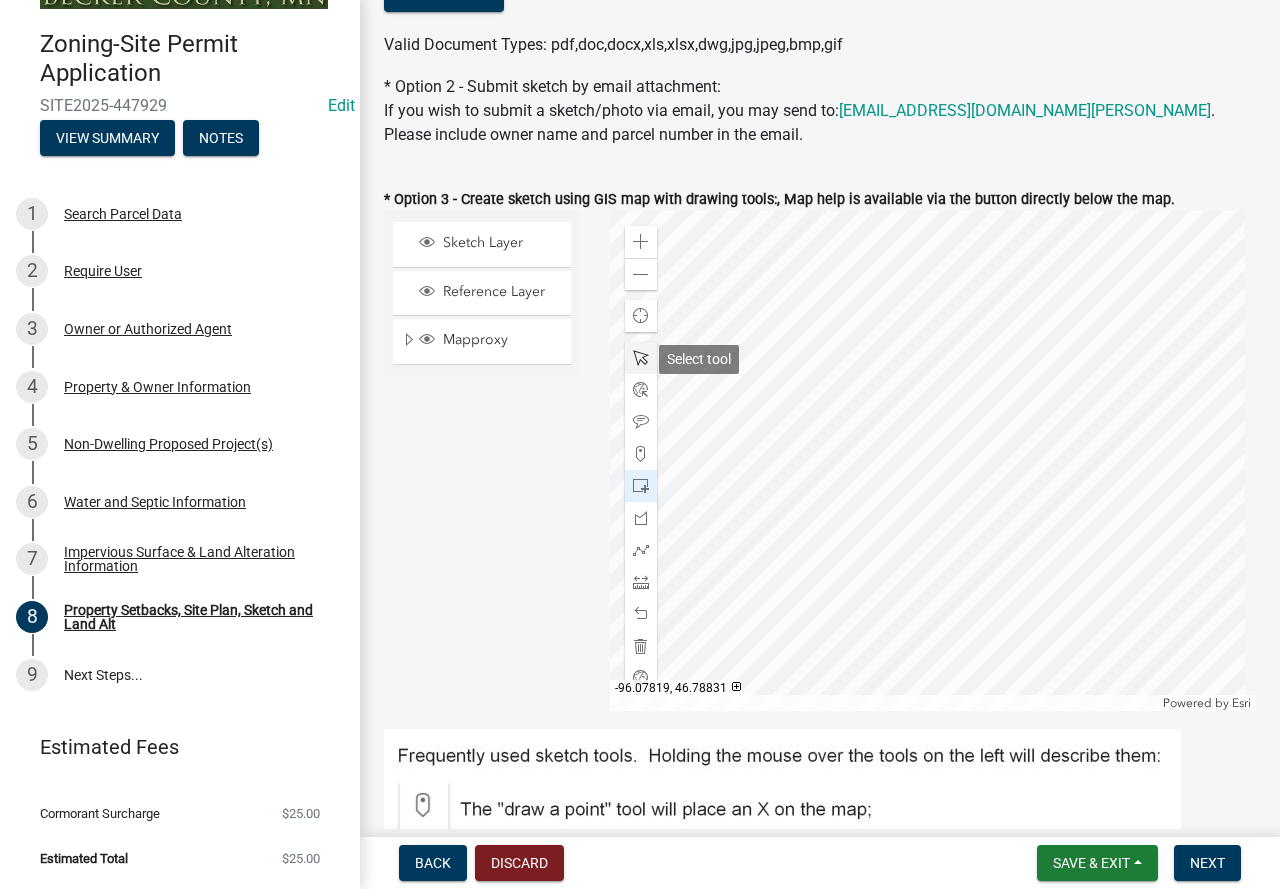click 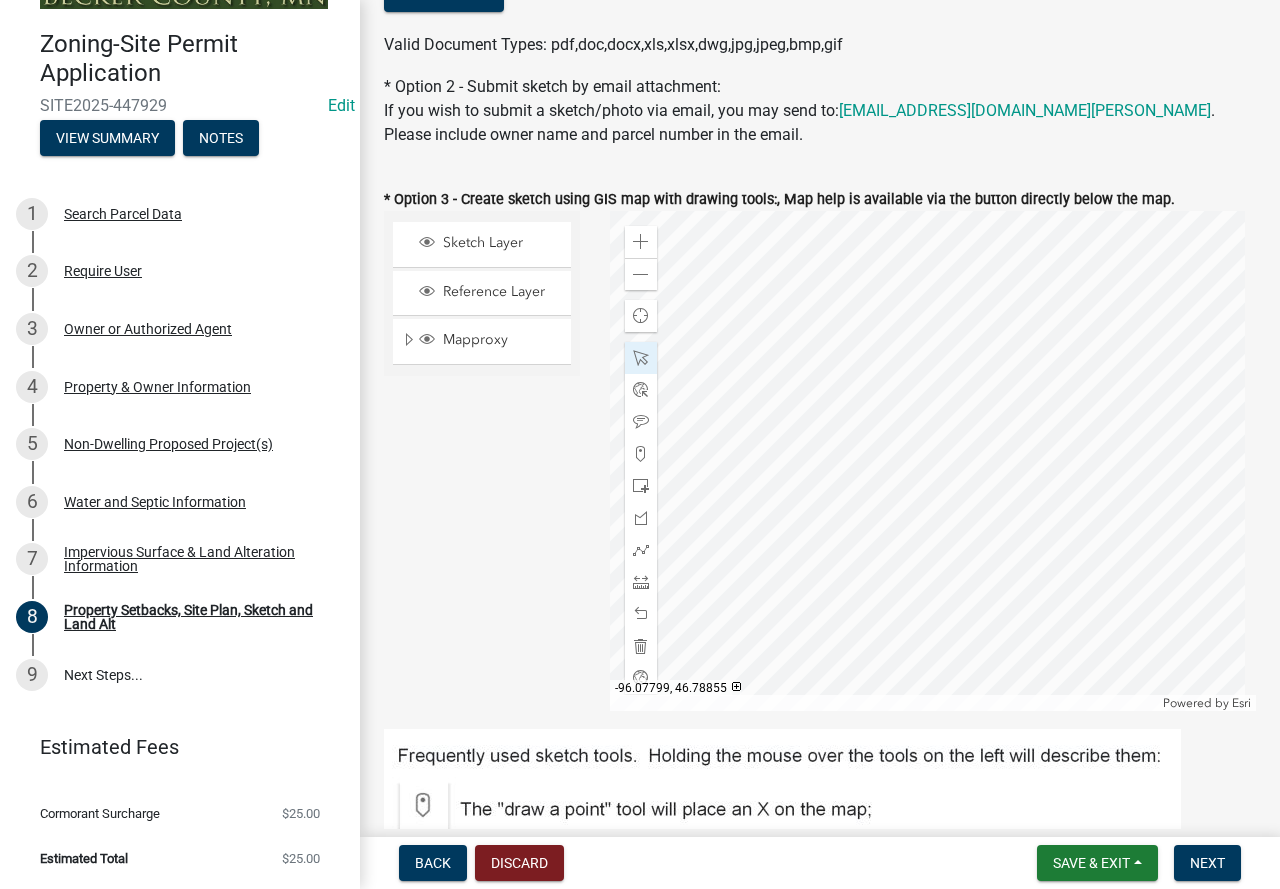 click 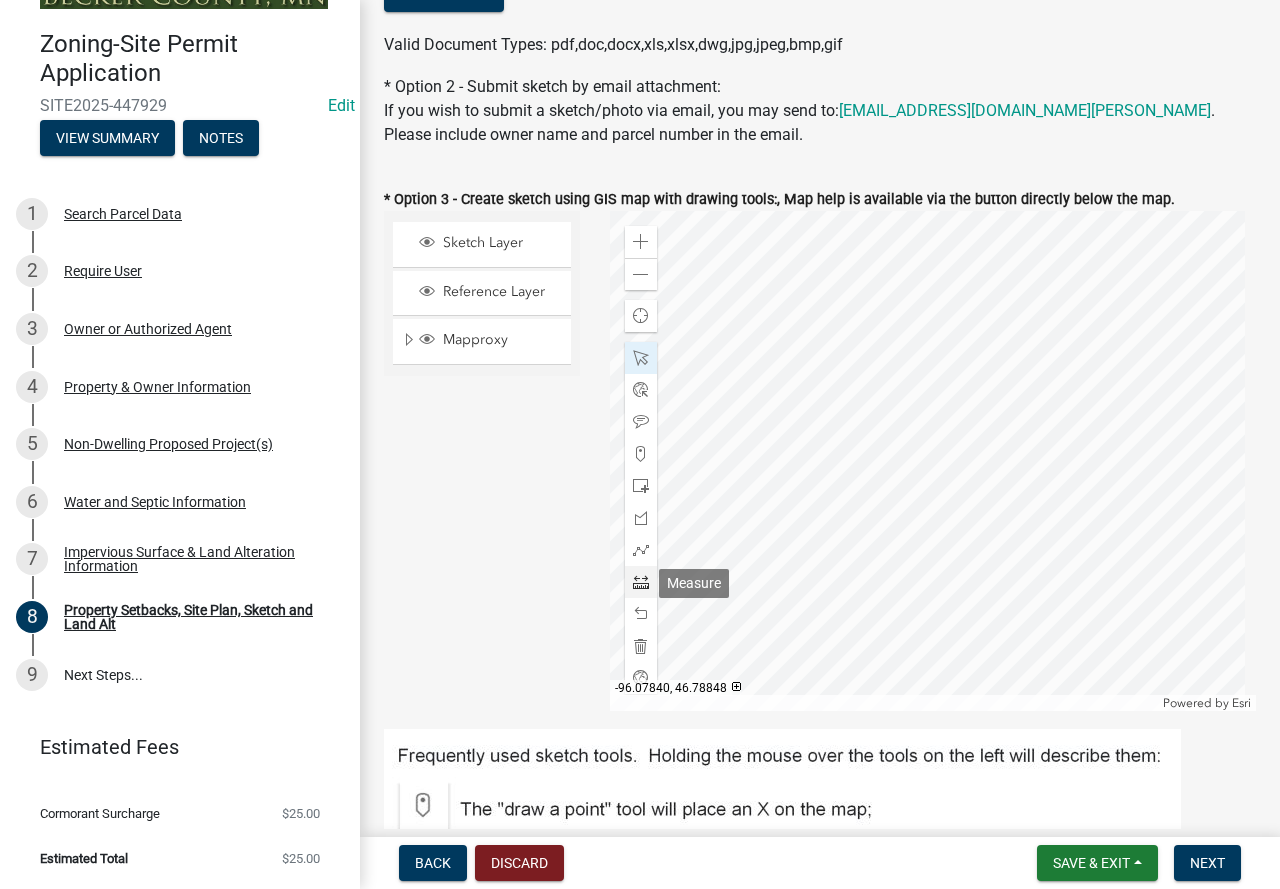 drag, startPoint x: 636, startPoint y: 581, endPoint x: 651, endPoint y: 584, distance: 15.297058 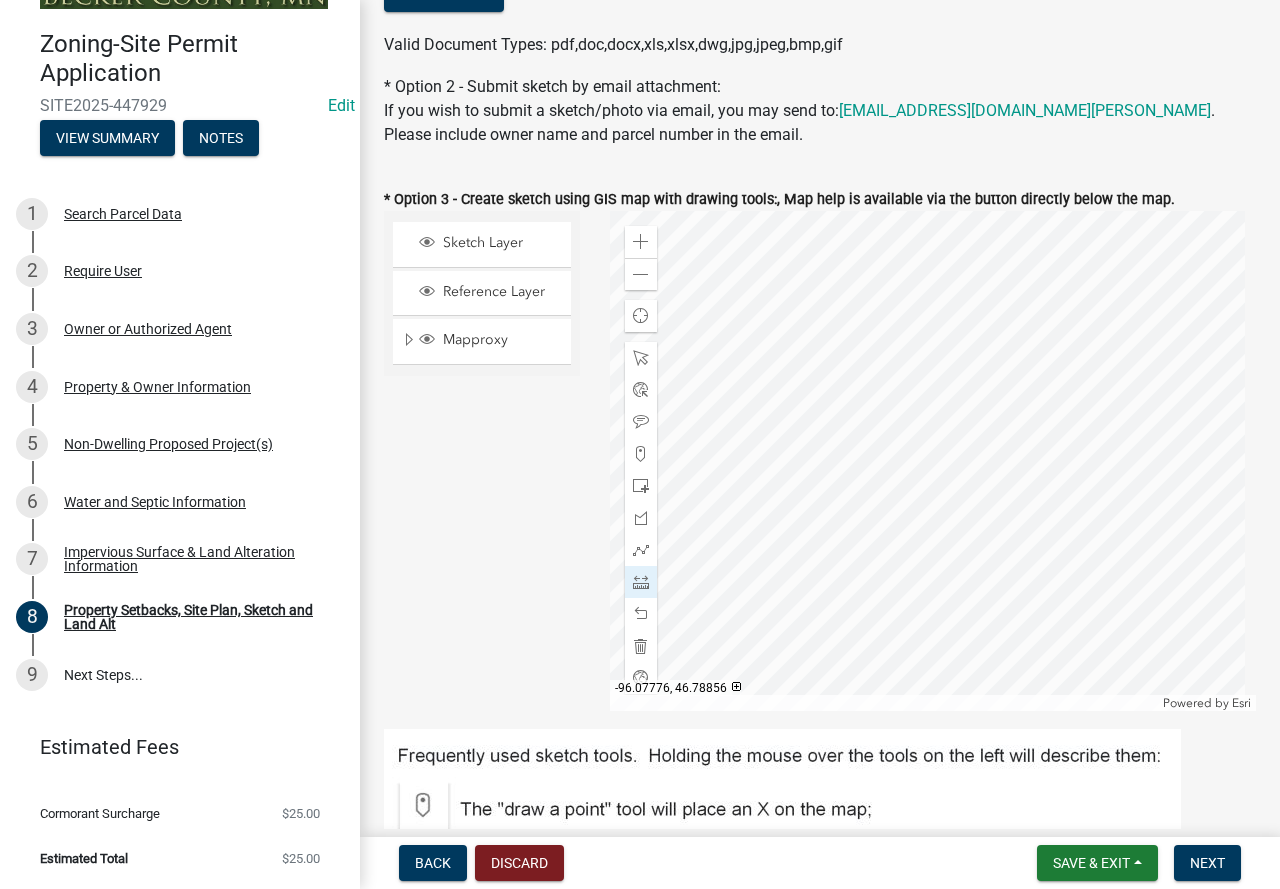 click 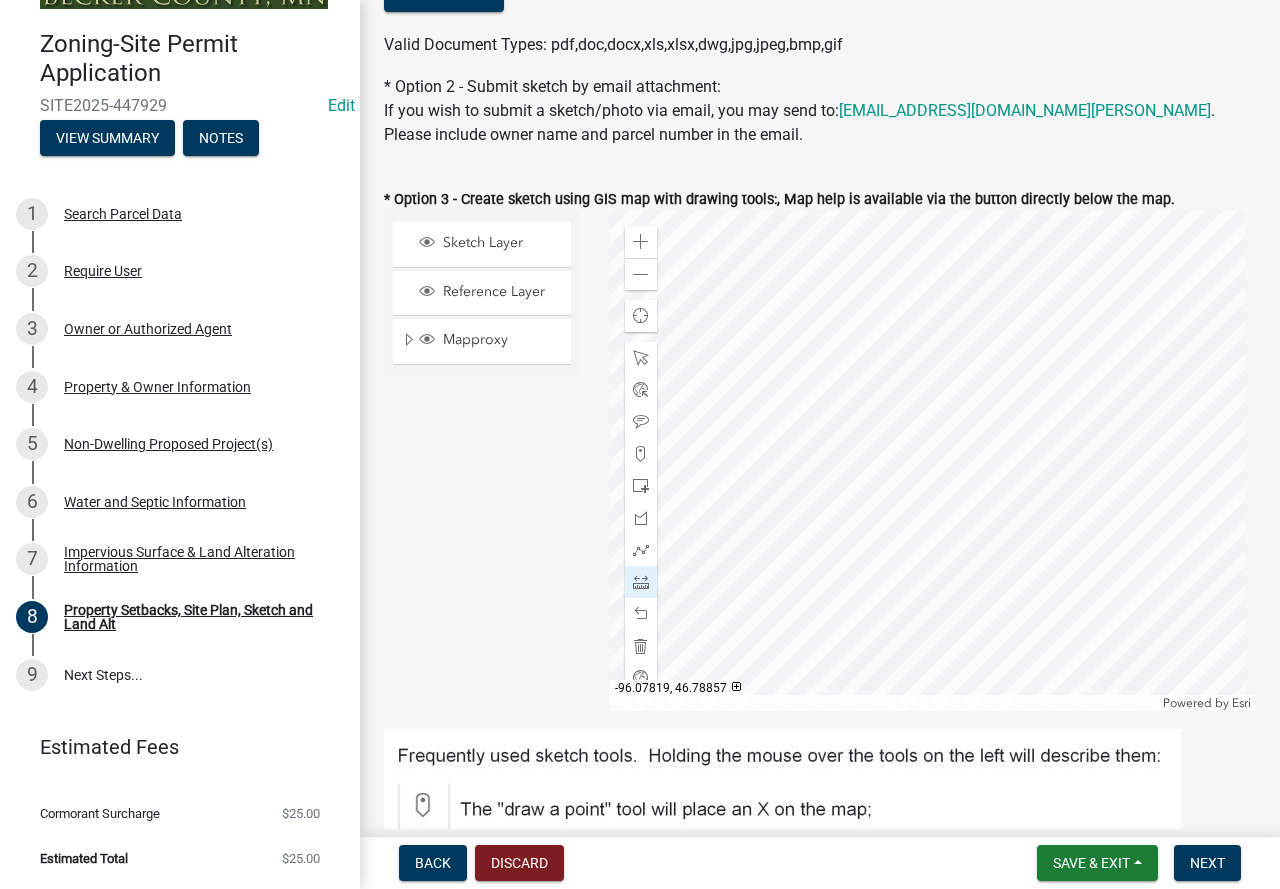 click 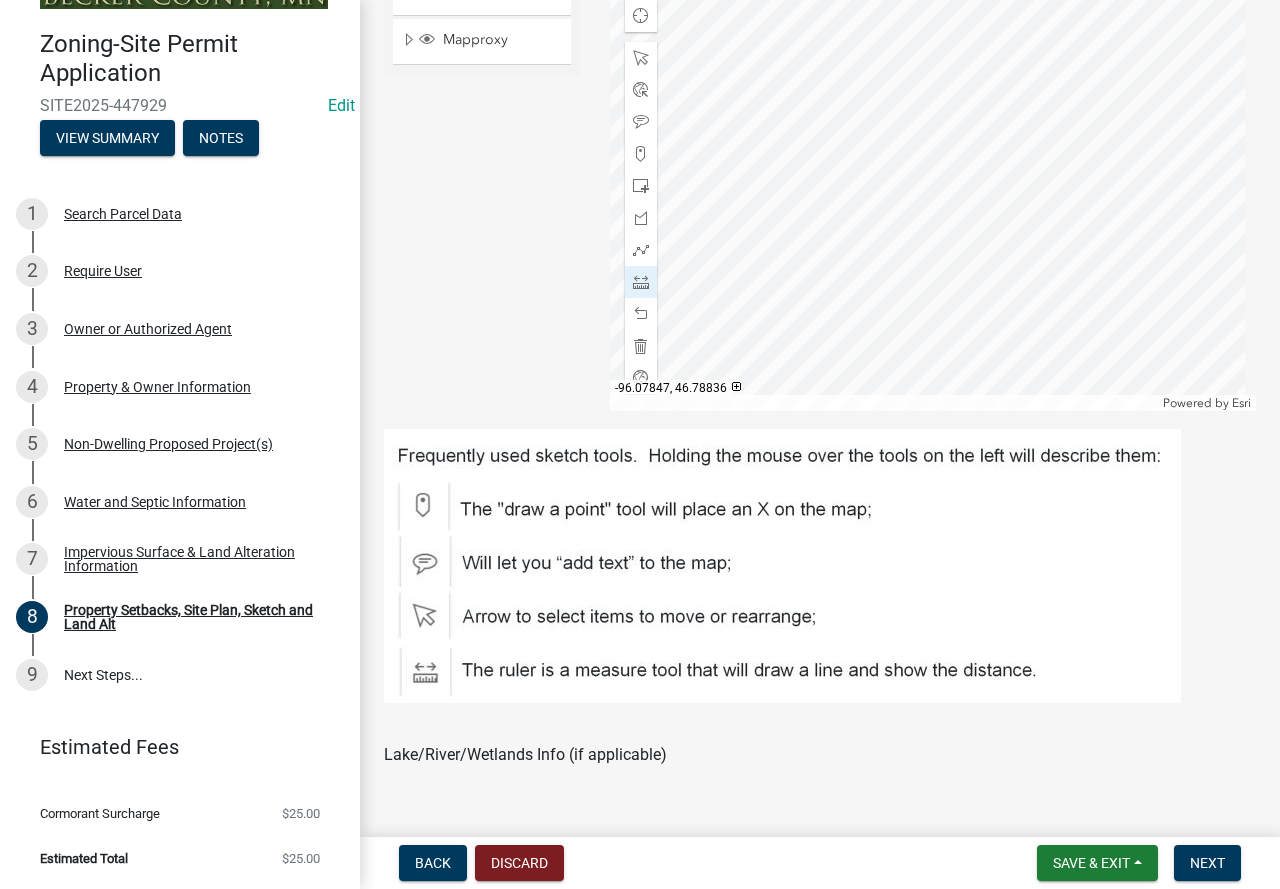 scroll, scrollTop: 800, scrollLeft: 0, axis: vertical 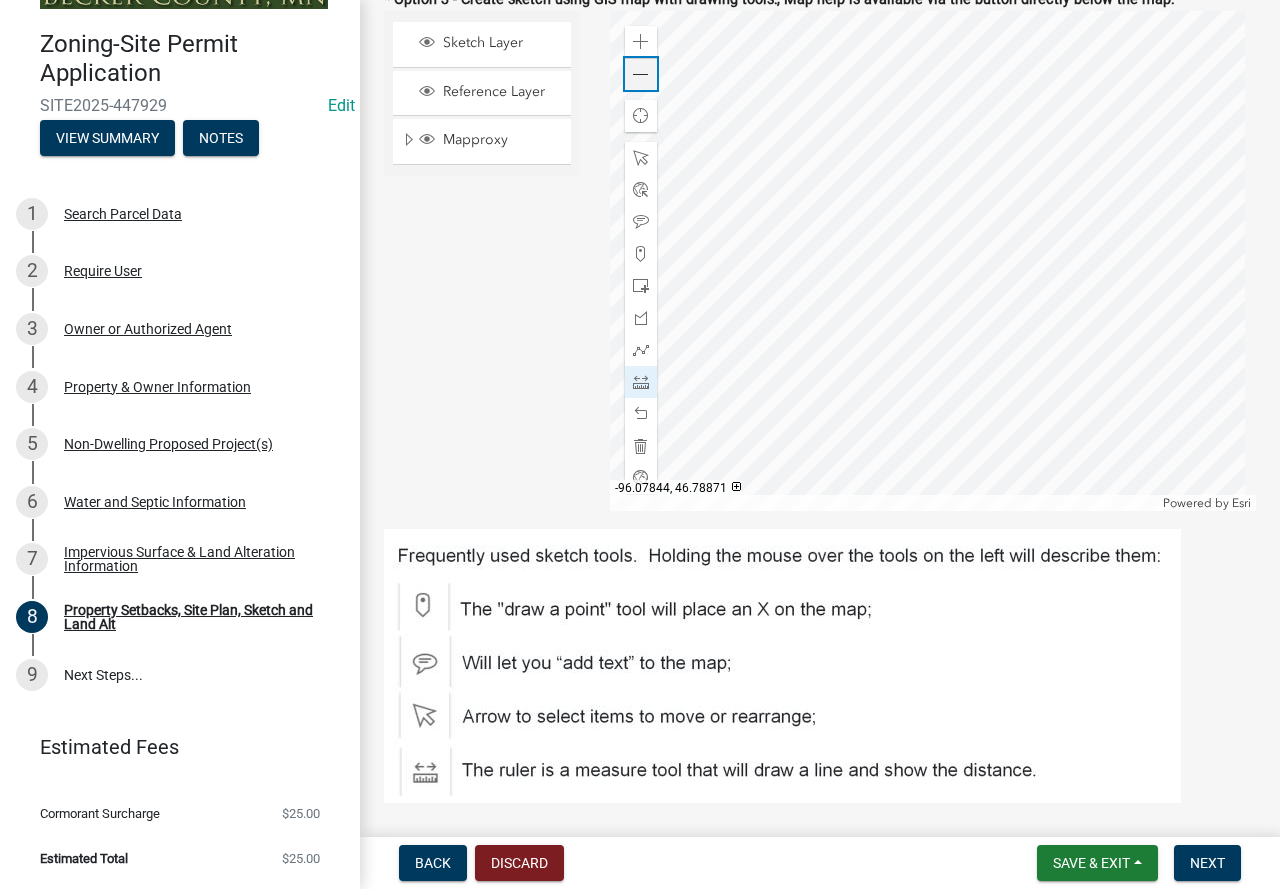 click 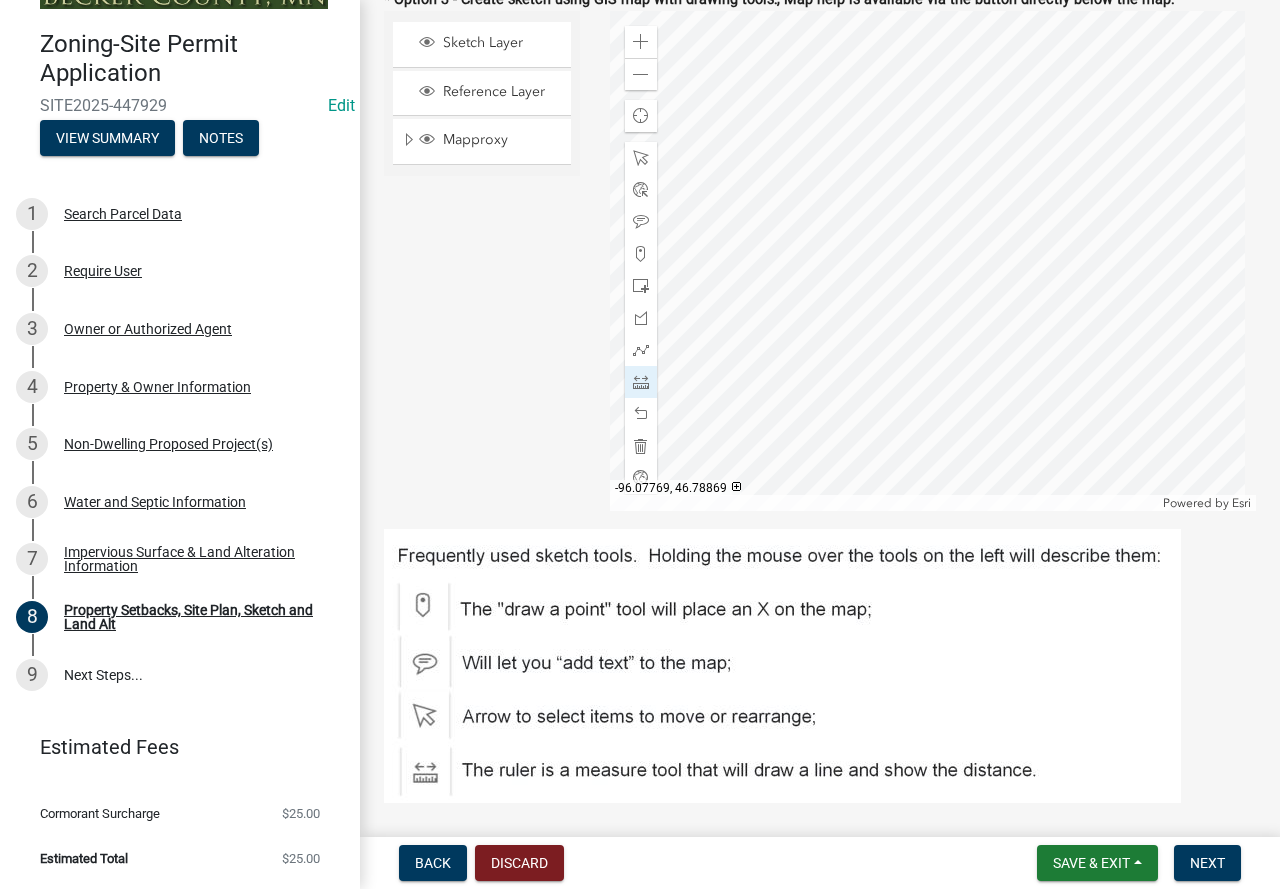 click 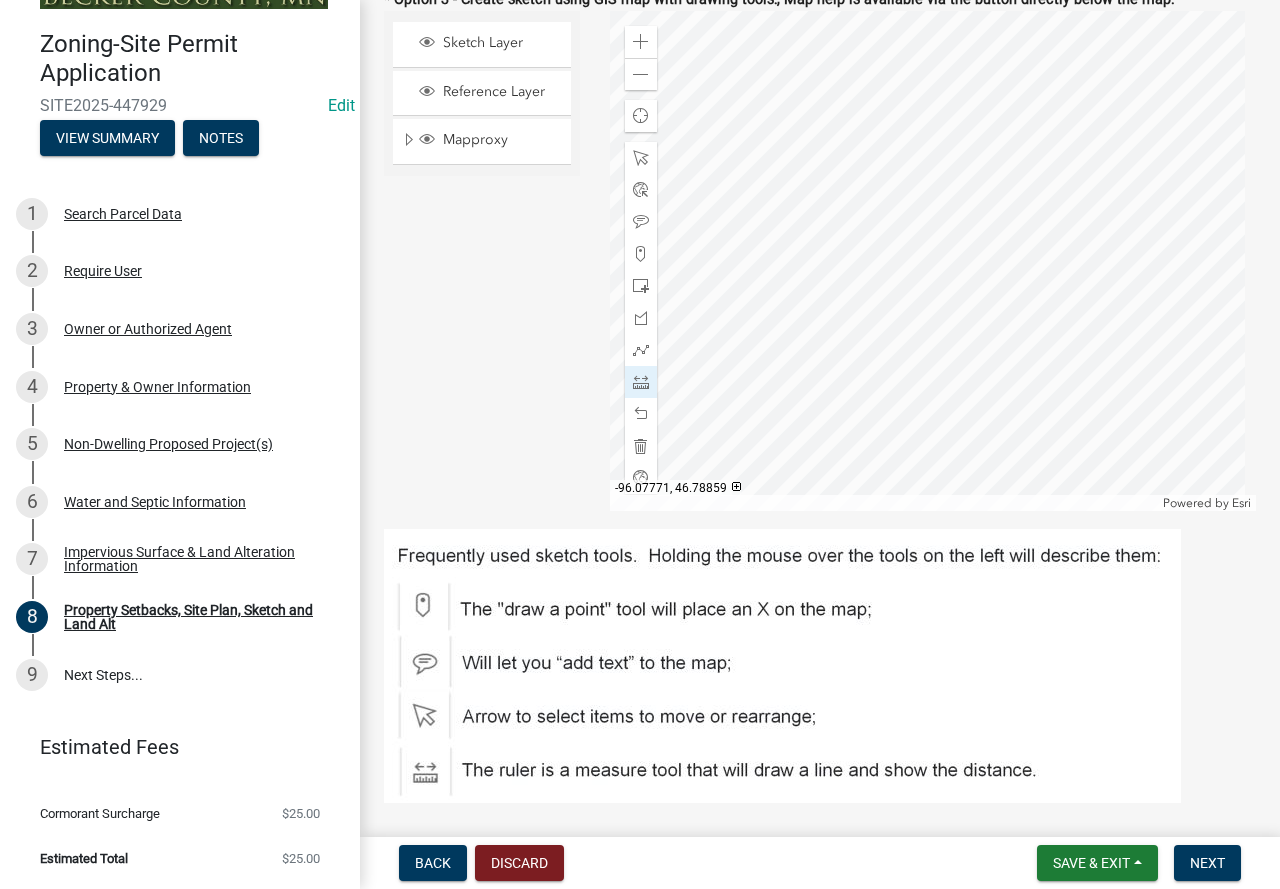 click 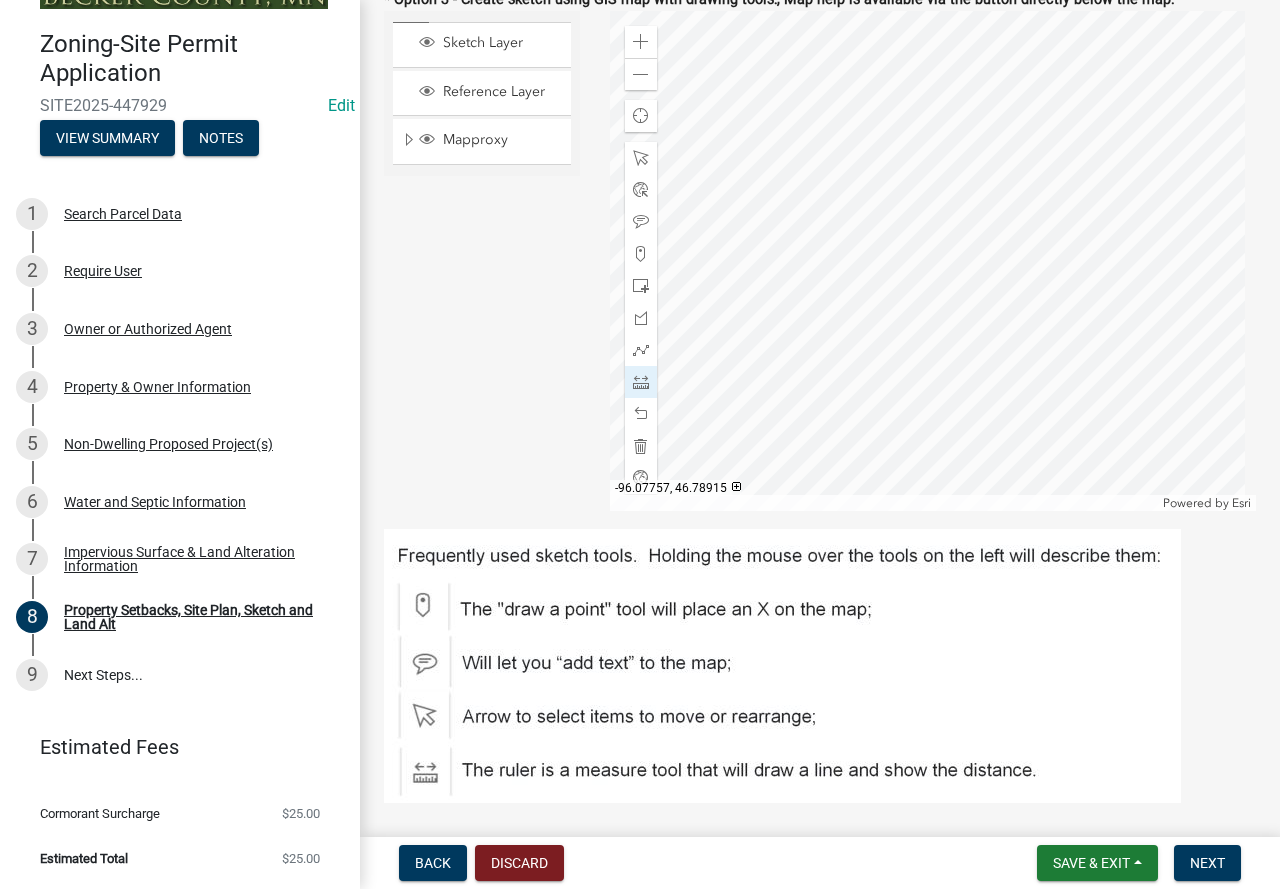 click 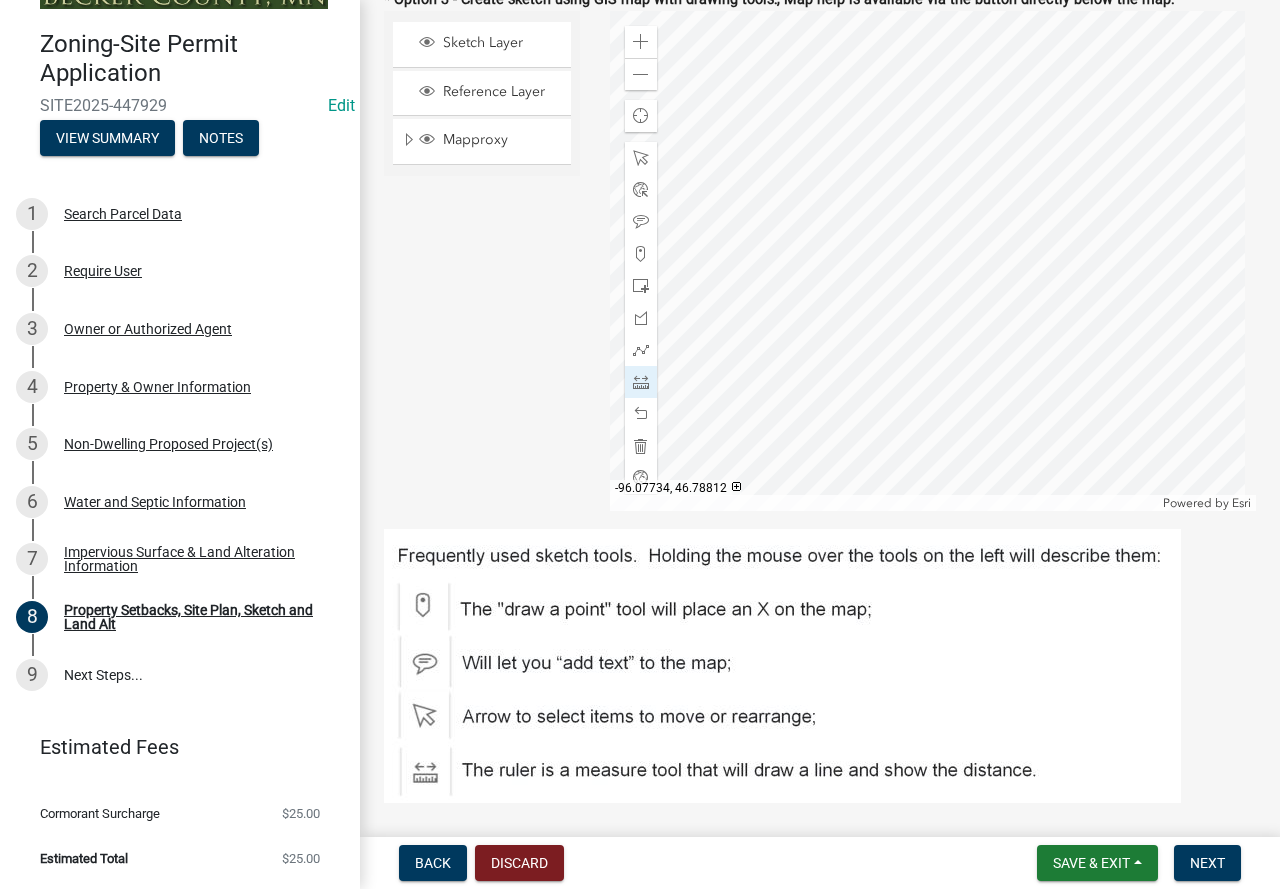 click 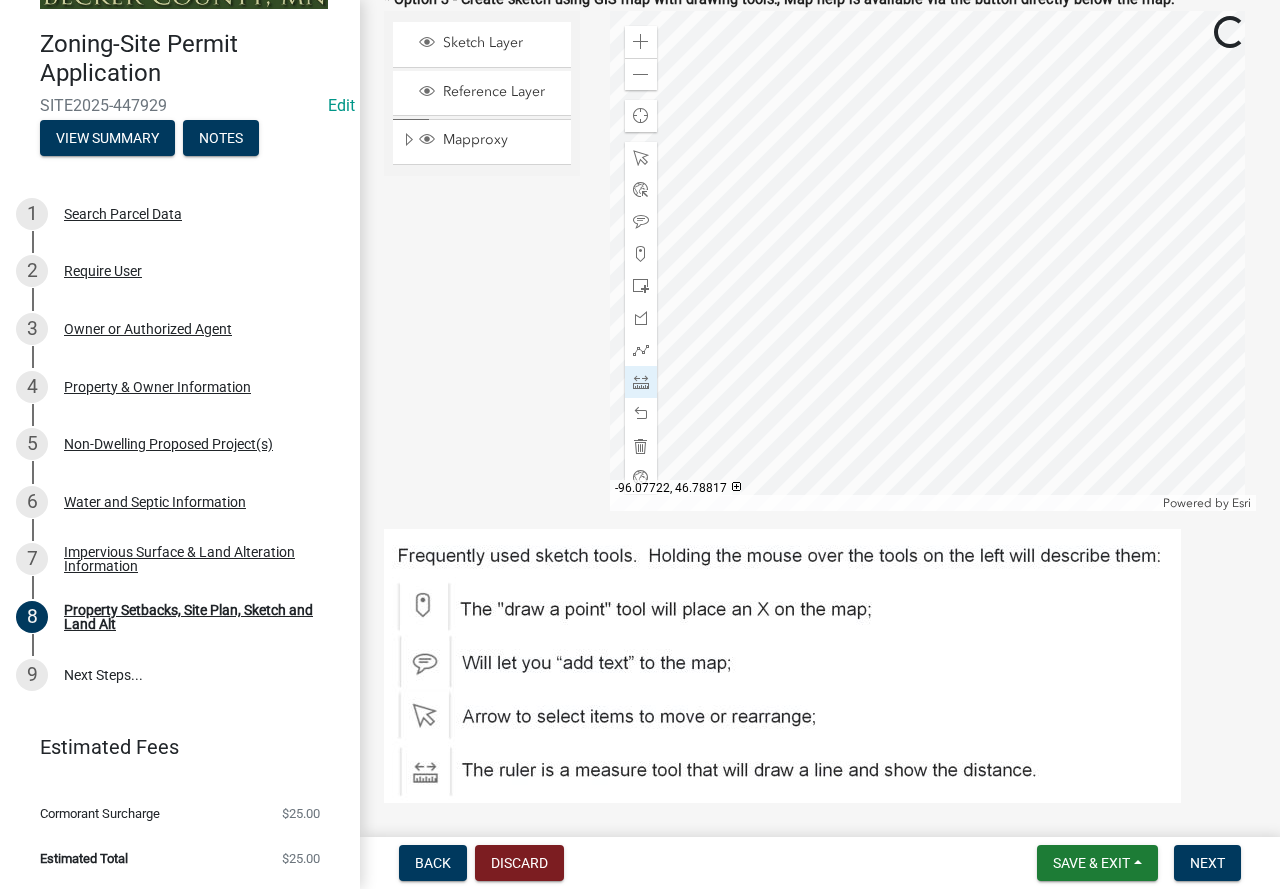 click 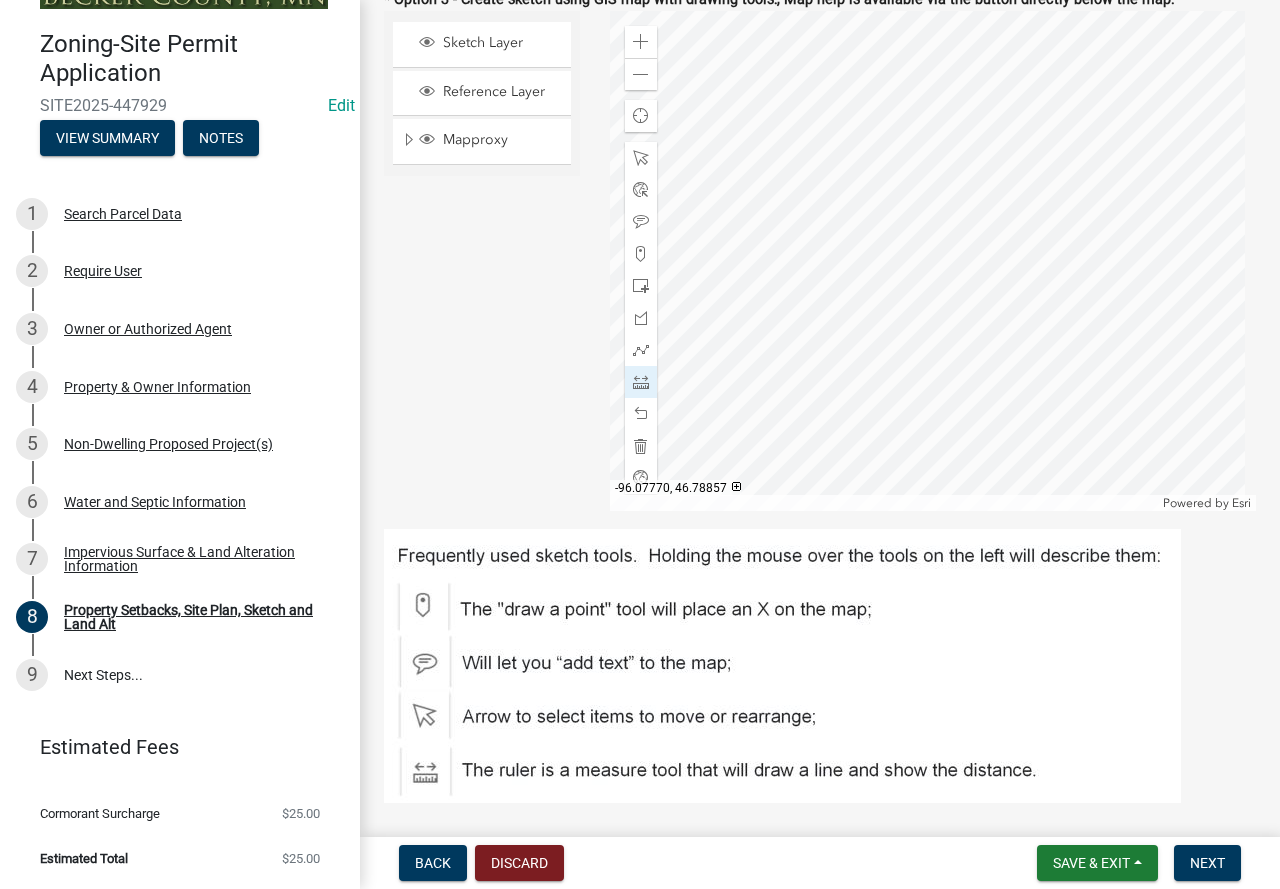 click 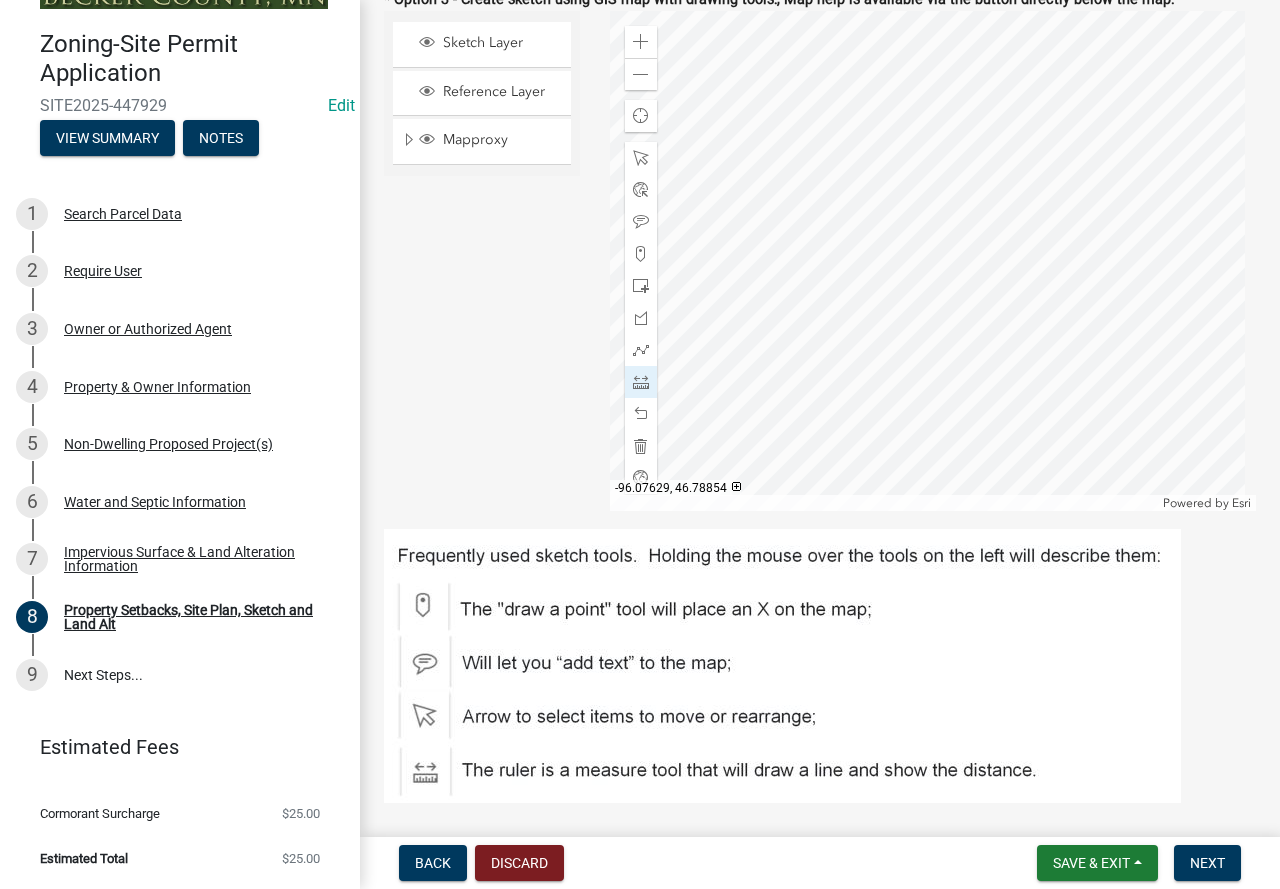 click 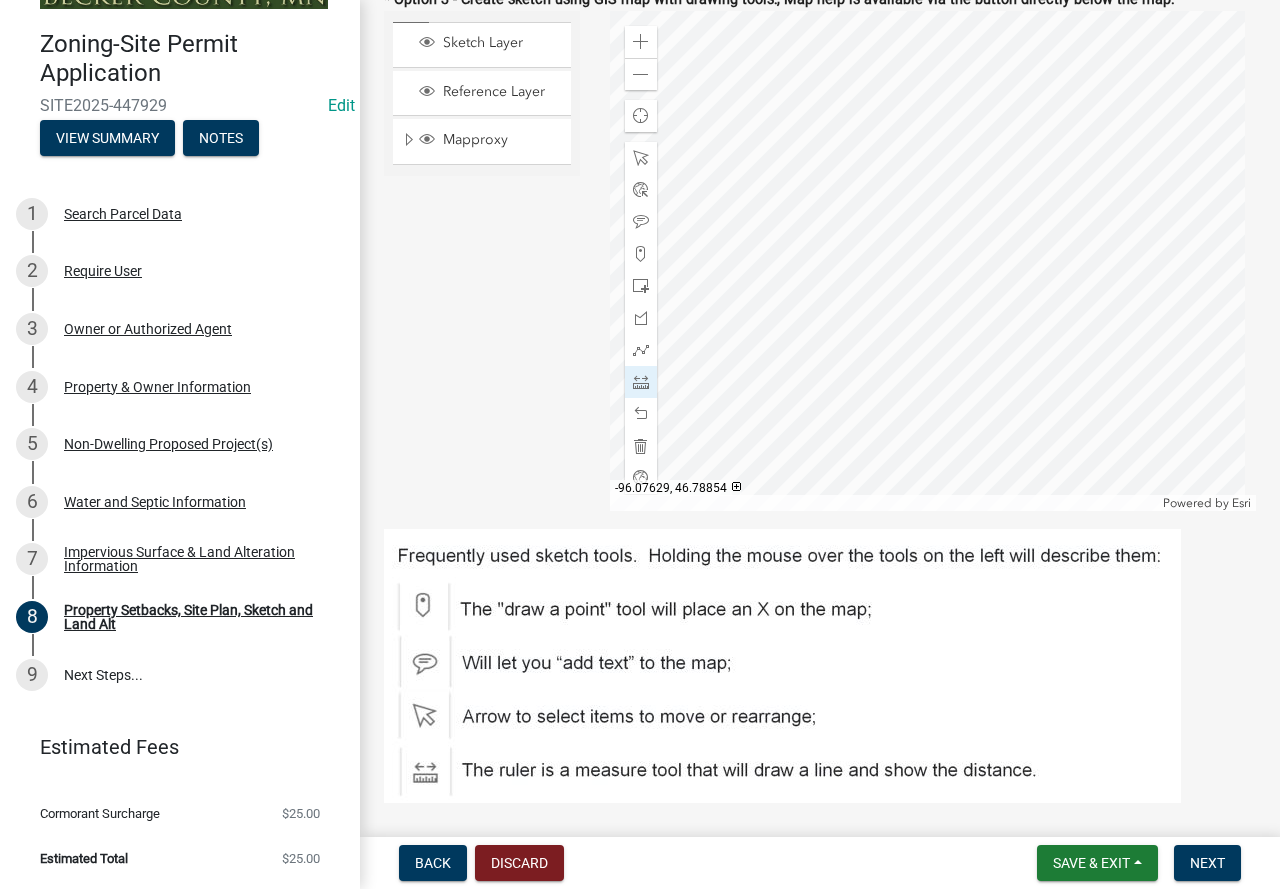 click 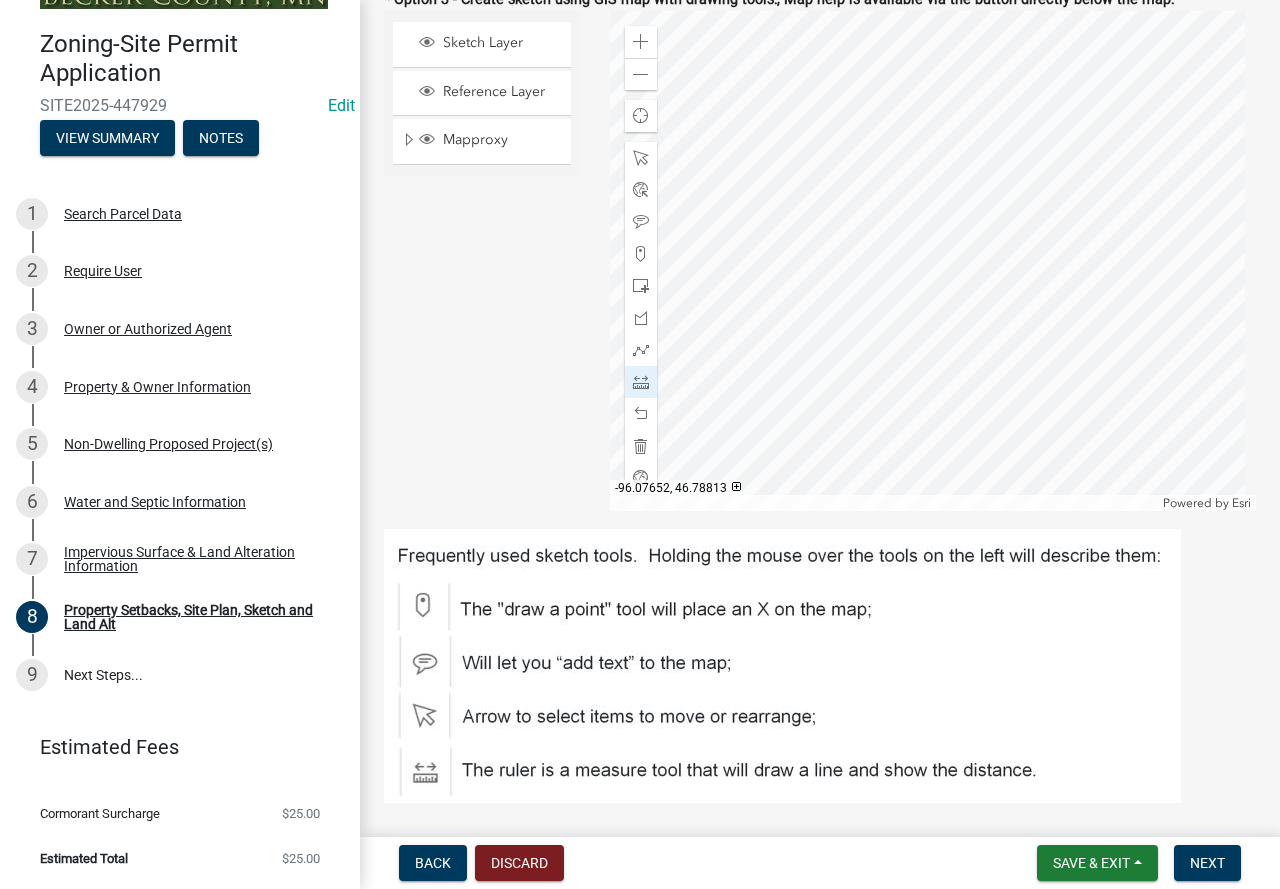 click 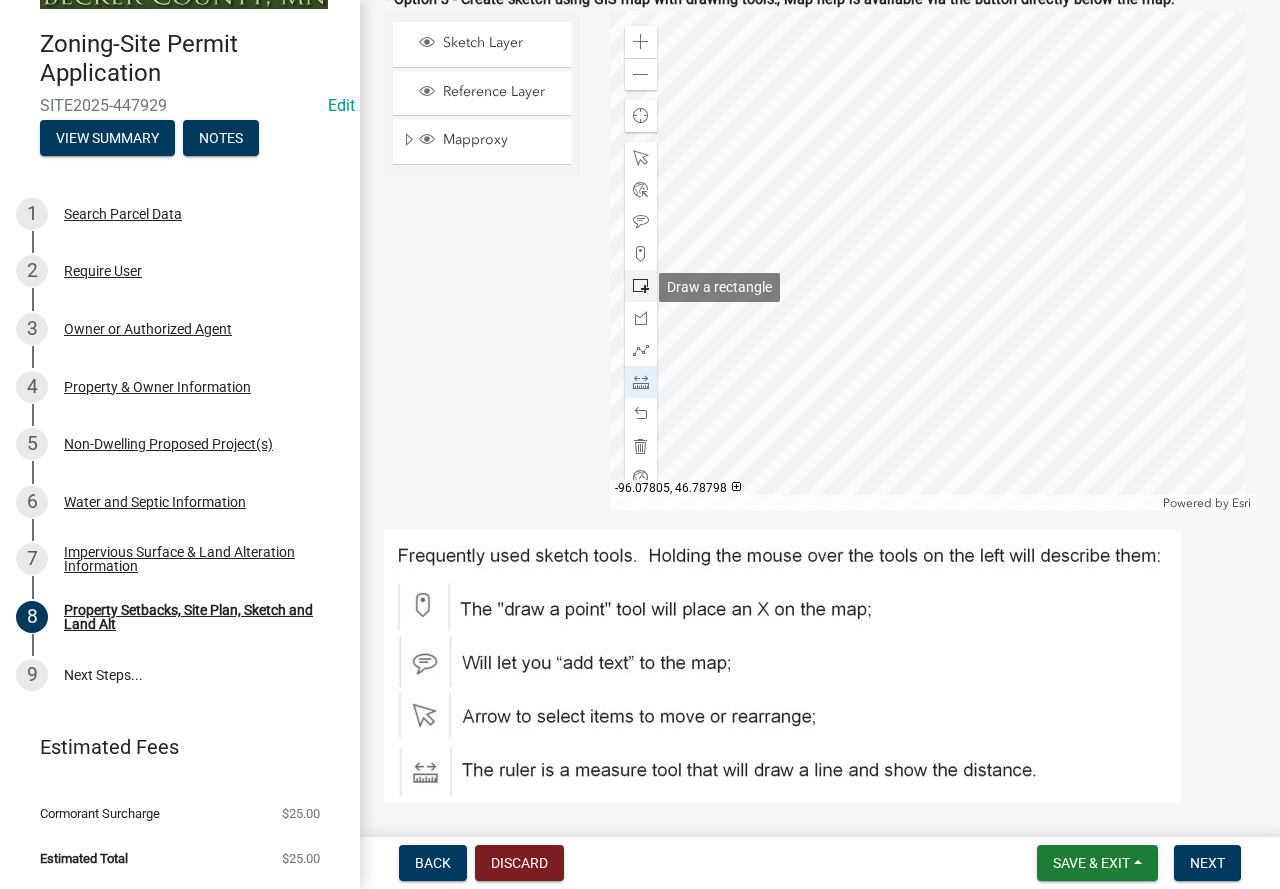click 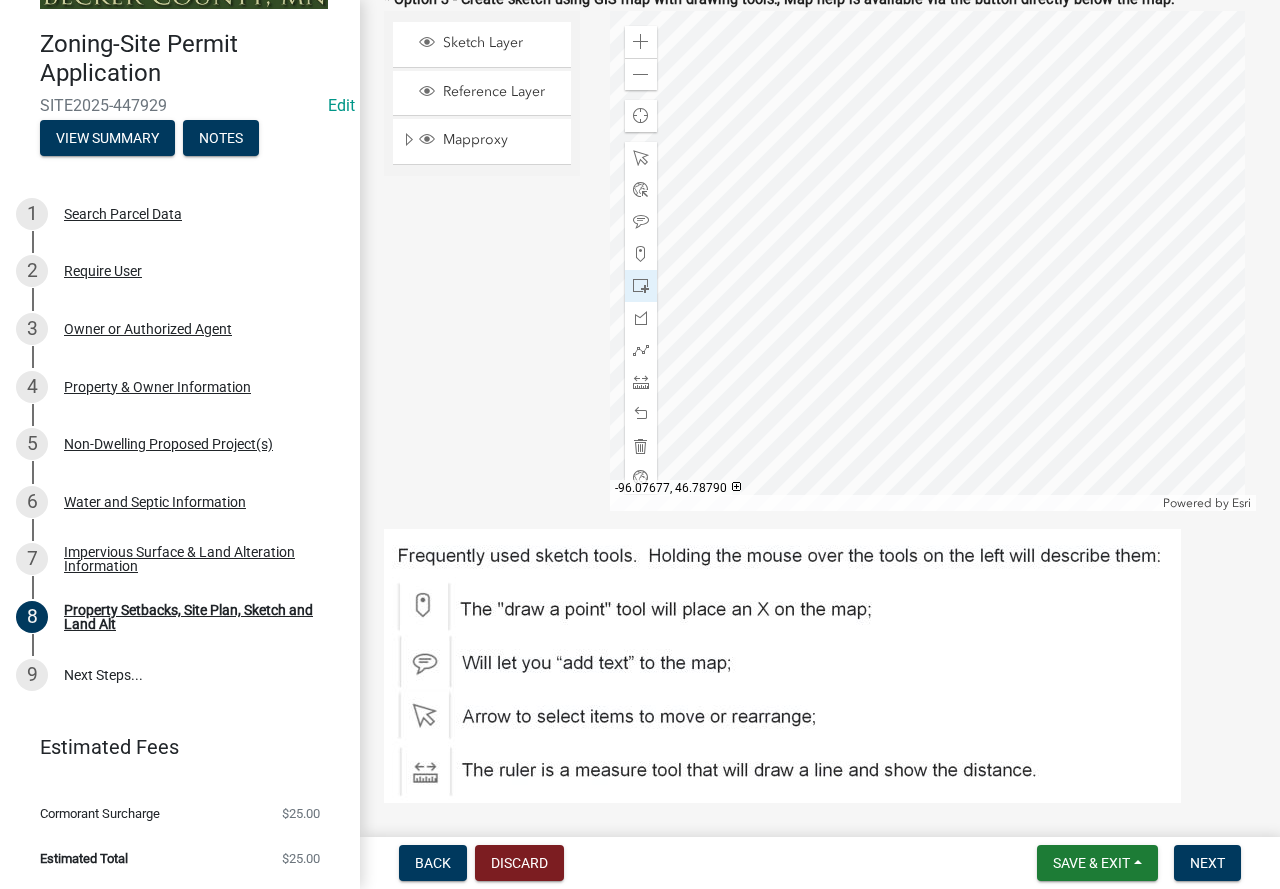 click 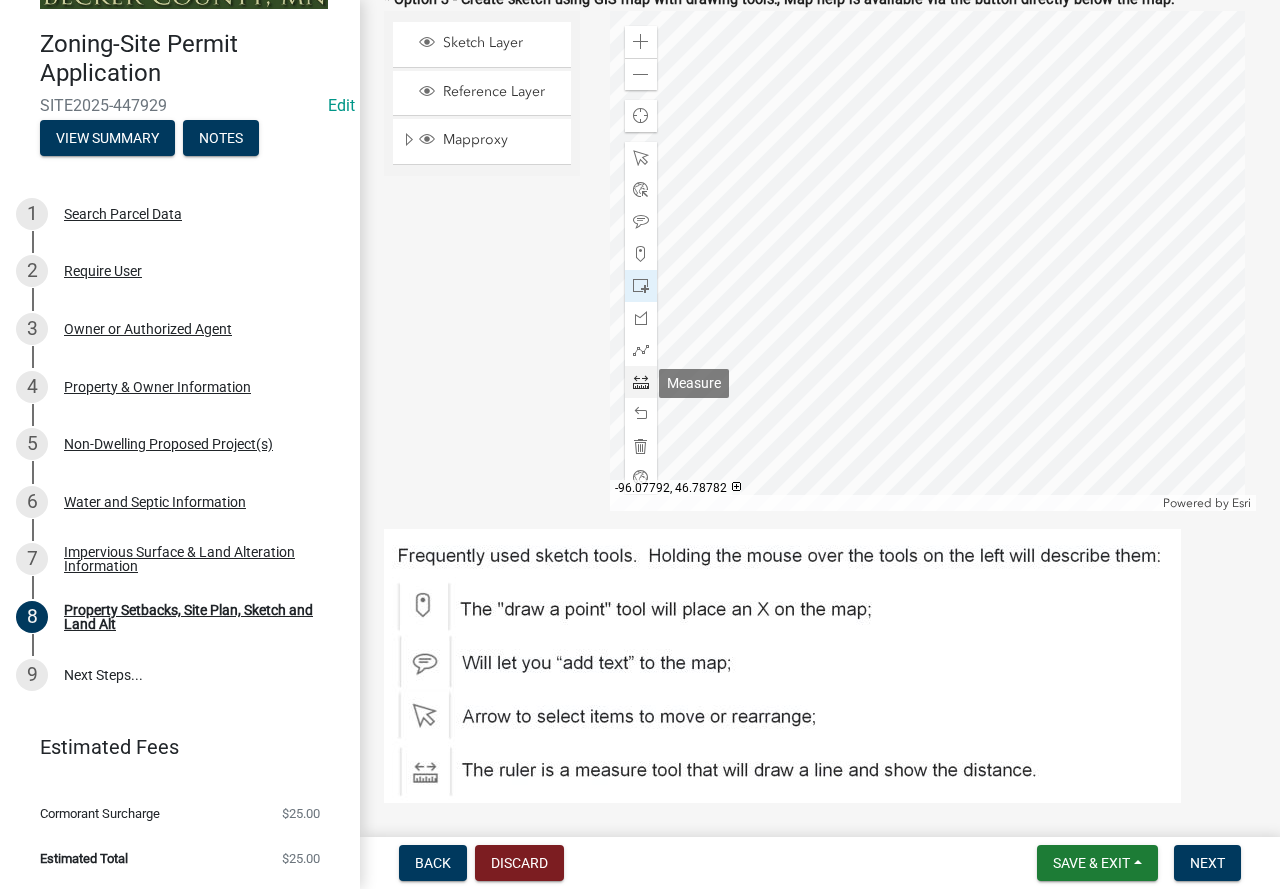 click 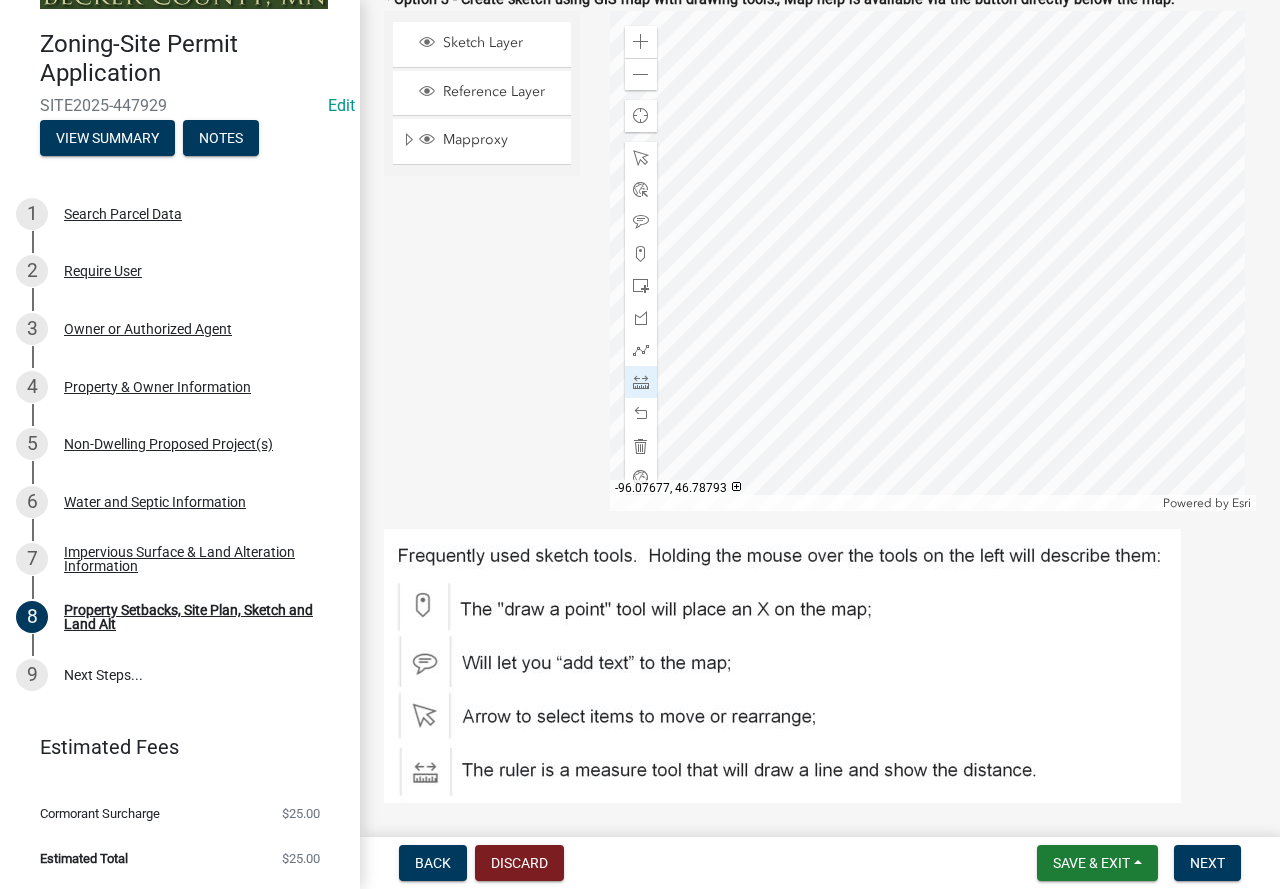 click 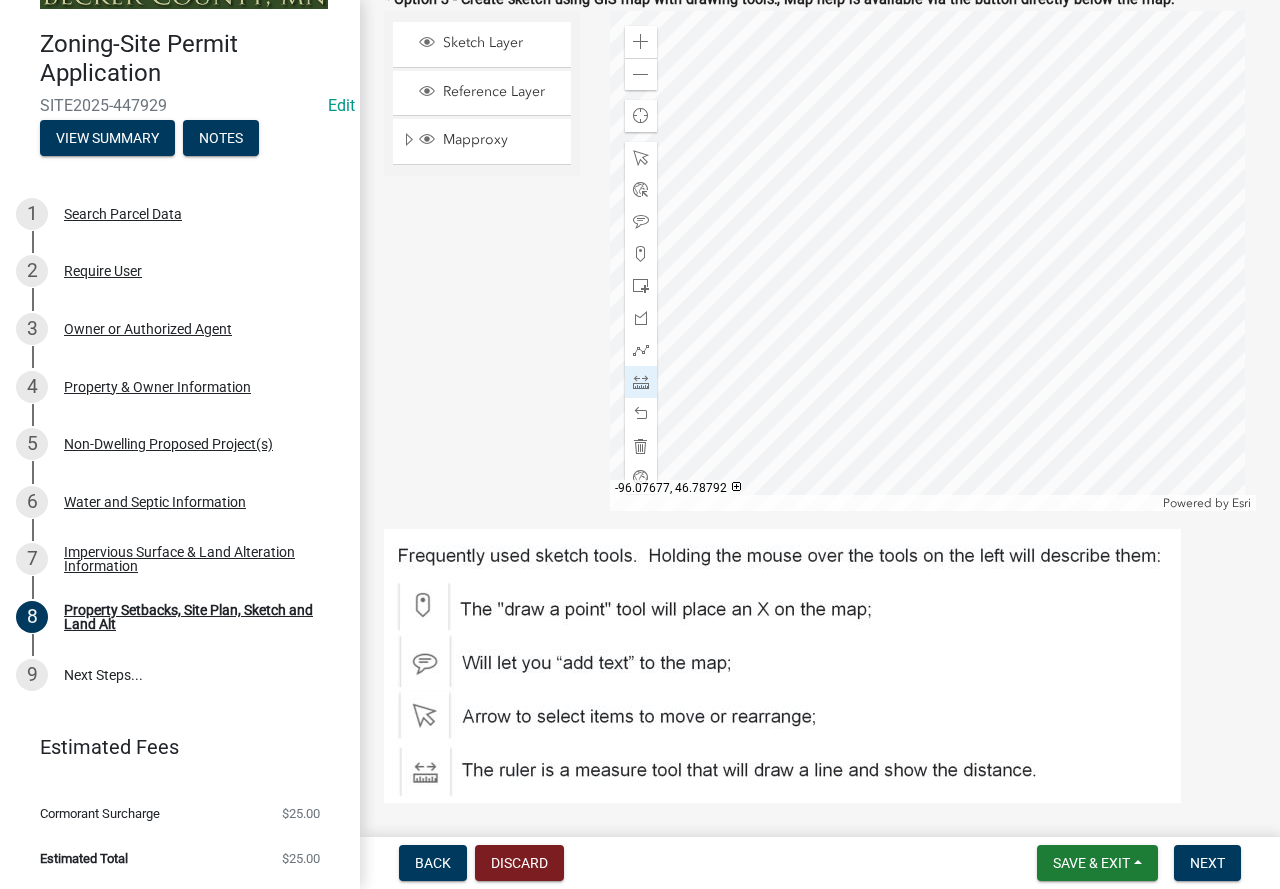 click 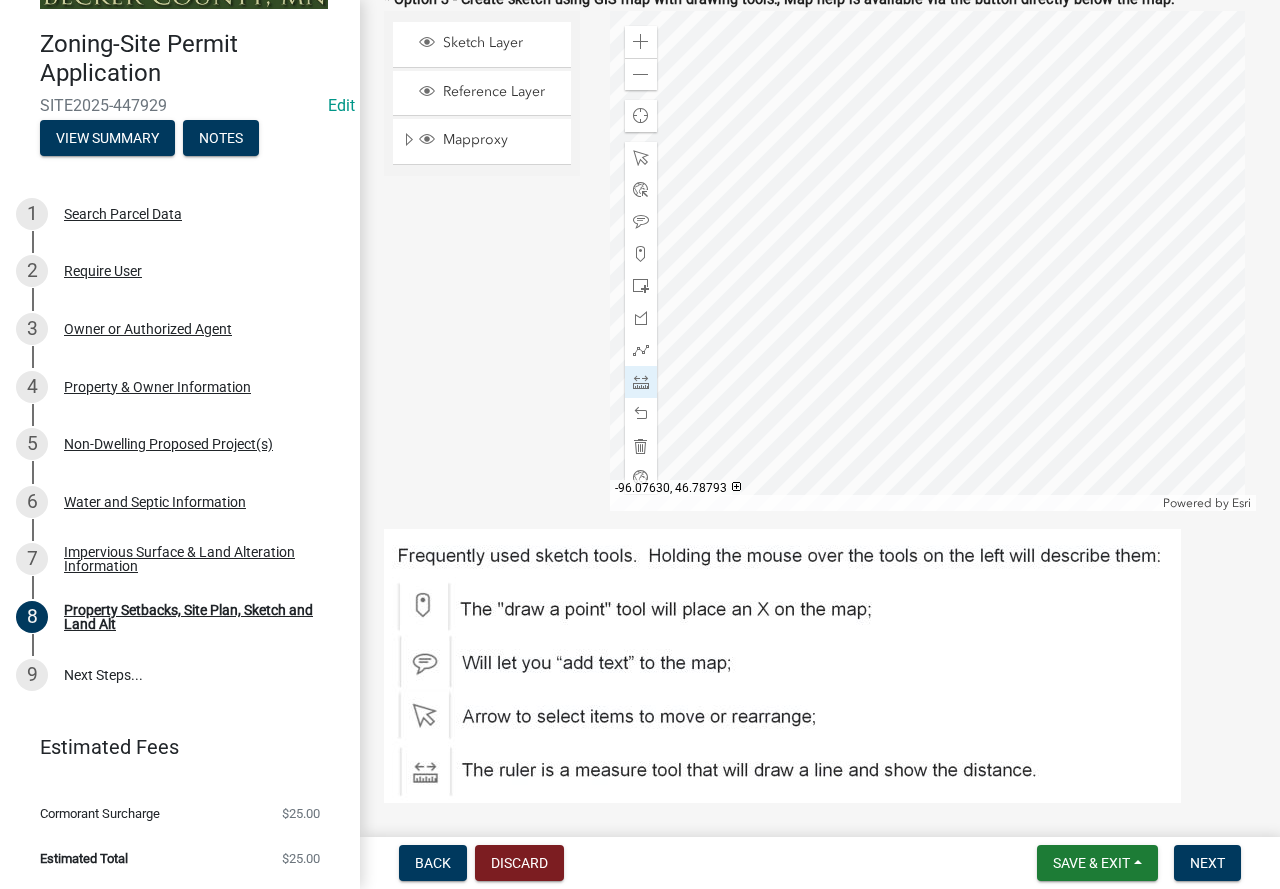 click 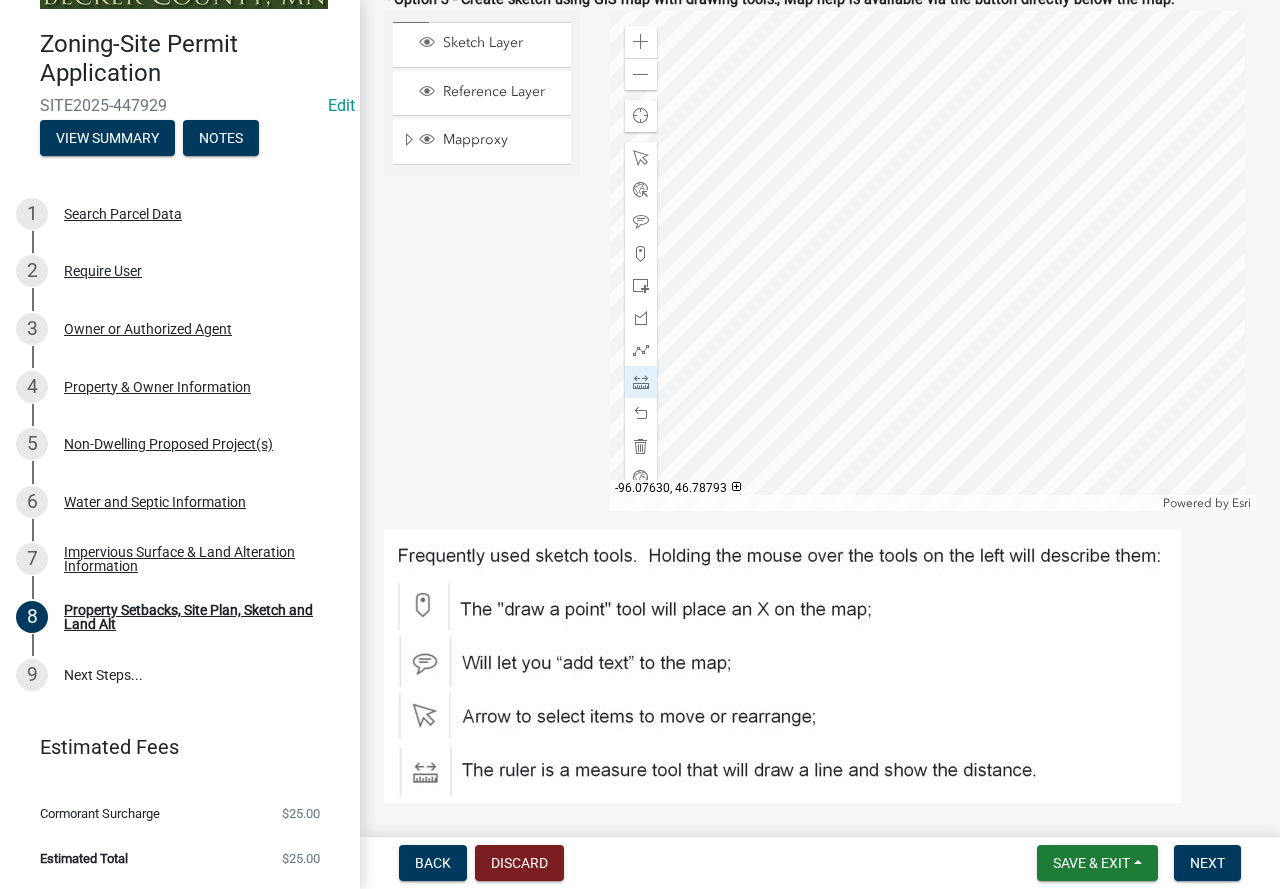 click 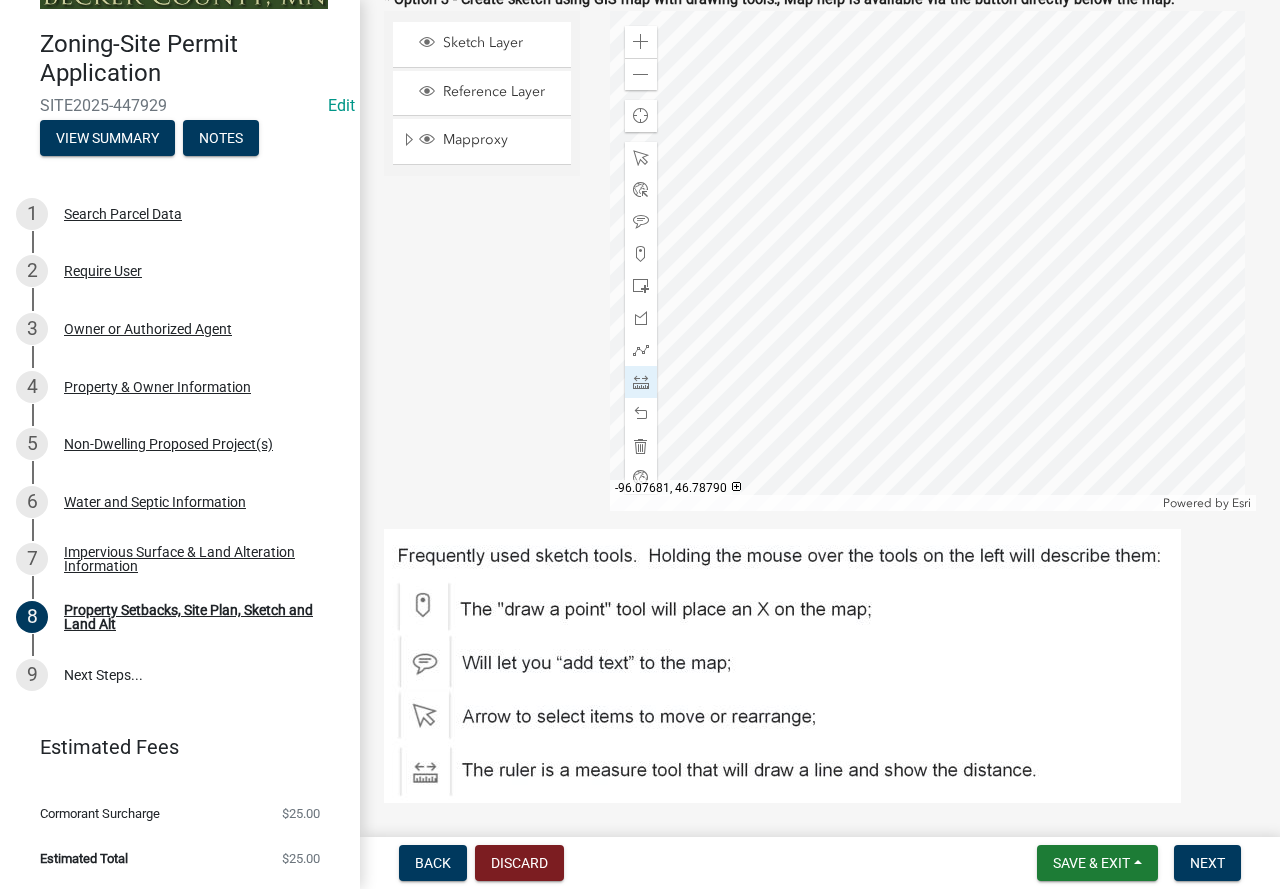 click 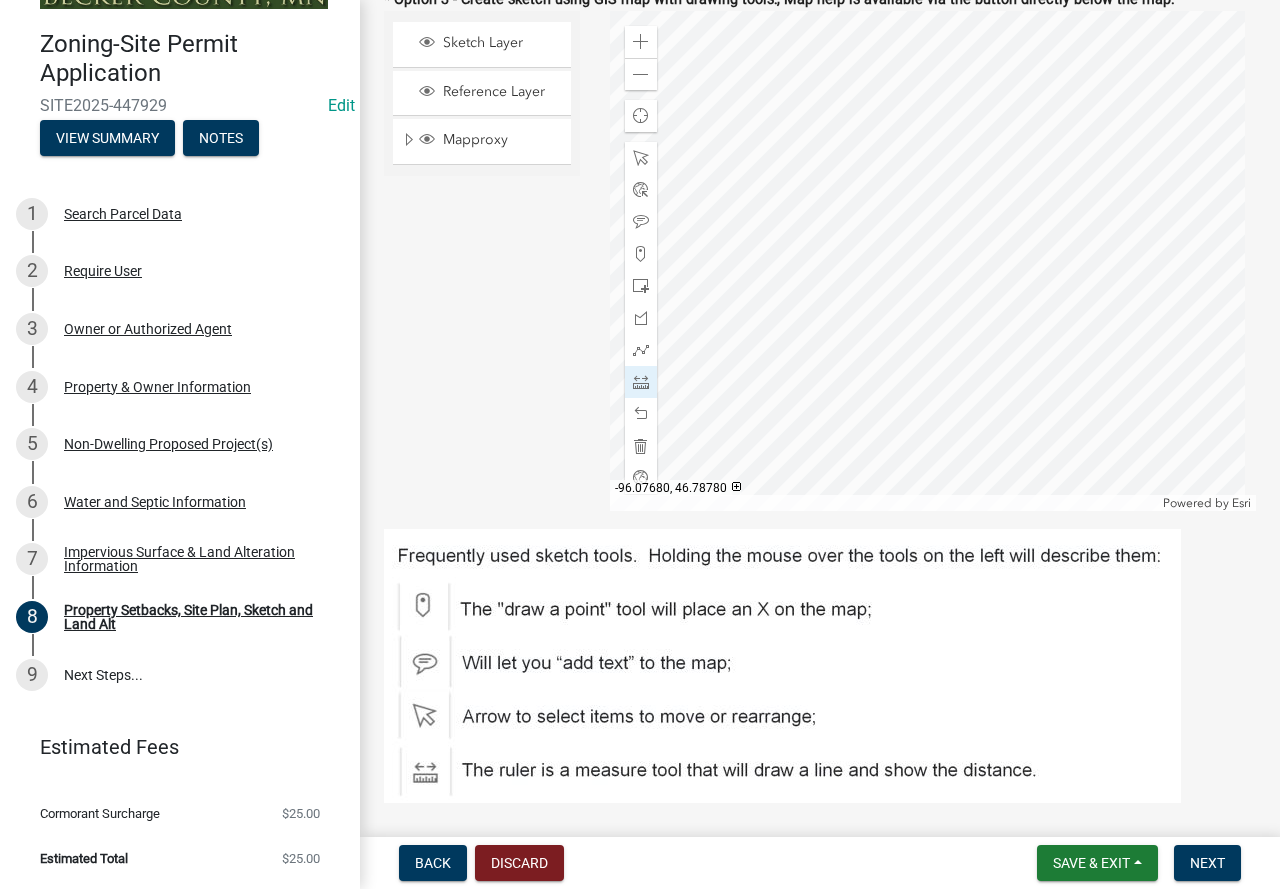 click 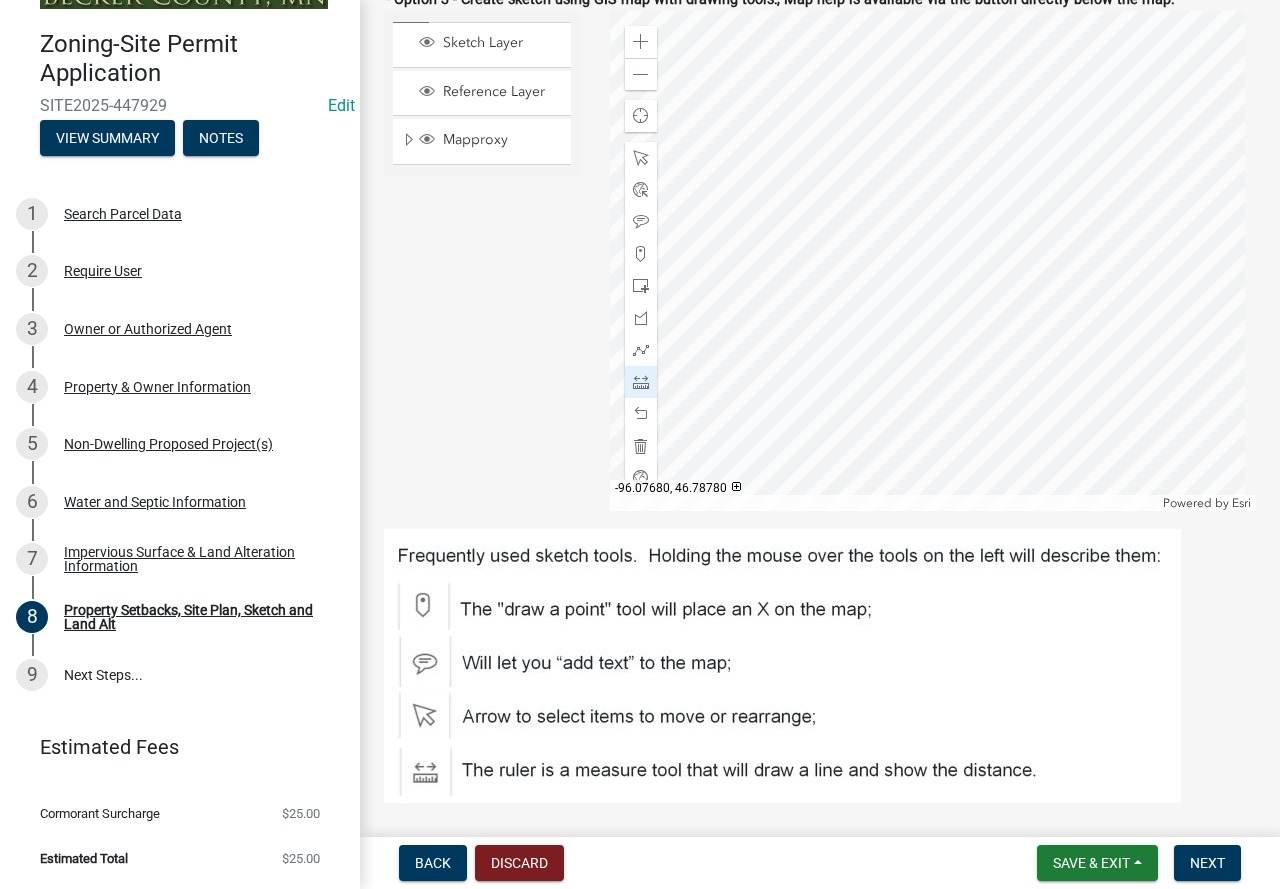 click 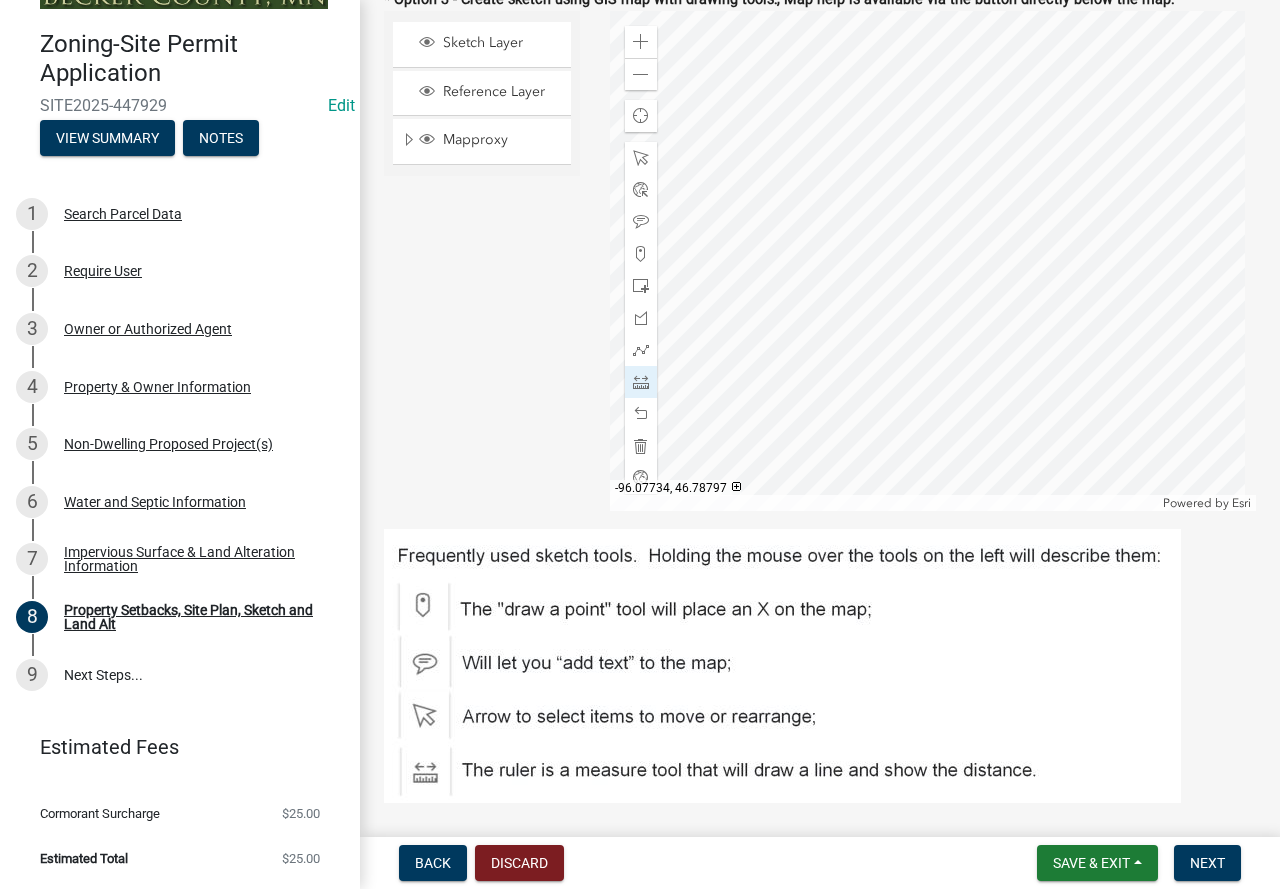 click 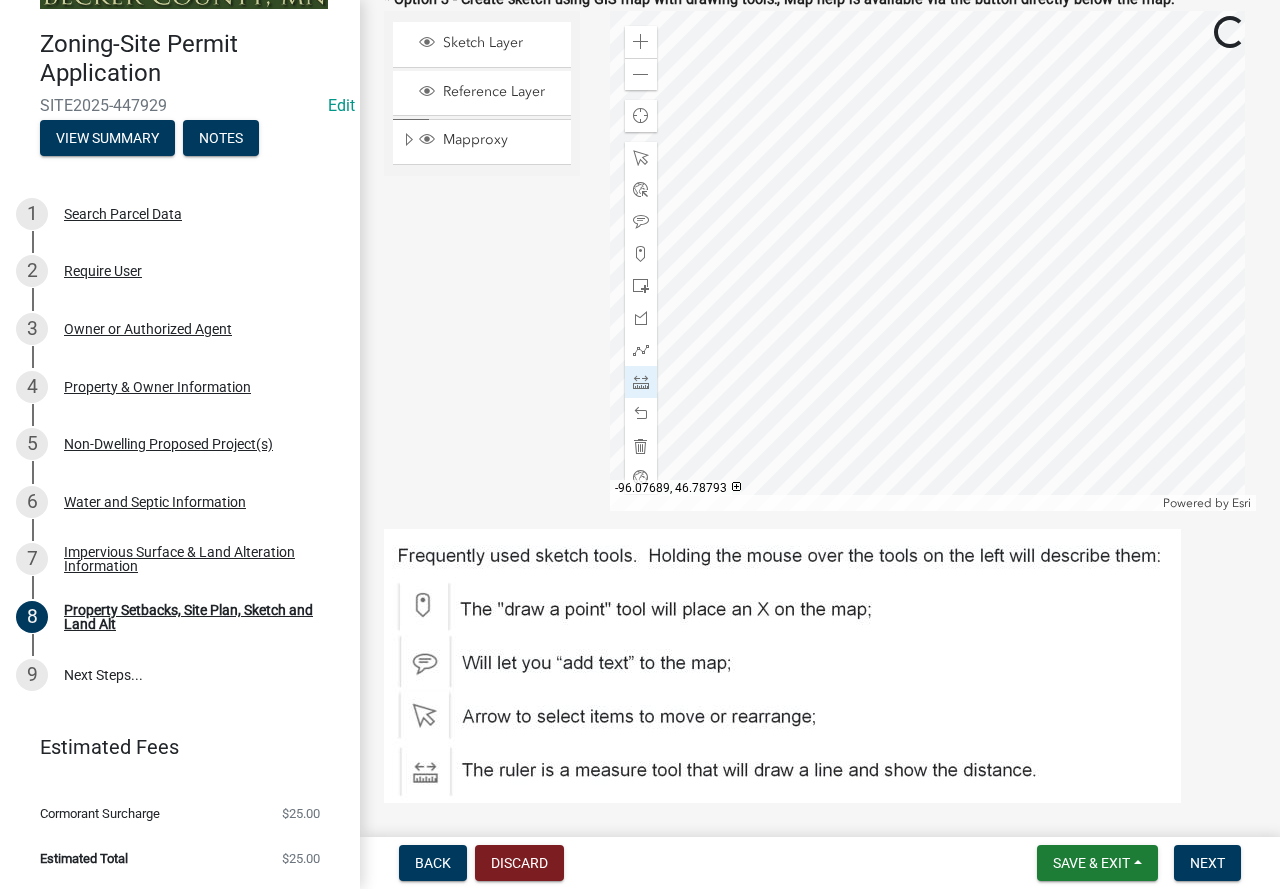 click 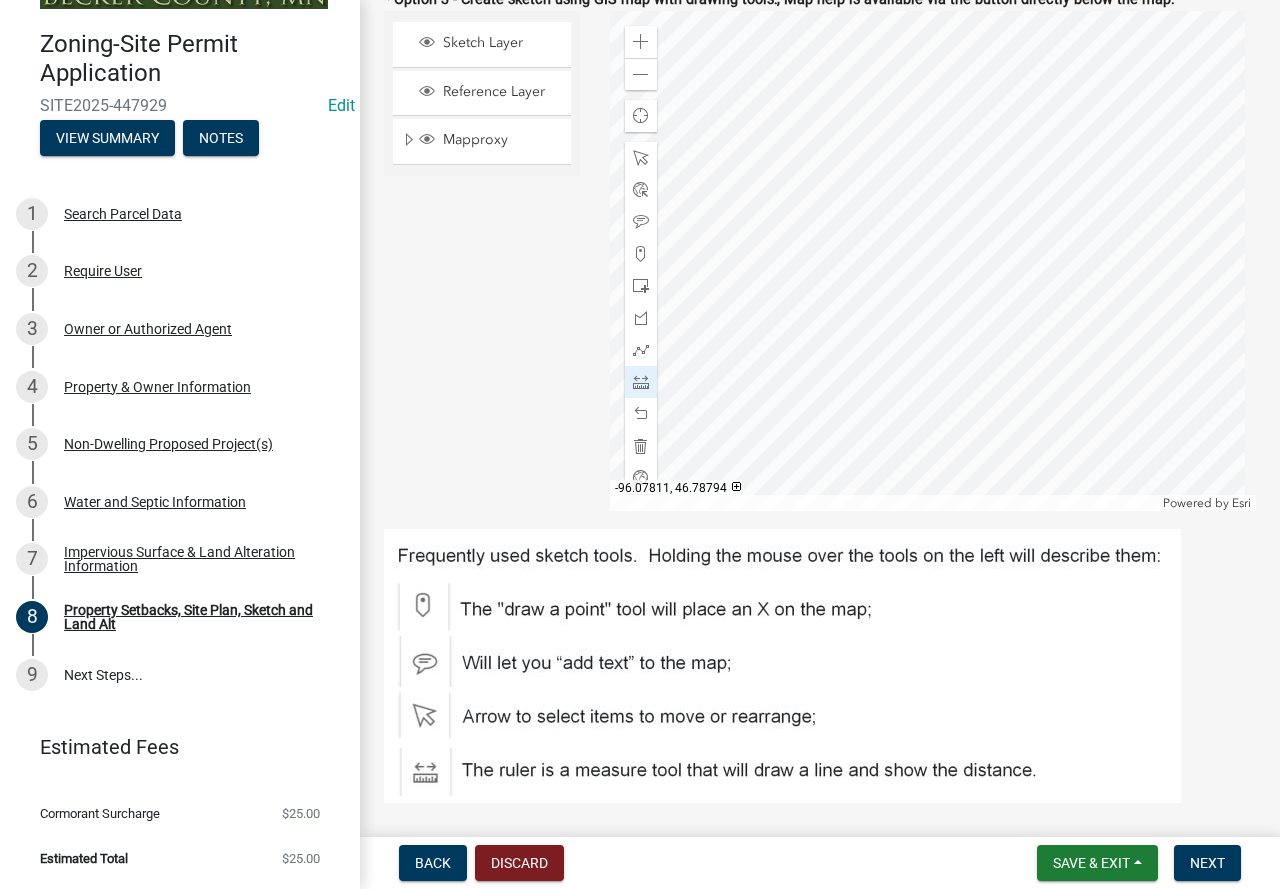click 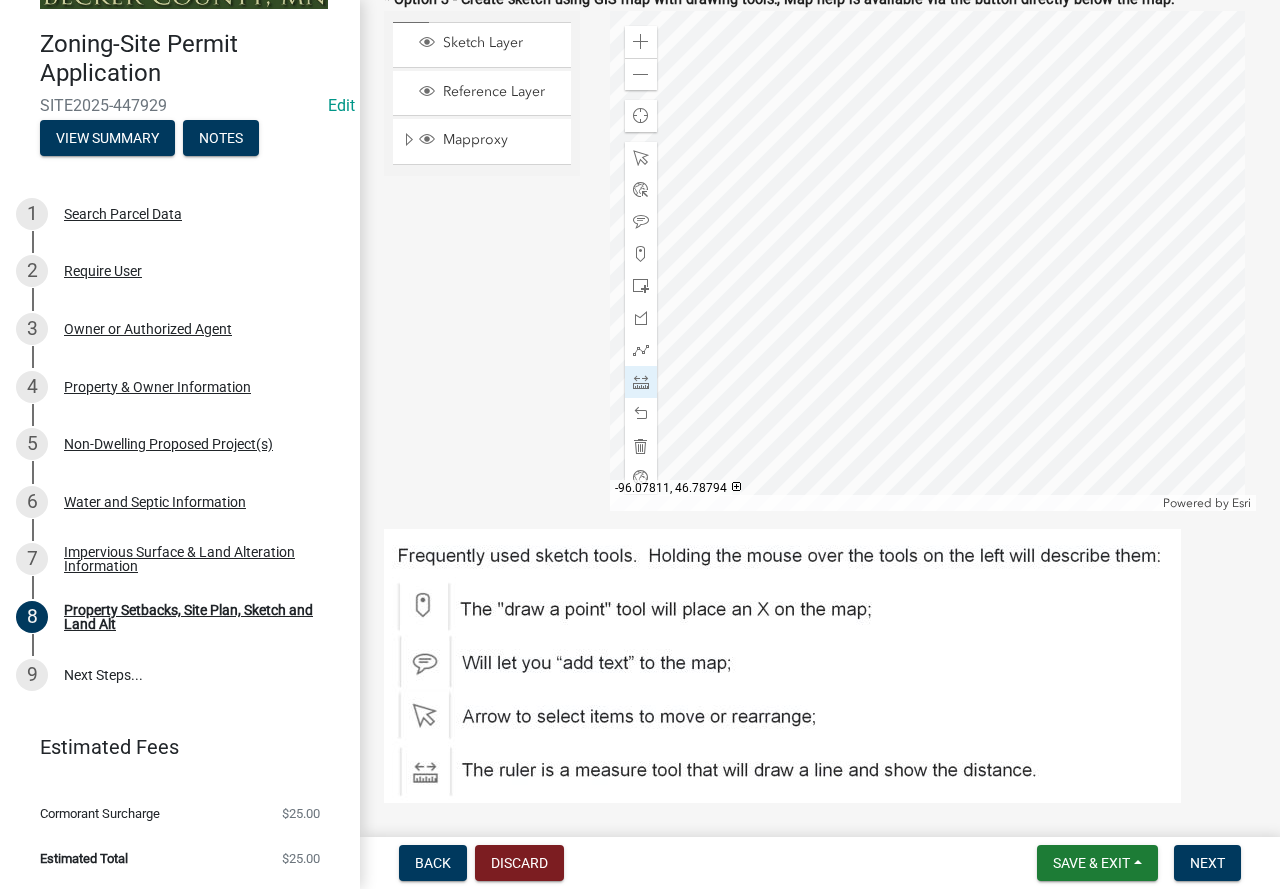 click 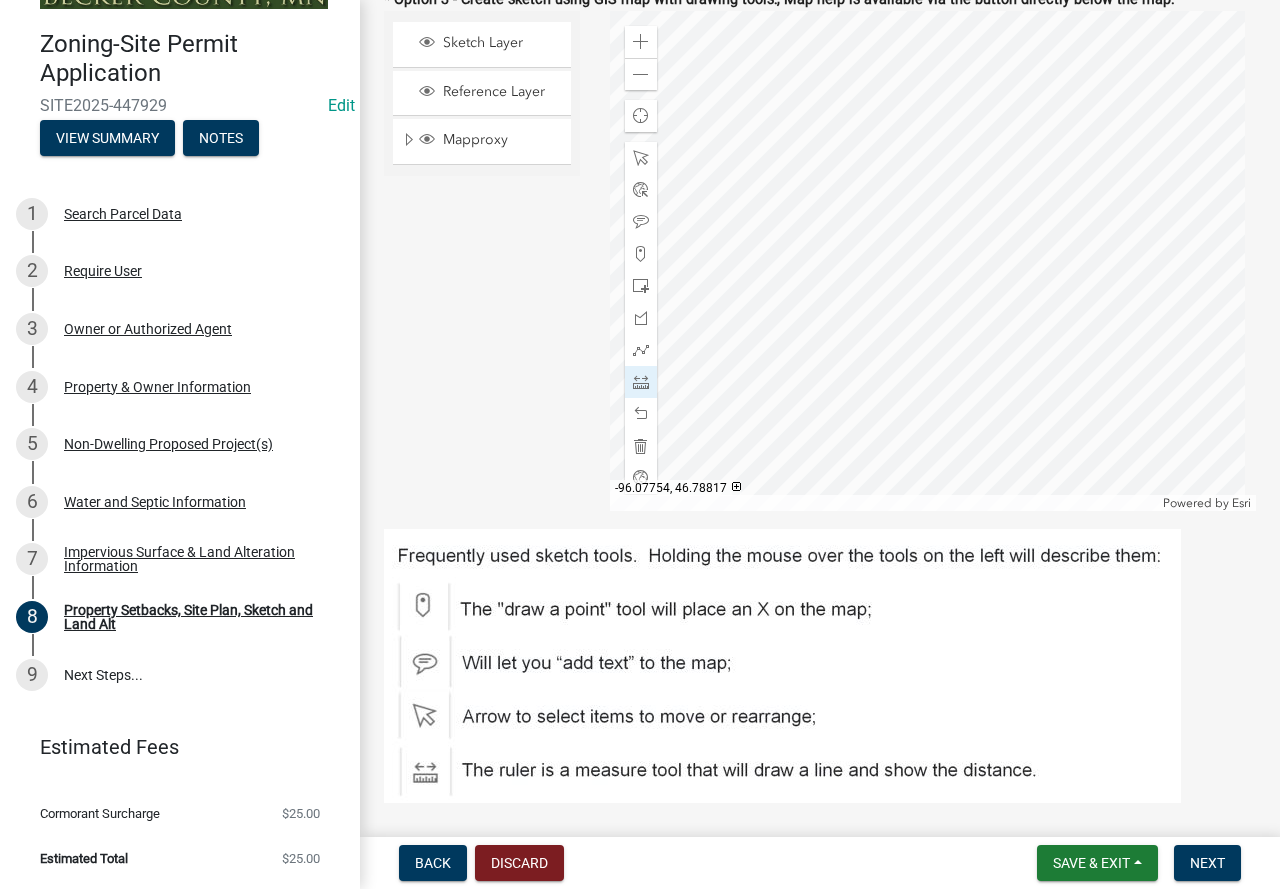 click 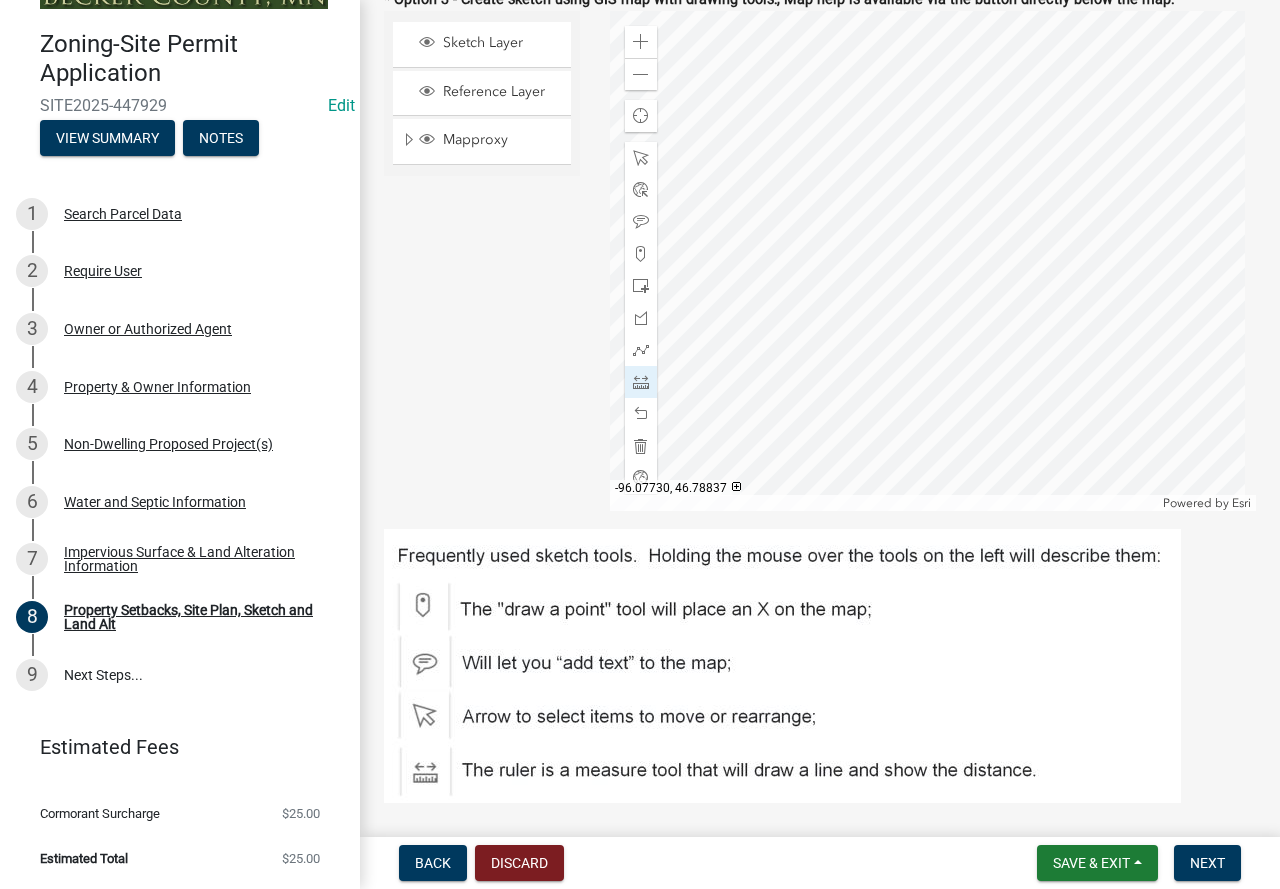 click 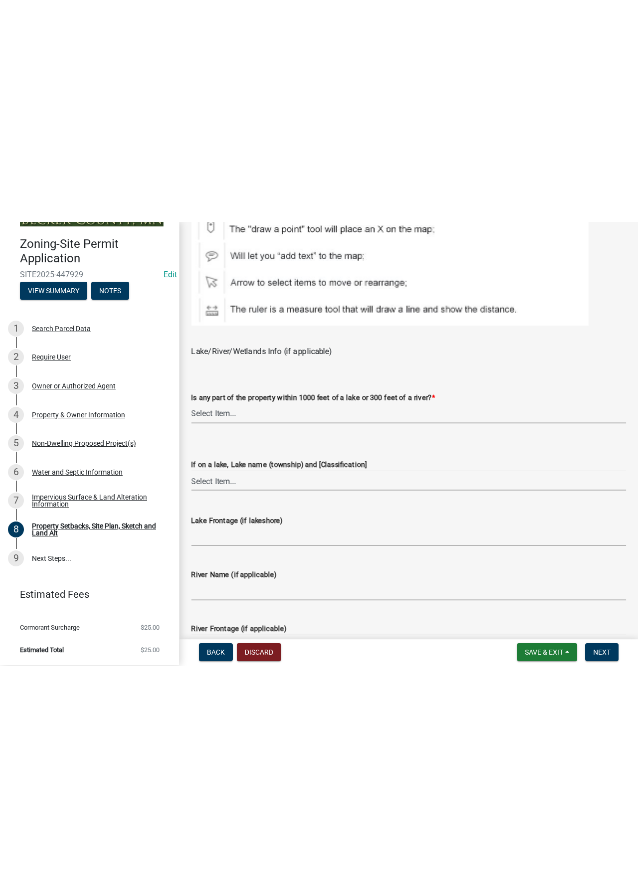 scroll, scrollTop: 1400, scrollLeft: 0, axis: vertical 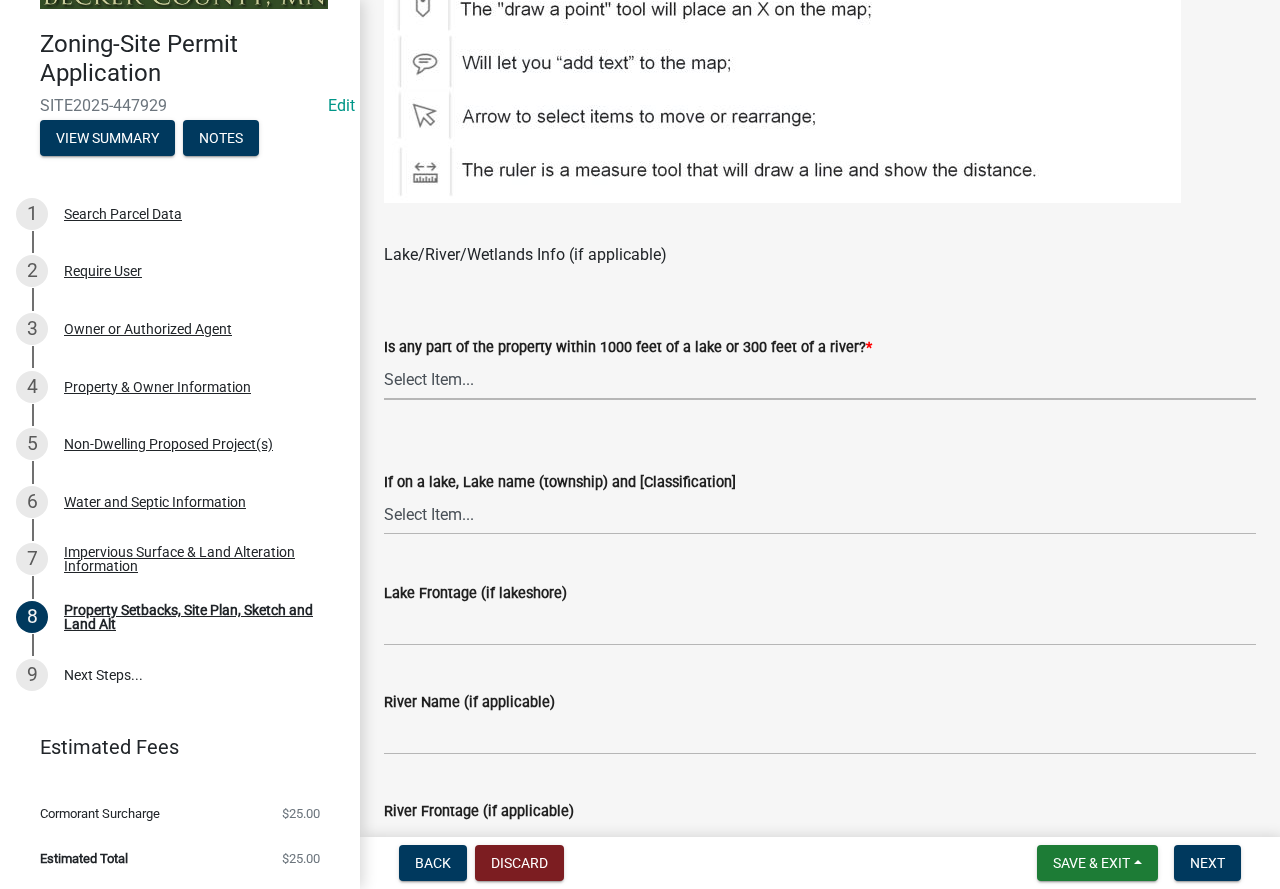 click on "Select Item...   Shoreland-Riparian (Property is bordering a lake, river or stream)   Shoreland-Non-Riparian (Property is within 1000 ft of a lake, stream or river but does not border the water)   Non-Shoreland (Property is more than 1000 ft from a lake and more than 300 ft from a river or stream)" at bounding box center [820, 379] 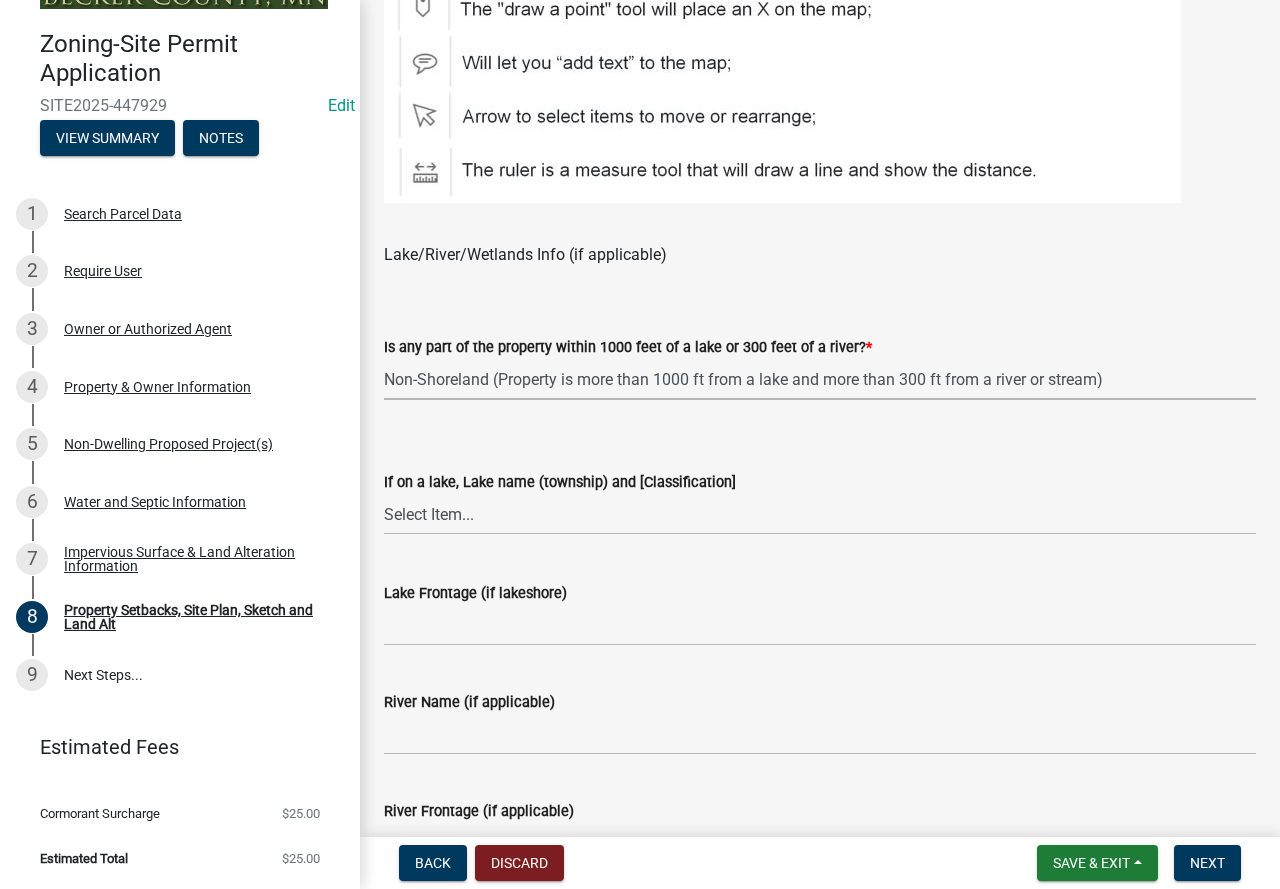 click on "Select Item...   Shoreland-Riparian (Property is bordering a lake, river or stream)   Shoreland-Non-Riparian (Property is within 1000 ft of a lake, stream or river but does not border the water)   Non-Shoreland (Property is more than 1000 ft from a lake and more than 300 ft from a river or stream)" at bounding box center [820, 379] 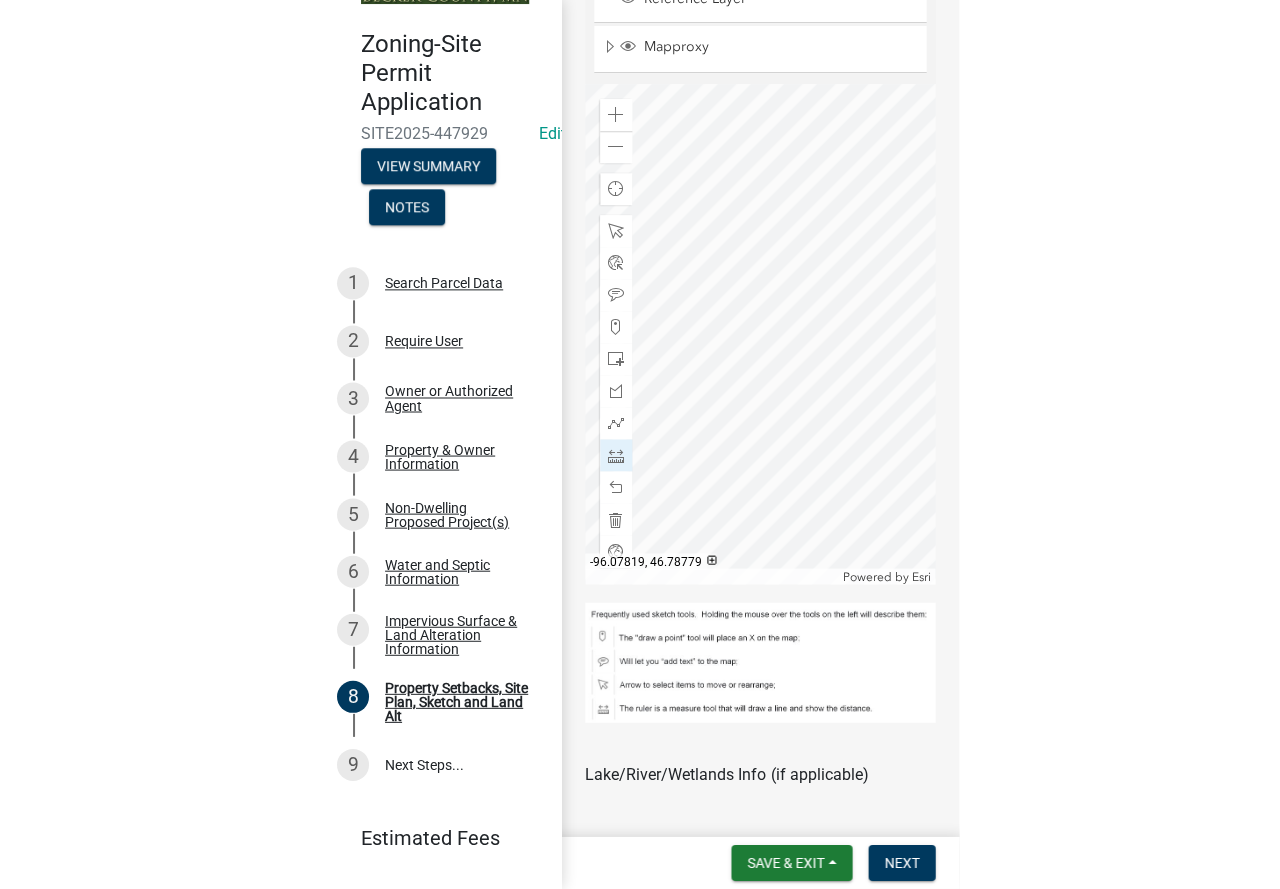 scroll, scrollTop: 2683, scrollLeft: 0, axis: vertical 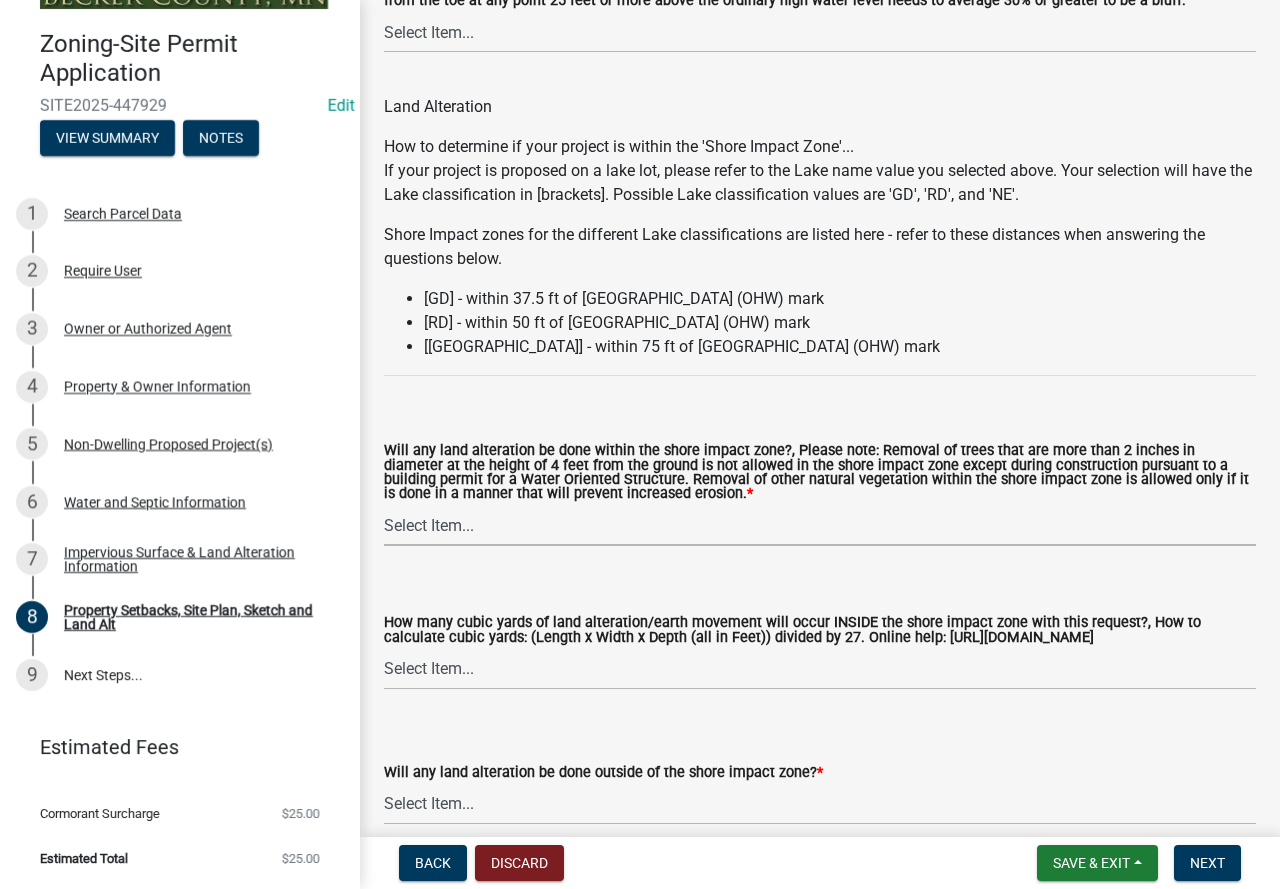 click on "Select Item...   Yes   No   N/A" at bounding box center [820, 525] 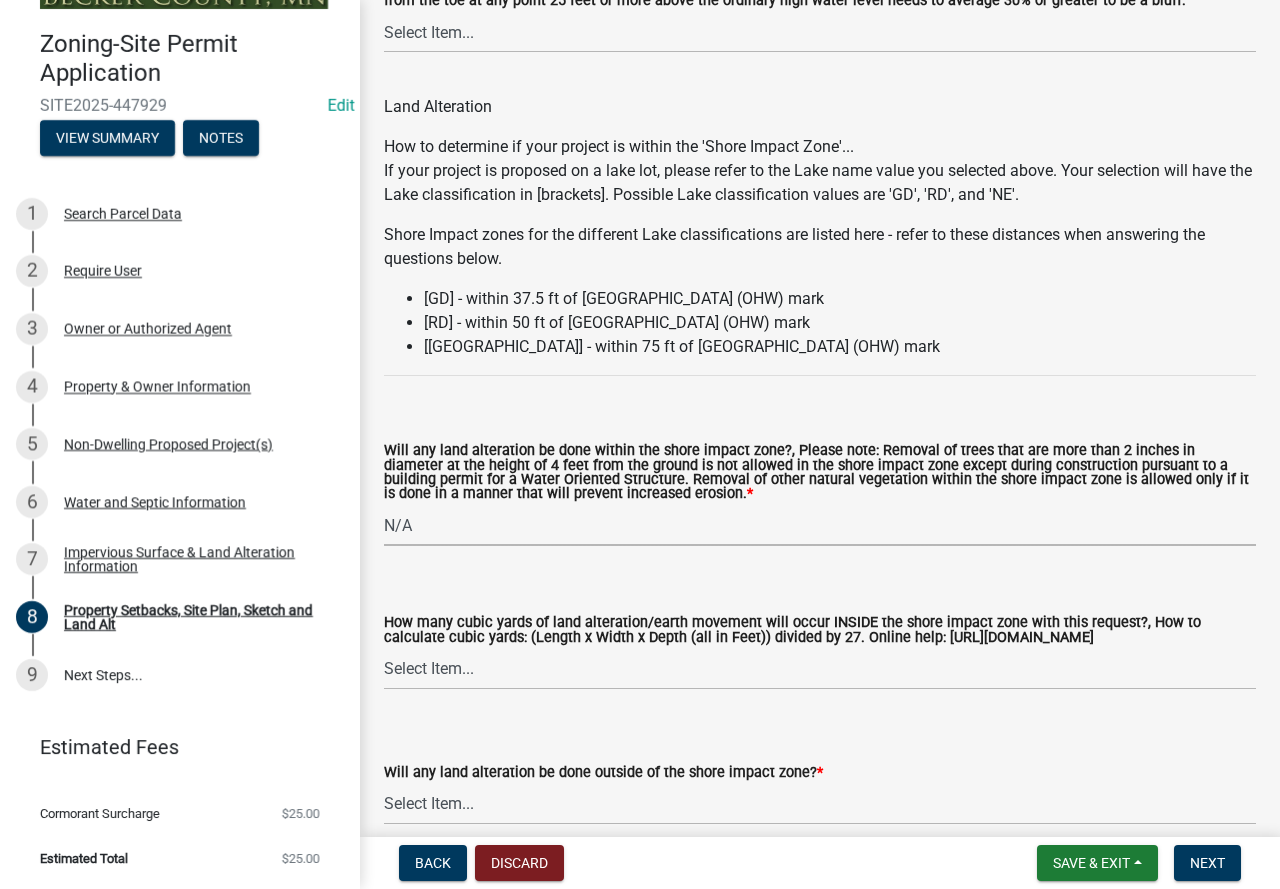 click on "Select Item...   Yes   No   N/A" at bounding box center (820, 525) 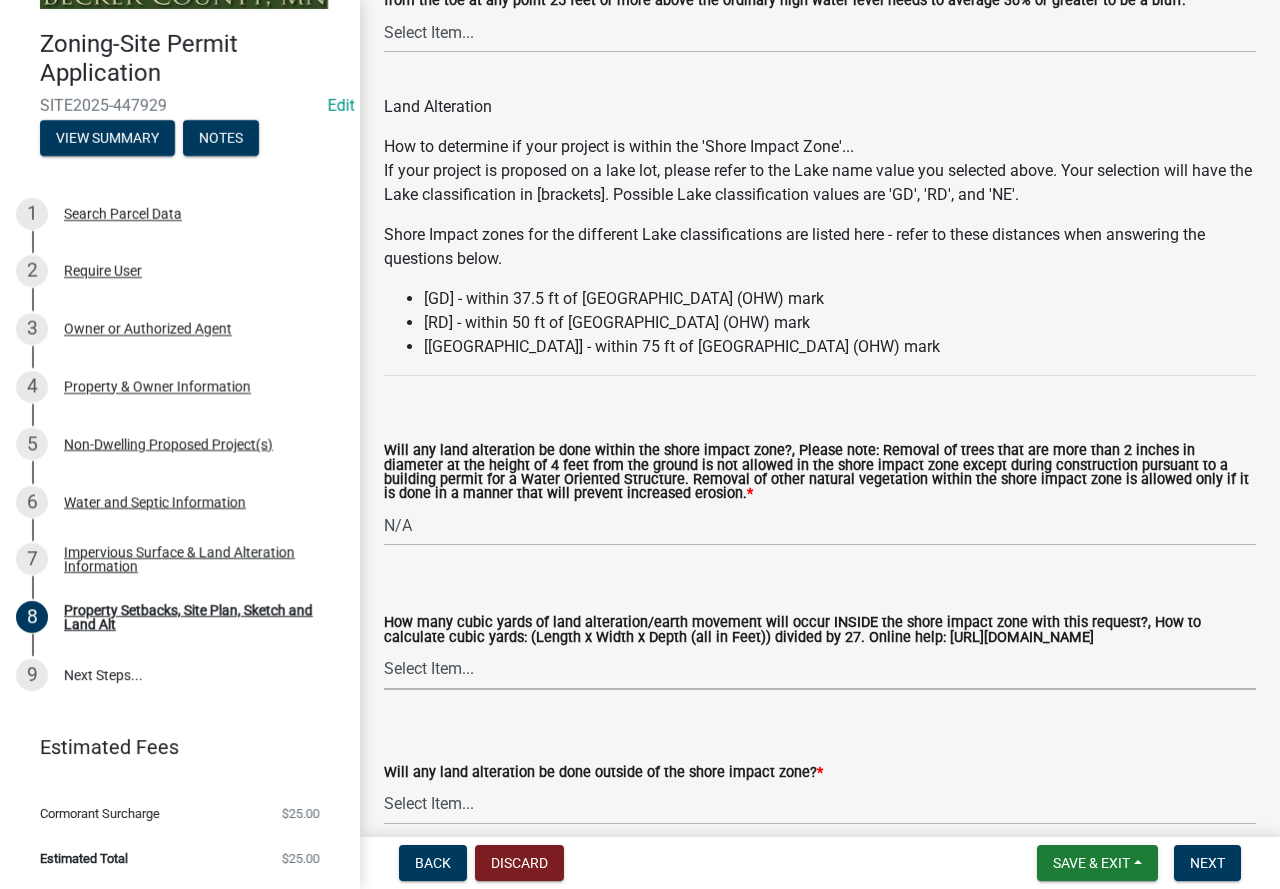 click on "Select Item...   None   10 Cubic Yards or less   11-50 Cubic Yards   Over 50 Cubic Yards" at bounding box center (820, 669) 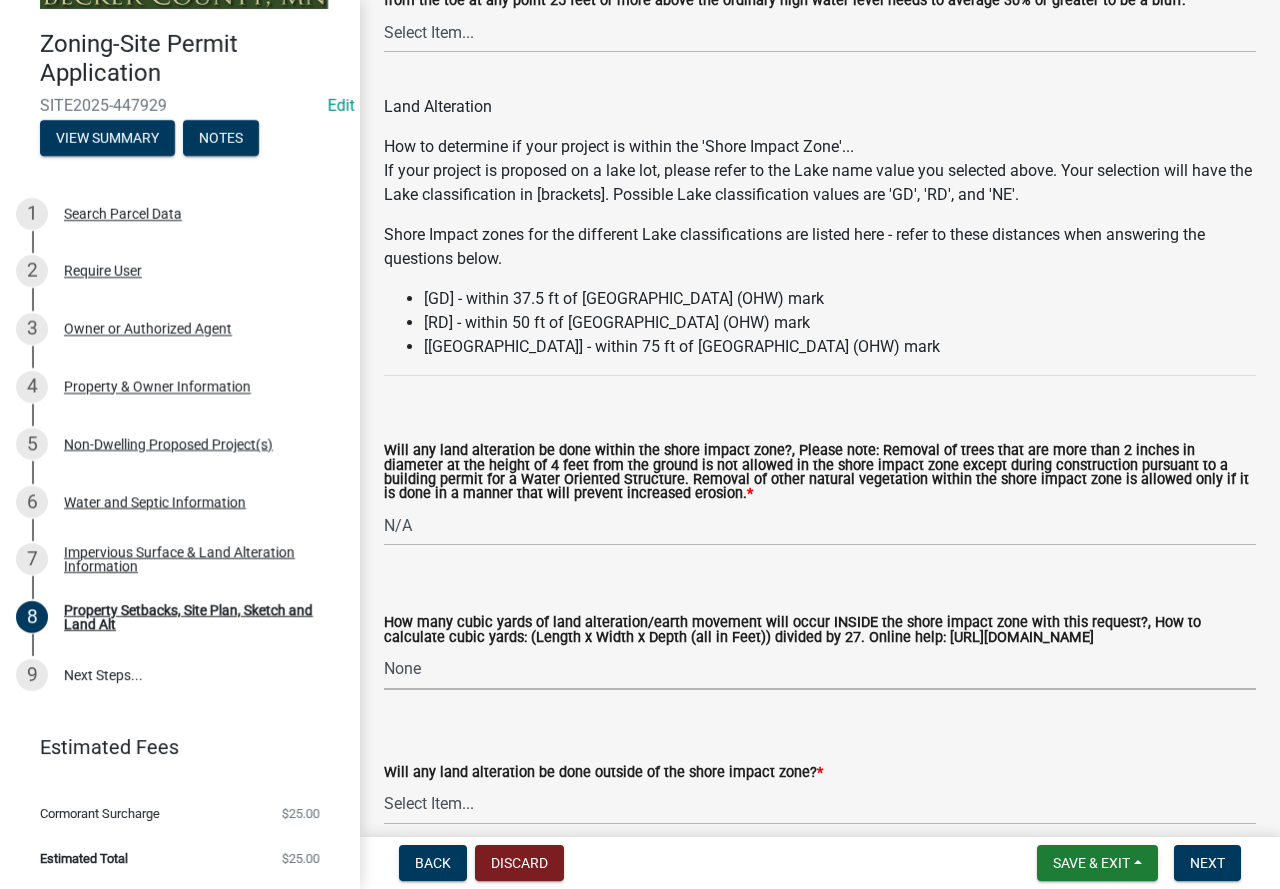 click on "Select Item...   None   10 Cubic Yards or less   11-50 Cubic Yards   Over 50 Cubic Yards" at bounding box center [820, 669] 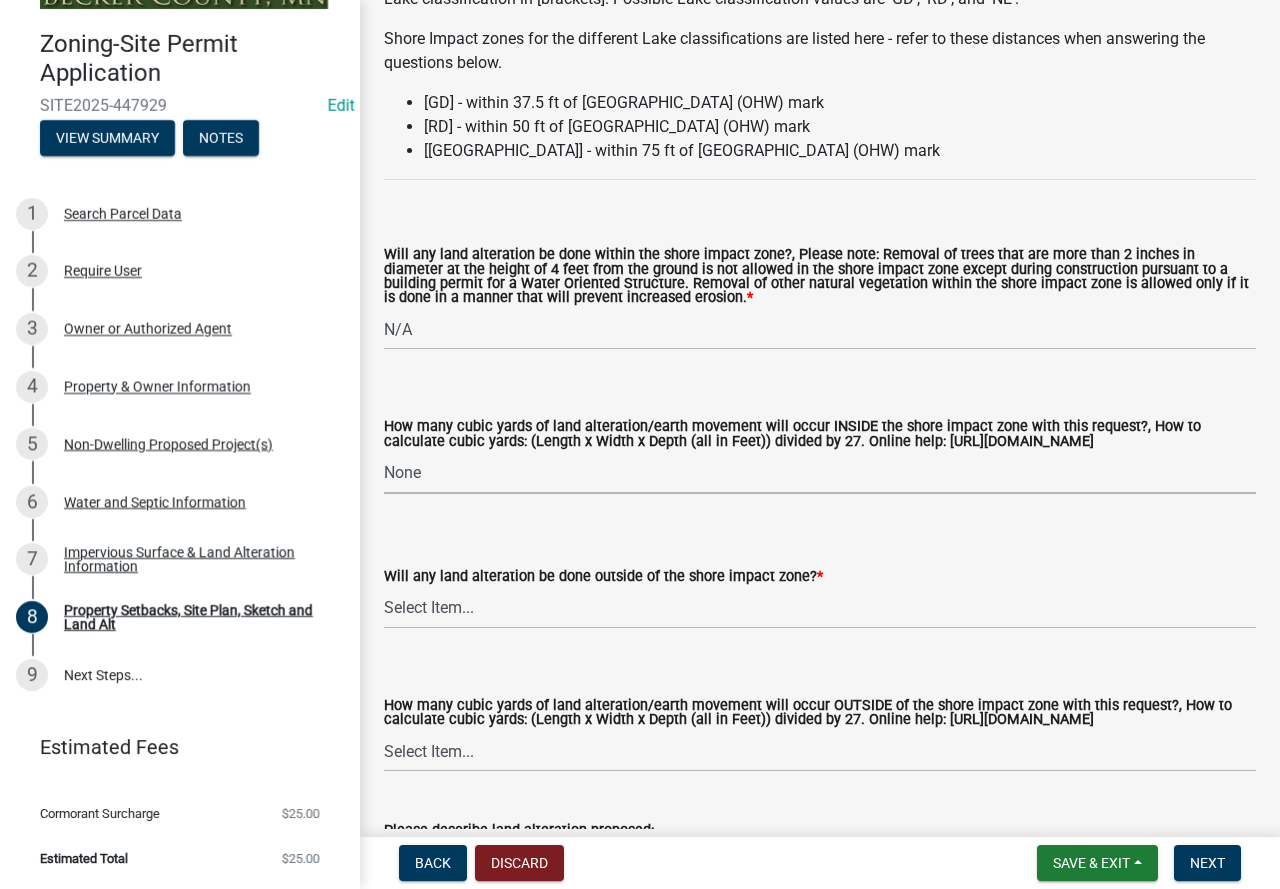 scroll, scrollTop: 2702, scrollLeft: 0, axis: vertical 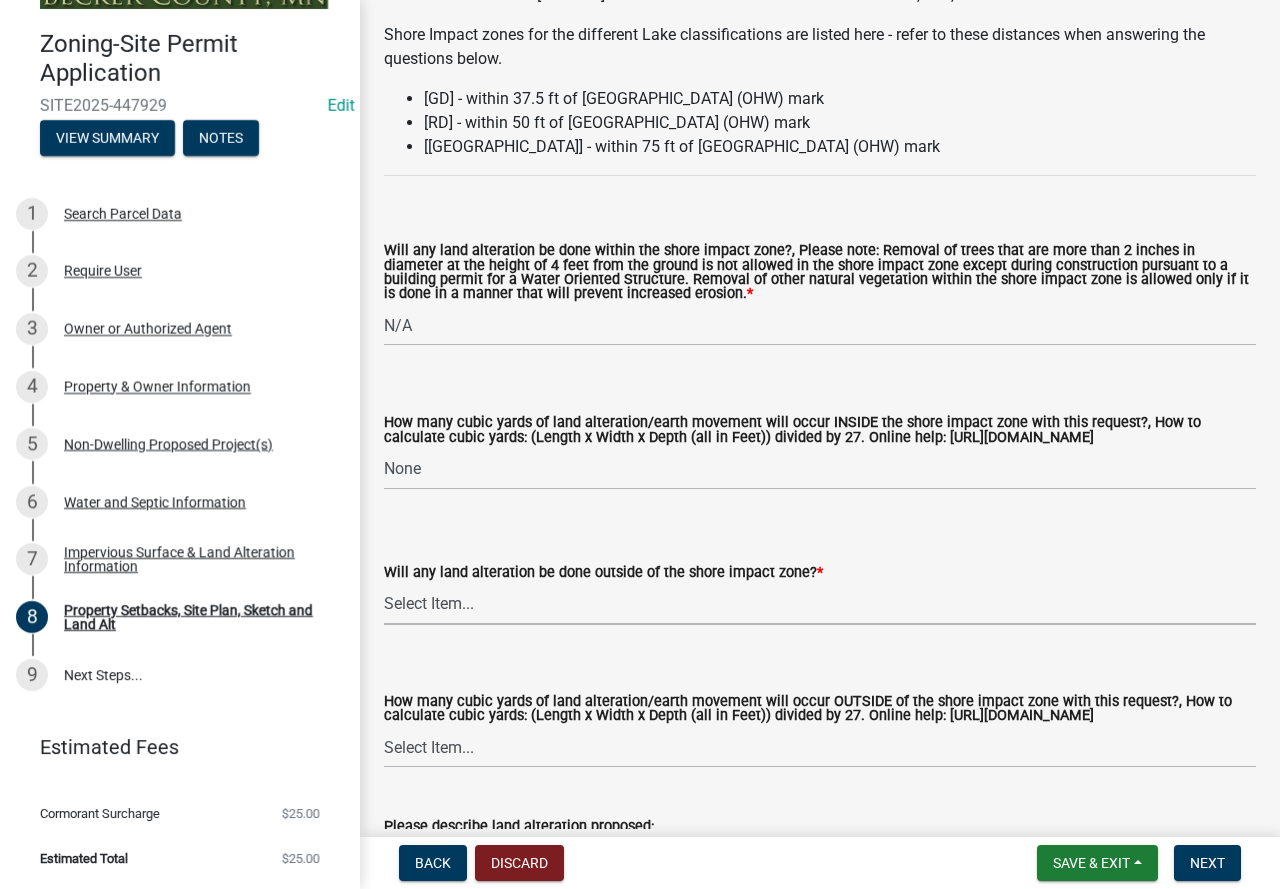click on "Select Item...   Yes   No   N/A" at bounding box center (820, 604) 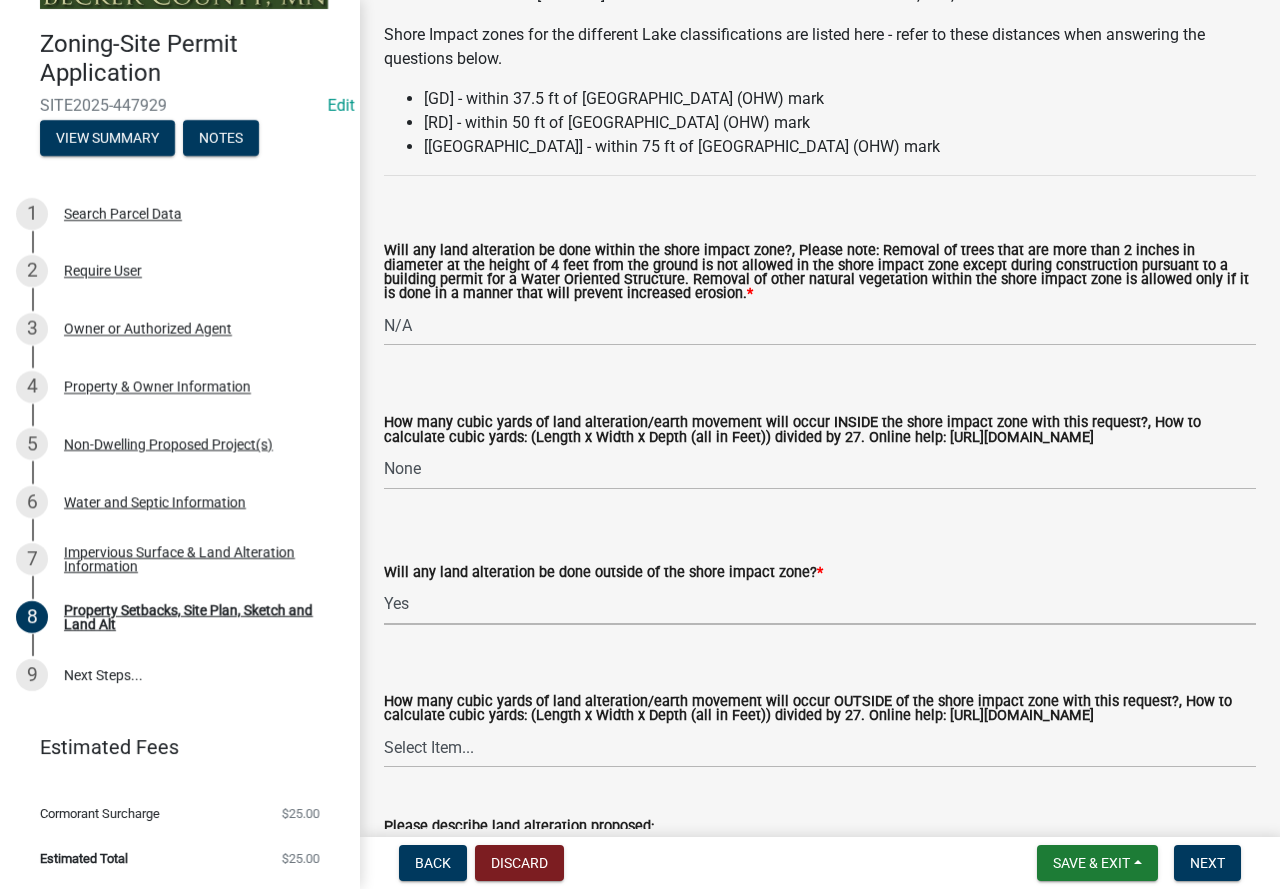 click on "Select Item...   Yes   No   N/A" at bounding box center [820, 604] 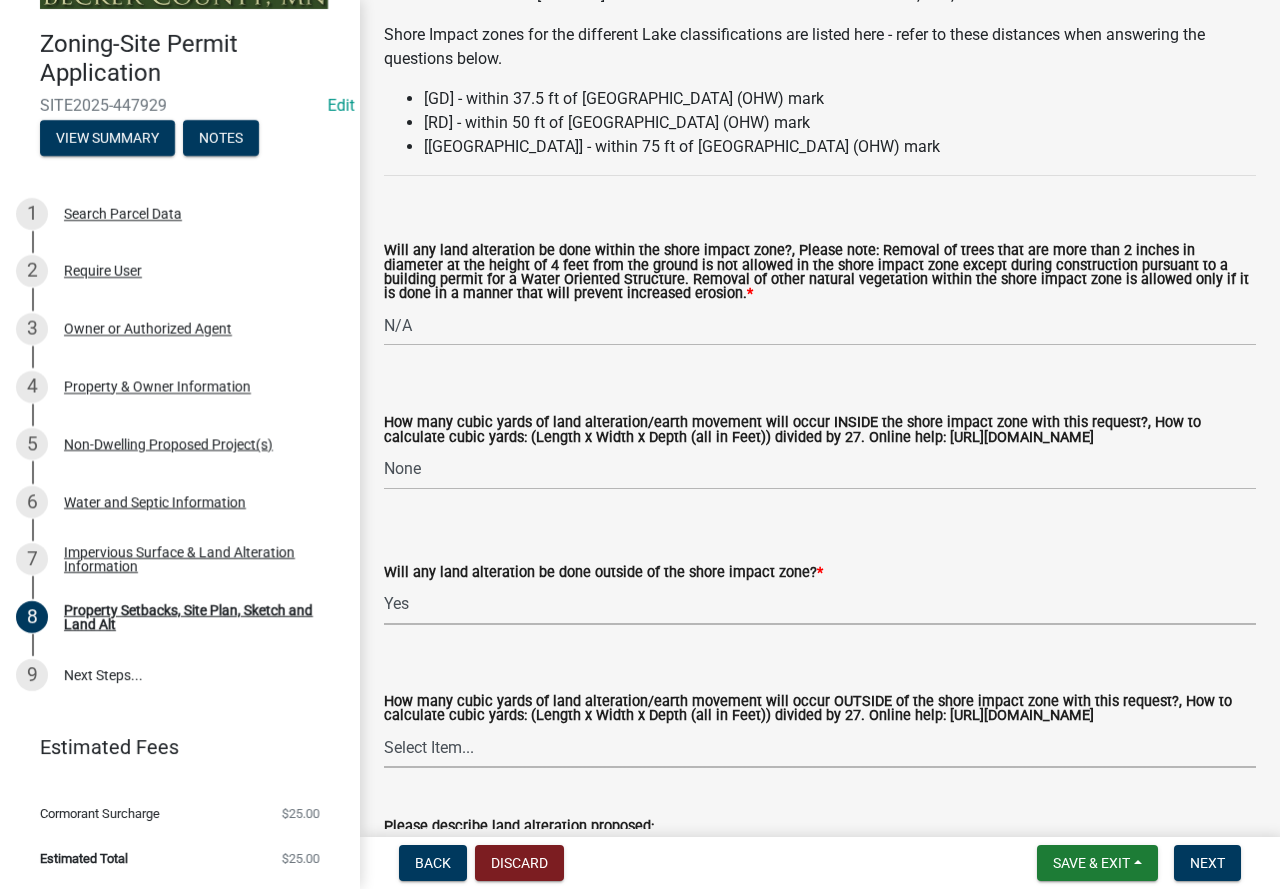 click on "Select Item...   None   10 Cubic Yards or less   11-50 Cubic Yards   Over 50 Cubic Yards" at bounding box center [820, 747] 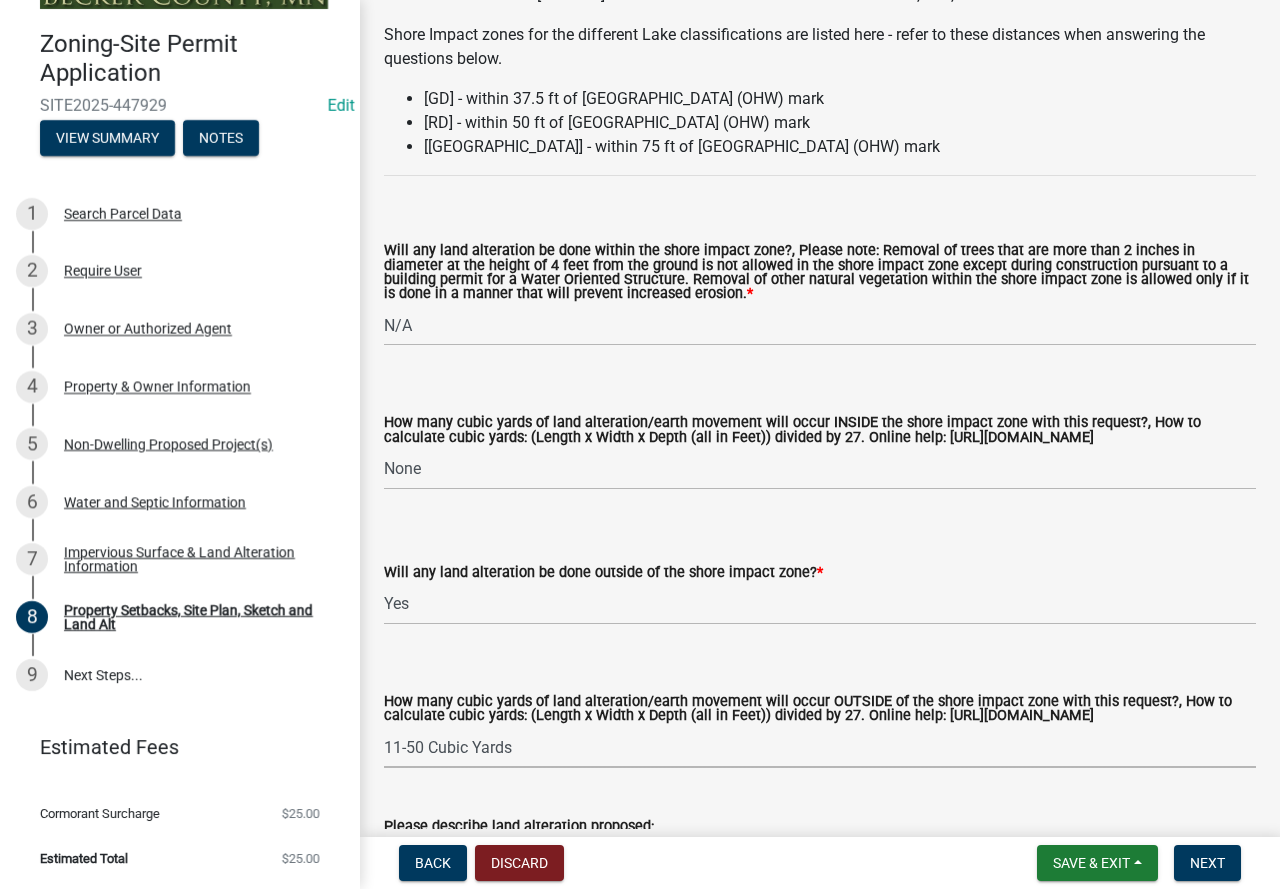 click on "Select Item...   None   10 Cubic Yards or less   11-50 Cubic Yards   Over 50 Cubic Yards" at bounding box center (820, 747) 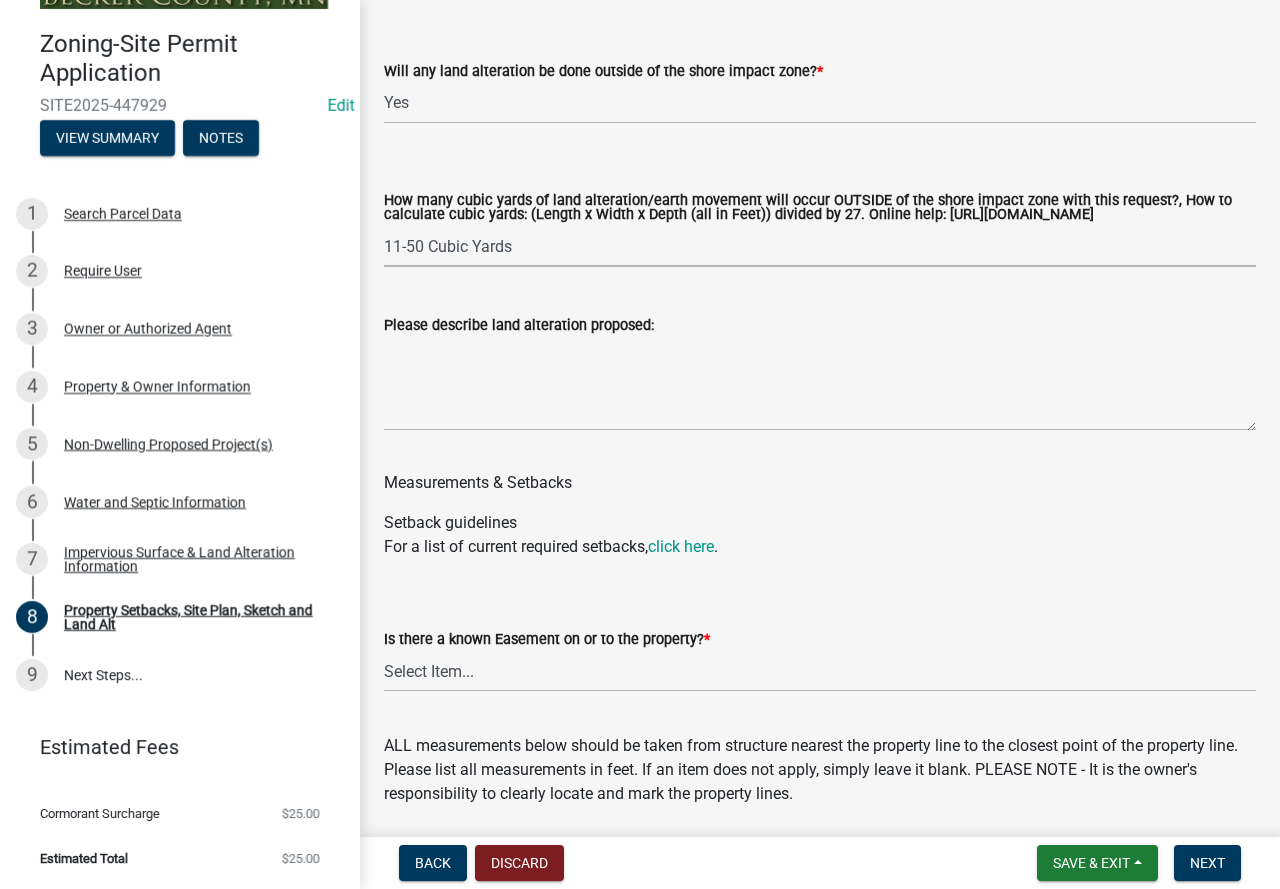 scroll, scrollTop: 3202, scrollLeft: 0, axis: vertical 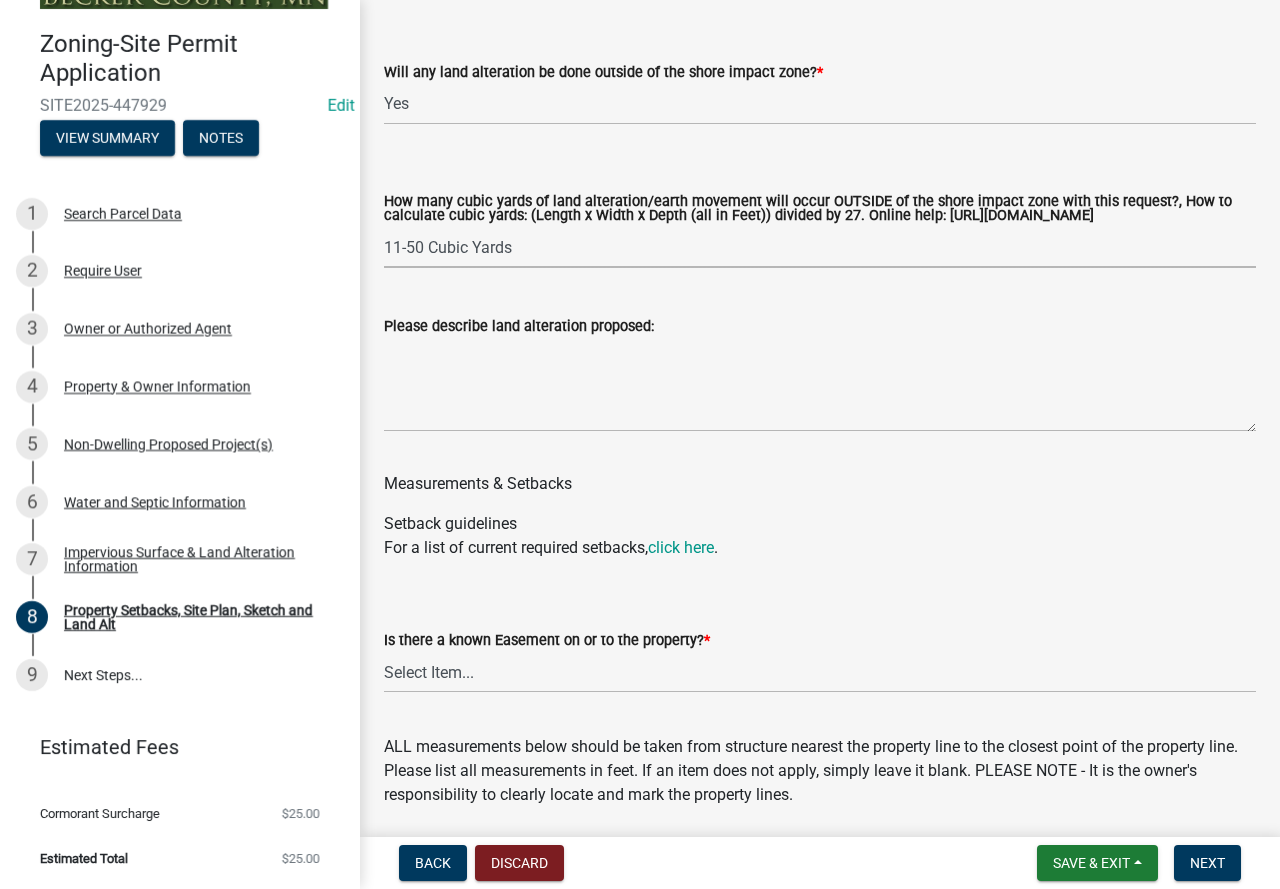 click on "Select Item...   None   10 Cubic Yards or less   11-50 Cubic Yards   Over 50 Cubic Yards" at bounding box center (820, 247) 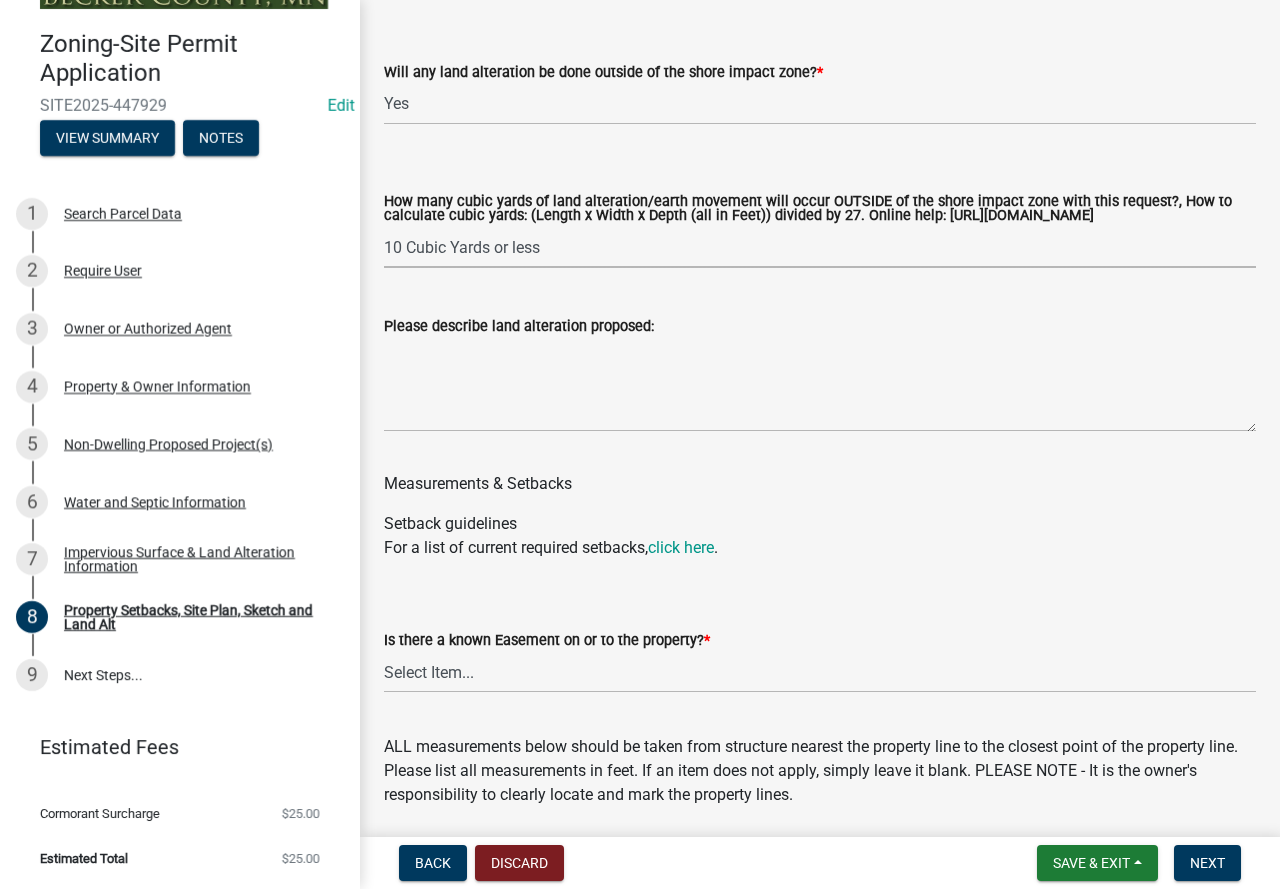 click on "Select Item...   None   10 Cubic Yards or less   11-50 Cubic Yards   Over 50 Cubic Yards" at bounding box center [820, 247] 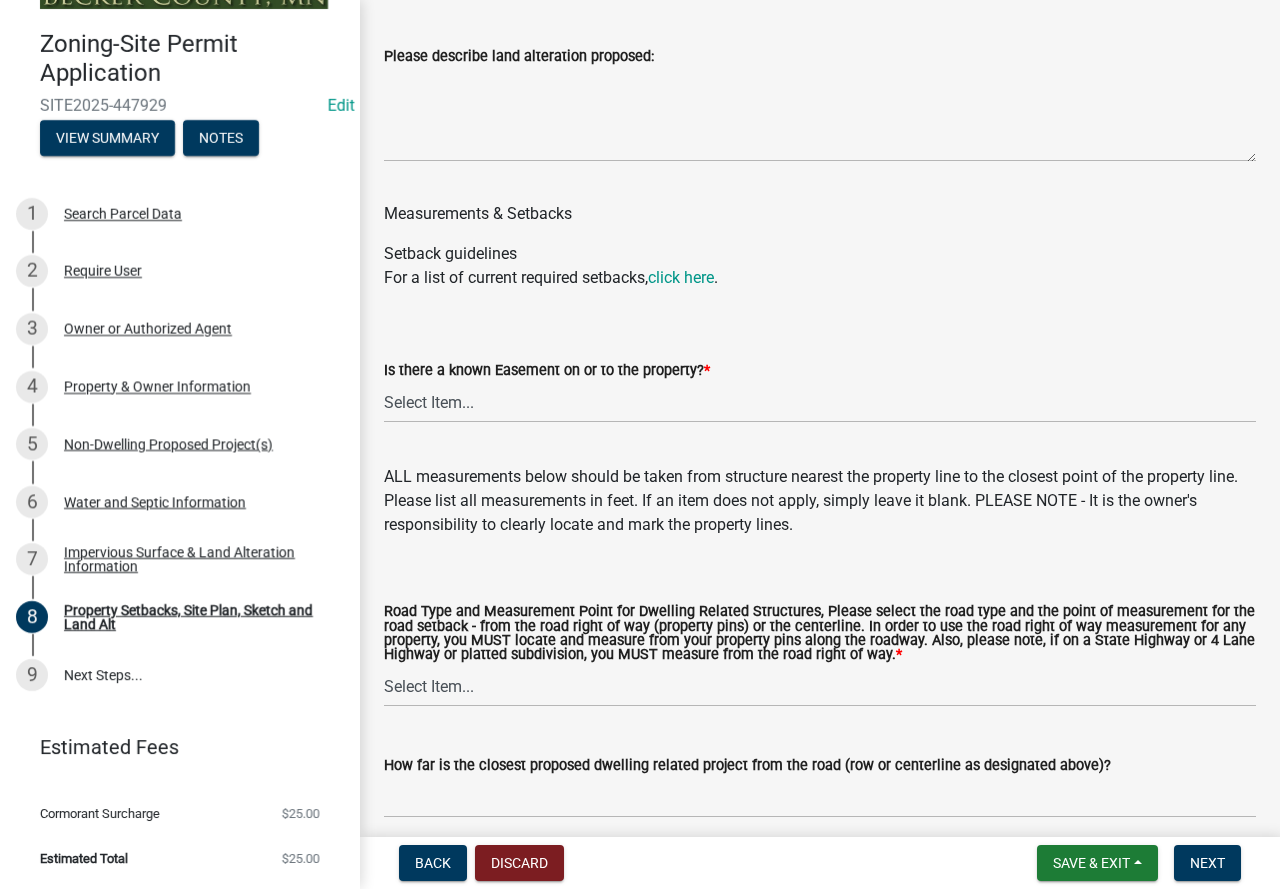 scroll, scrollTop: 3502, scrollLeft: 0, axis: vertical 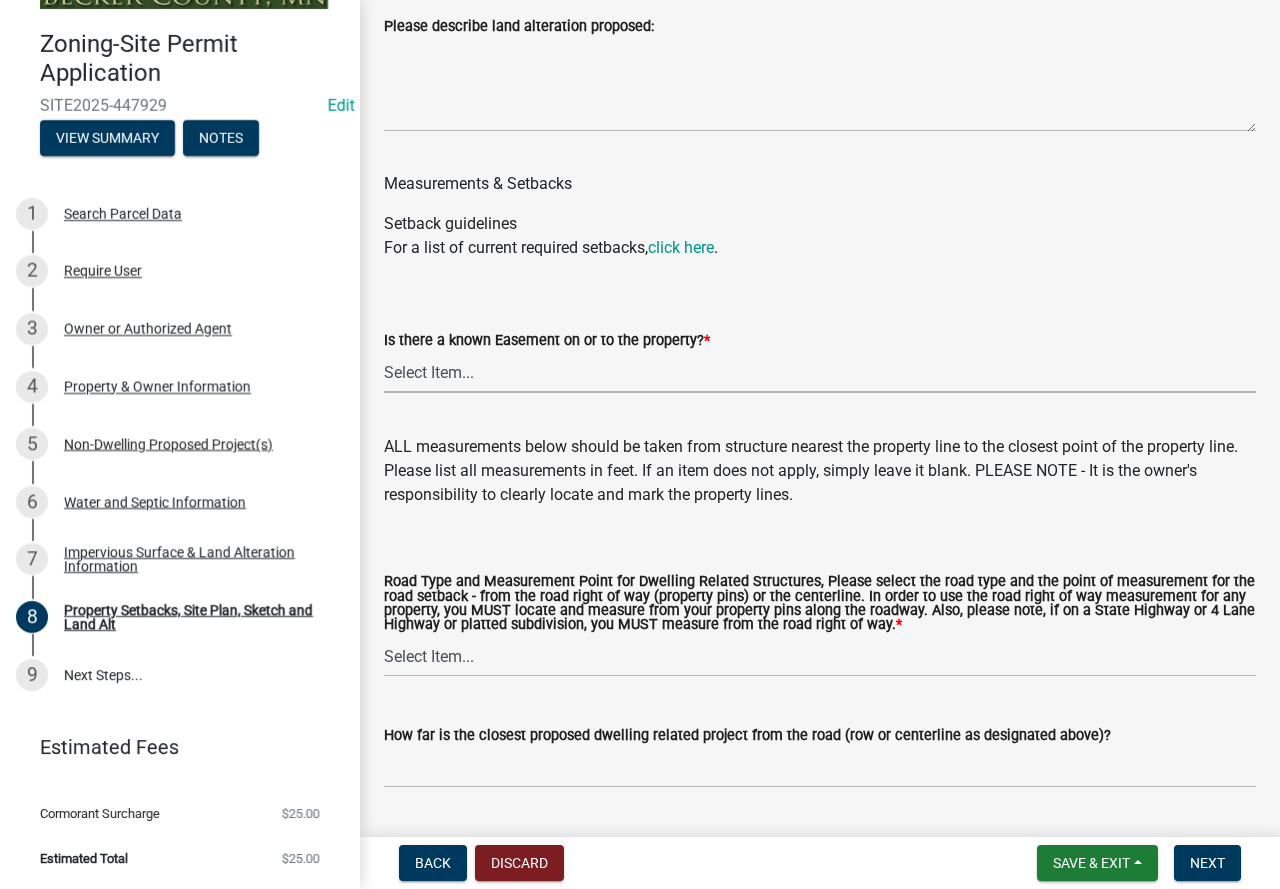 click on "Select Item...   Yes   No" at bounding box center [820, 372] 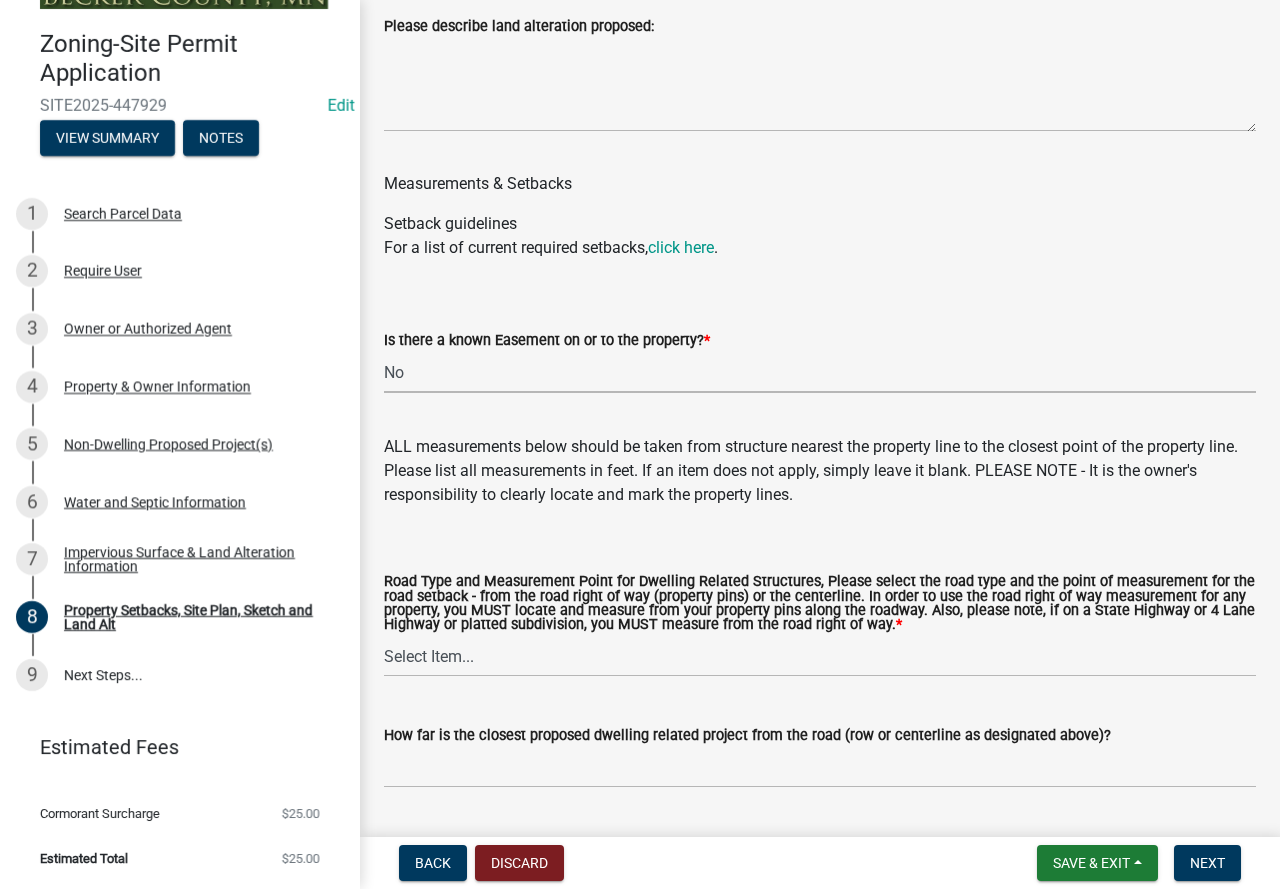 click on "Select Item...   Yes   No" at bounding box center (820, 372) 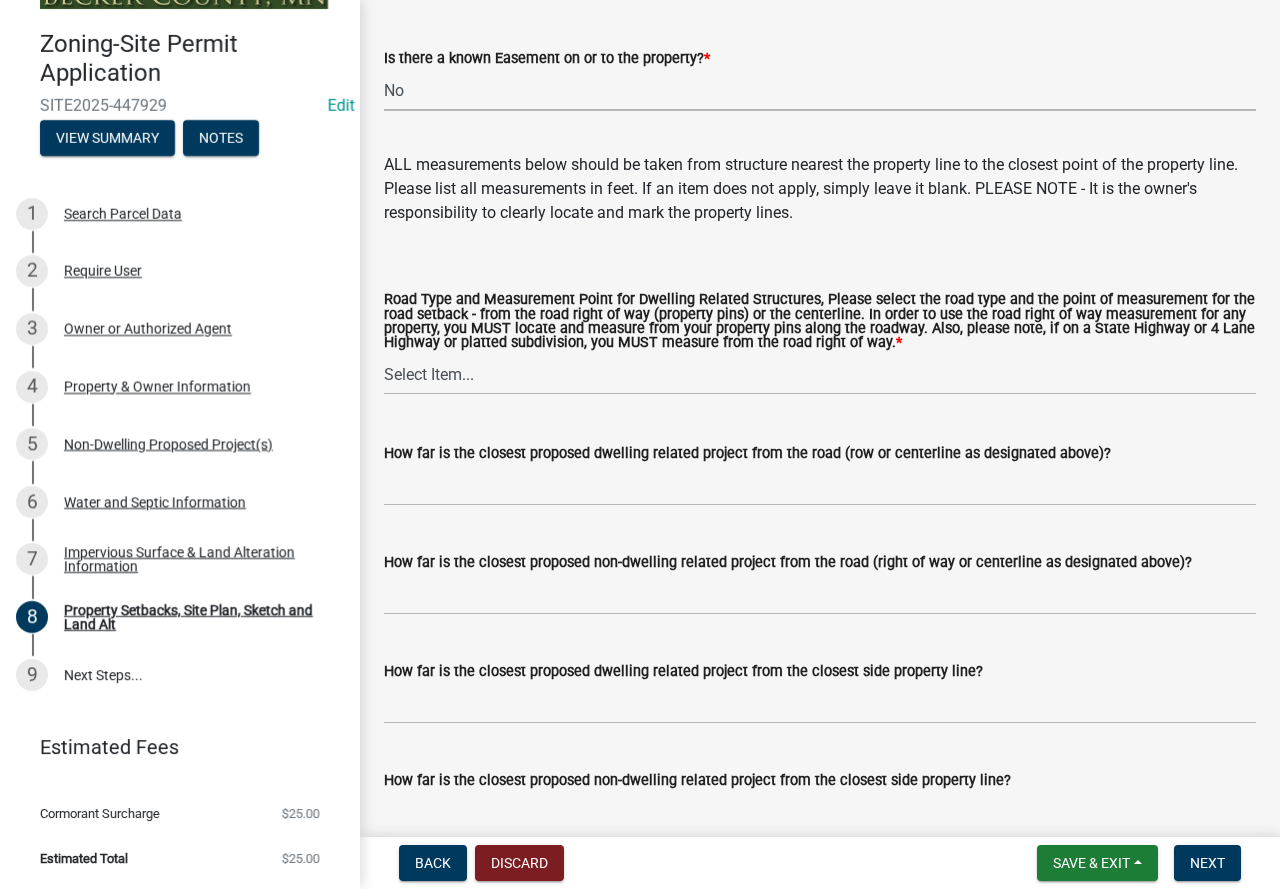 scroll, scrollTop: 3802, scrollLeft: 0, axis: vertical 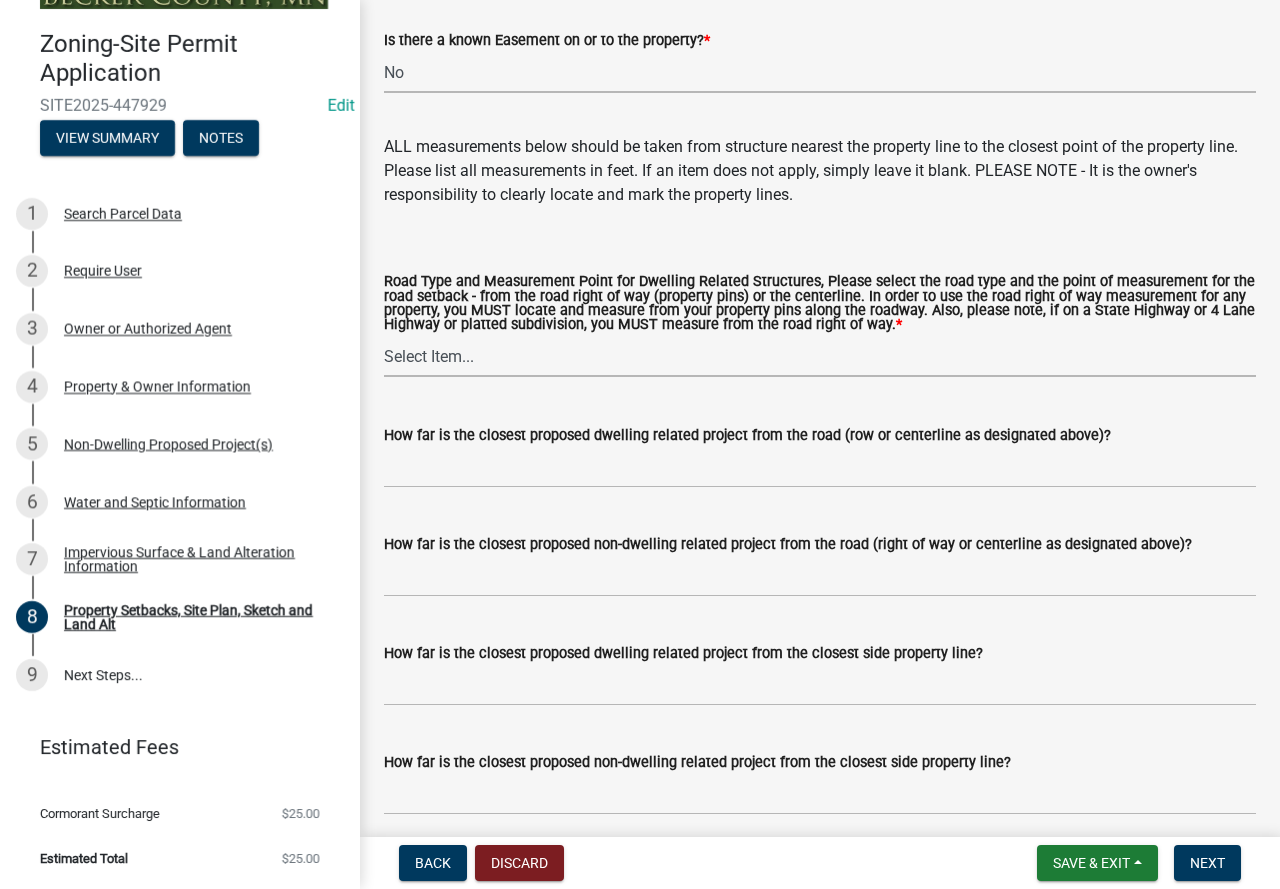 click on "Select Item...   Private Easement - Right of Way   Private Easement - Centerline   Public/Township Rd - Right of Way   Public/Township Rd - [GEOGRAPHIC_DATA] - Right of [GEOGRAPHIC_DATA] - Centerline   State Highway - Right of [GEOGRAPHIC_DATA] - Right of Way" at bounding box center [820, 356] 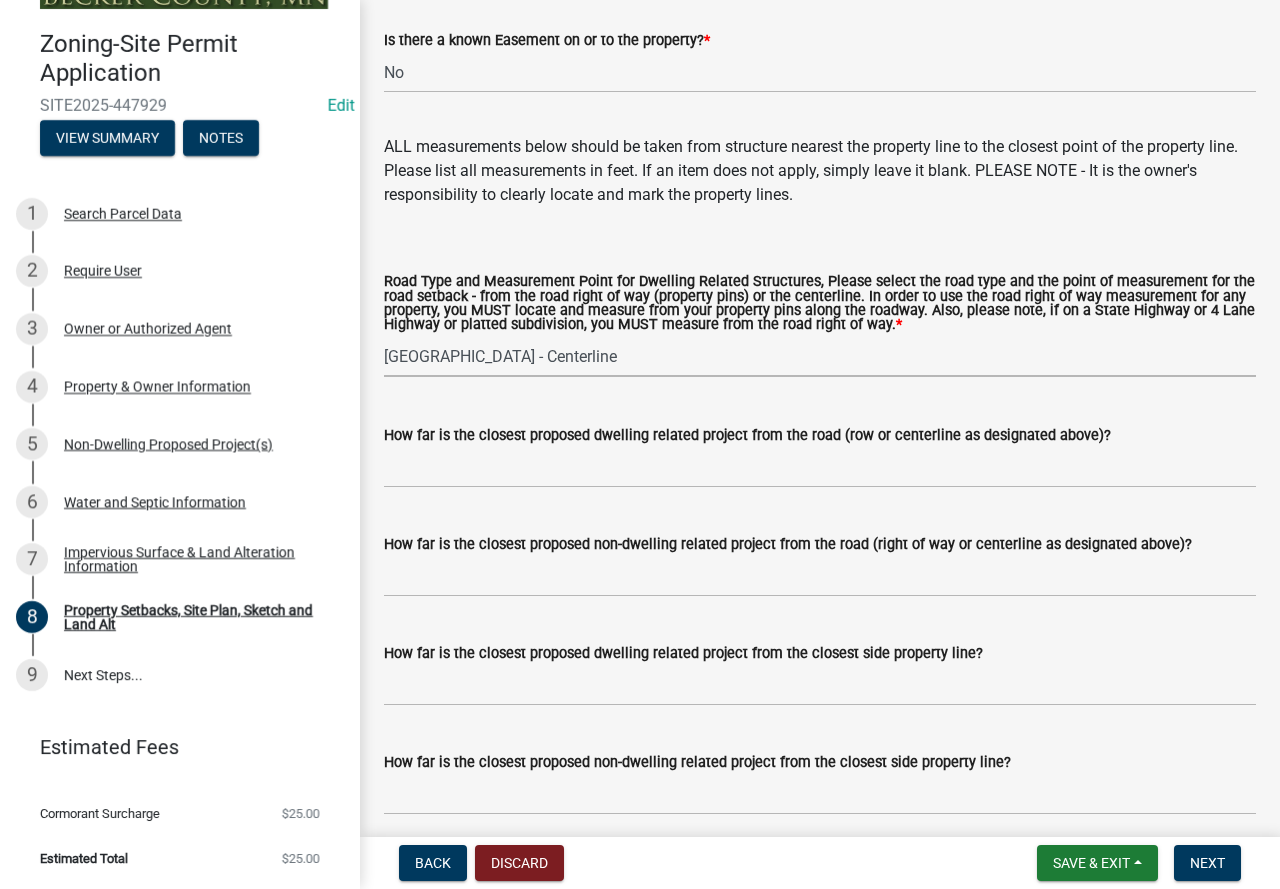 click on "Select Item...   Private Easement - Right of Way   Private Easement - Centerline   Public/Township Rd - Right of Way   Public/Township Rd - [GEOGRAPHIC_DATA] - Right of [GEOGRAPHIC_DATA] - Centerline   State Highway - Right of [GEOGRAPHIC_DATA] - Right of Way" at bounding box center [820, 356] 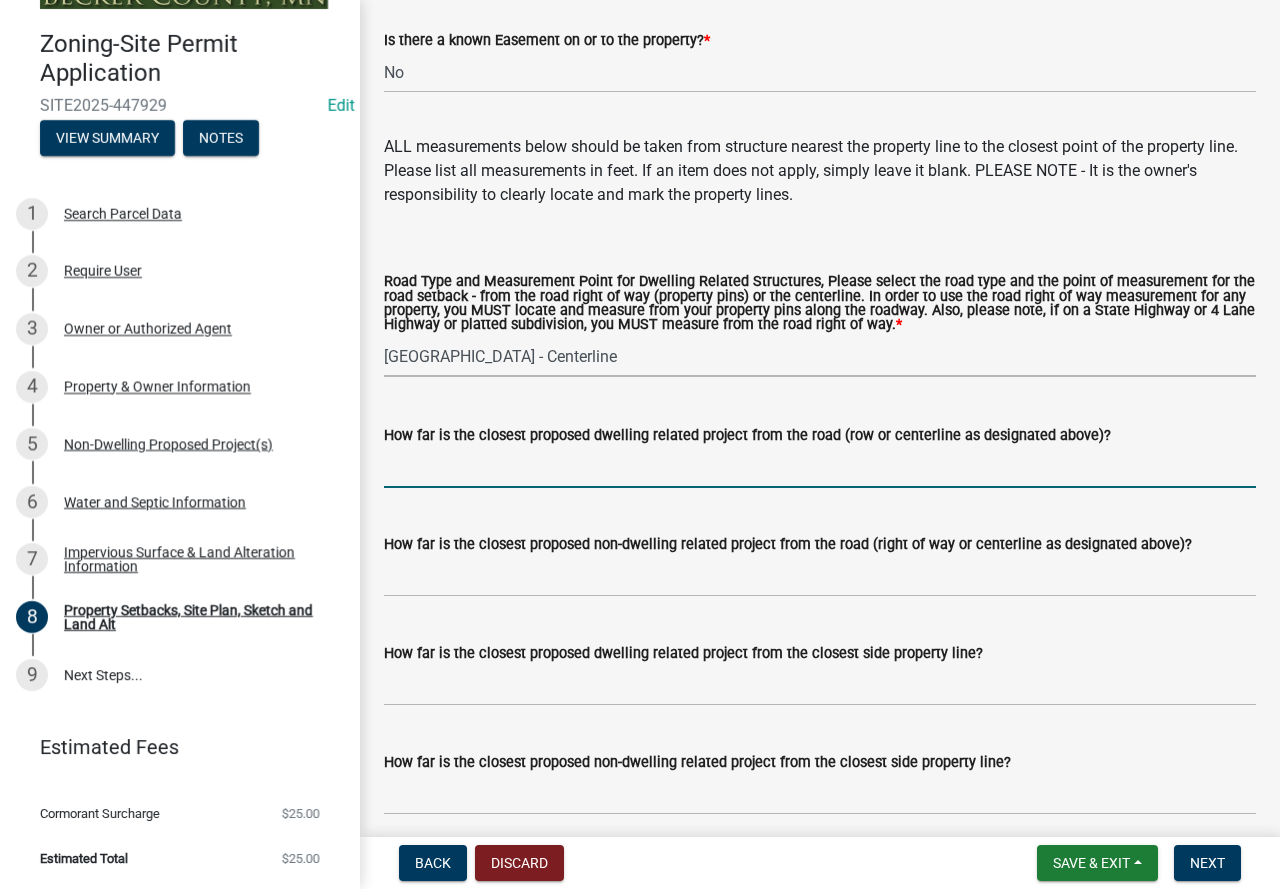 click on "How far is the closest proposed dwelling related project from the road (row or centerline as designated above)?" at bounding box center [820, 467] 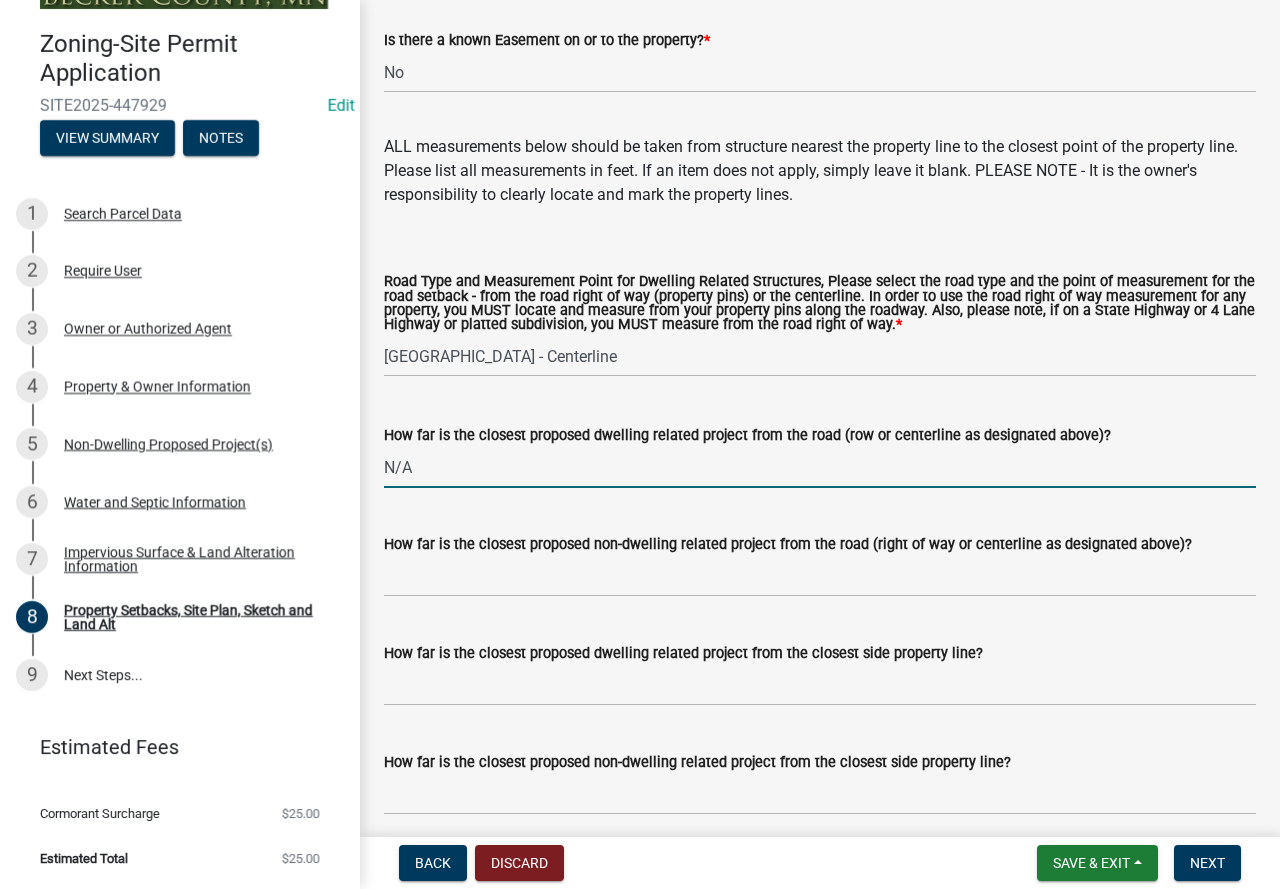 type on "N/A" 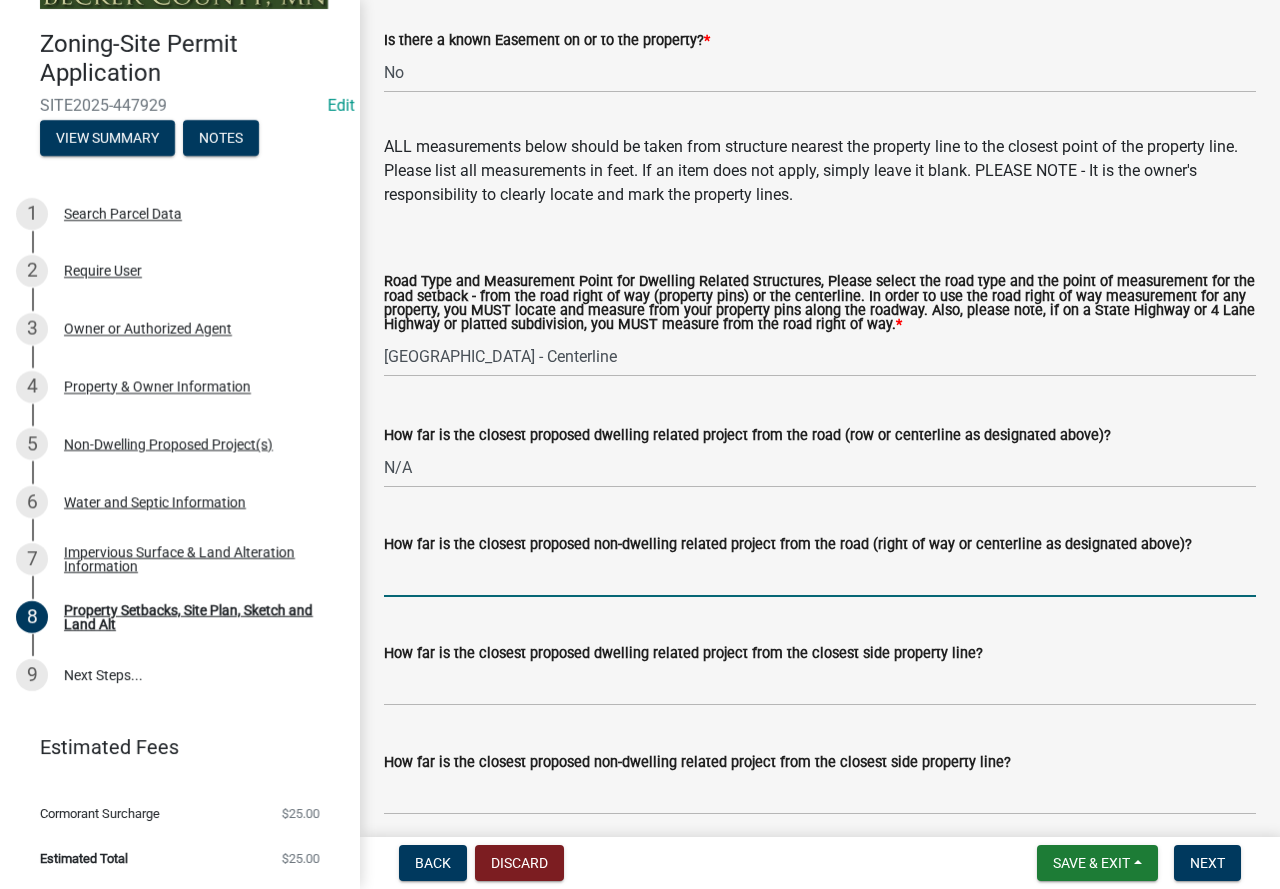 click on "How far is the closest proposed non-dwelling related project from the road (right of way or centerline as designated above)?" at bounding box center [820, 576] 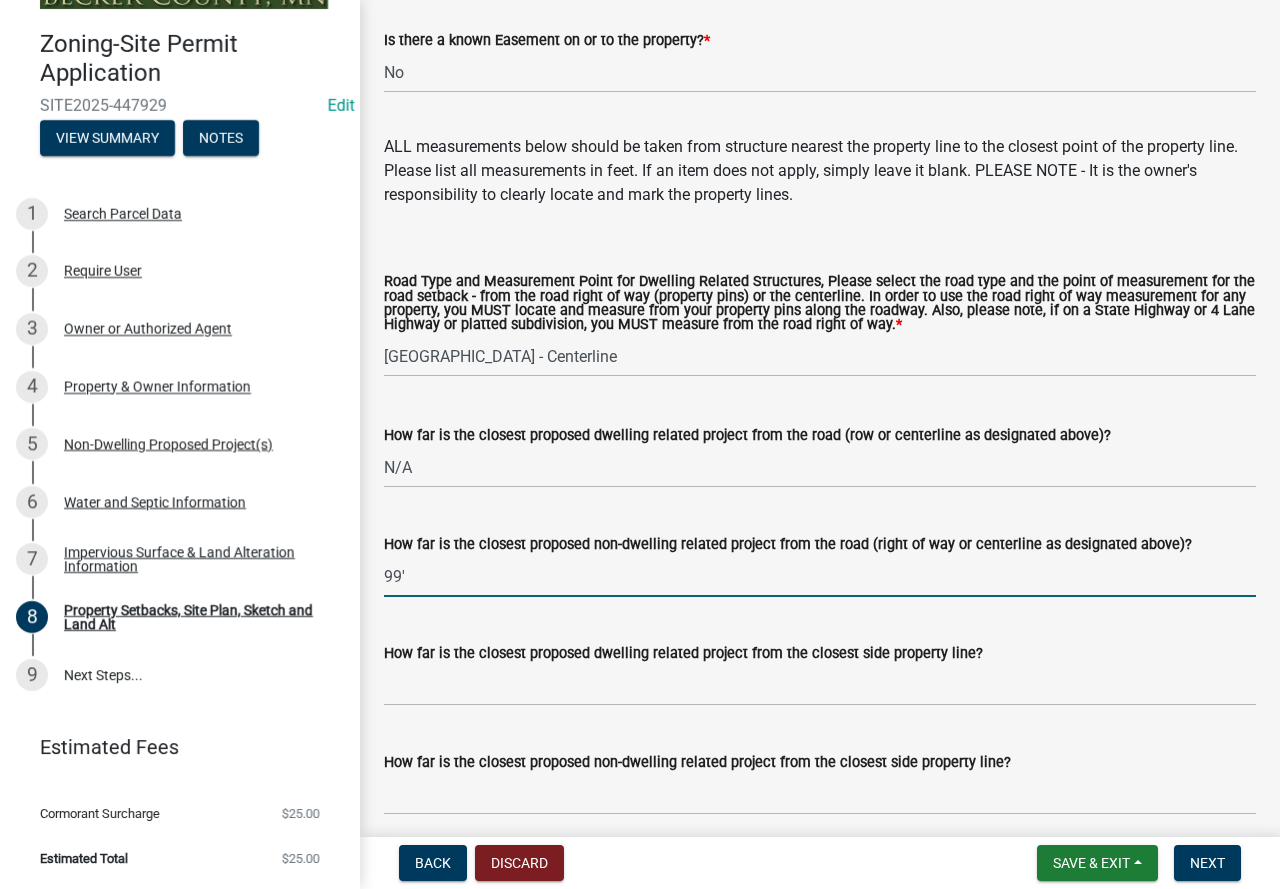 type on "99'" 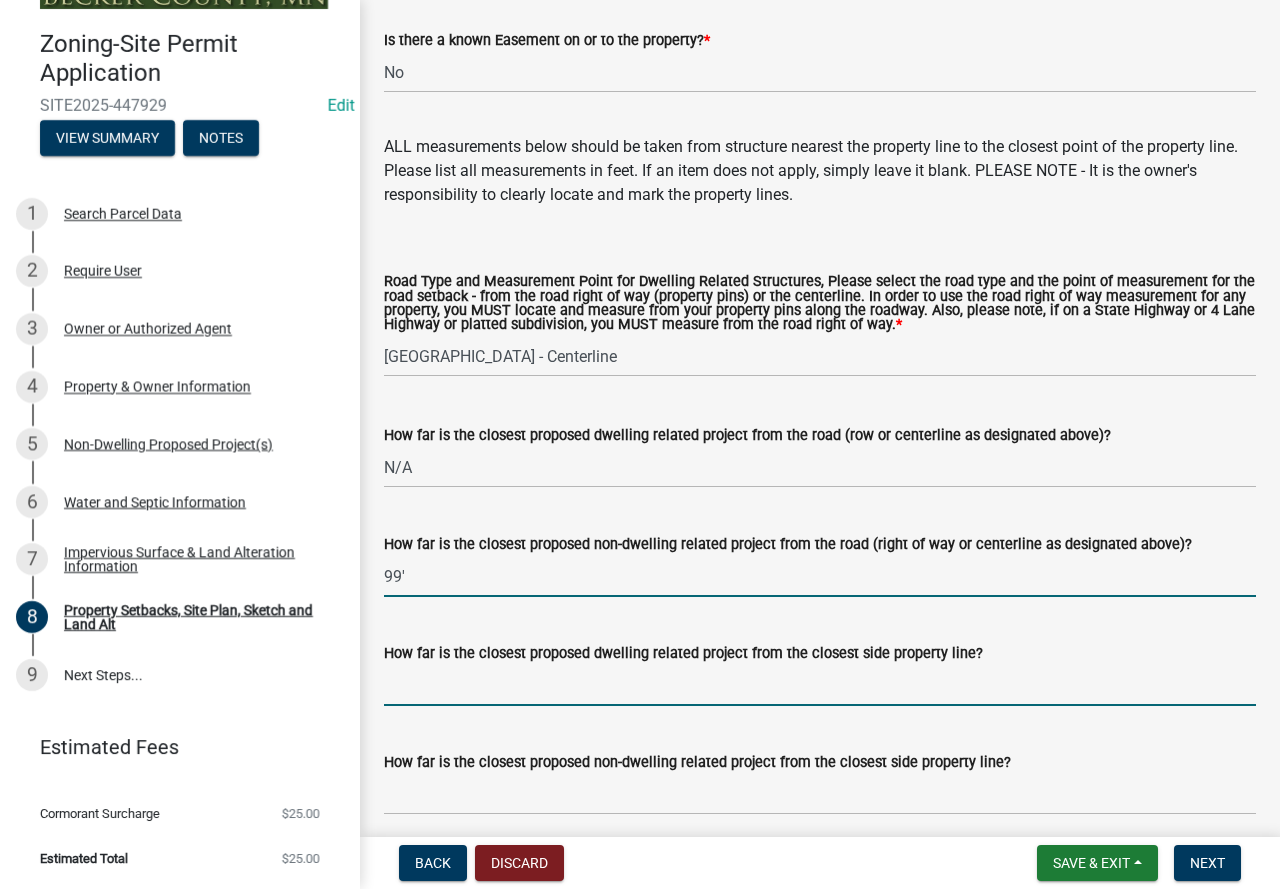 click on "How far is the closest proposed dwelling related project from the closest side property line?" at bounding box center (820, 685) 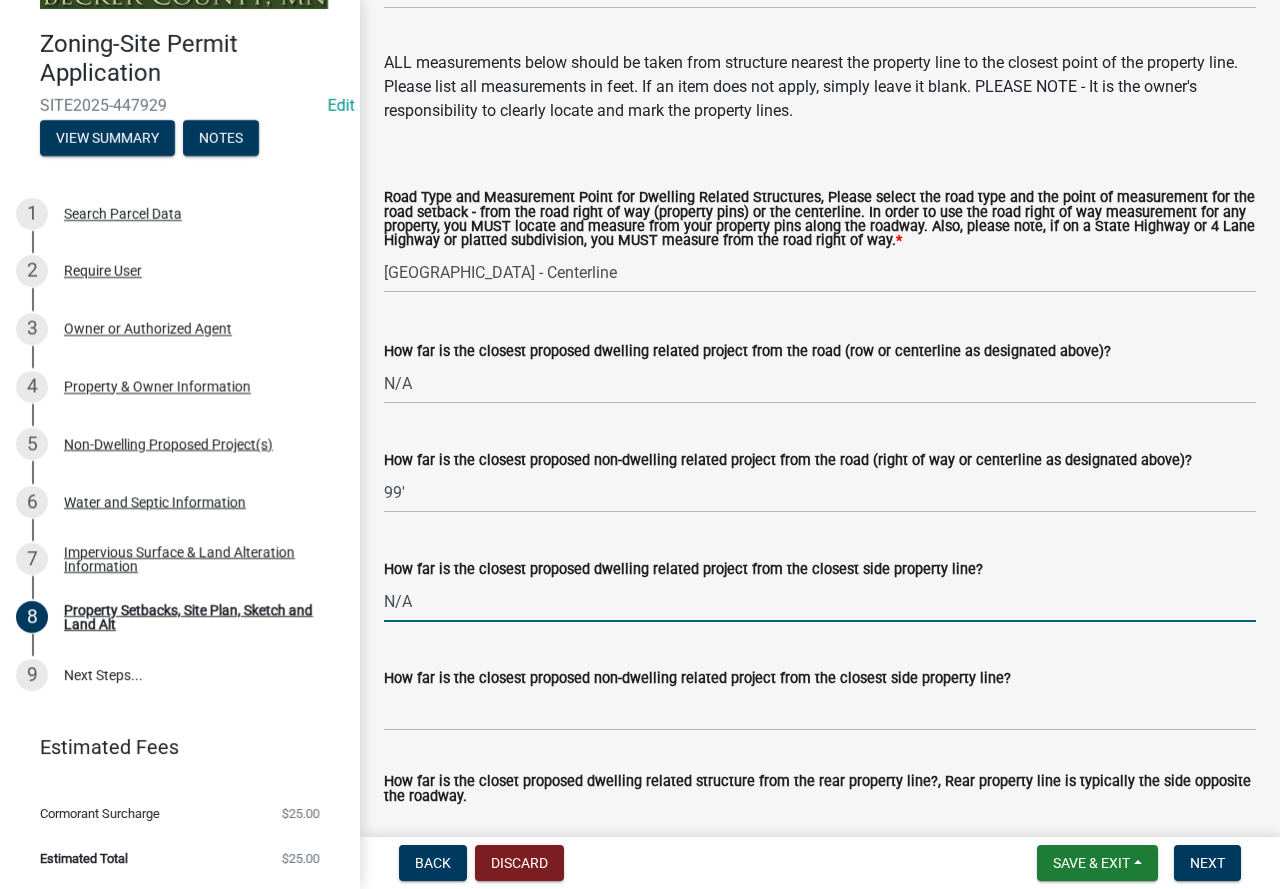scroll, scrollTop: 4002, scrollLeft: 0, axis: vertical 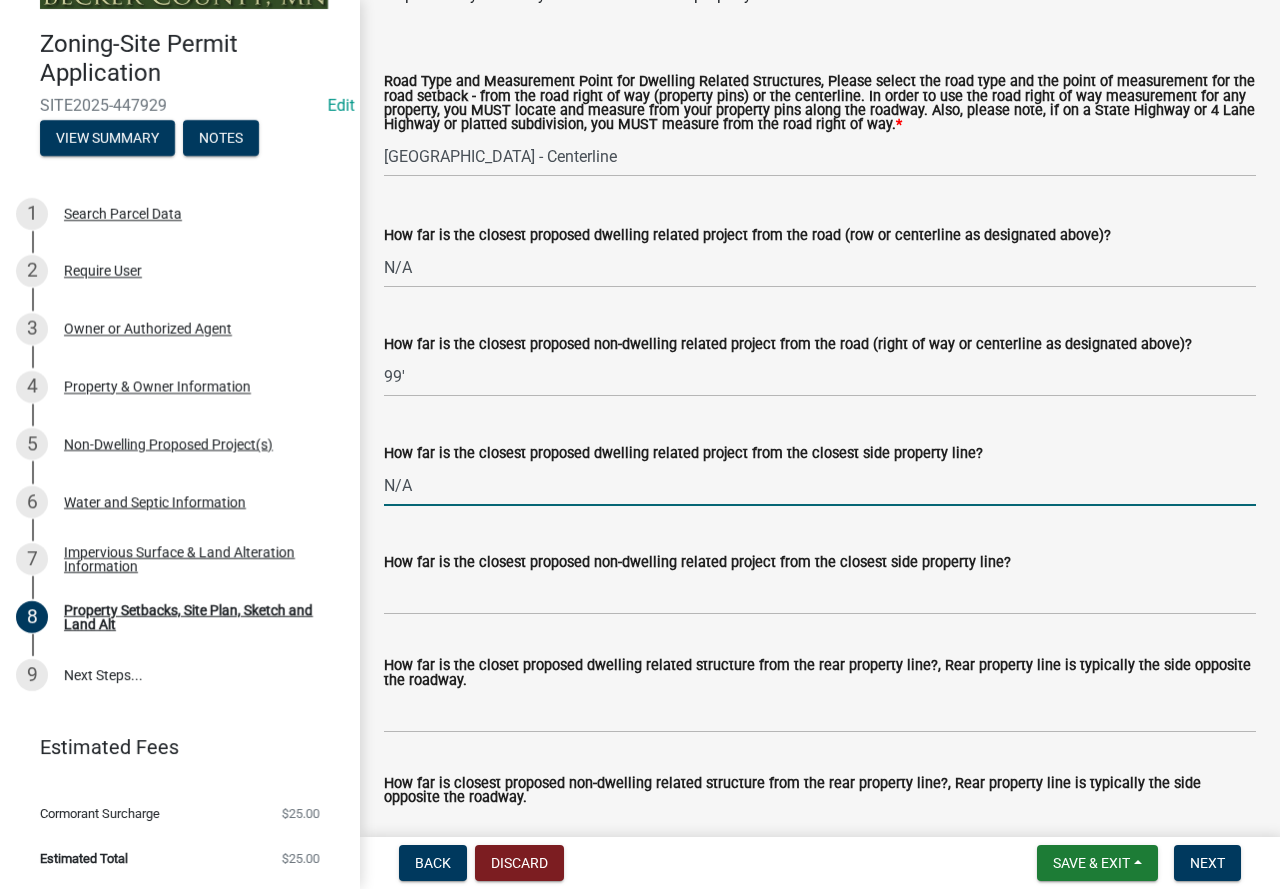 type on "N/A" 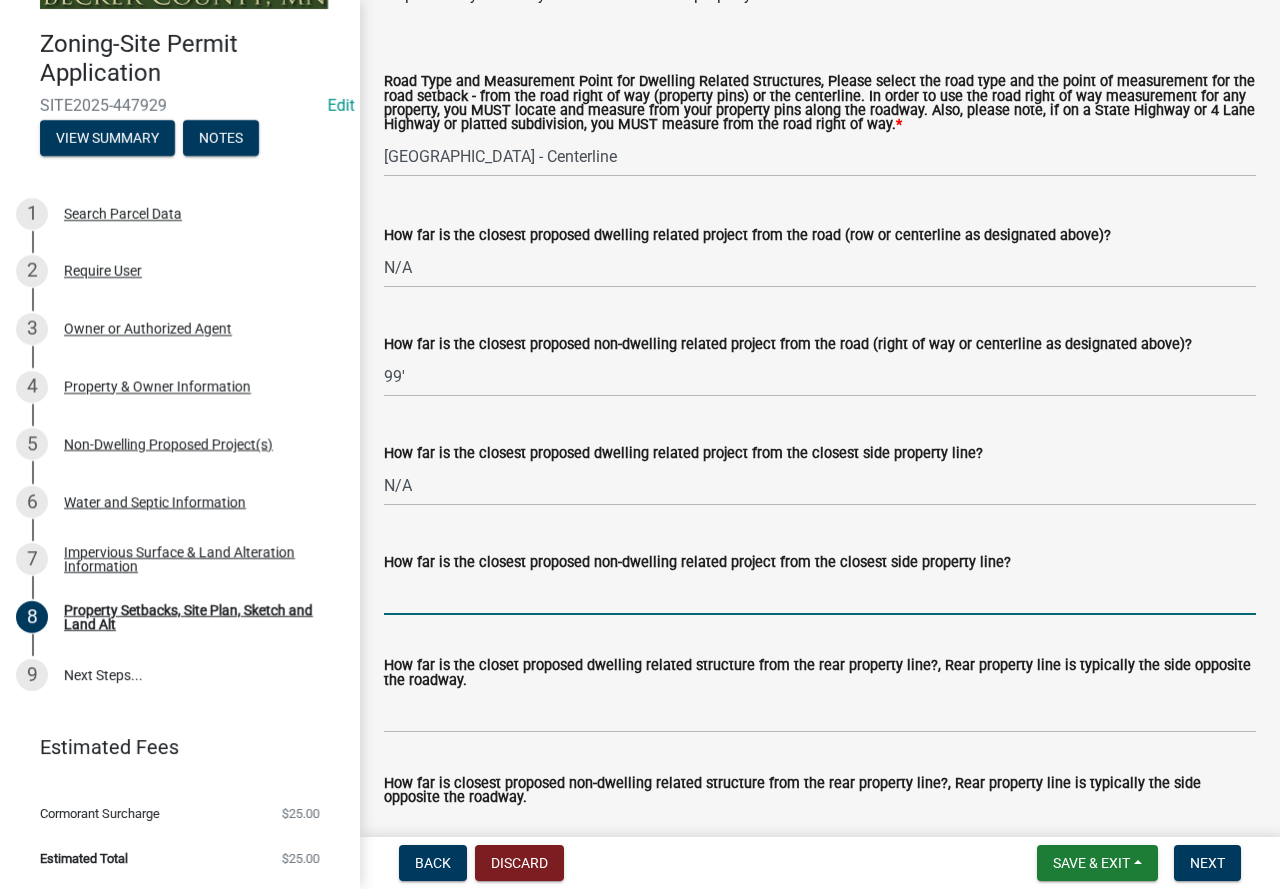 click on "How far is the closest proposed non-dwelling related project from the closest side property line?" at bounding box center [820, 594] 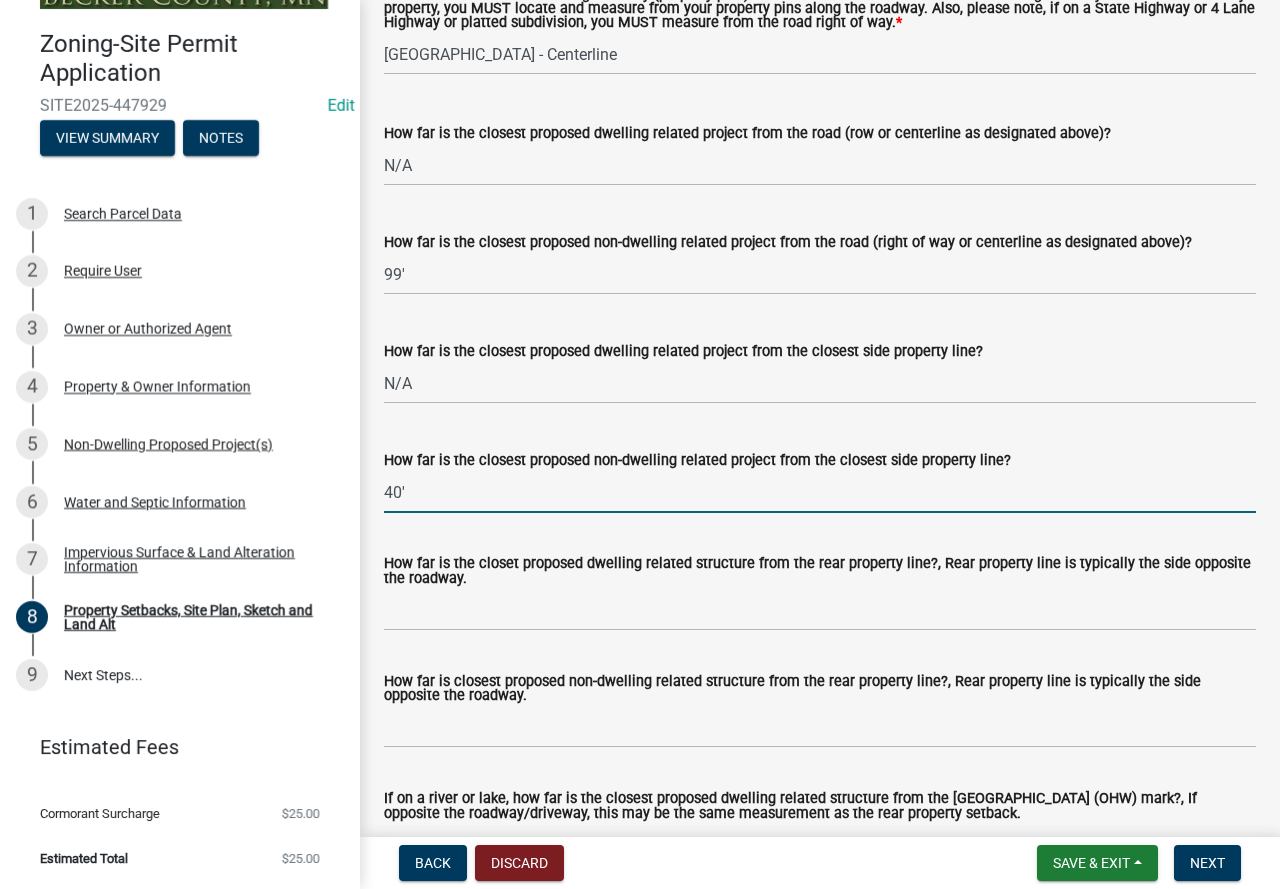 scroll, scrollTop: 4302, scrollLeft: 0, axis: vertical 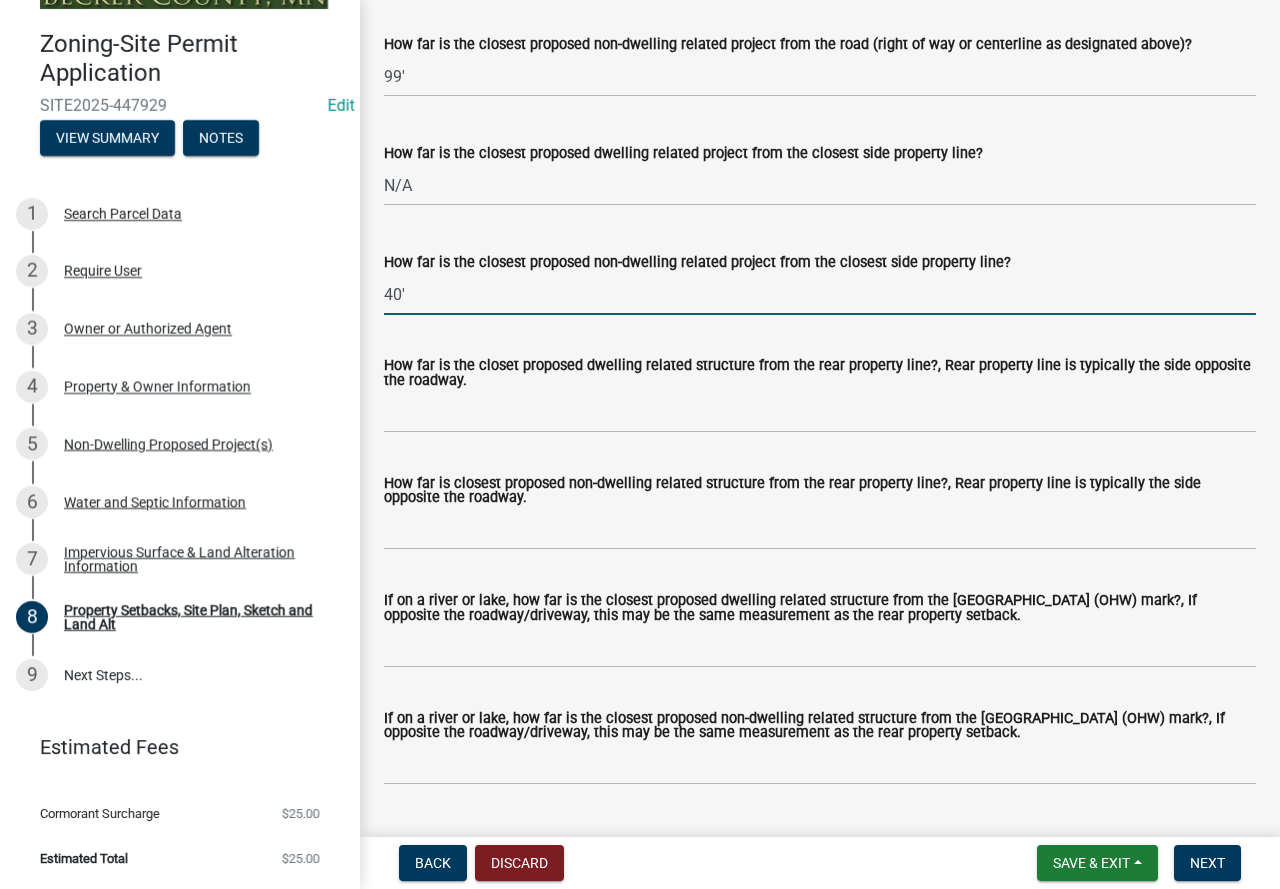 type on "40'" 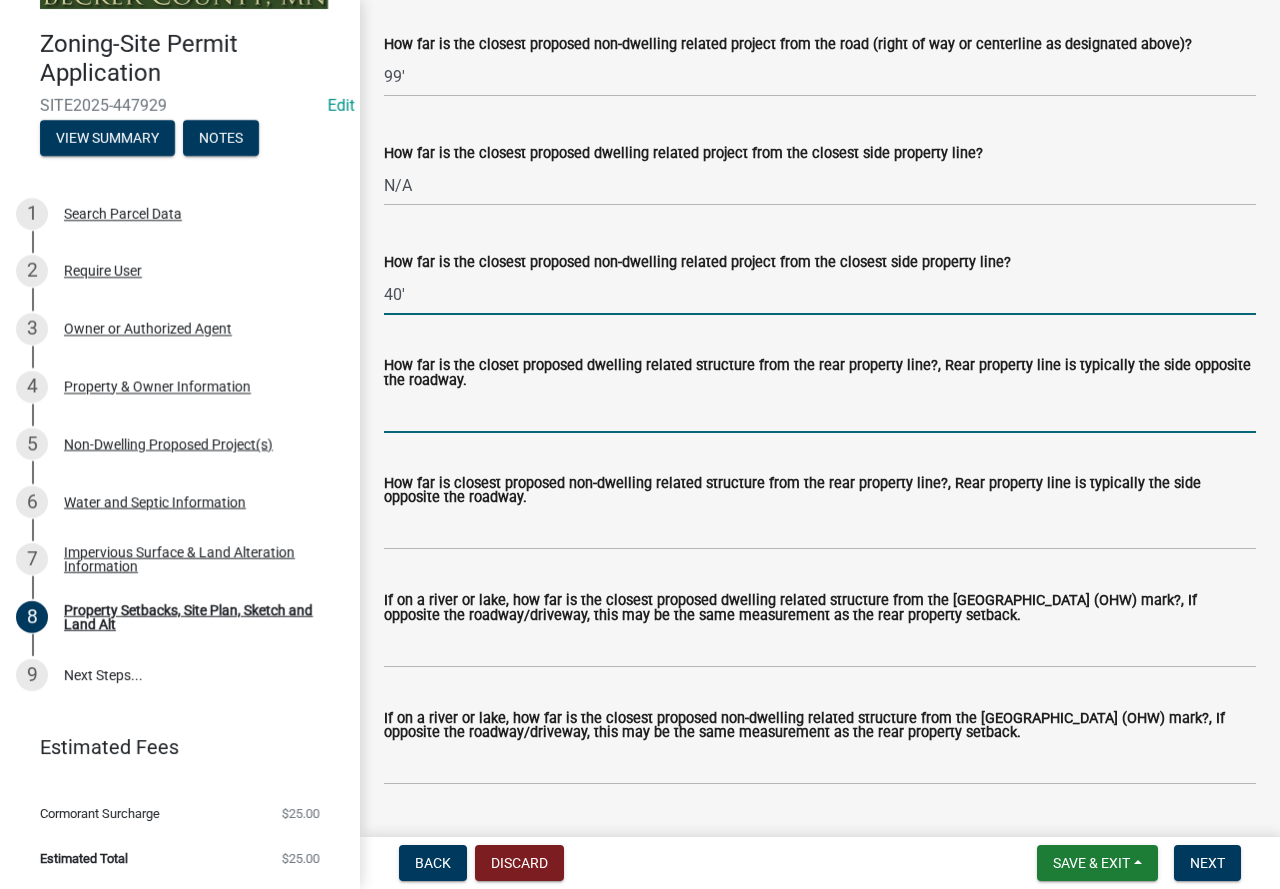 click on "How far is the closet proposed dwelling related structure from the rear property line?, Rear property line is typically the side opposite the roadway." at bounding box center [820, 412] 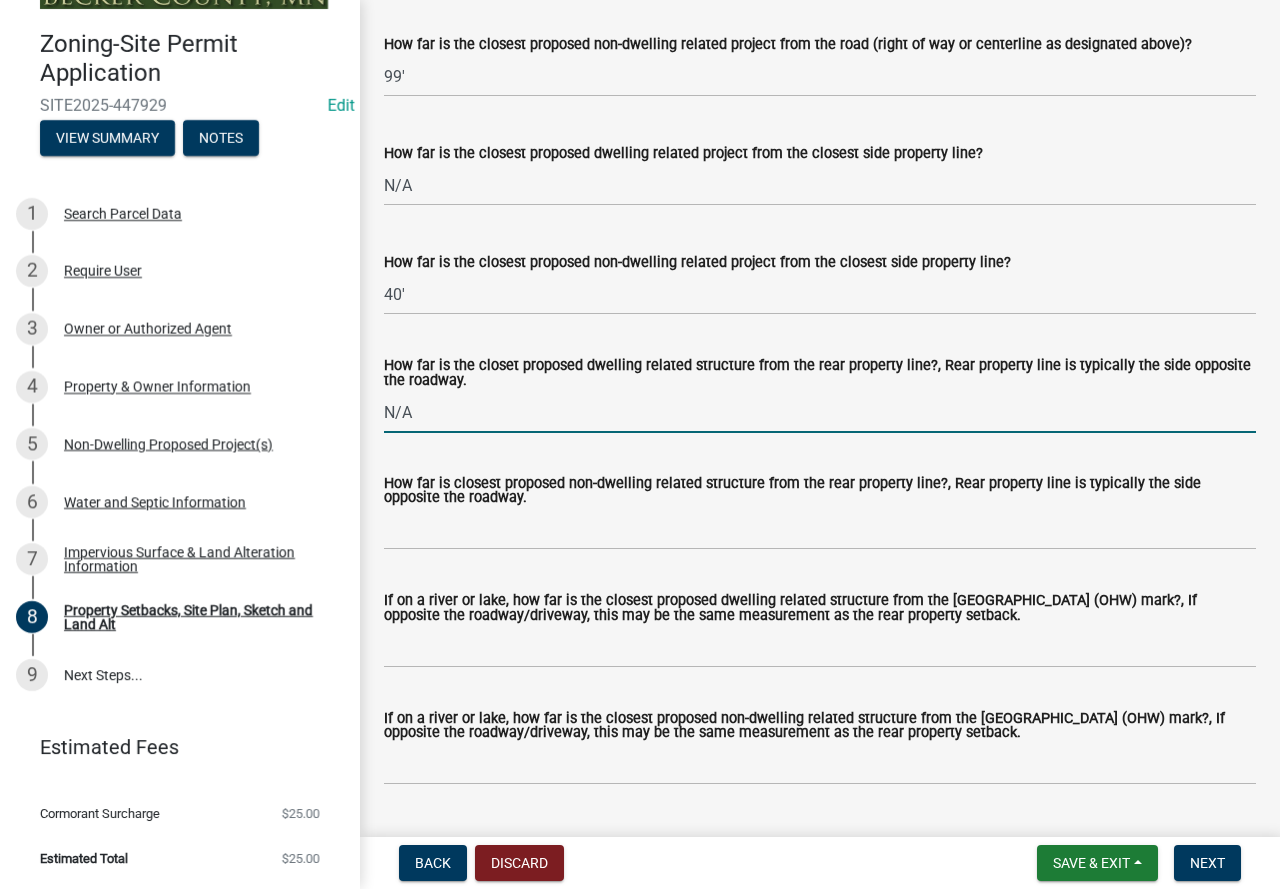 type on "N/A" 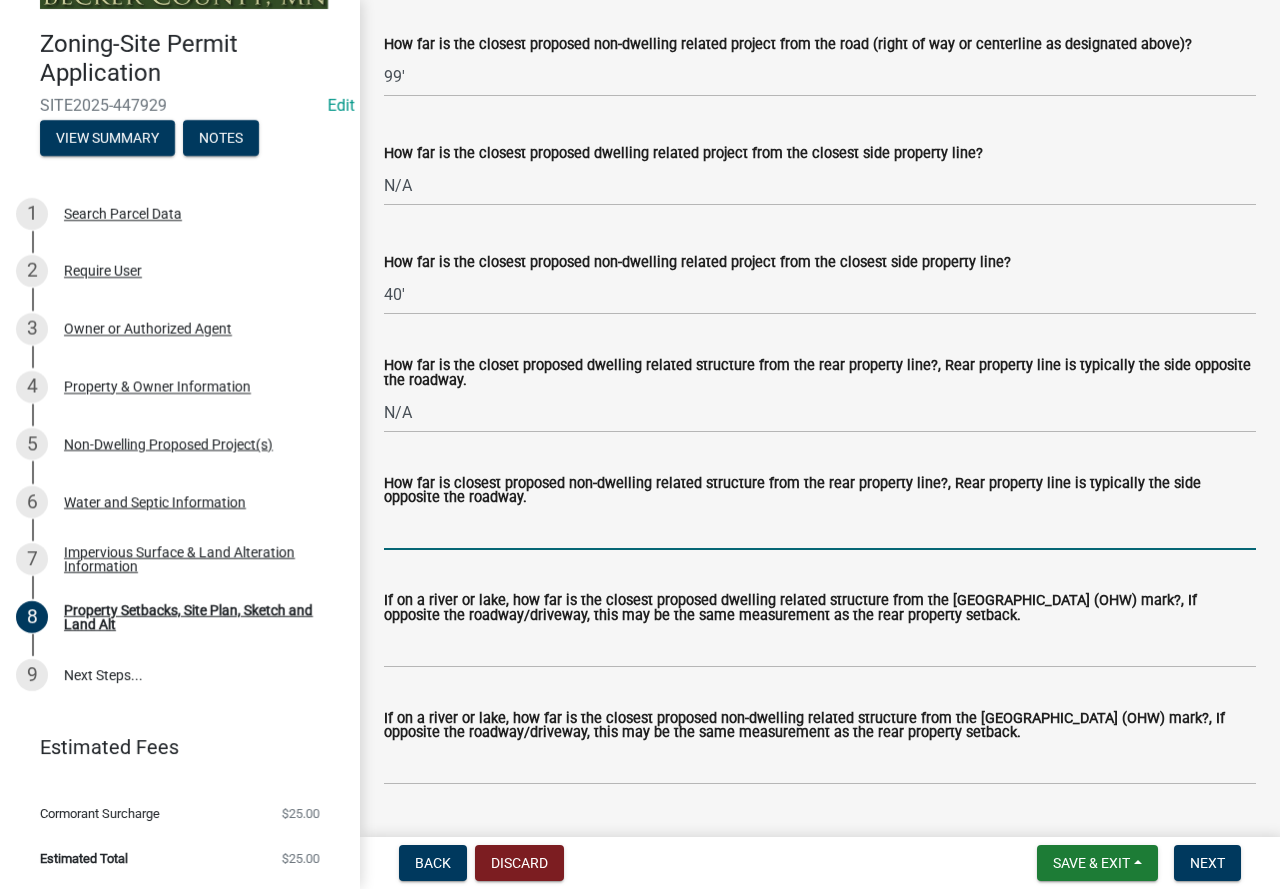 click on "How far is closest proposed non-dwelling related structure from the rear property line?, Rear property line is typically the side opposite the roadway." at bounding box center [820, 529] 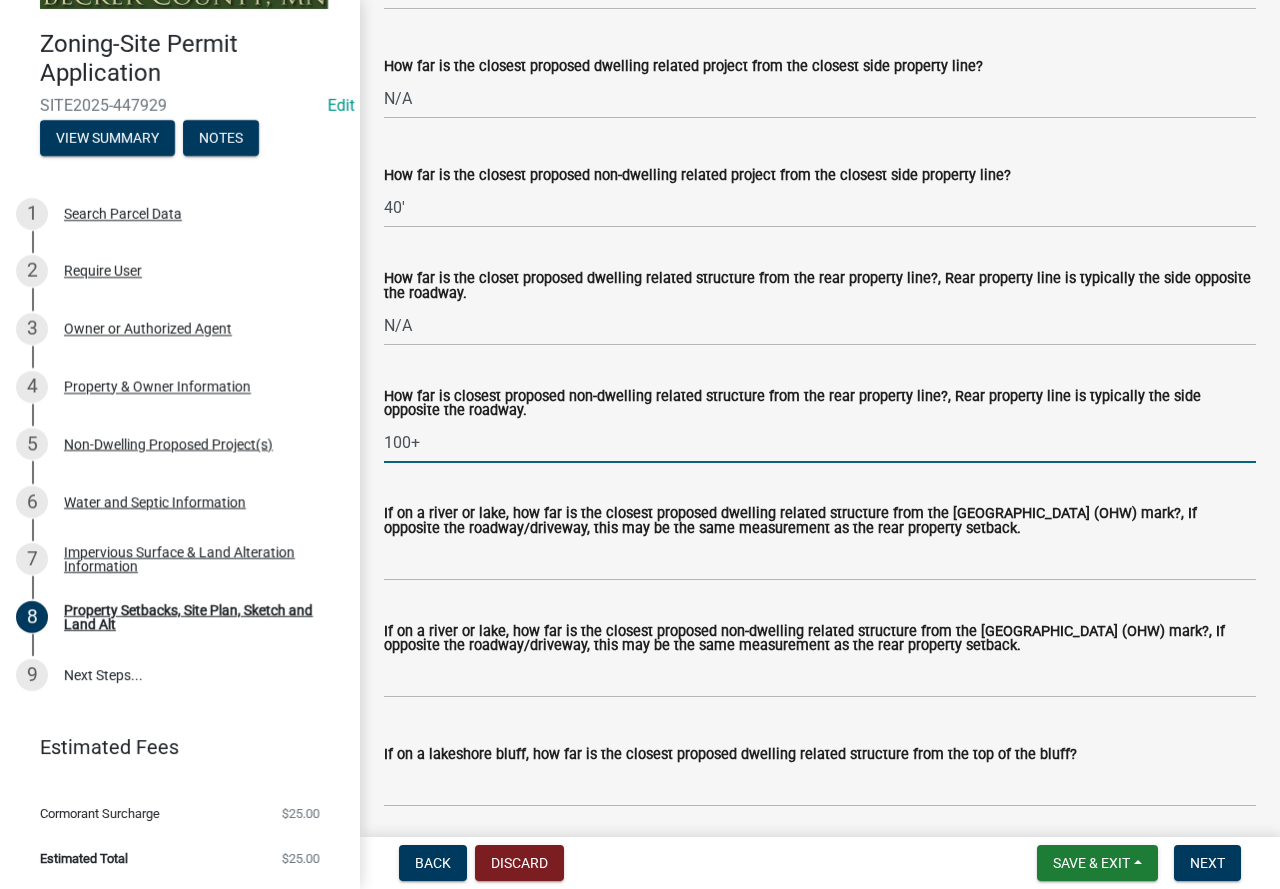 scroll, scrollTop: 4502, scrollLeft: 0, axis: vertical 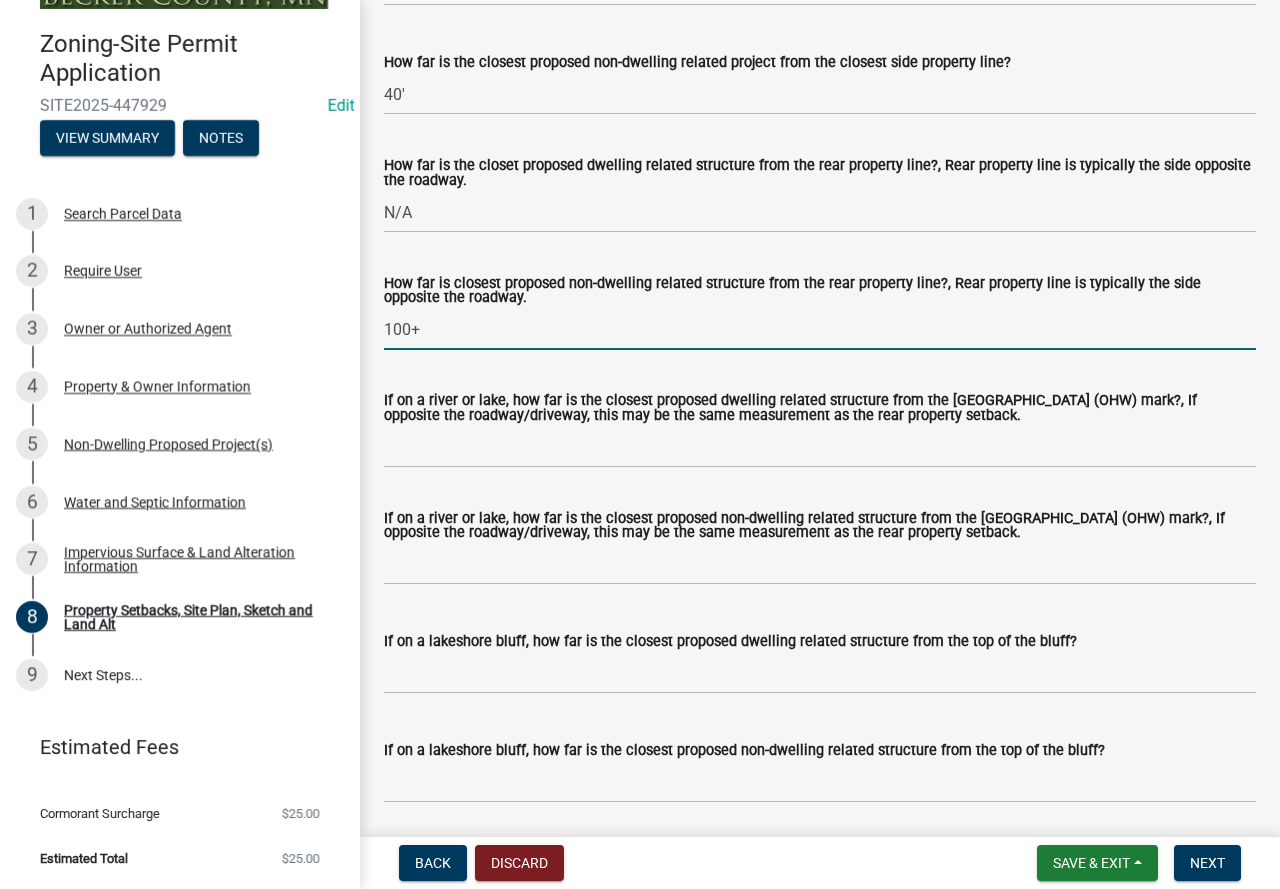 type on "100+" 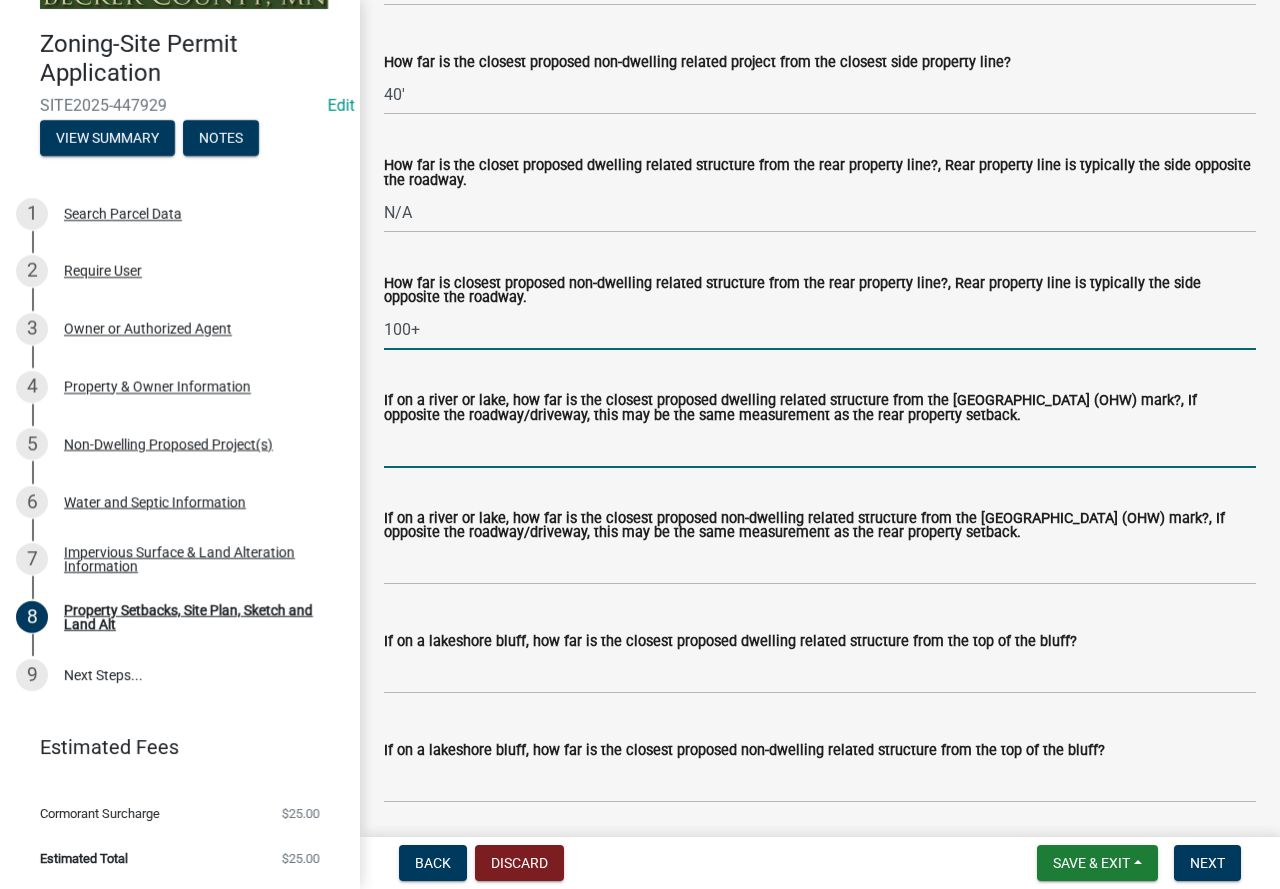 click on "If on a river or lake, how far is the closest proposed dwelling related structure from the [GEOGRAPHIC_DATA] (OHW) mark?, If opposite the roadway/driveway, this may be the same measurement as the rear property setback." at bounding box center (820, 447) 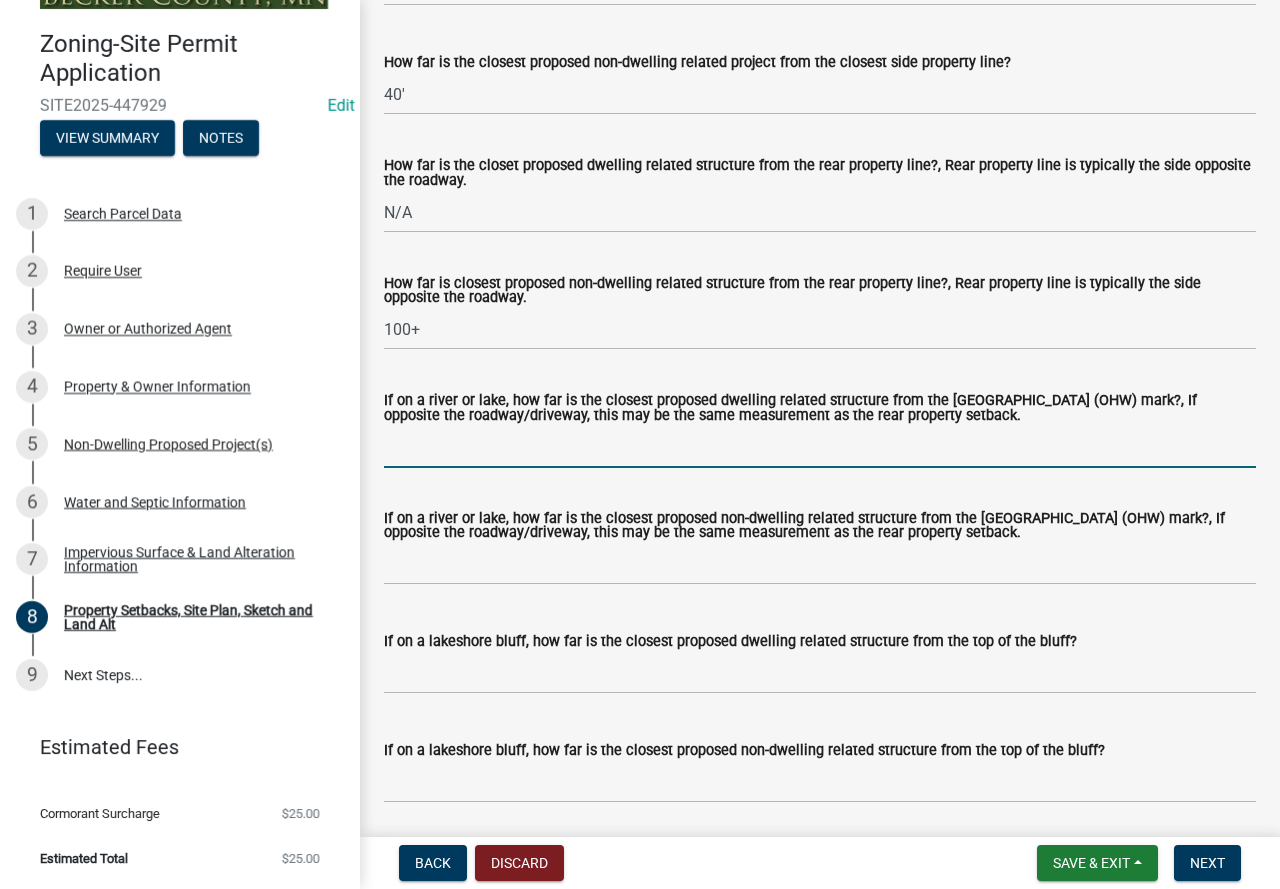 type on "N/A" 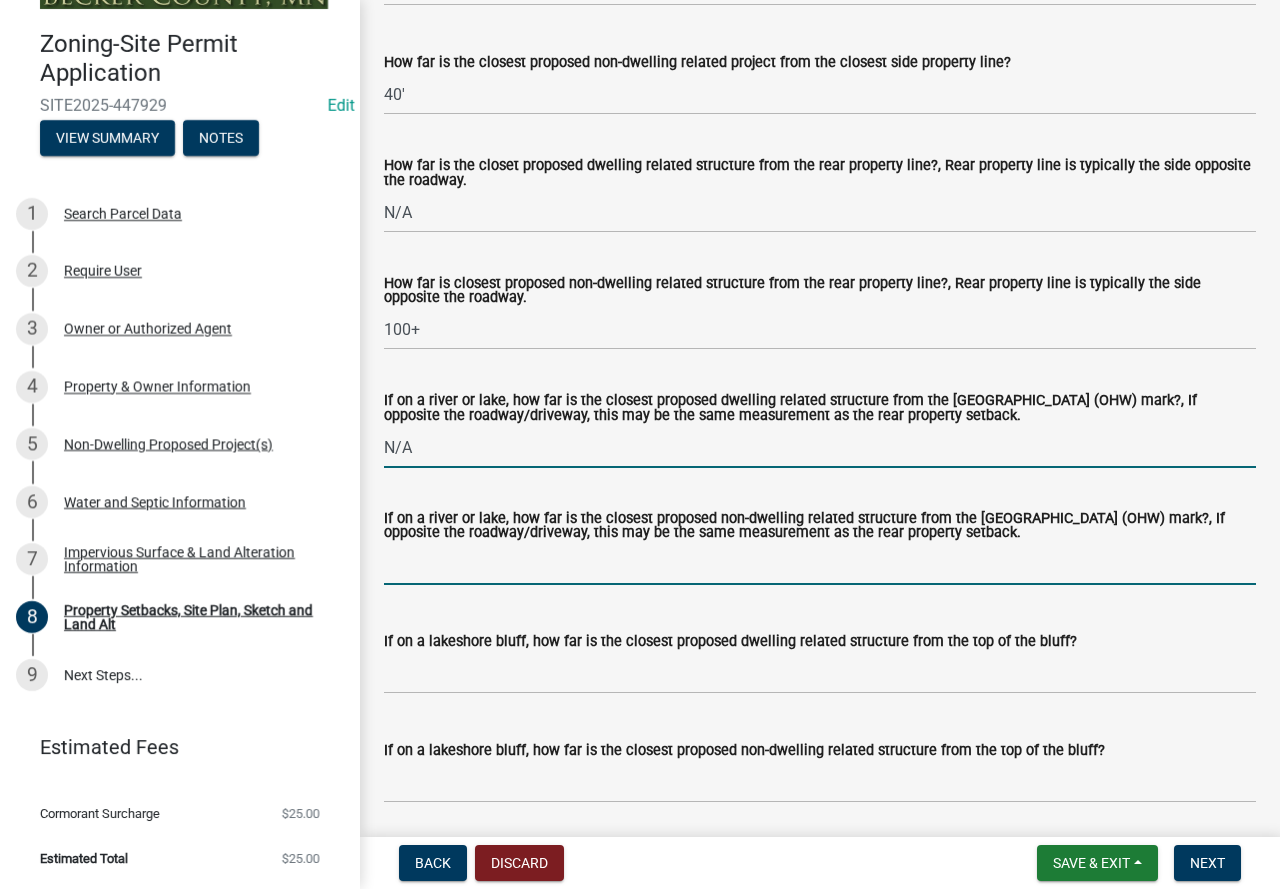 click on "If on a river or lake, how far is the closest proposed non-dwelling related structure from the [GEOGRAPHIC_DATA] (OHW) mark?, If opposite the roadway/driveway, this may be the same measurement as the rear property setback." at bounding box center [820, 564] 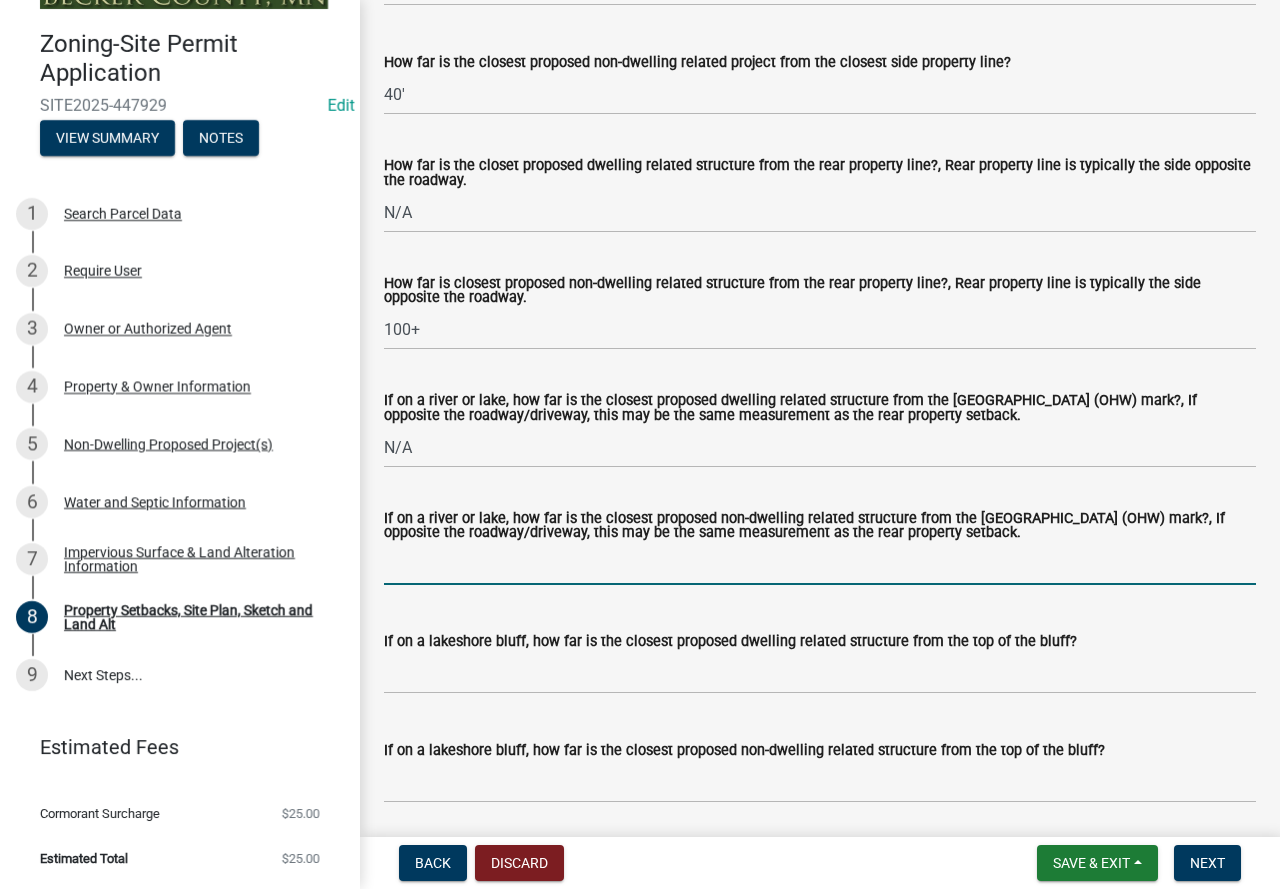 type on "N/A" 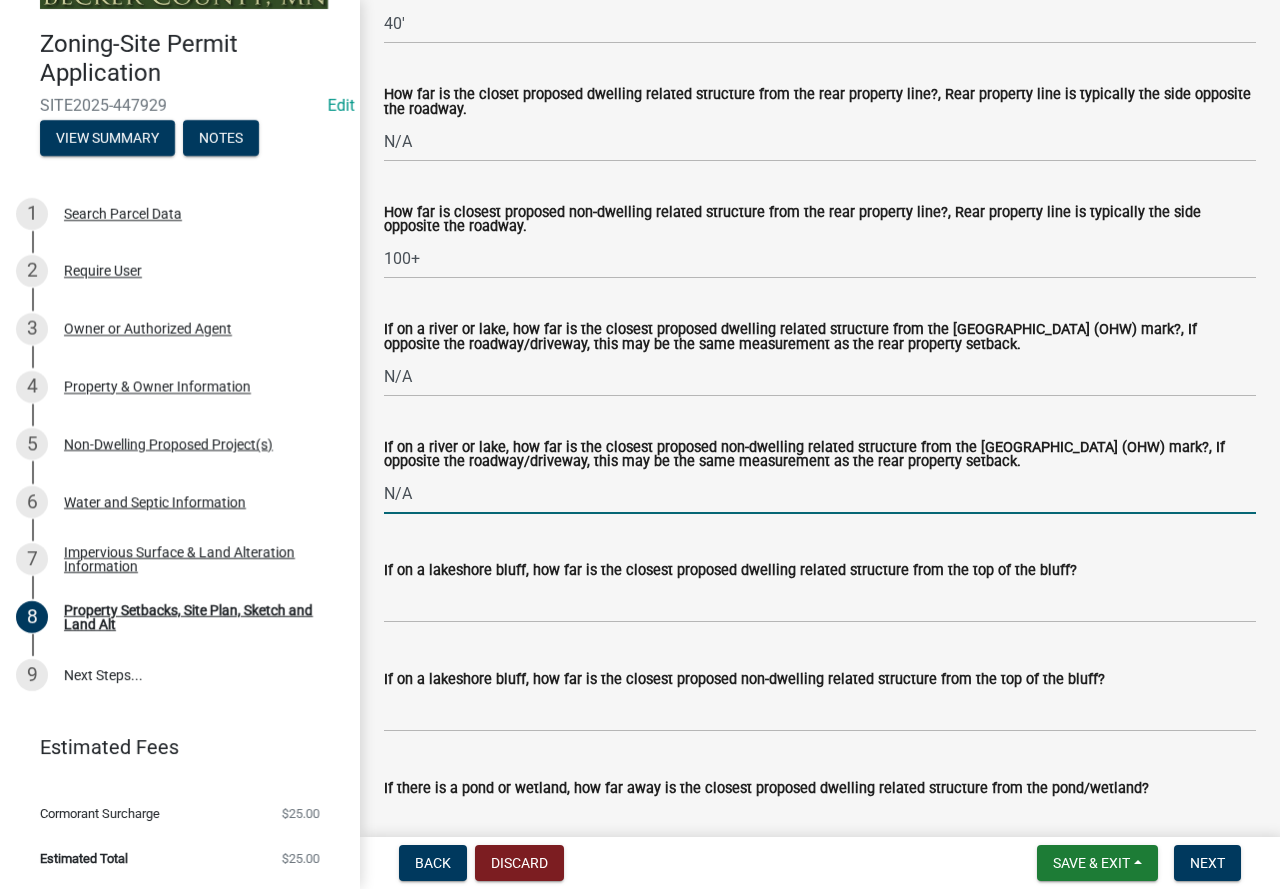 scroll, scrollTop: 4702, scrollLeft: 0, axis: vertical 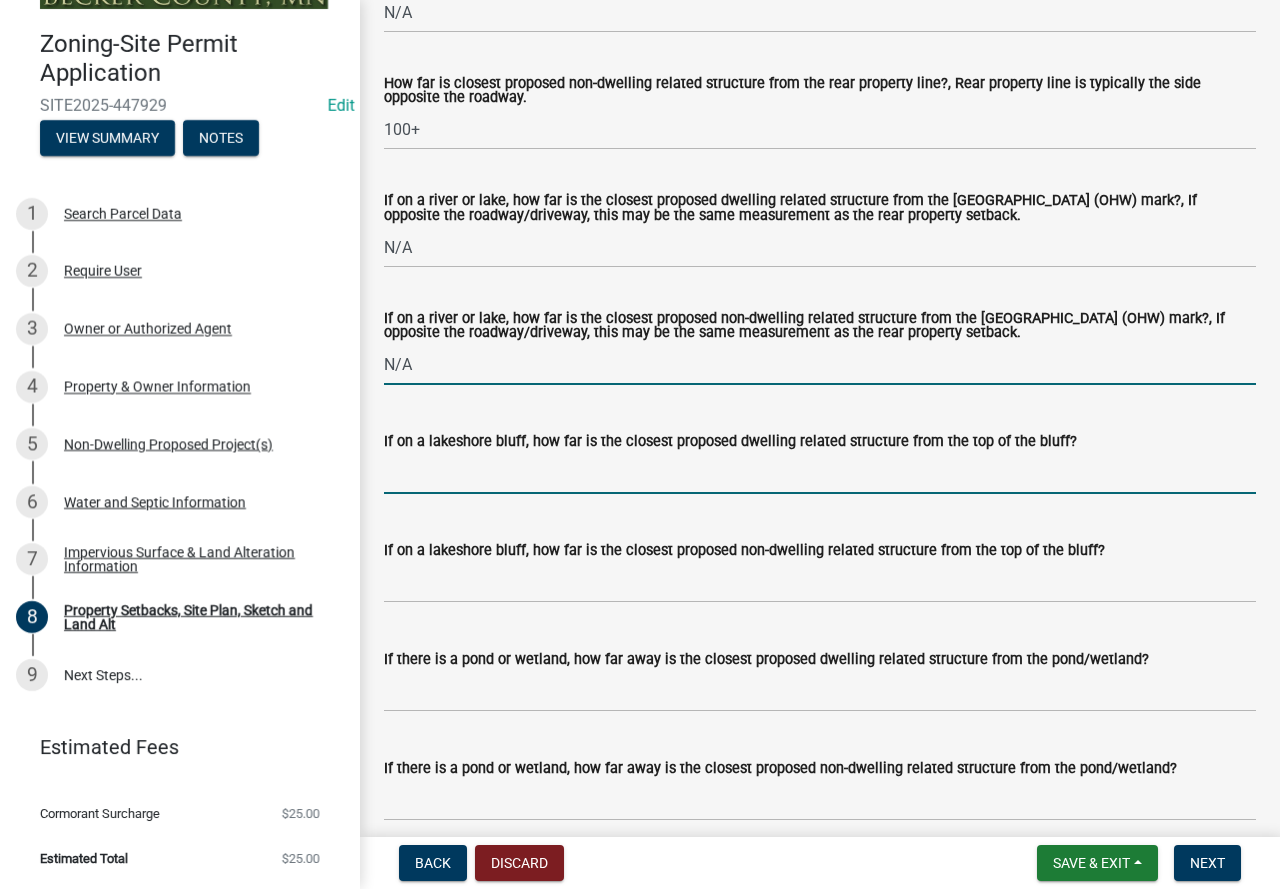 click on "If on a lakeshore bluff, how far is the closest proposed dwelling related structure from the top of the bluff?" at bounding box center [820, 473] 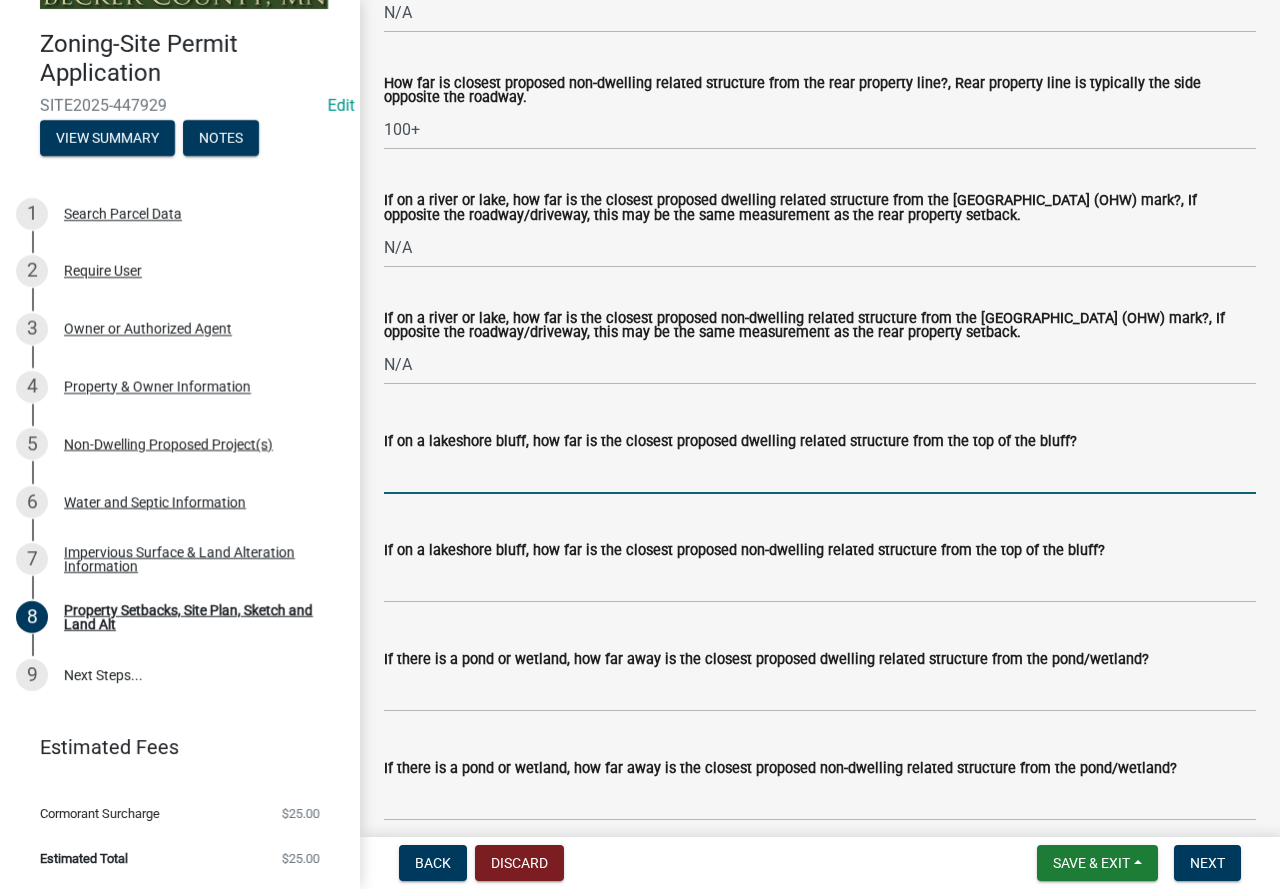 type on "N/A" 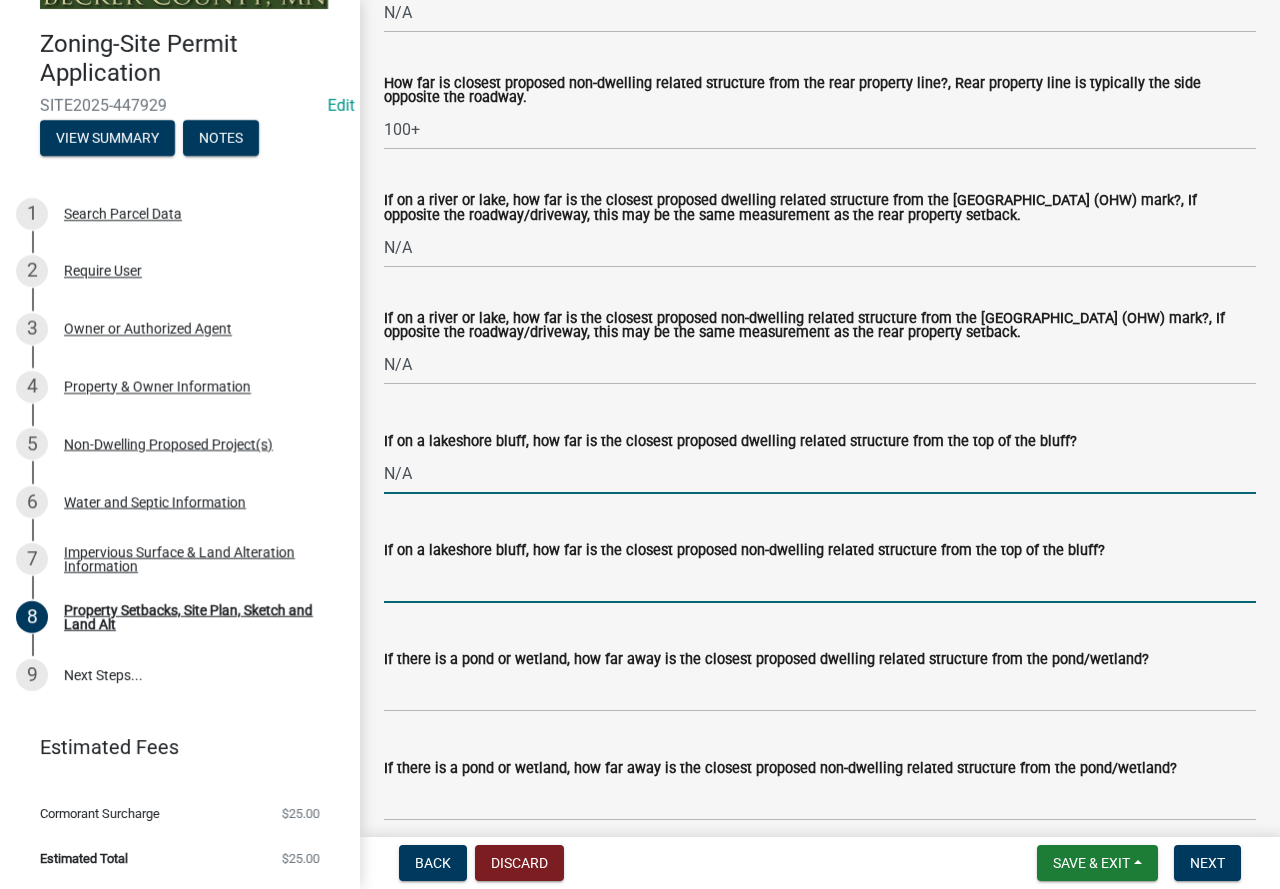 click on "If on a lakeshore bluff, how far is the closest proposed non-dwelling related structure from the top of the bluff?" at bounding box center [820, 582] 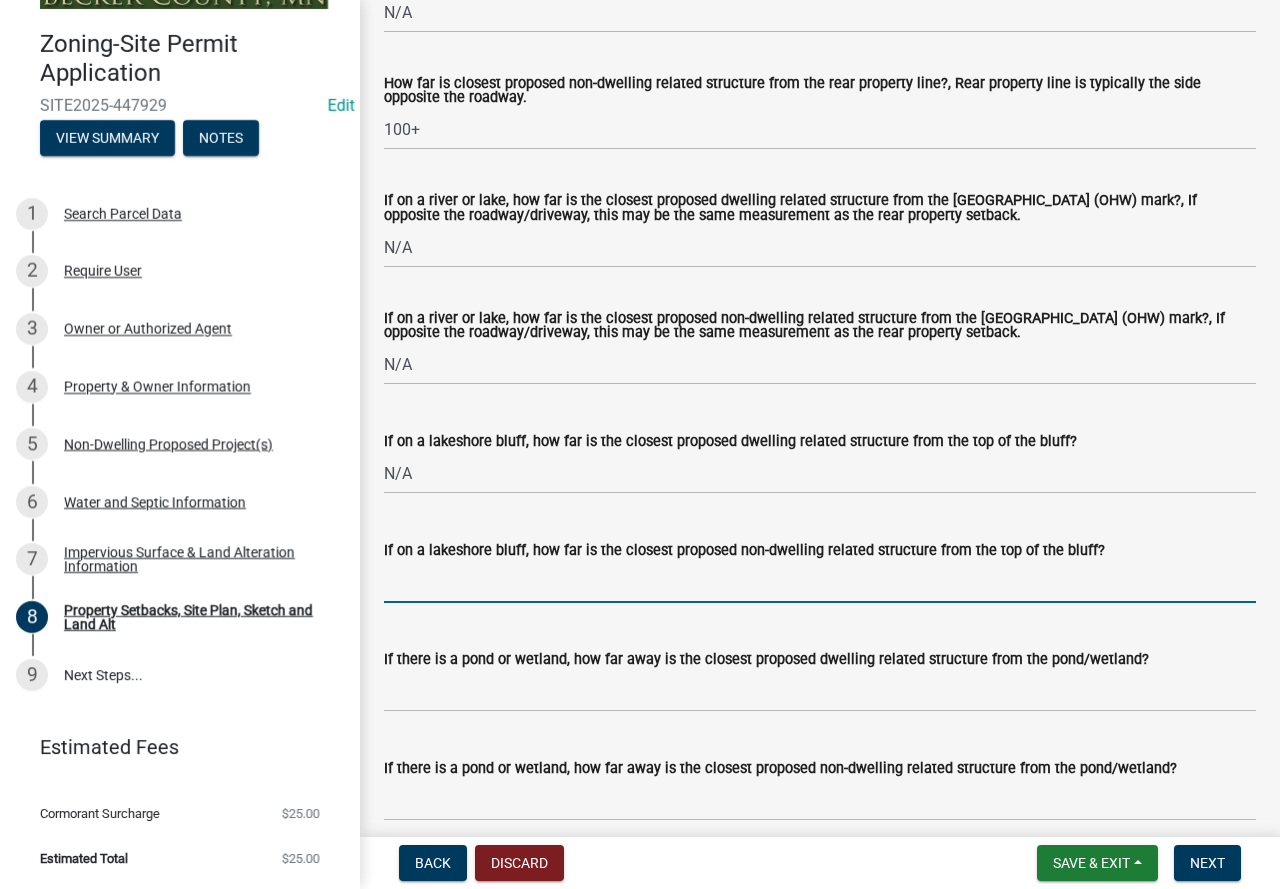 type on "N/A" 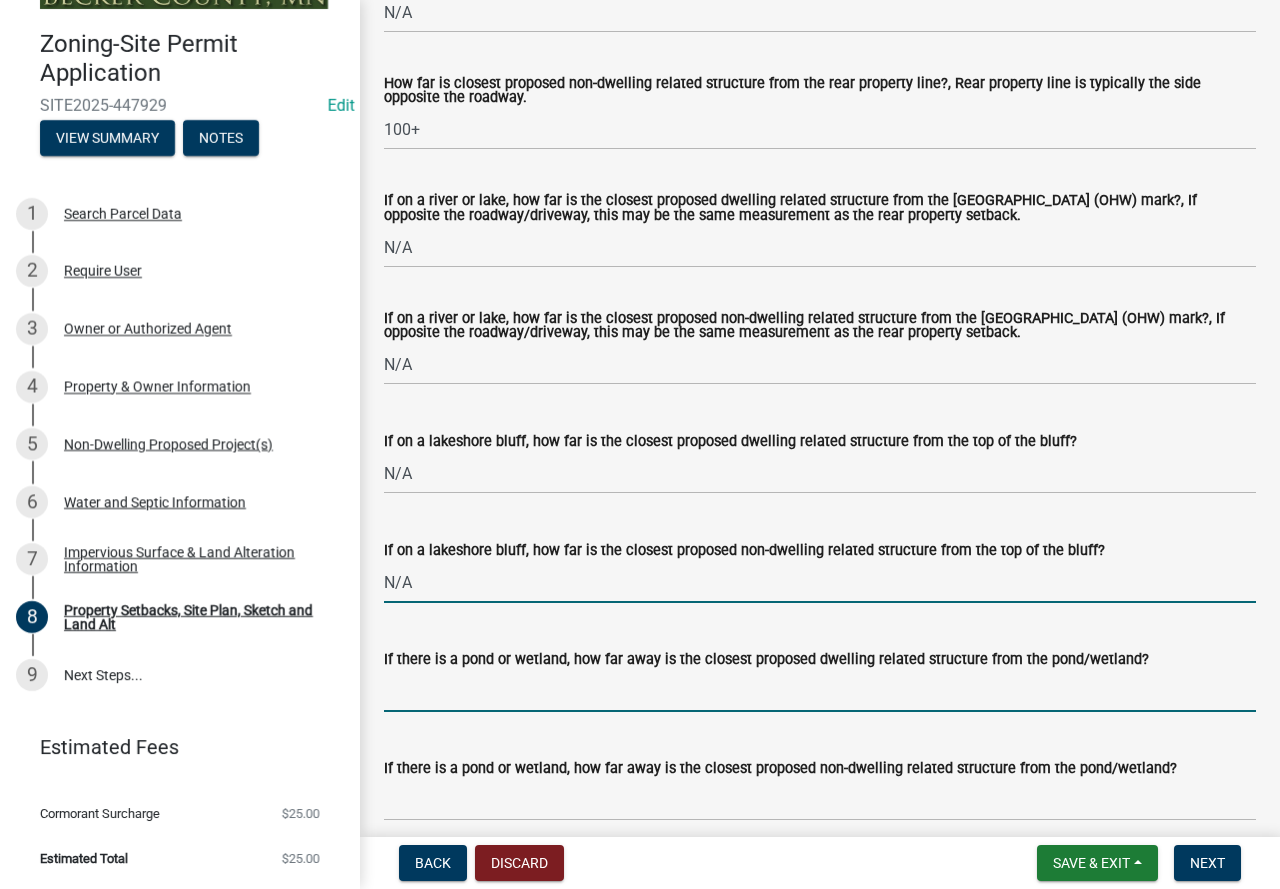 click on "If there is a pond or wetland, how far away is the closest proposed dwelling related structure from the pond/wetland?" at bounding box center [820, 691] 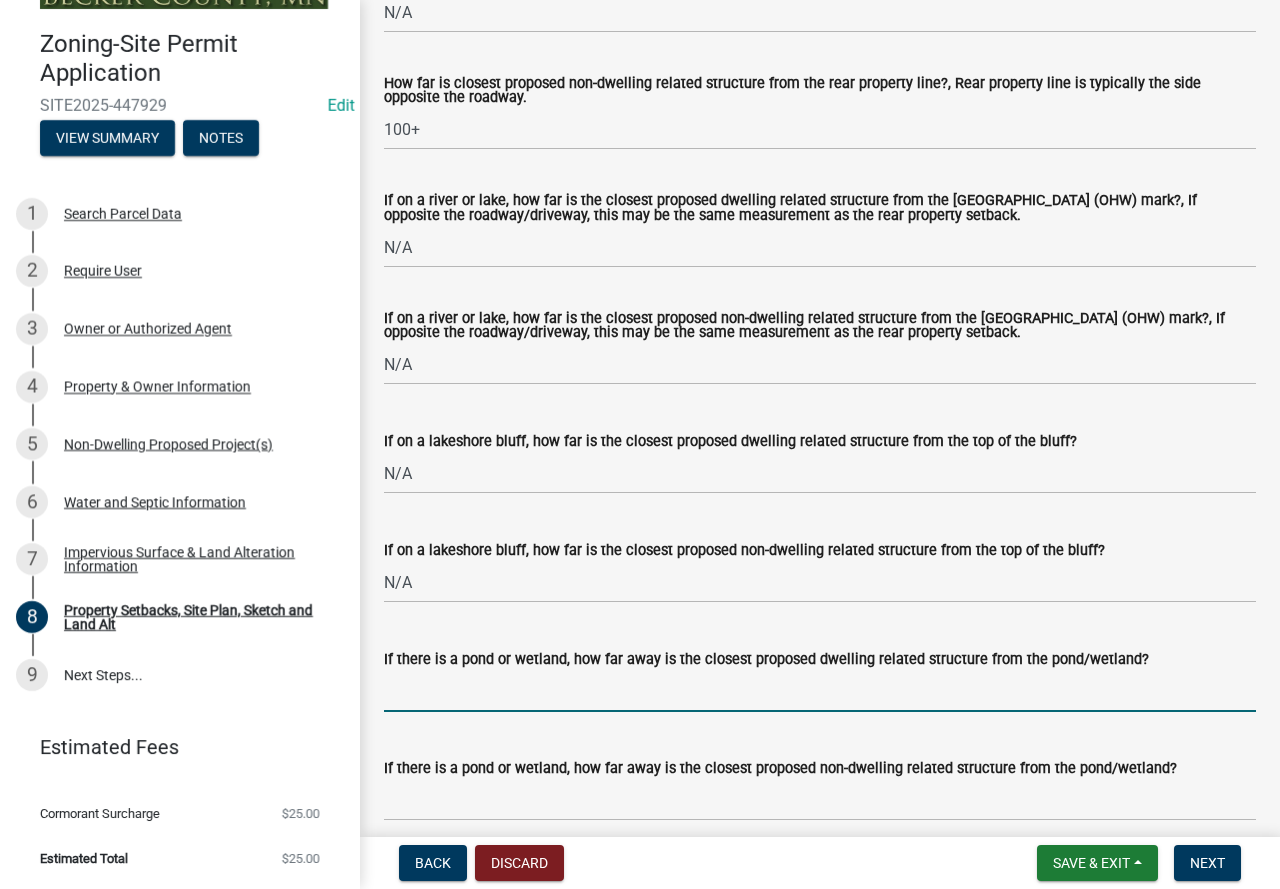 type on "N/A" 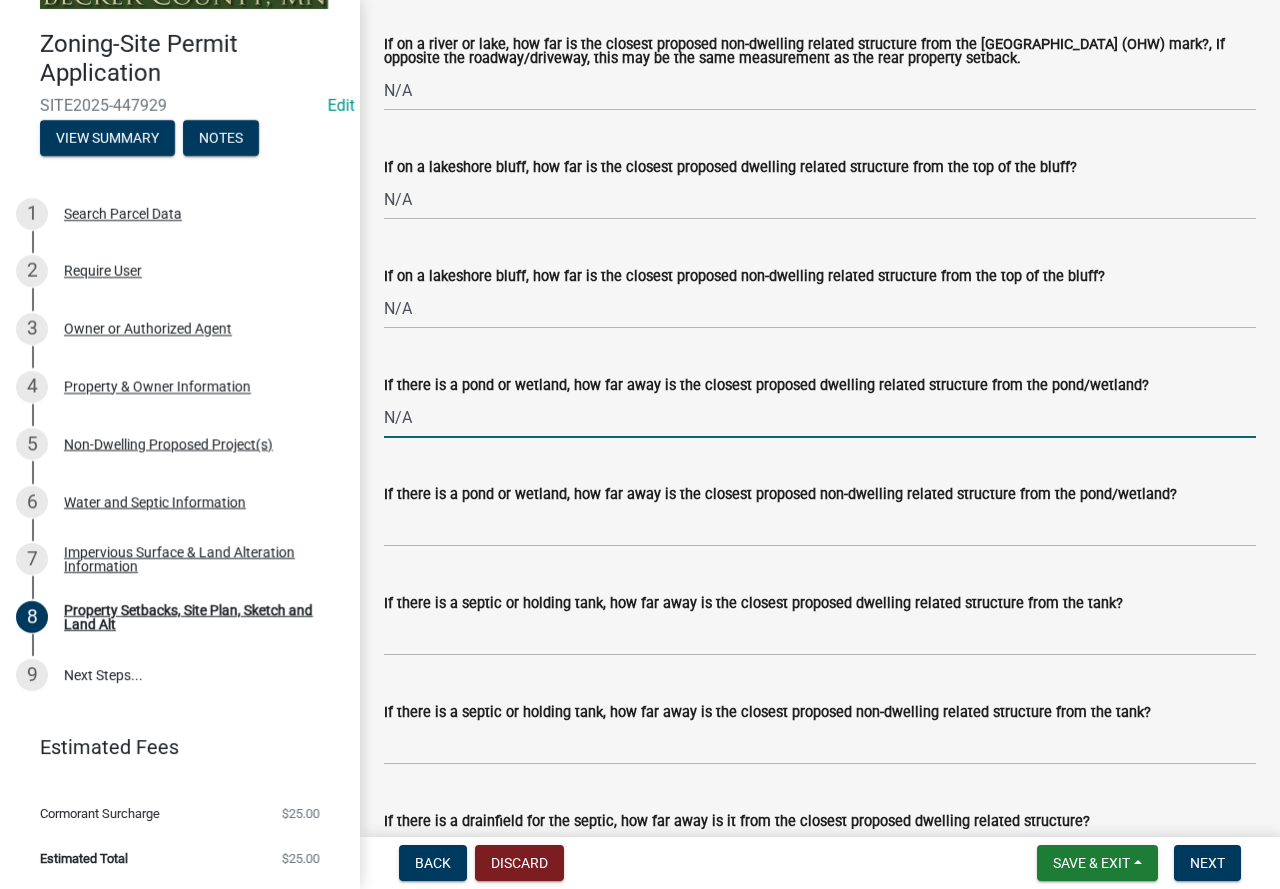 scroll, scrollTop: 5002, scrollLeft: 0, axis: vertical 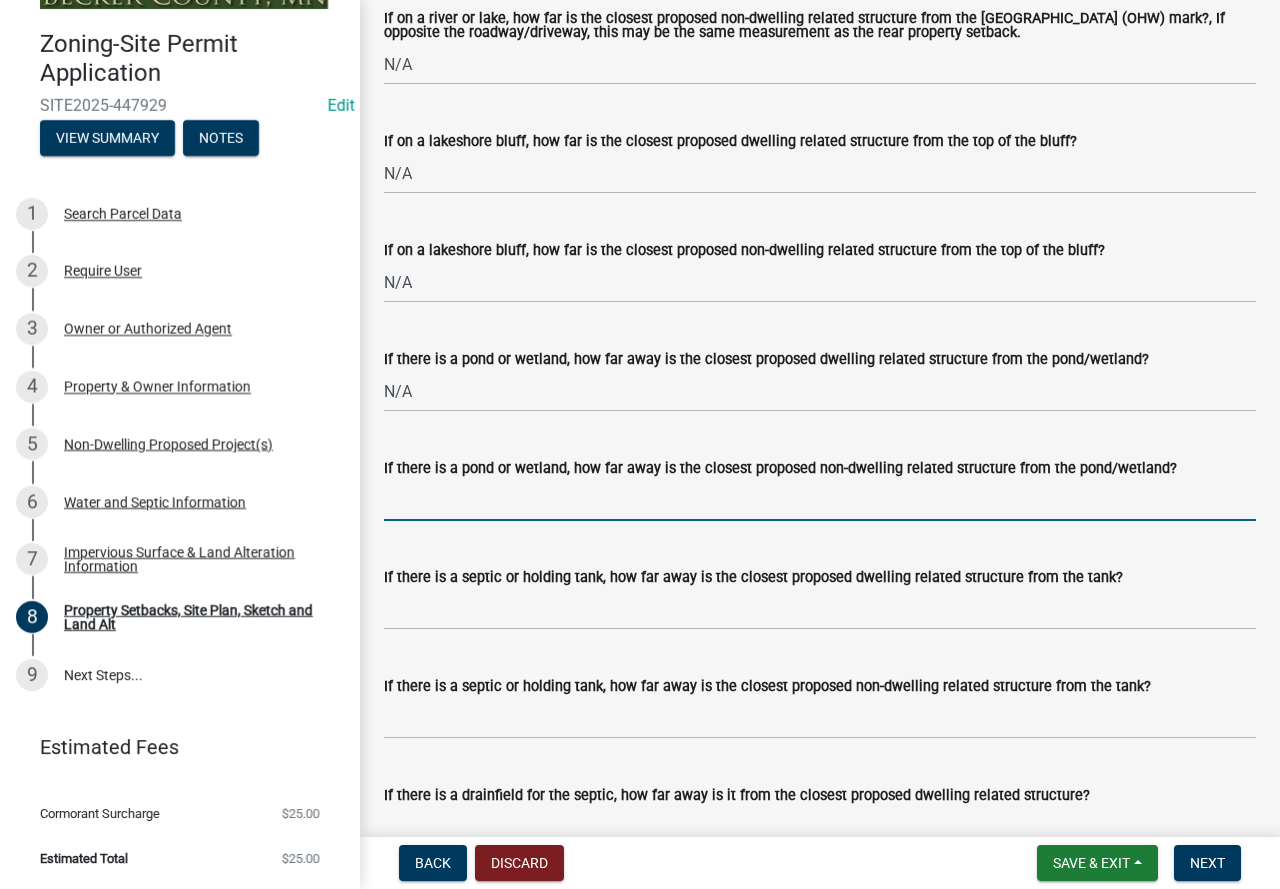 click on "If there is a pond or wetland, how far away is the closest proposed non-dwelling related structure from the pond/wetland?" at bounding box center (820, 500) 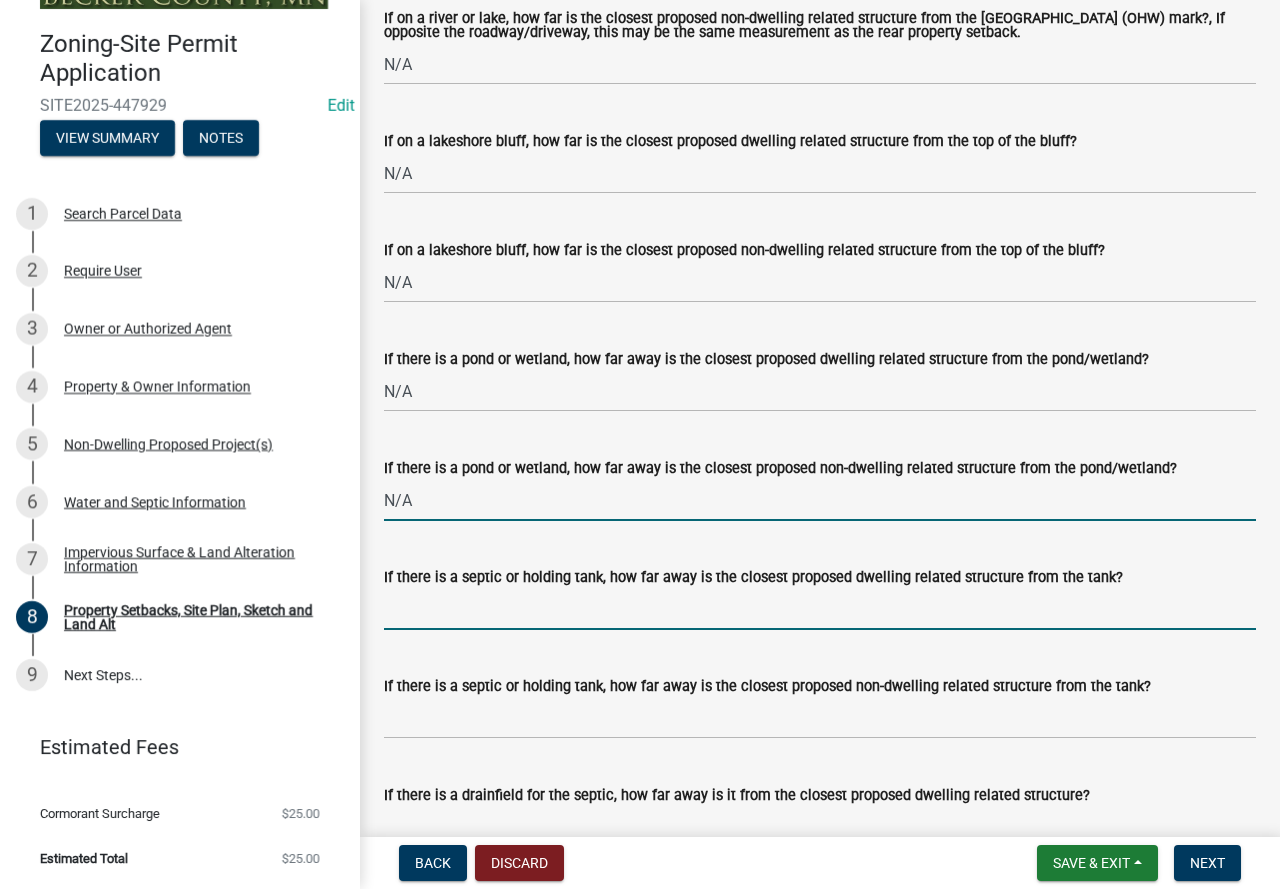 click on "If there is a septic or holding tank, how far away is the closest proposed dwelling related structure from the tank?" at bounding box center [820, 609] 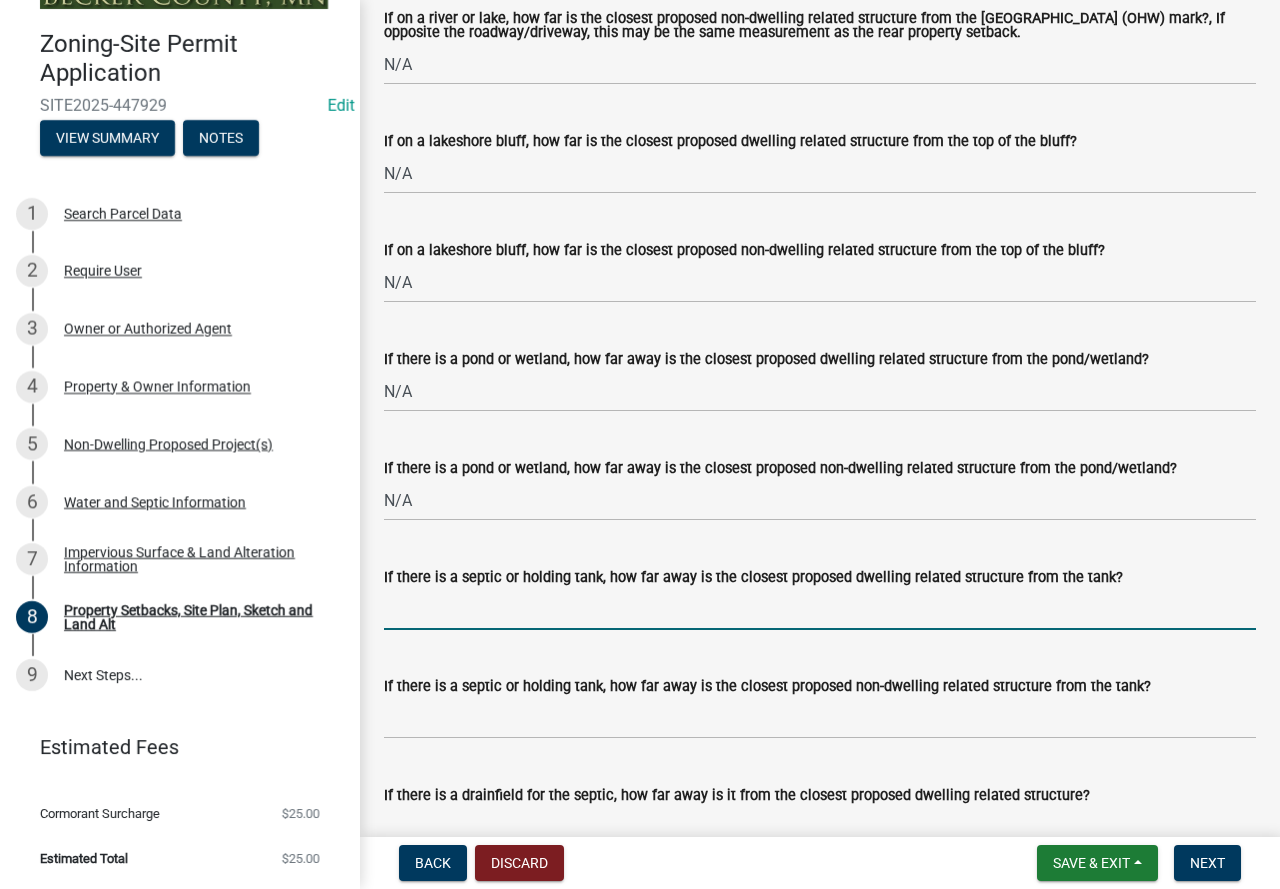 click on "If there is a septic or holding tank, how far away is the closest proposed dwelling related structure from the tank?" at bounding box center (820, 609) 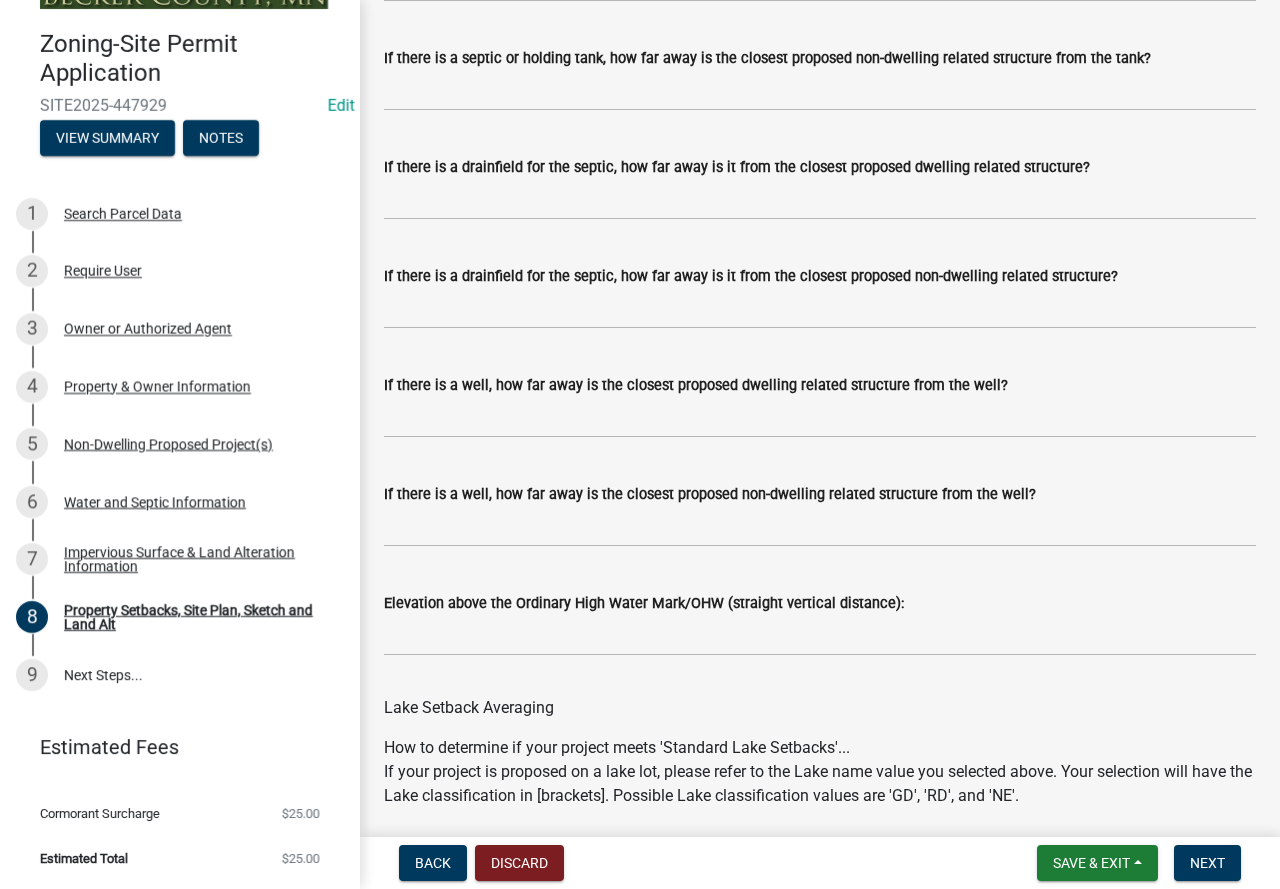 scroll, scrollTop: 5702, scrollLeft: 0, axis: vertical 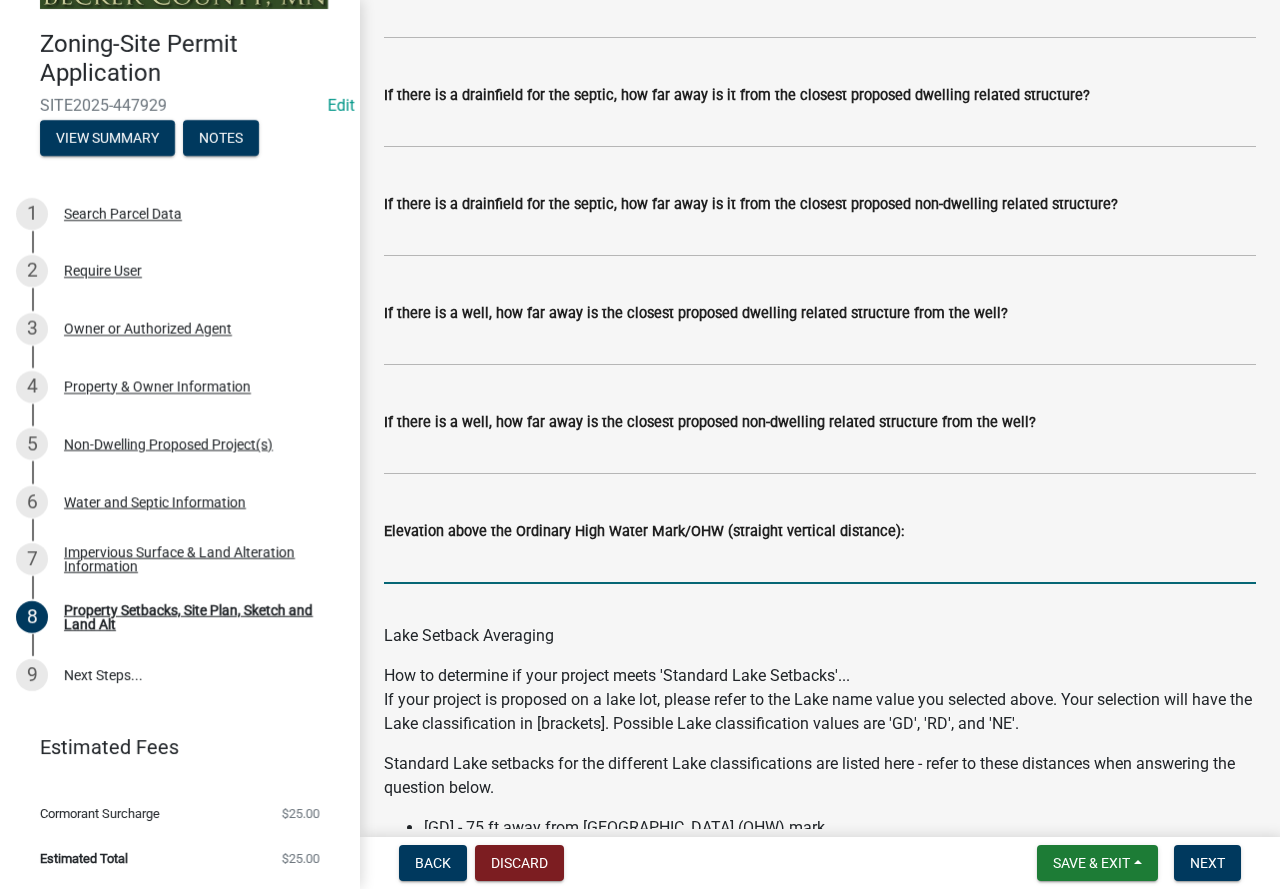 click on "Elevation above the Ordinary High Water Mark/OHW (straight vertical distance):" at bounding box center [820, 563] 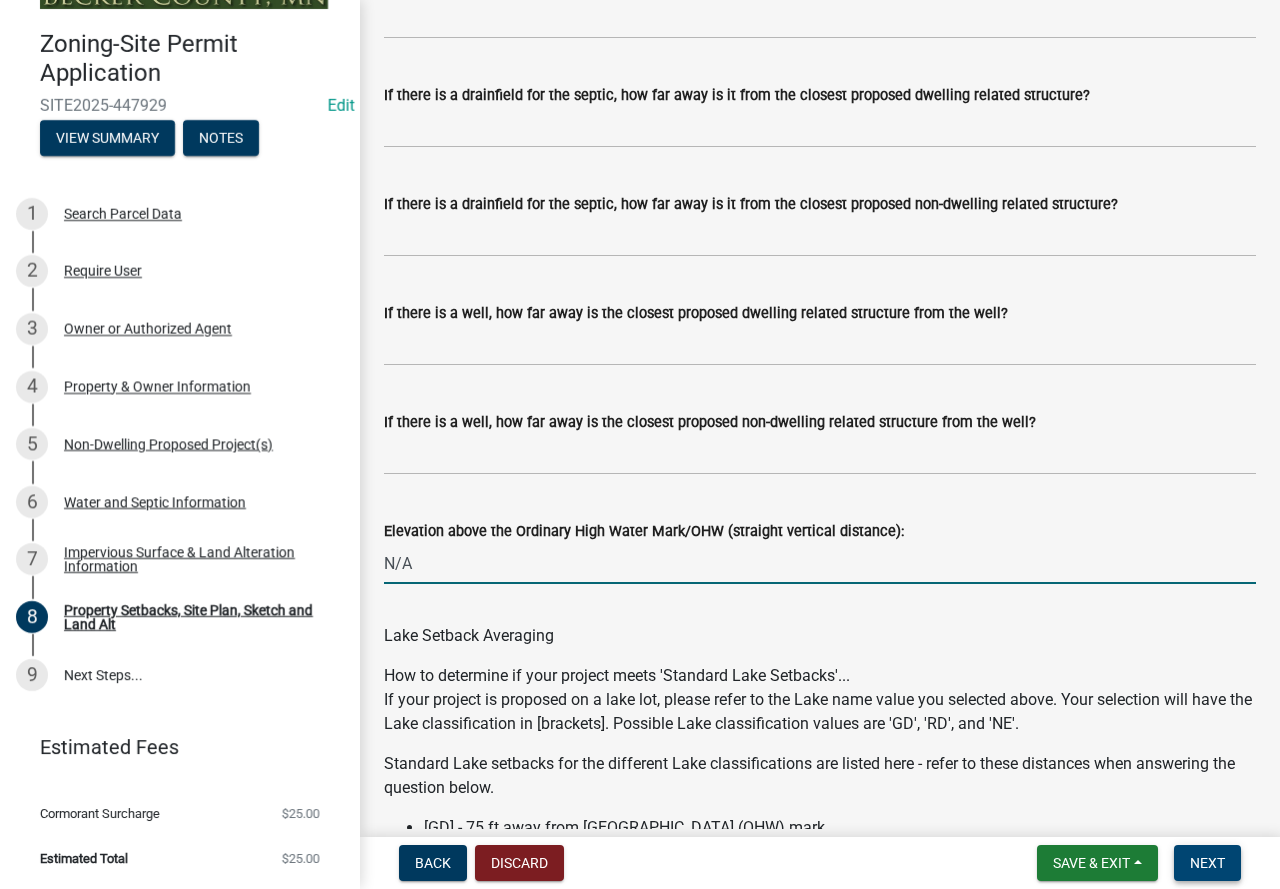 click on "Next" at bounding box center (1207, 863) 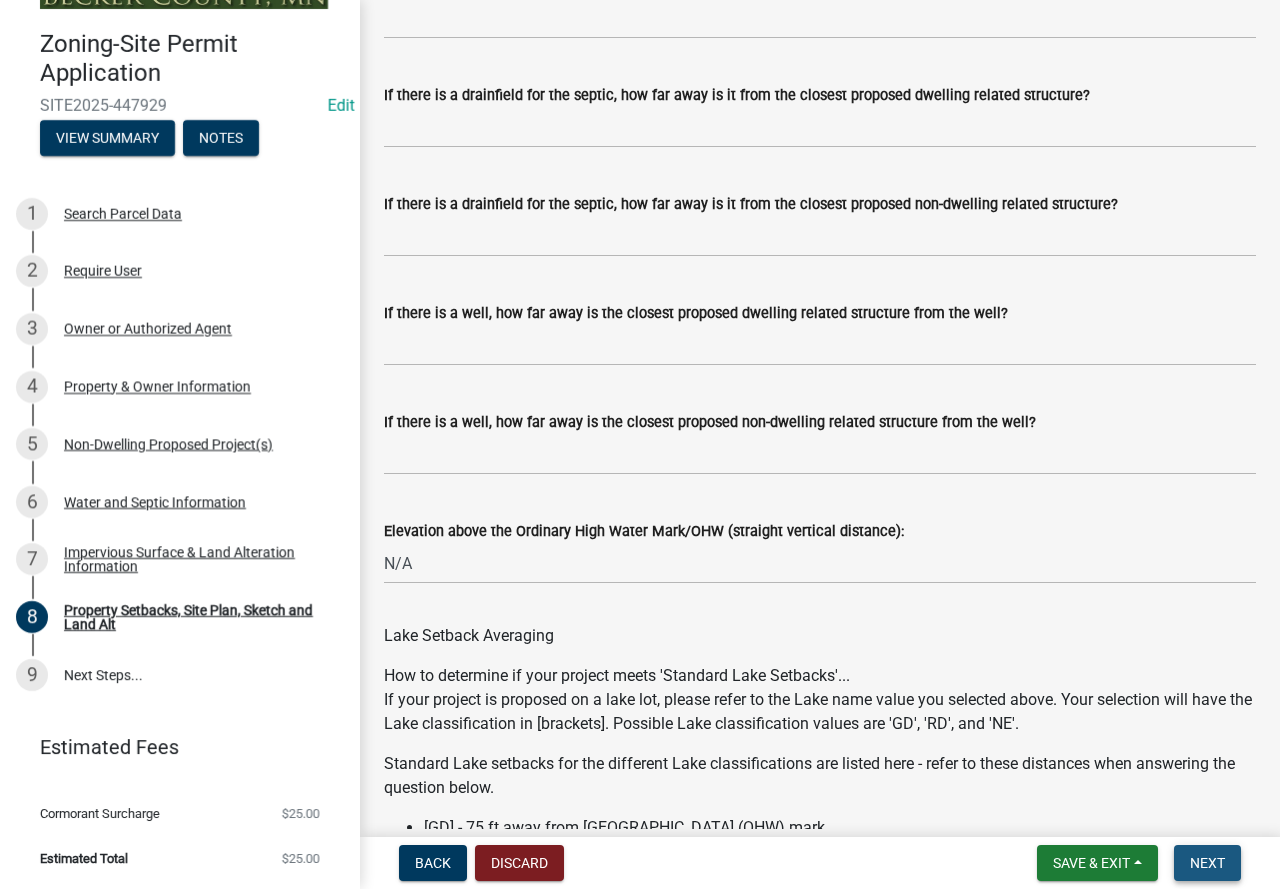 scroll, scrollTop: 5742, scrollLeft: 0, axis: vertical 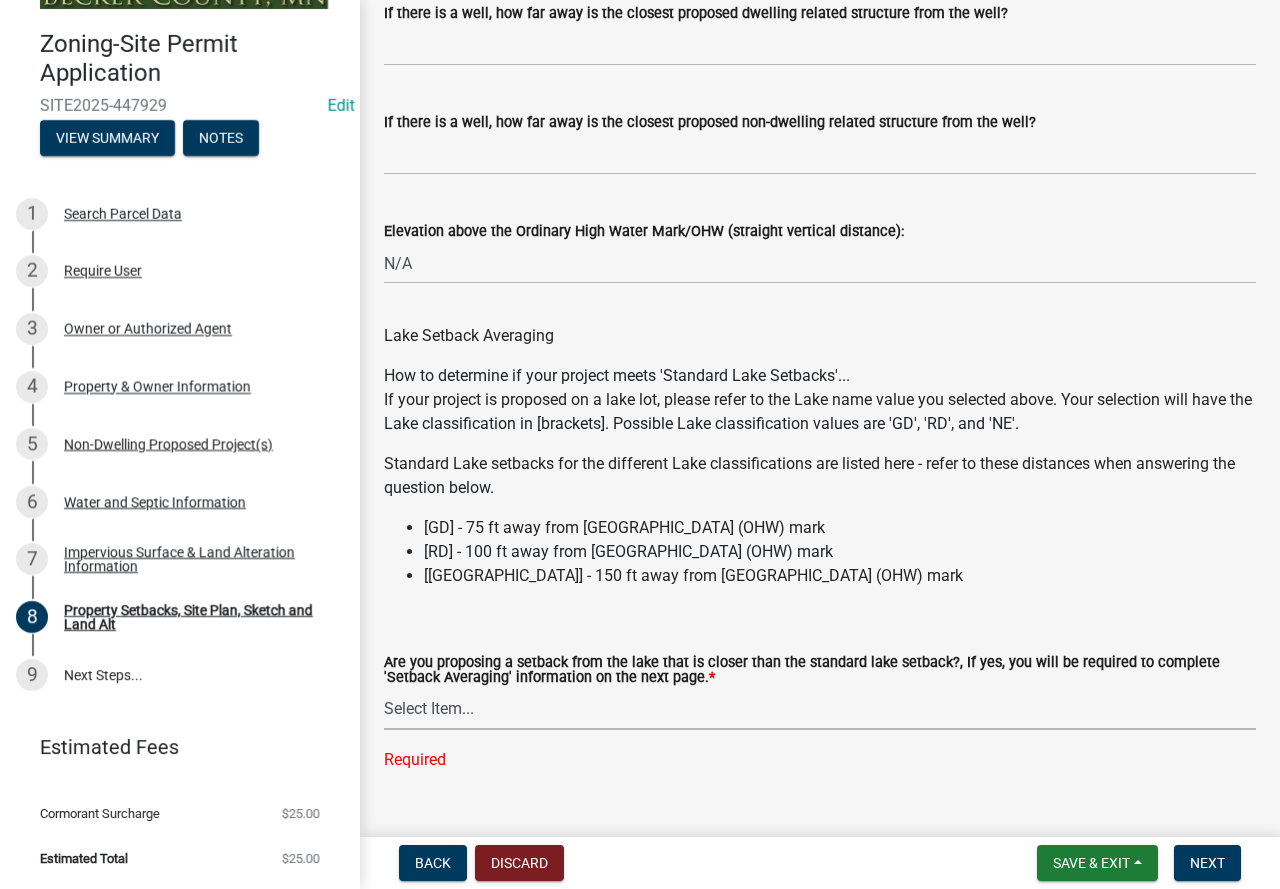 click on "Select Item...   Yes   No   N/A" at bounding box center (820, 709) 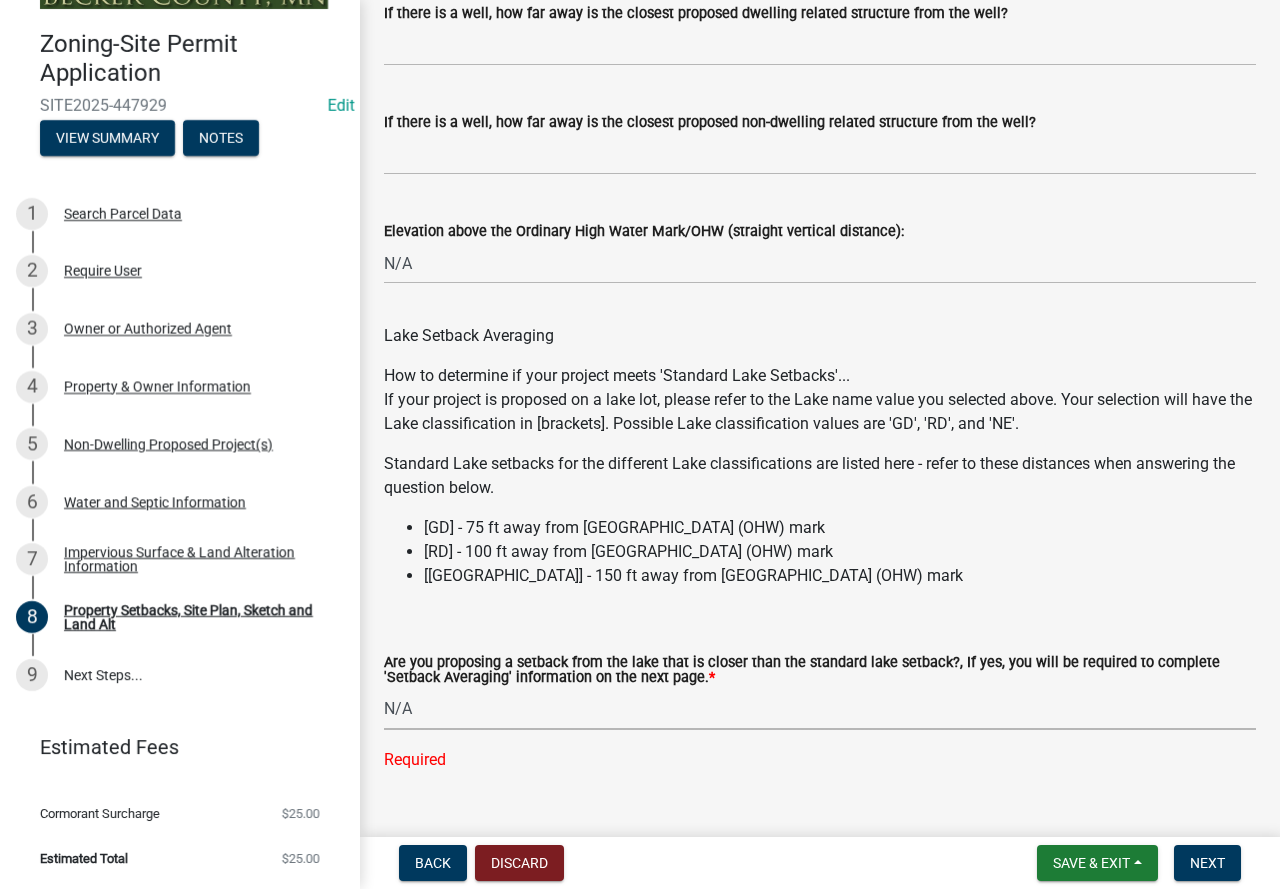 click on "Select Item...   Yes   No   N/A" at bounding box center [820, 709] 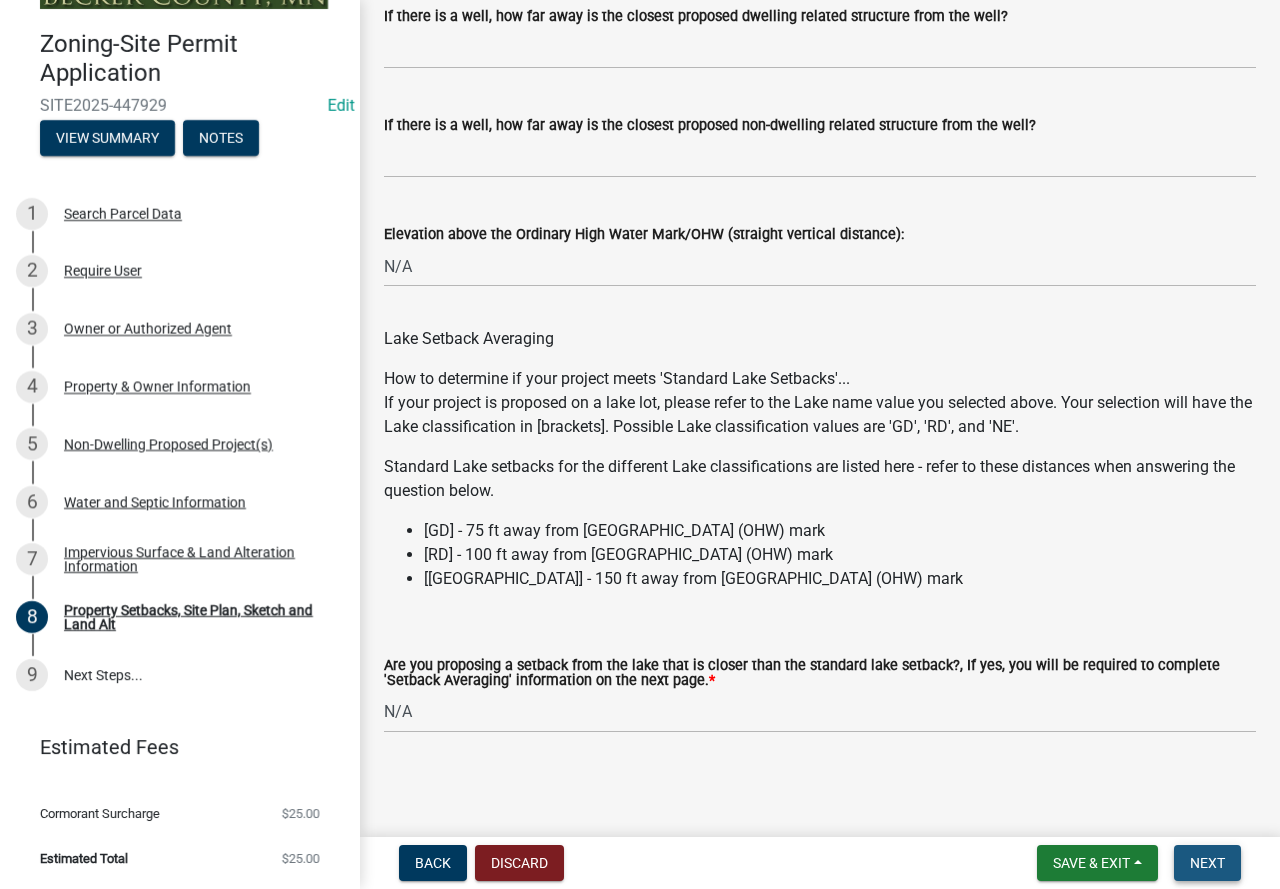 click on "Next" at bounding box center (1207, 863) 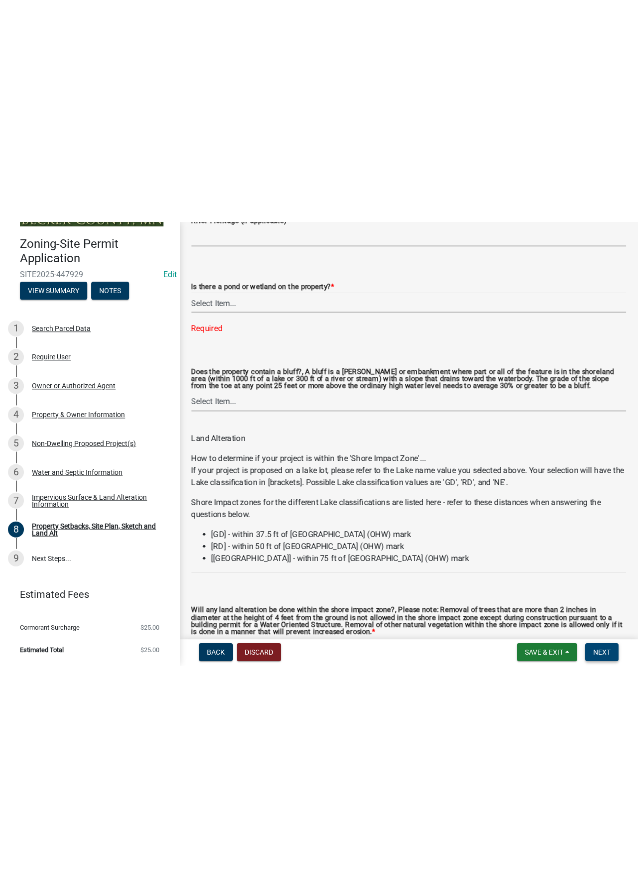 scroll, scrollTop: 1997, scrollLeft: 0, axis: vertical 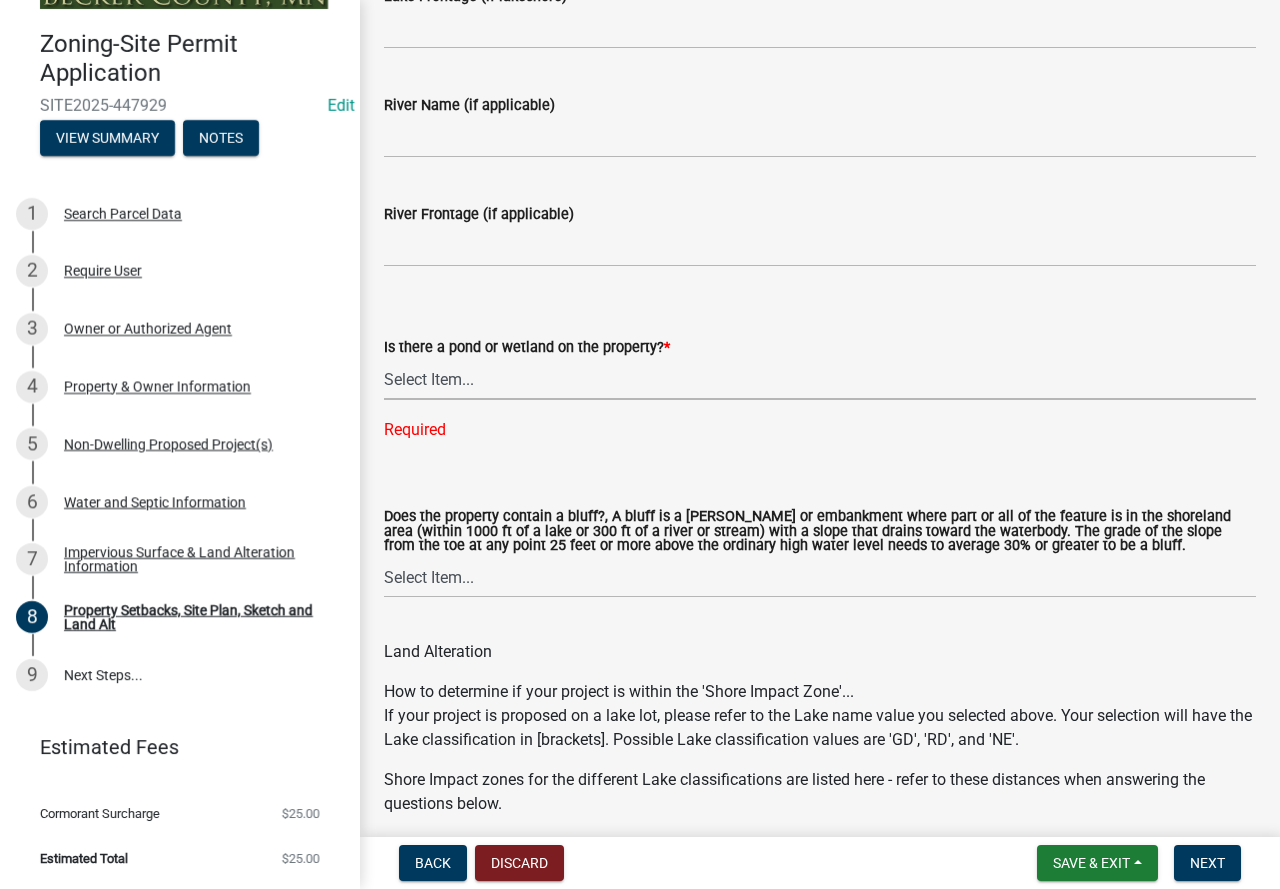 click on "Select Item...   Yes   No" at bounding box center (820, 379) 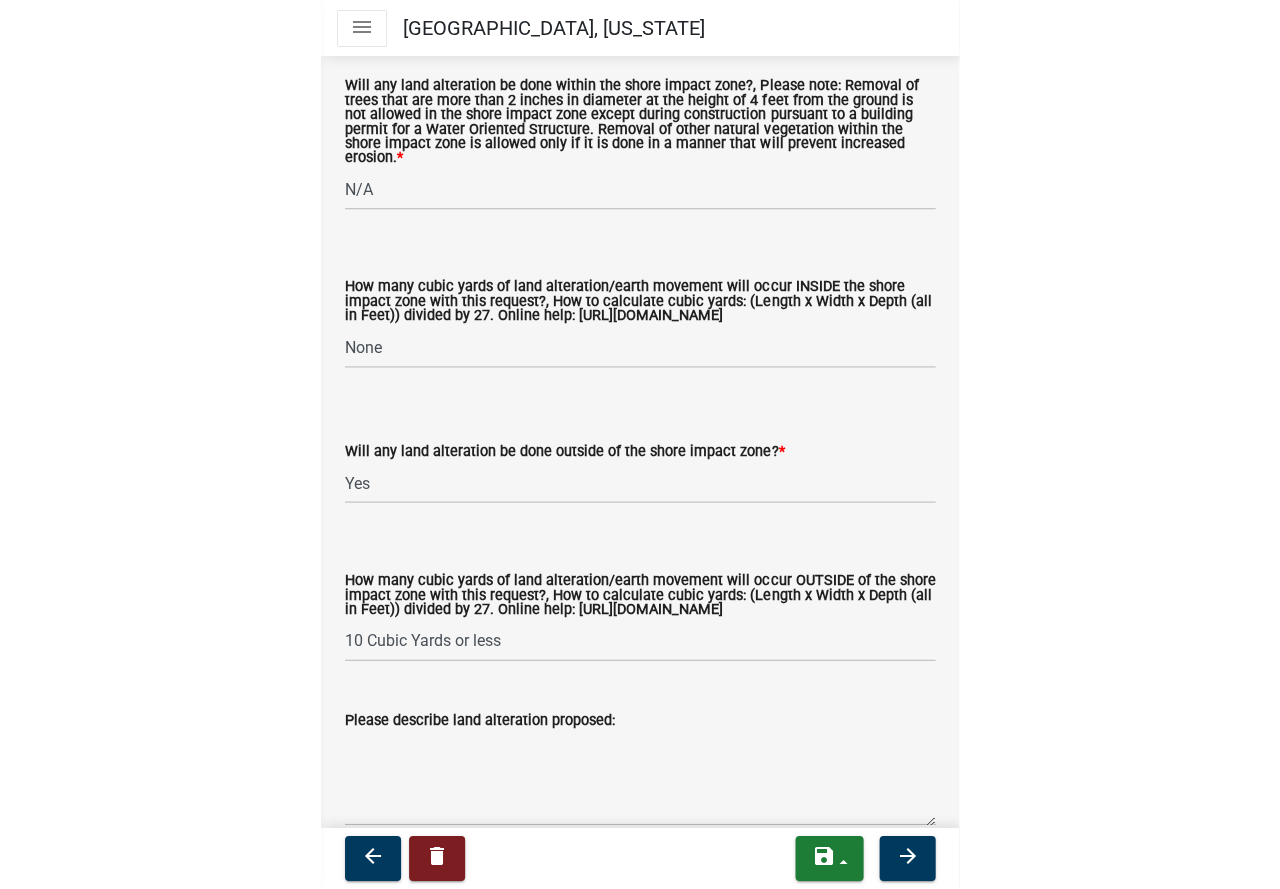scroll, scrollTop: 3137, scrollLeft: 0, axis: vertical 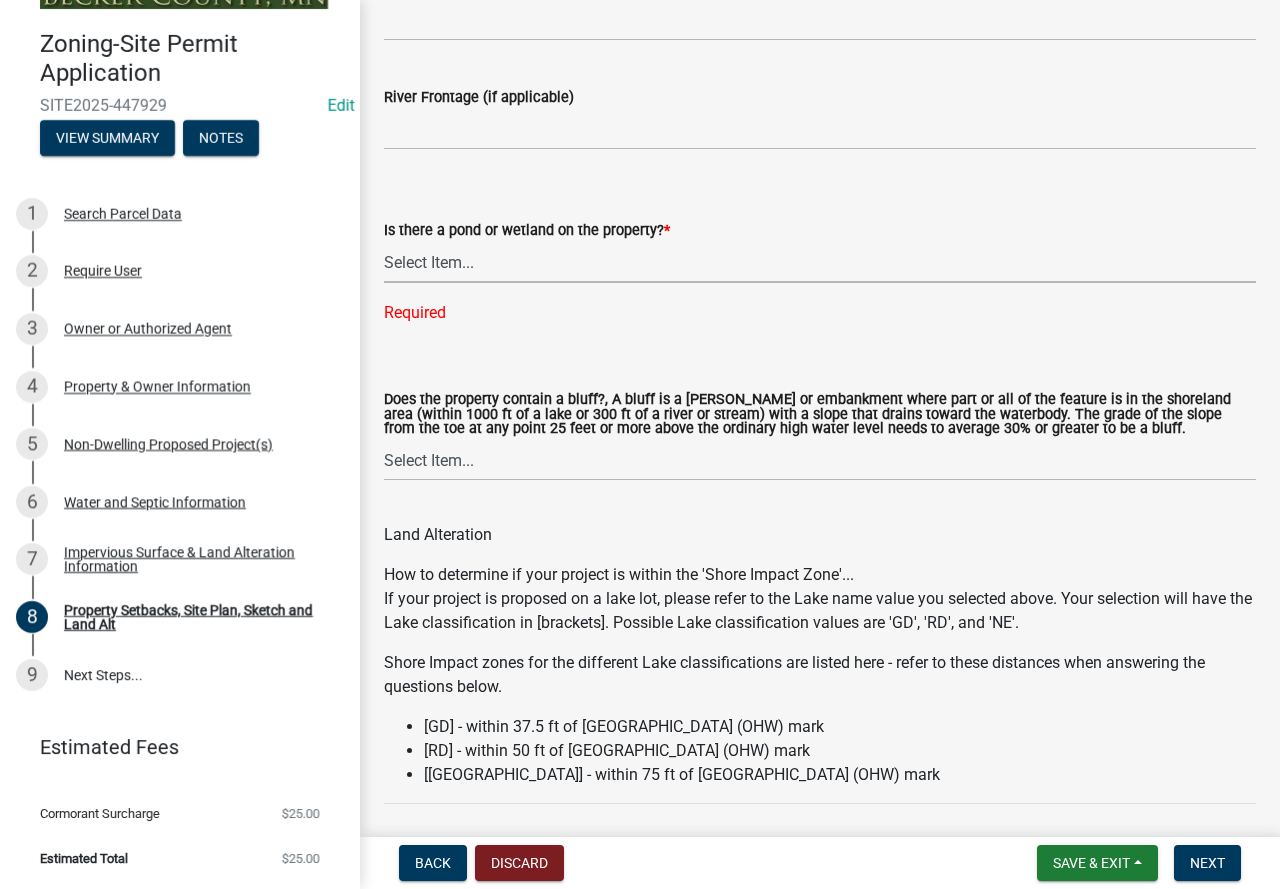 click on "Select Item...   Yes   No" at bounding box center [820, 262] 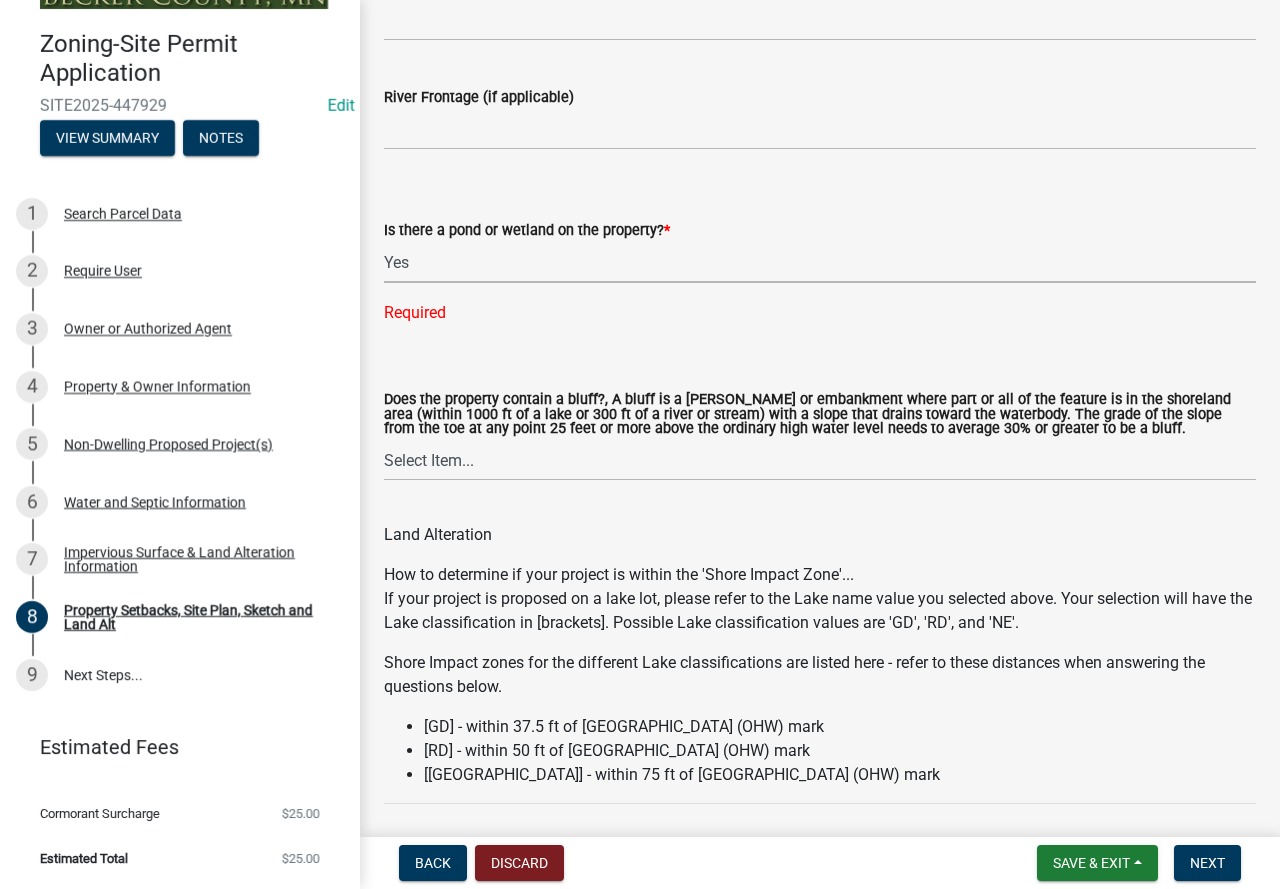 click on "Select Item...   Yes   No" at bounding box center (820, 262) 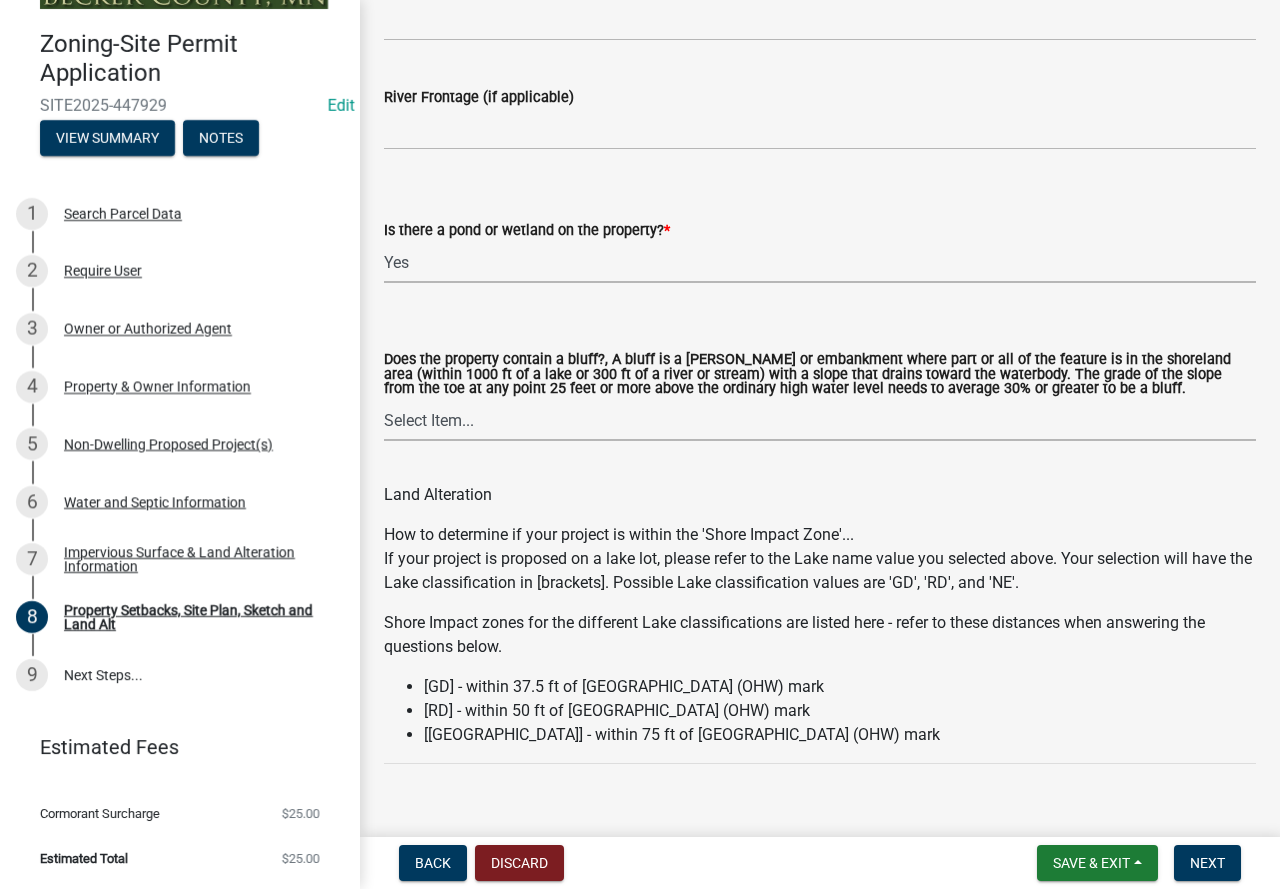 click on "Select Item...   Yes   No" at bounding box center [820, 420] 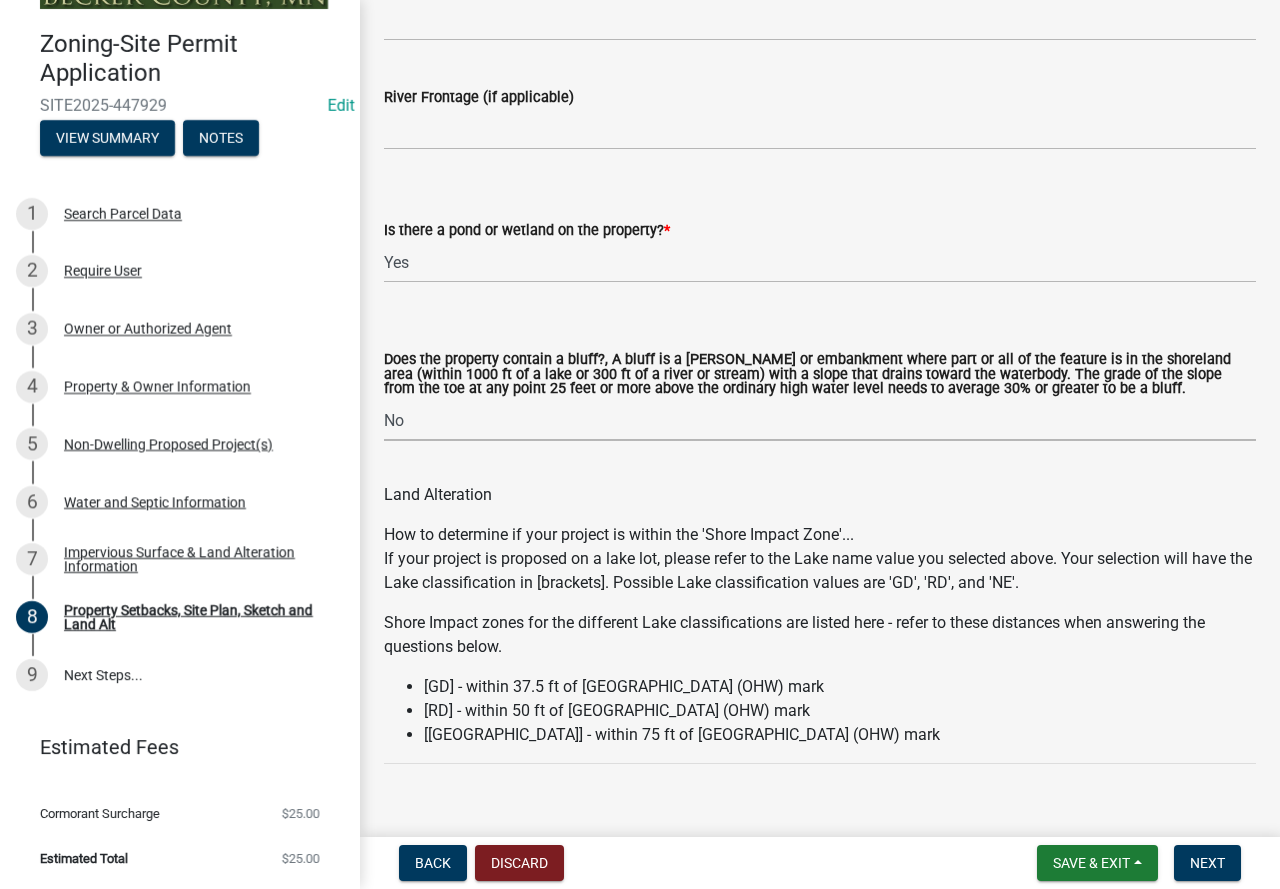 click on "Select Item...   Yes   No" at bounding box center [820, 420] 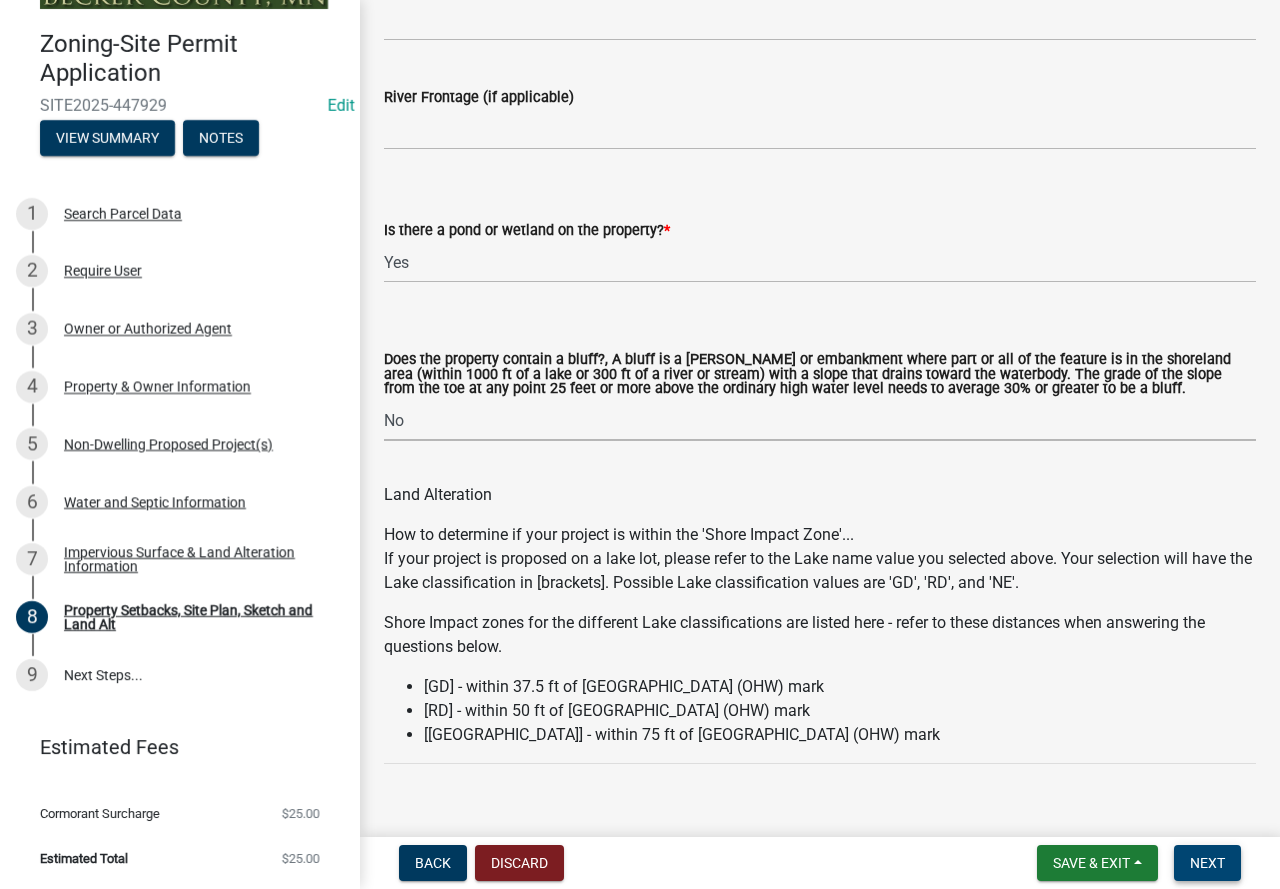 click on "Next" at bounding box center (1207, 863) 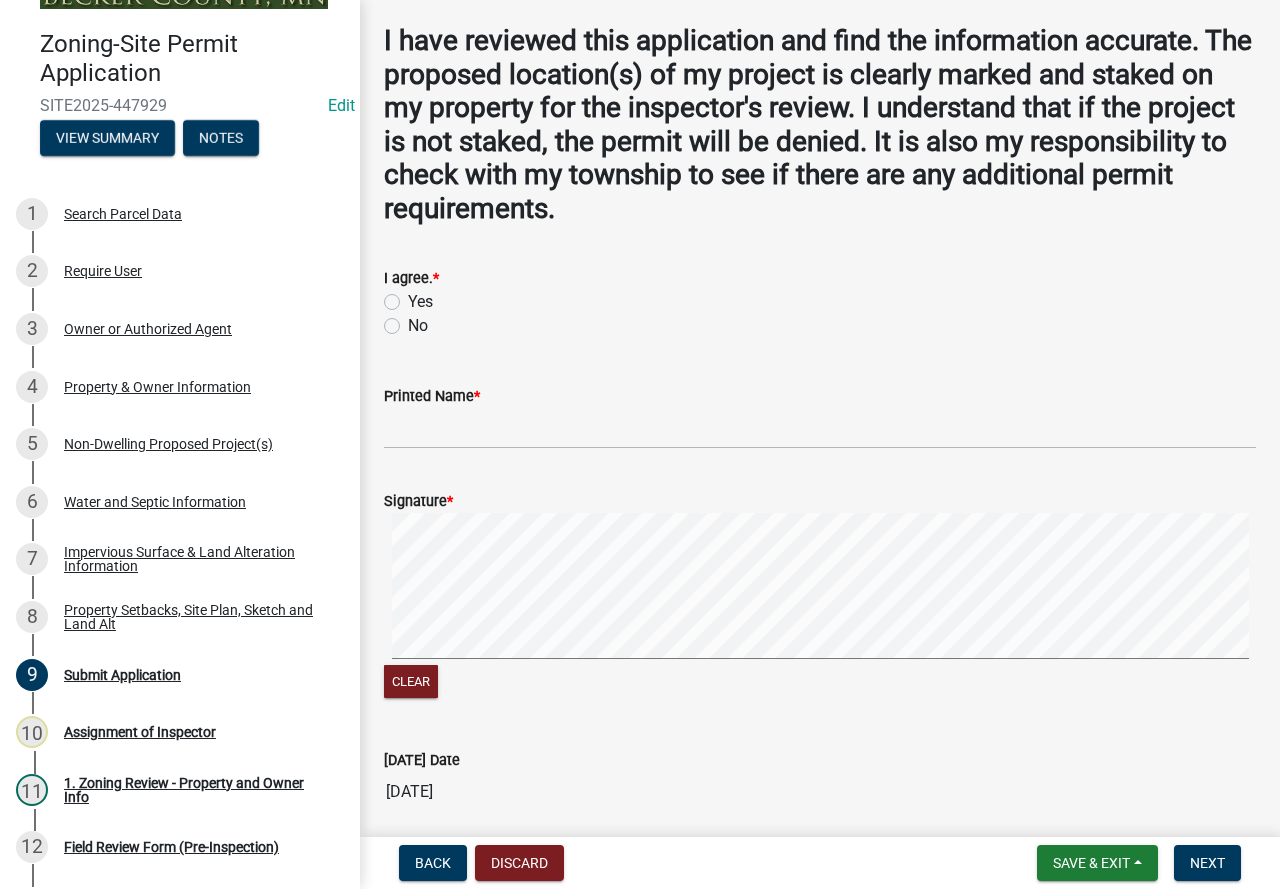scroll, scrollTop: 200, scrollLeft: 0, axis: vertical 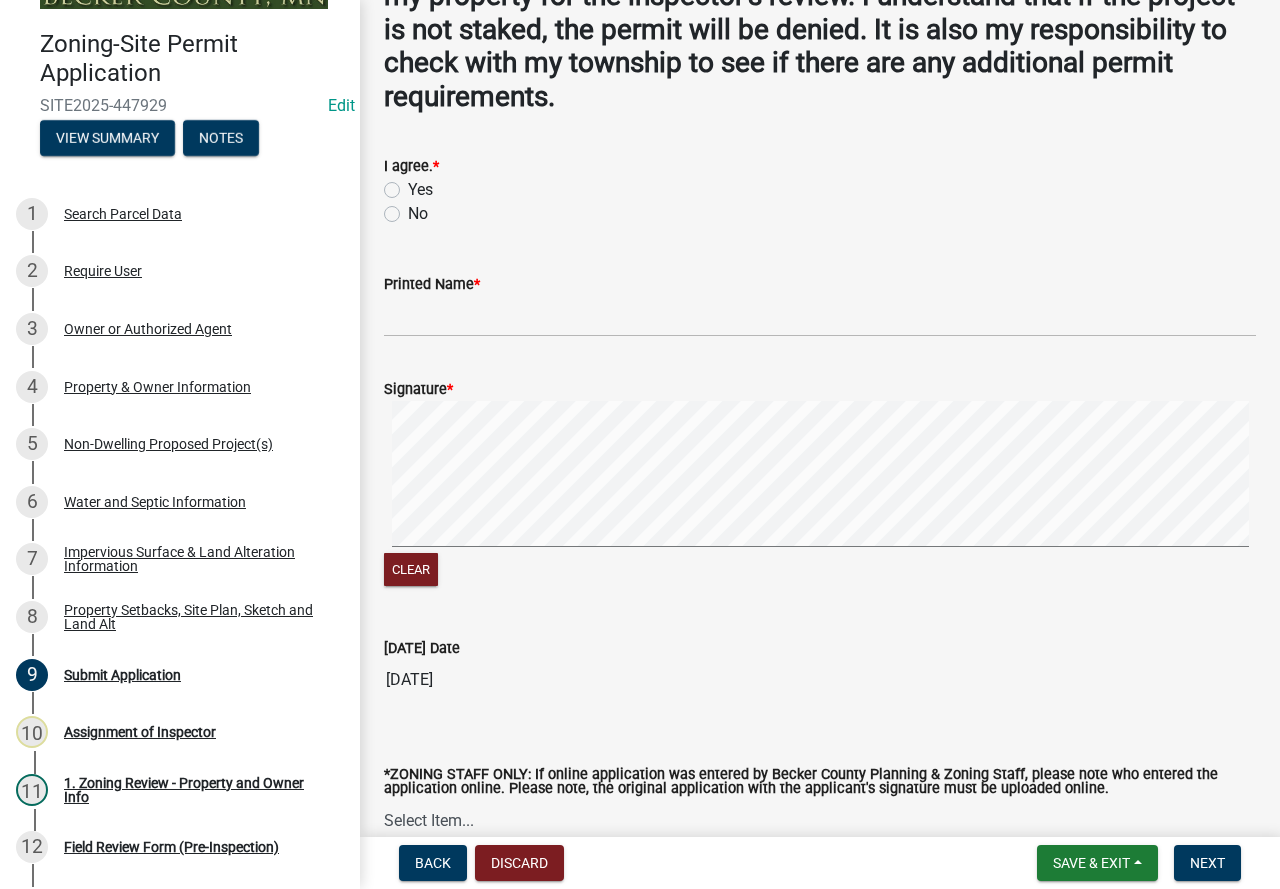 click on "Yes" 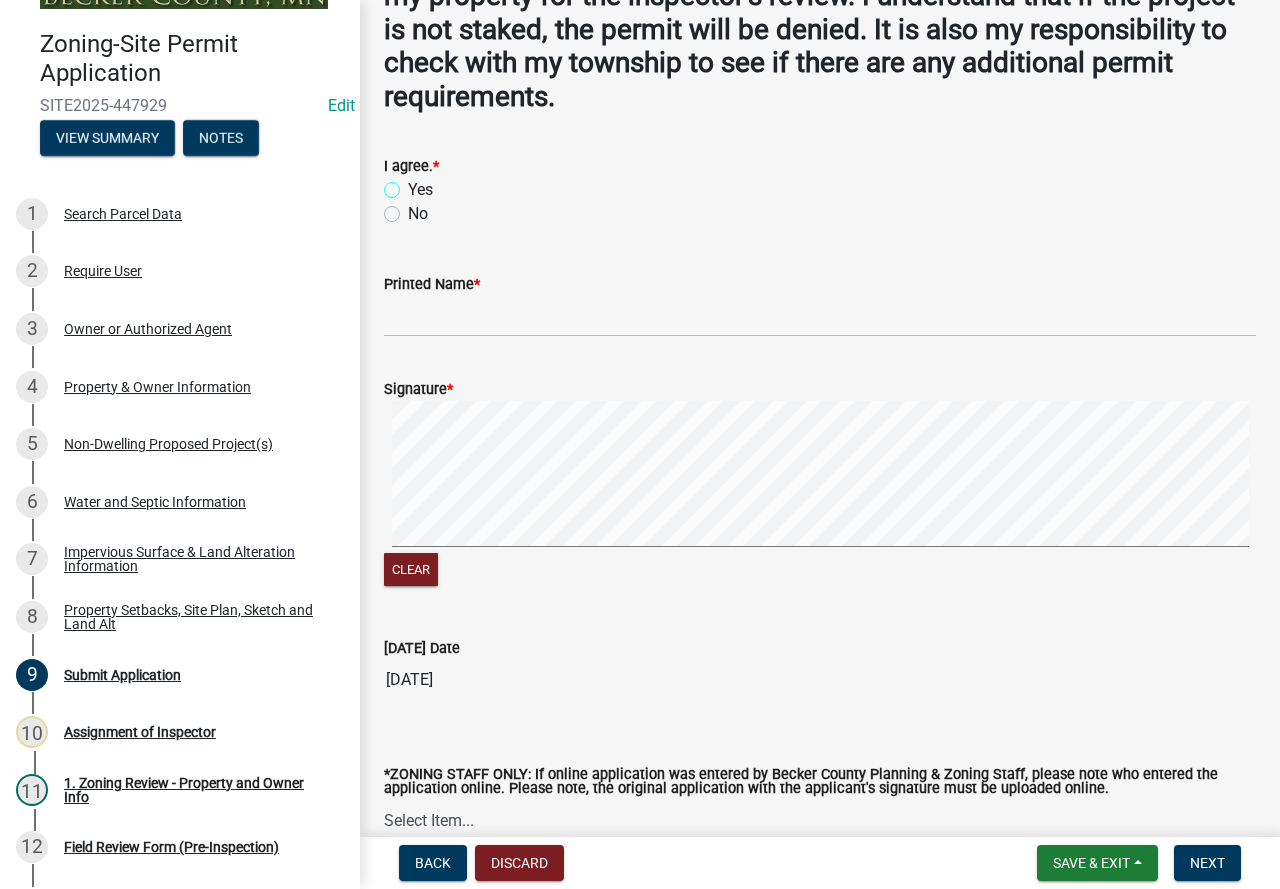 click on "Yes" at bounding box center (414, 184) 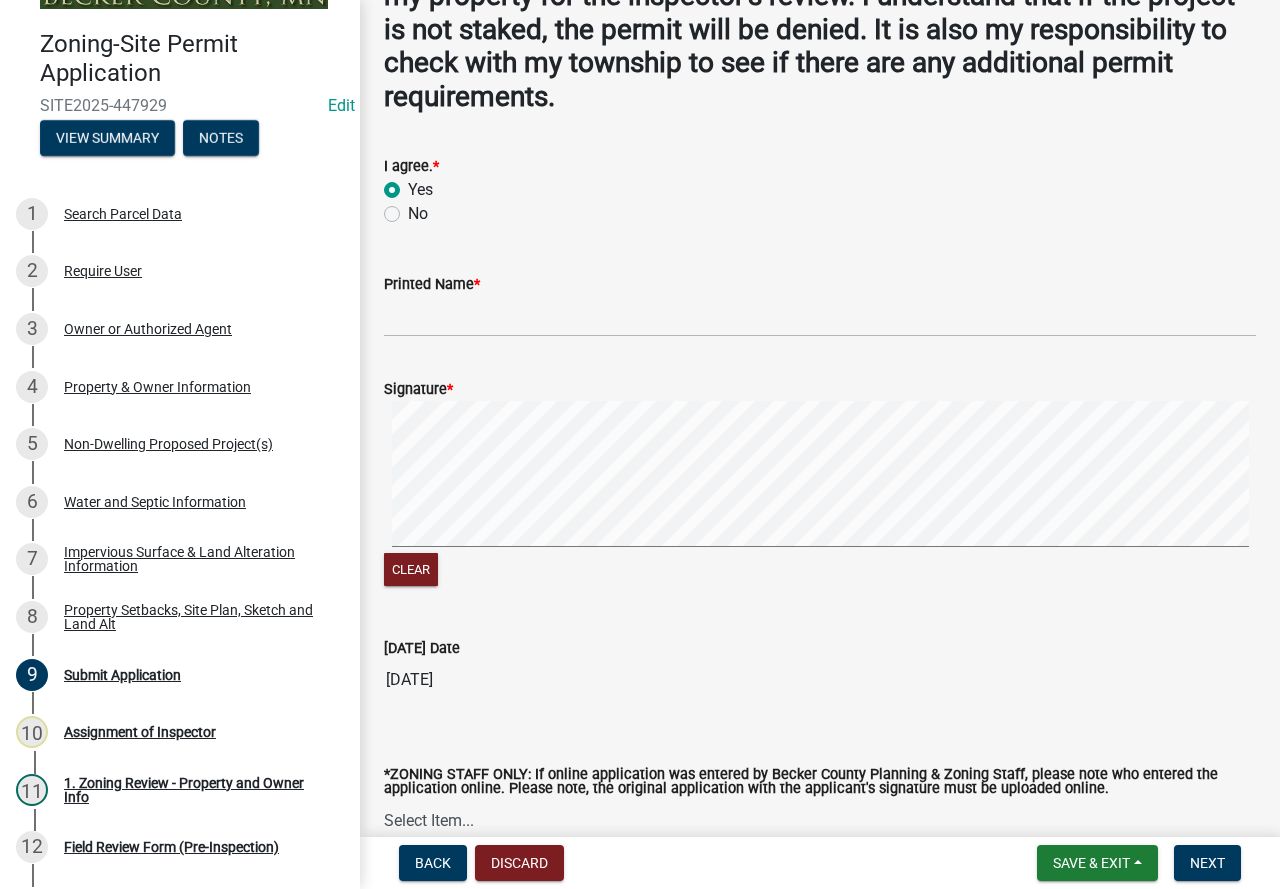 radio on "true" 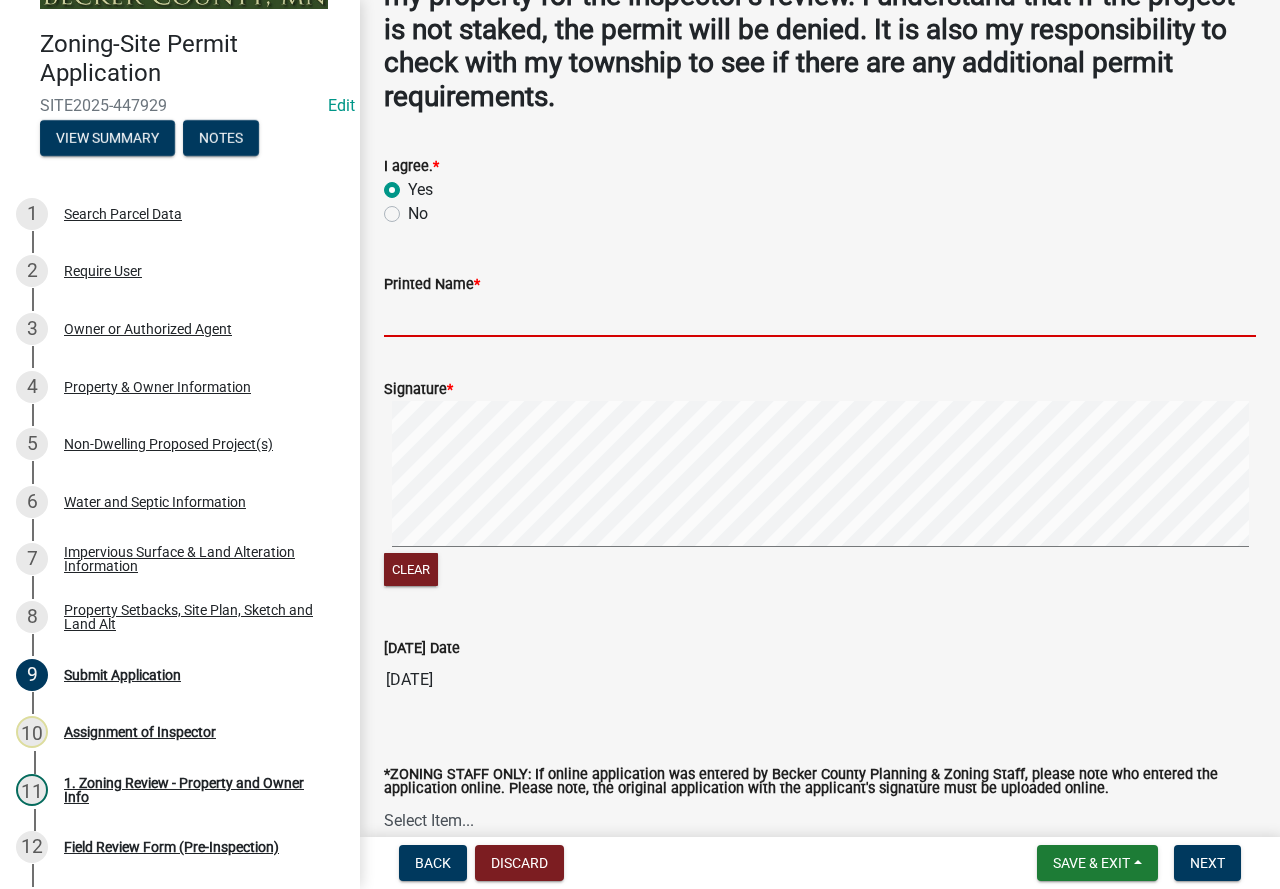 click on "Printed Name  *" at bounding box center (820, 316) 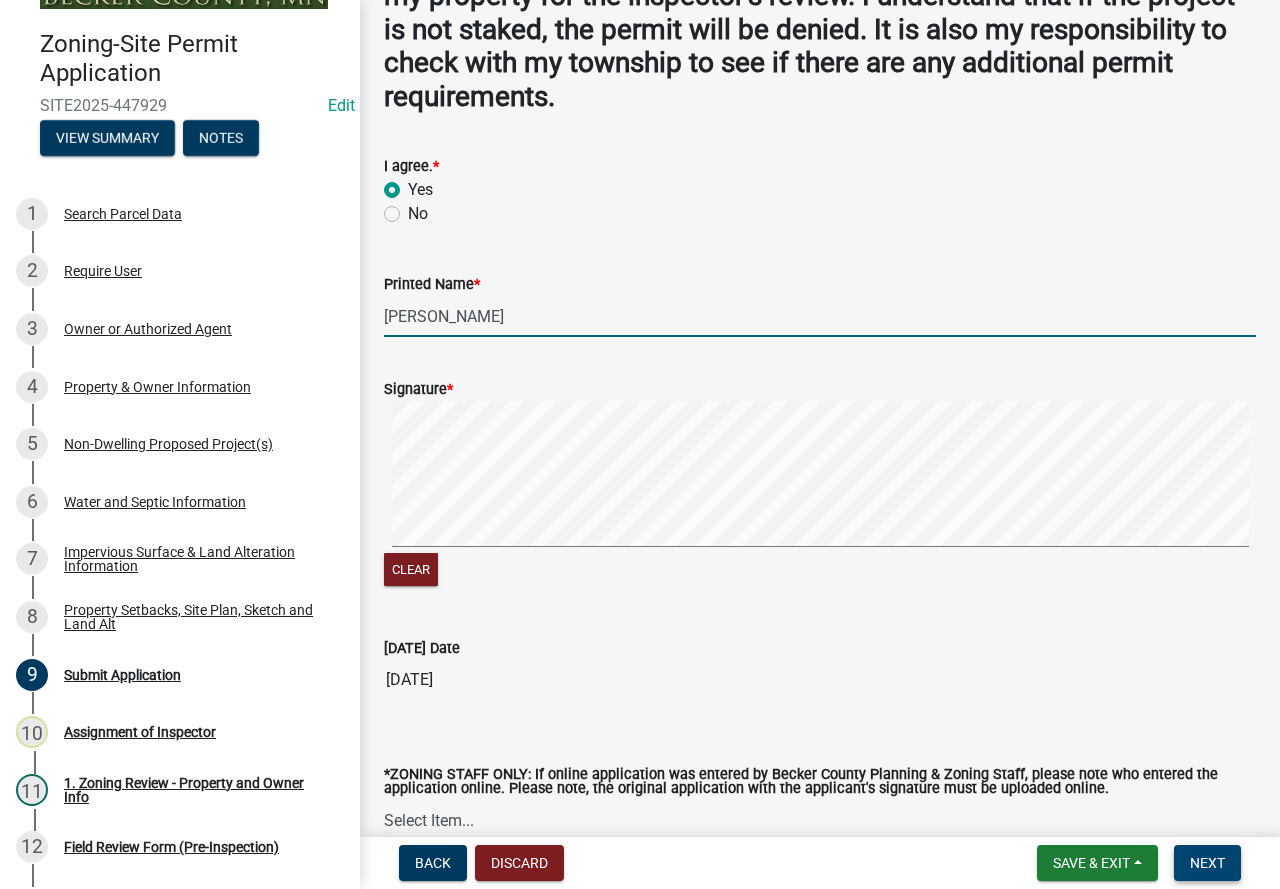 type on "[PERSON_NAME]" 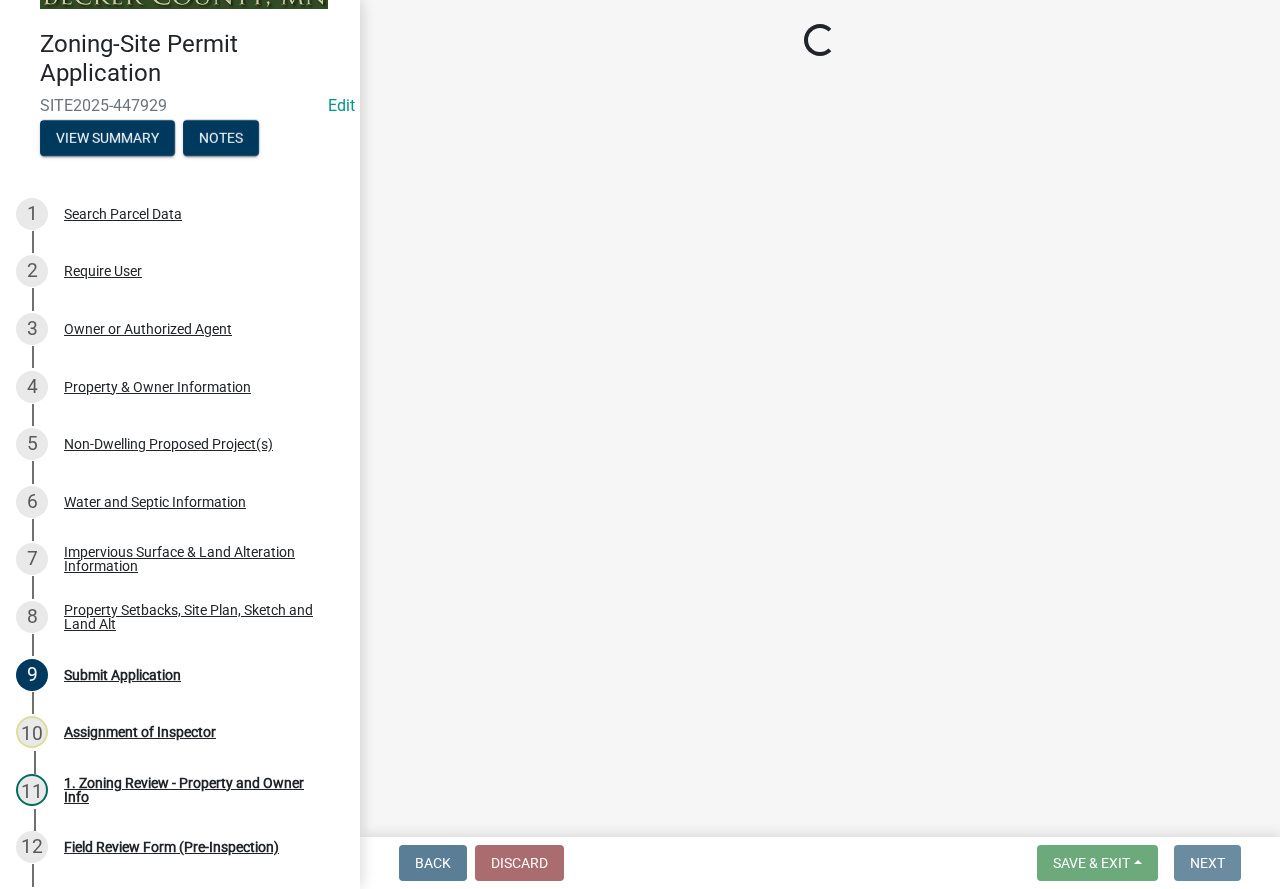 scroll, scrollTop: 0, scrollLeft: 0, axis: both 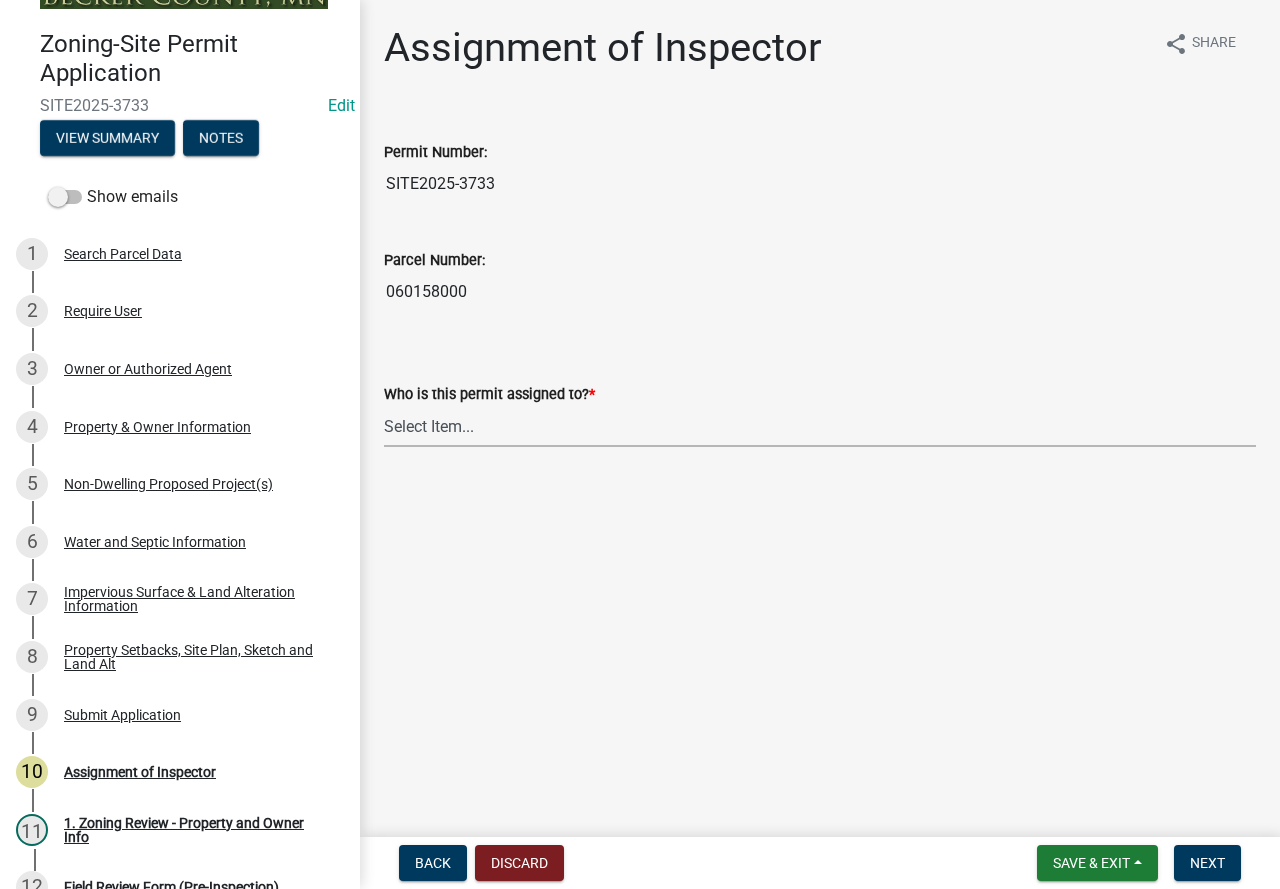 click on "Select Item...   [PERSON_NAME]   [PERSON_NAME]   [PERSON_NAME]   [PERSON_NAME]   [PERSON_NAME]   [PERSON_NAME]" at bounding box center [820, 426] 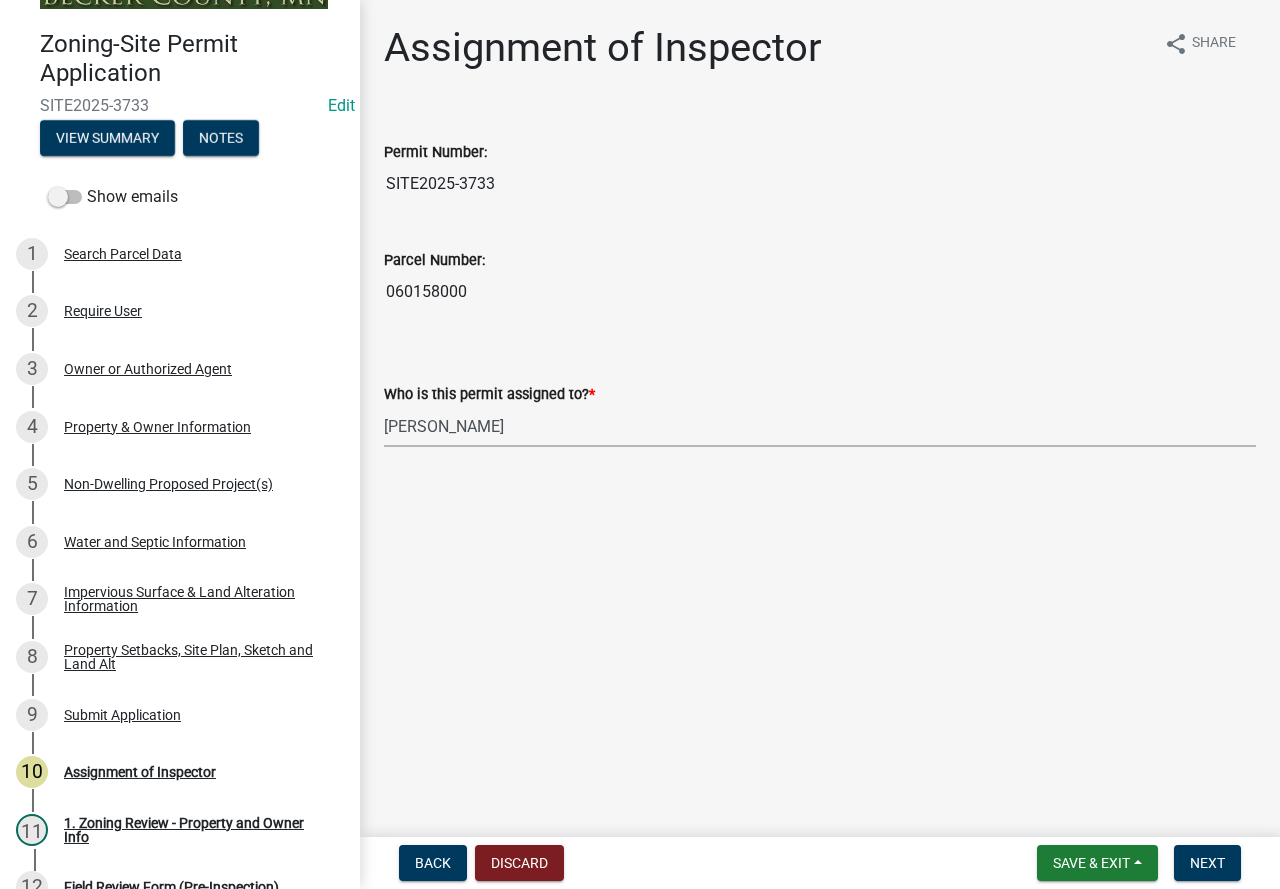 click on "Select Item...   [PERSON_NAME]   [PERSON_NAME]   [PERSON_NAME]   [PERSON_NAME]   [PERSON_NAME]   [PERSON_NAME]" at bounding box center (820, 426) 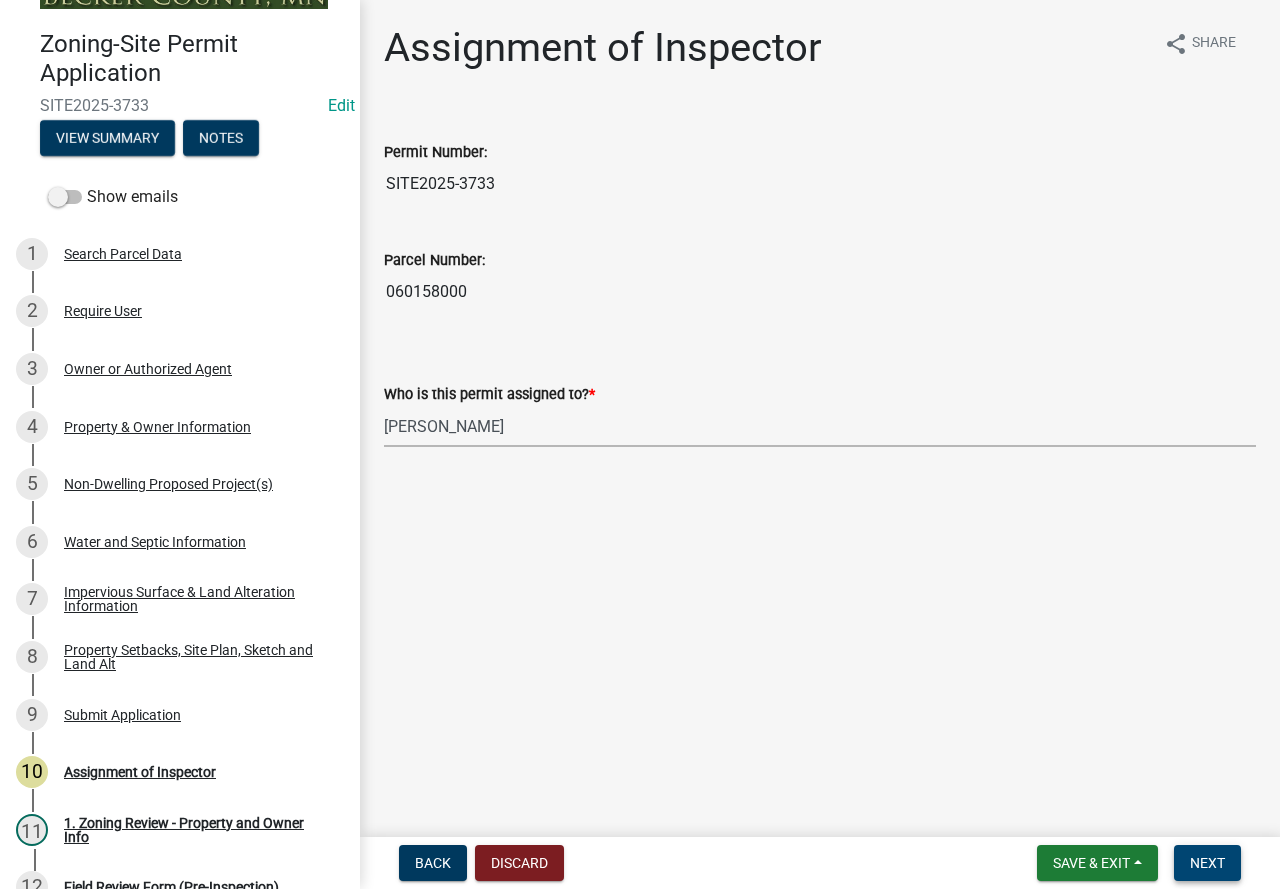 click on "Next" at bounding box center [1207, 863] 